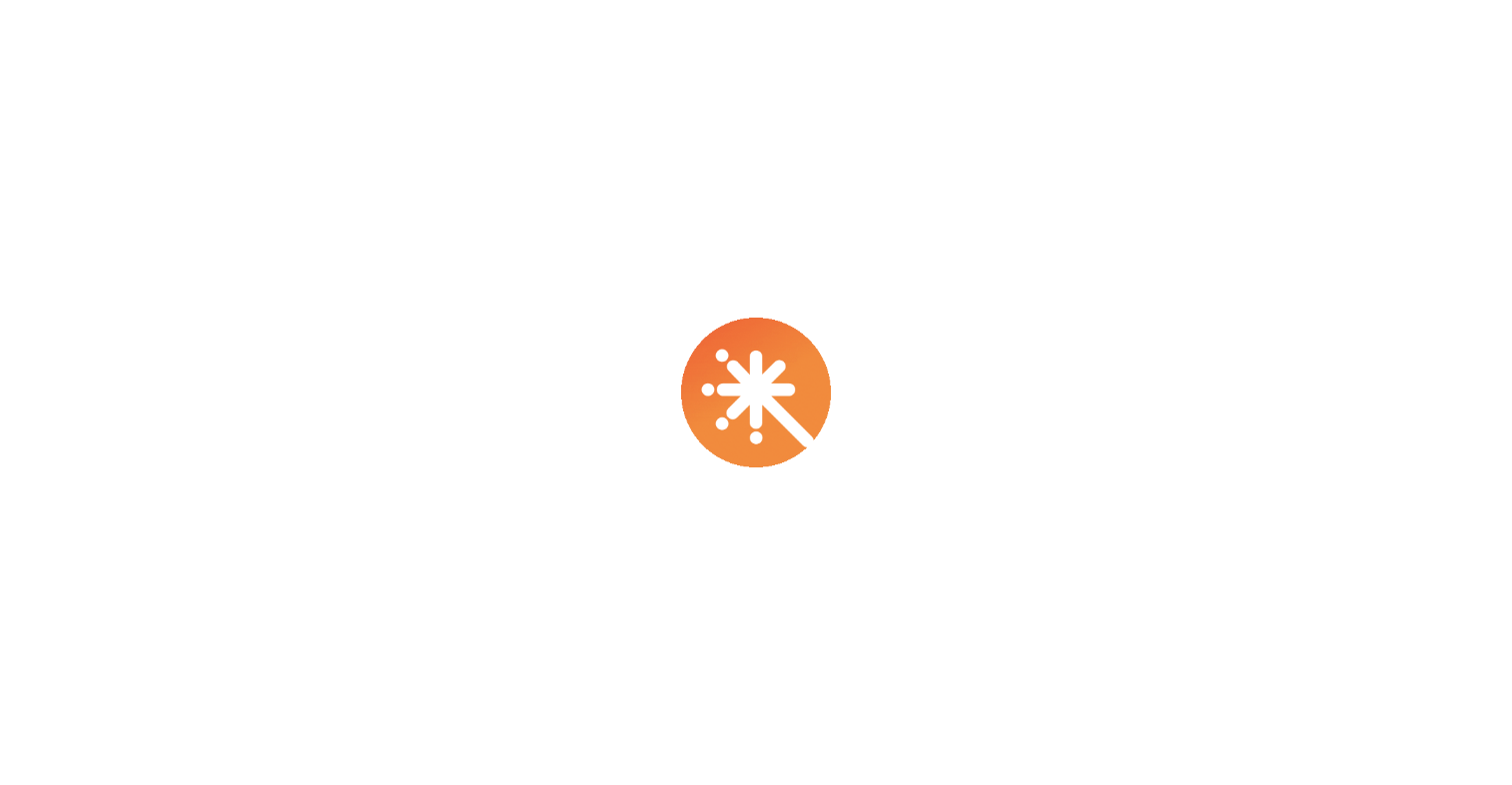 scroll, scrollTop: 0, scrollLeft: 0, axis: both 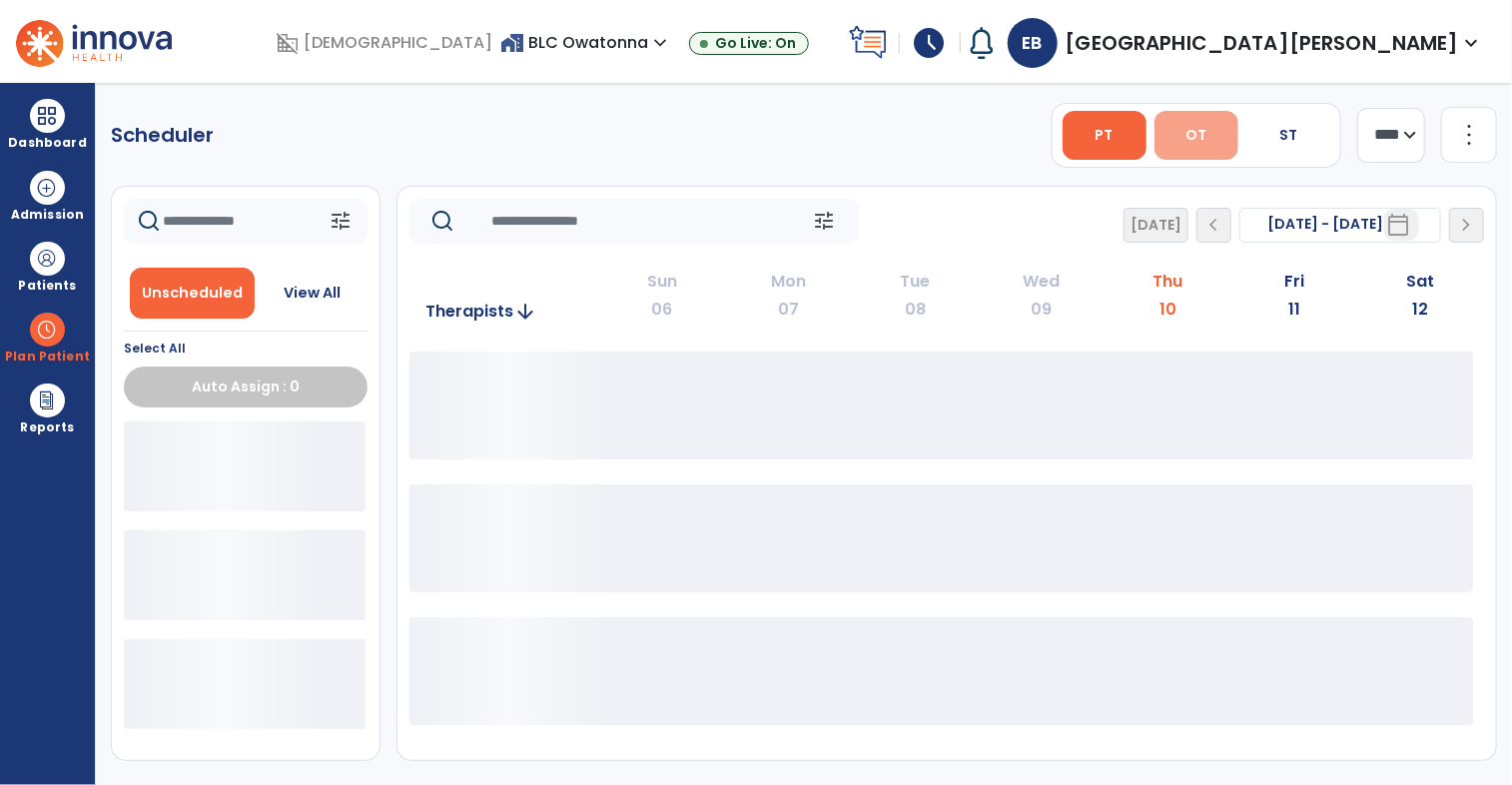 click on "OT" at bounding box center [1196, 135] 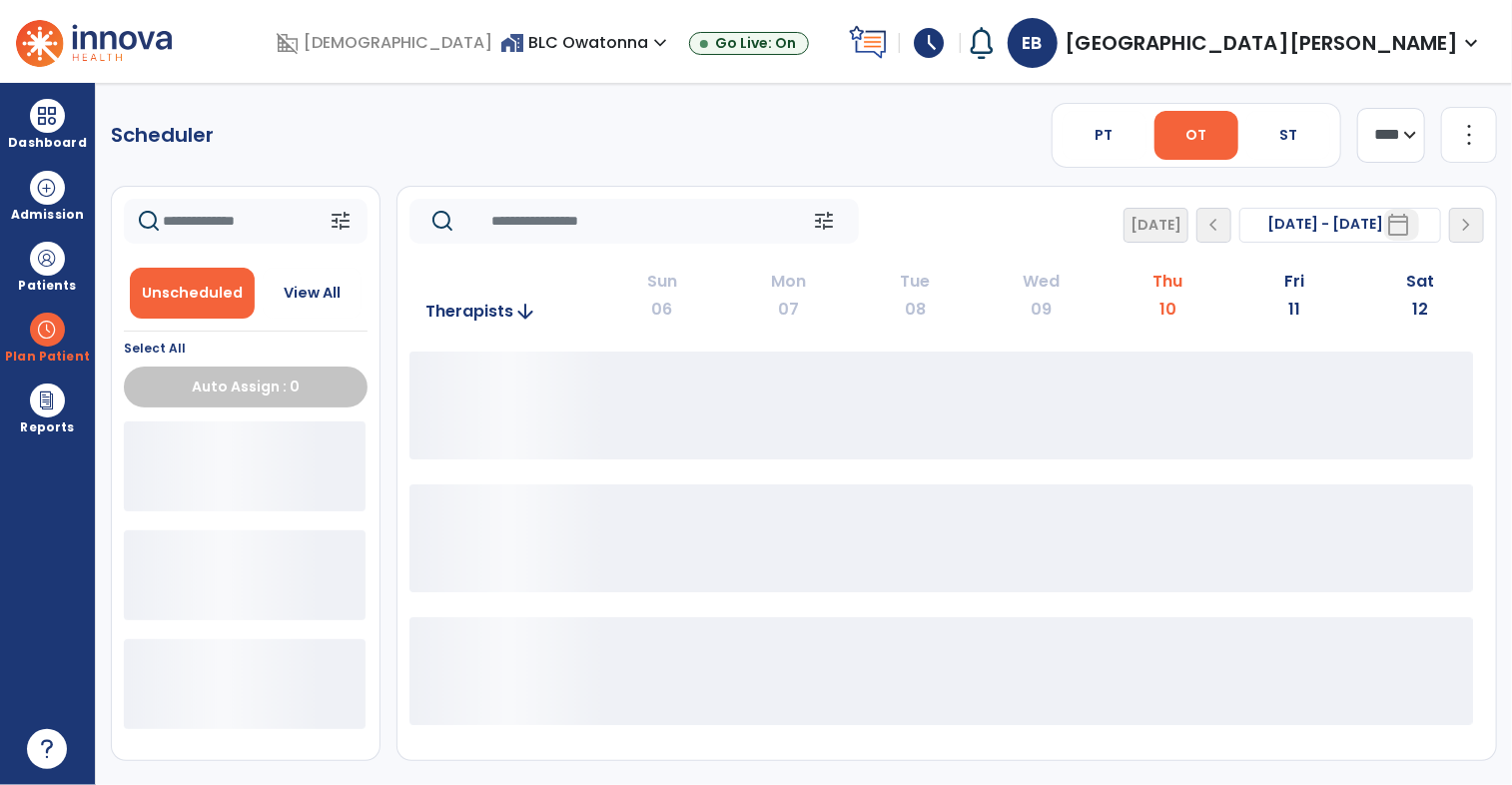 click on "**** ***" 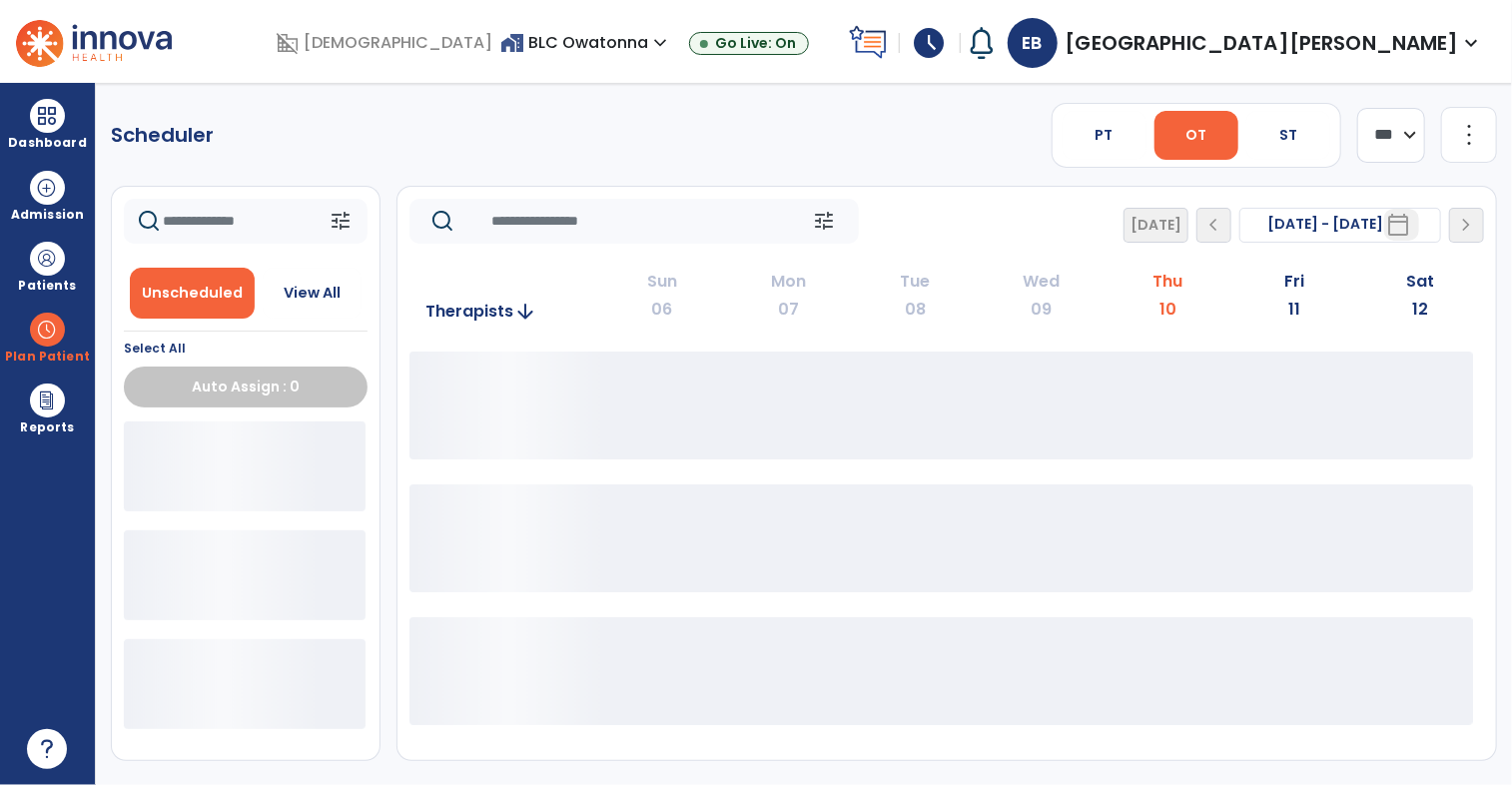 click on "**** ***" 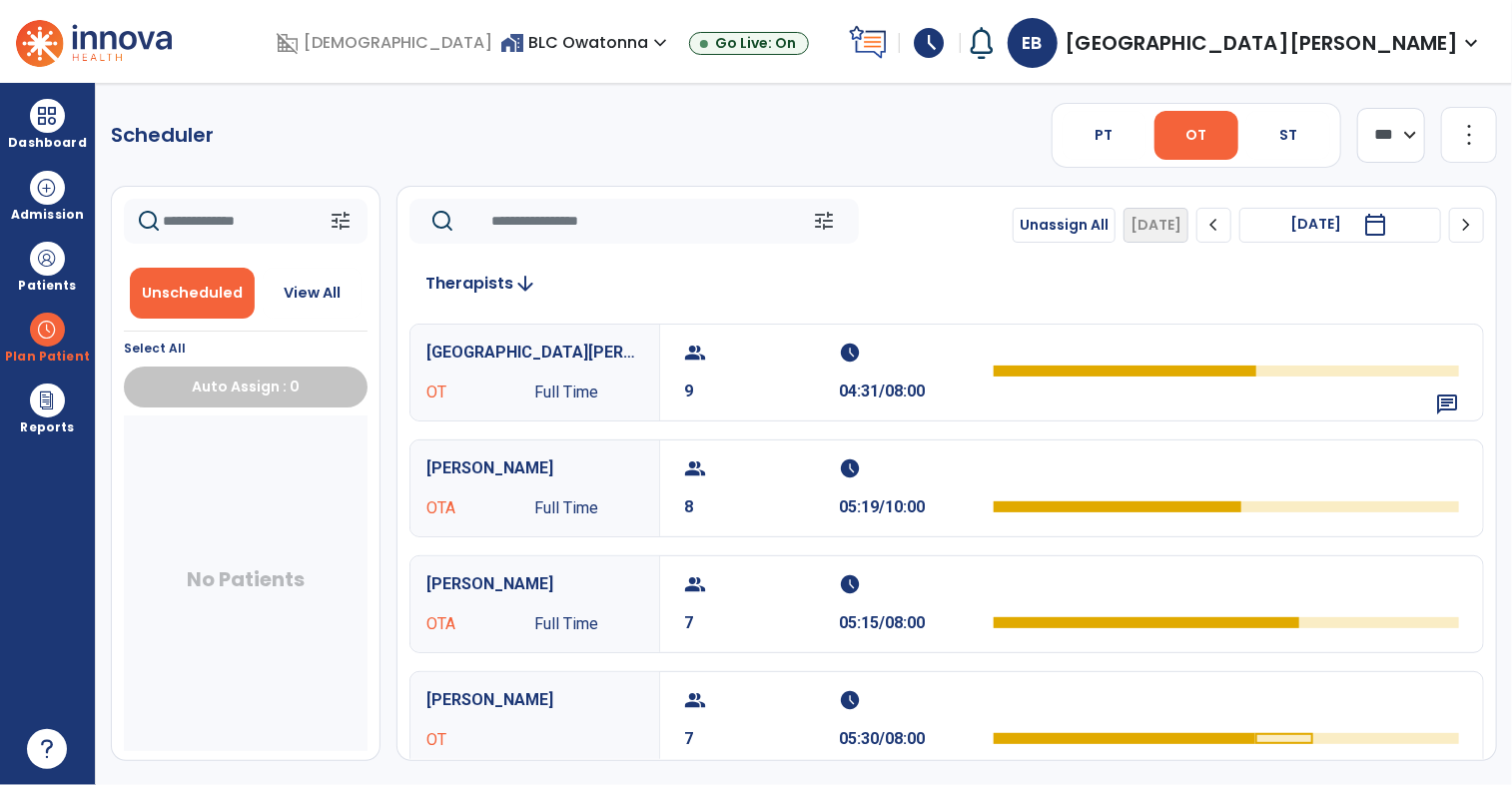 click on "chevron_right" 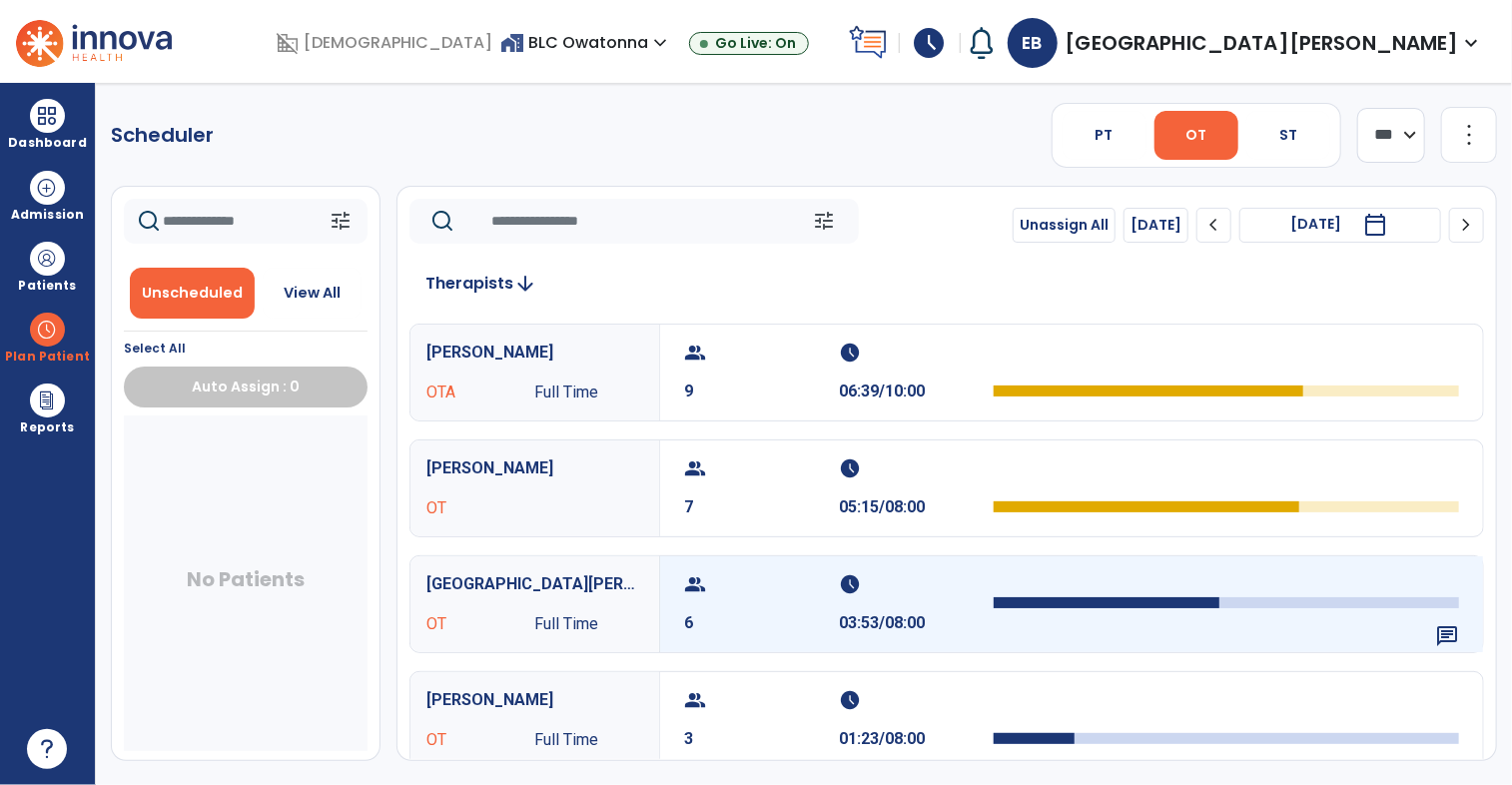 click on "schedule  03:53/08:00" at bounding box center (916, 604) 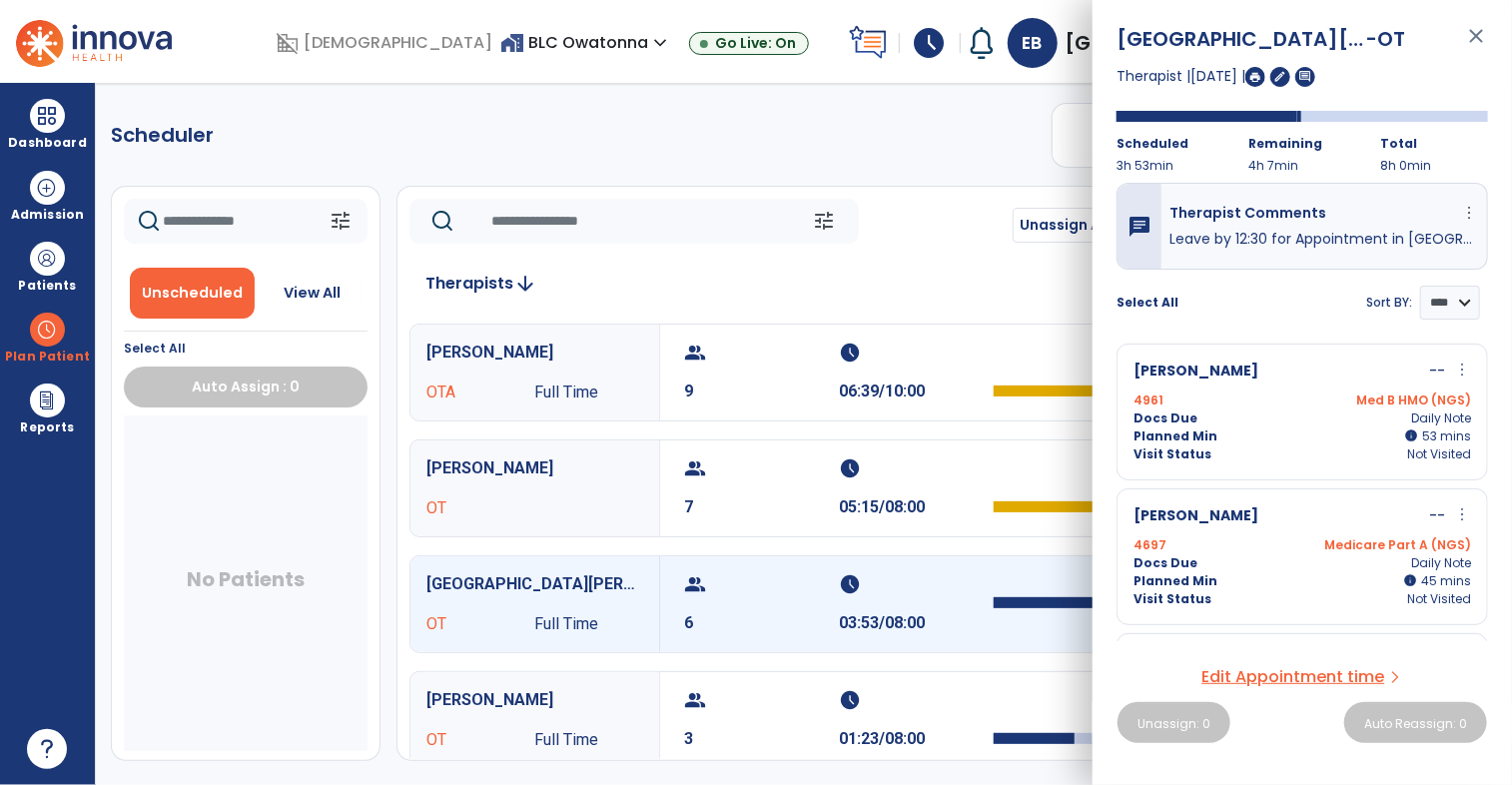 click on "more_vert" at bounding box center [1462, 370] 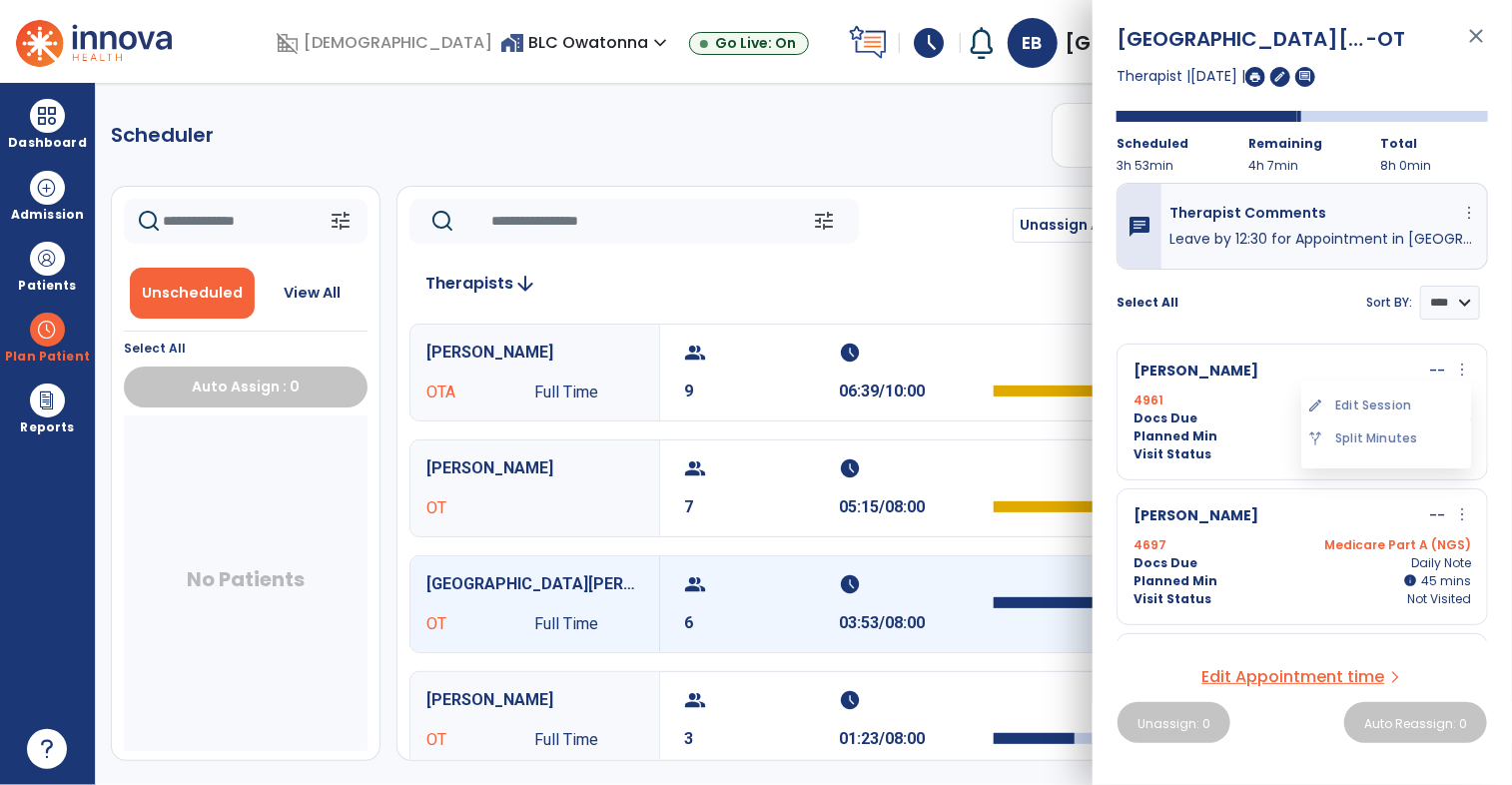 click on "edit   Edit Session   alt_route   Split Minutes" at bounding box center (1386, 424) 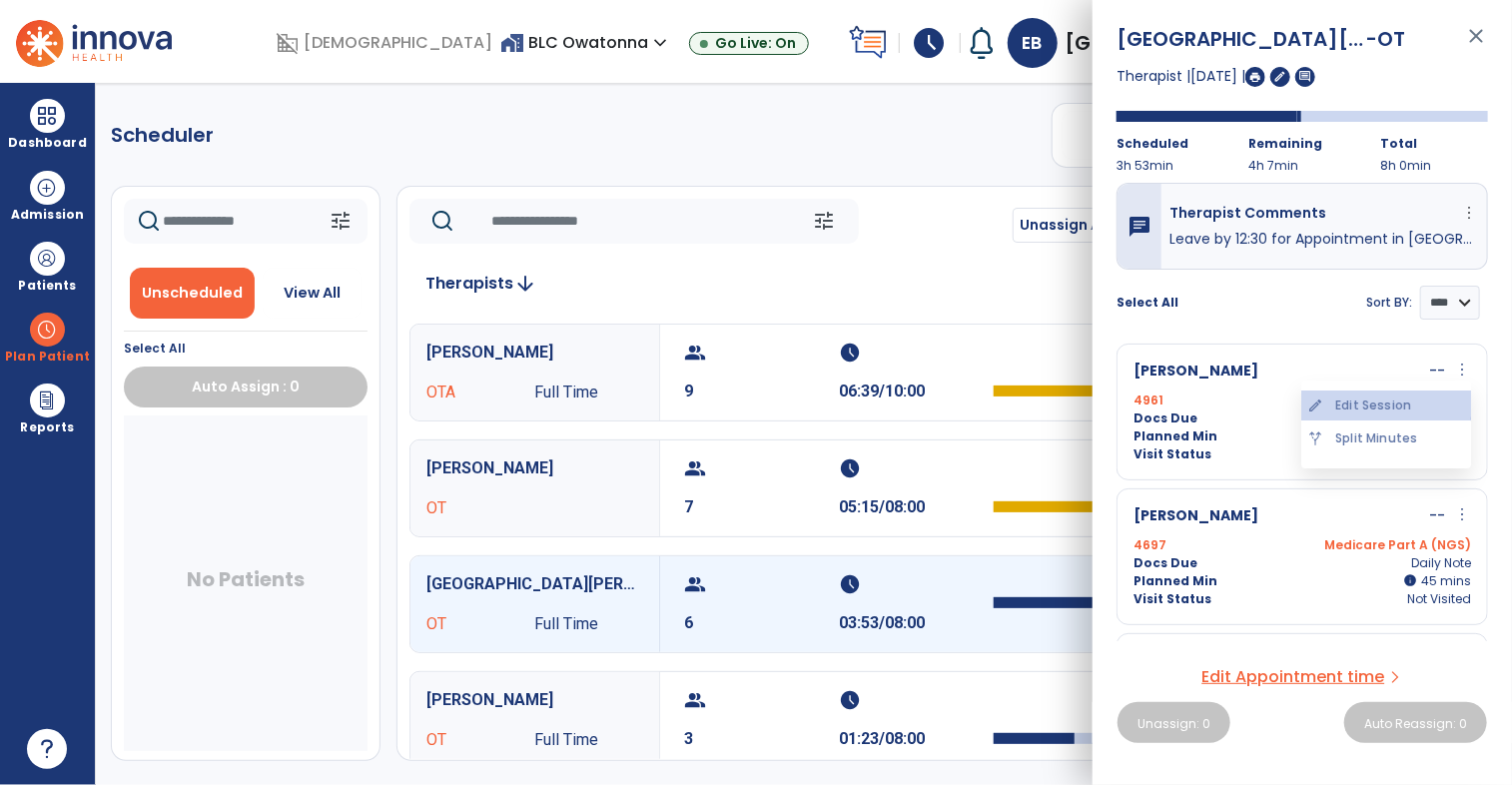 click on "edit   Edit Session" at bounding box center (1386, 405) 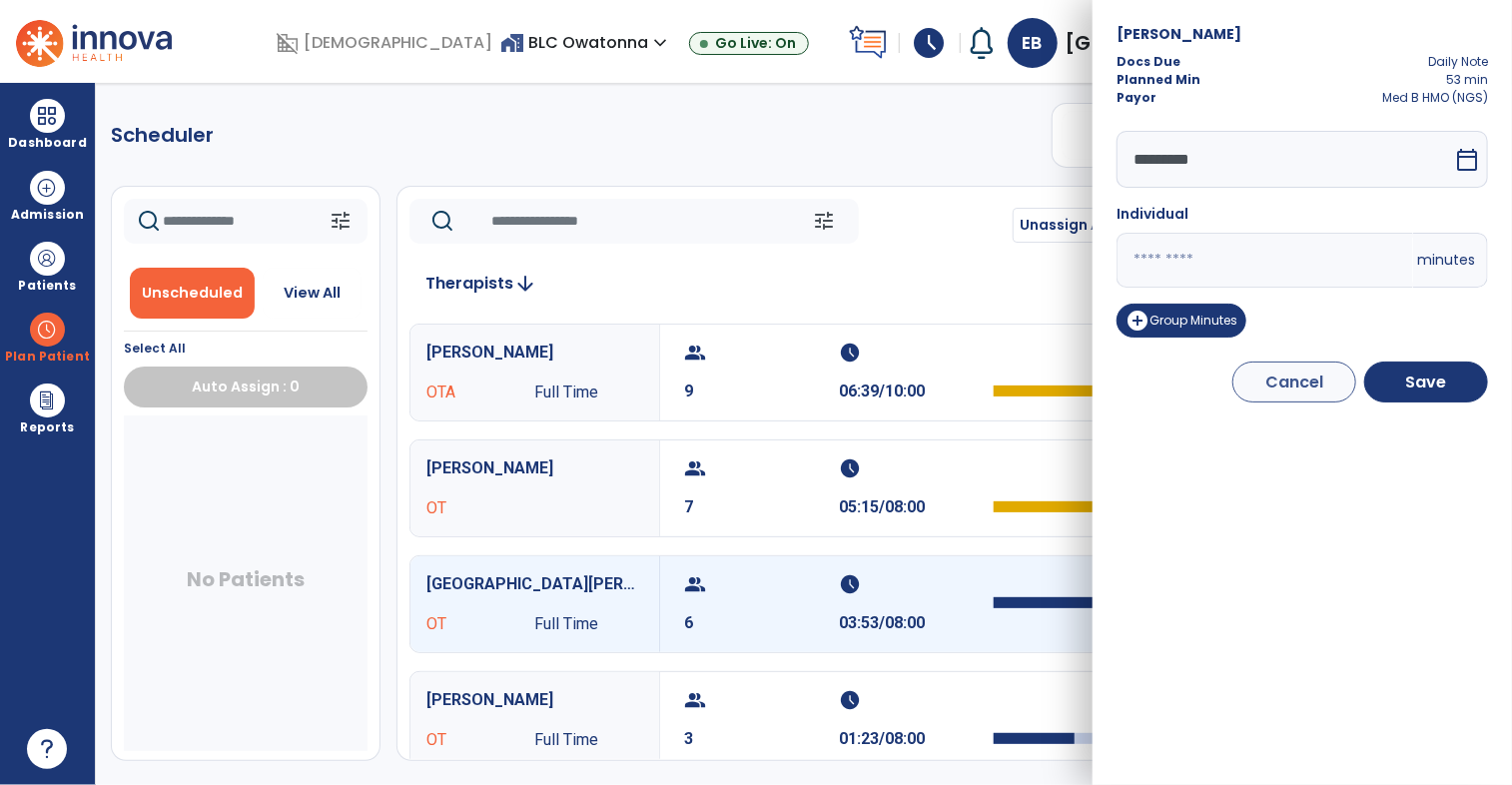 click on "**" at bounding box center [1264, 260] 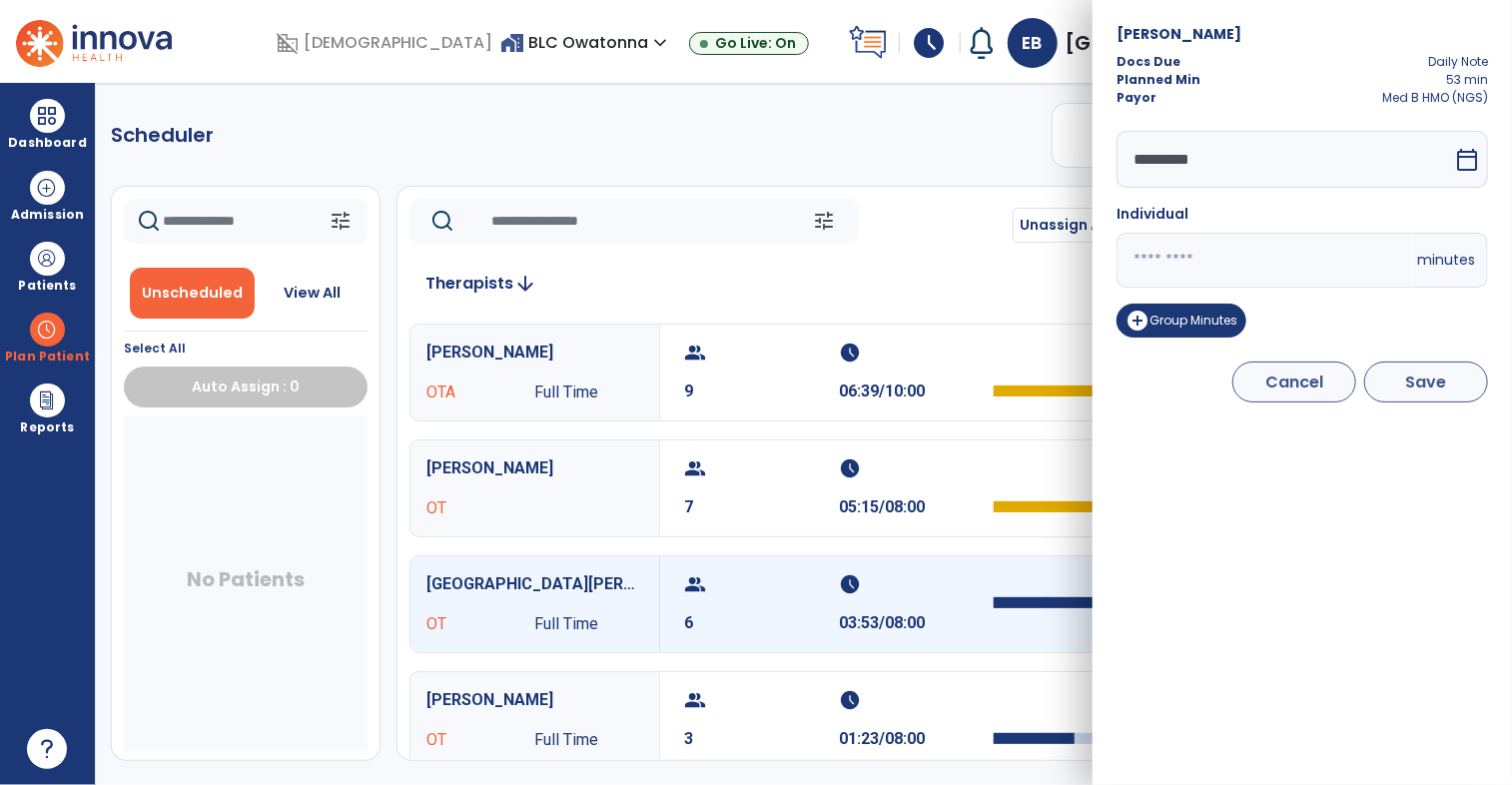 type on "*" 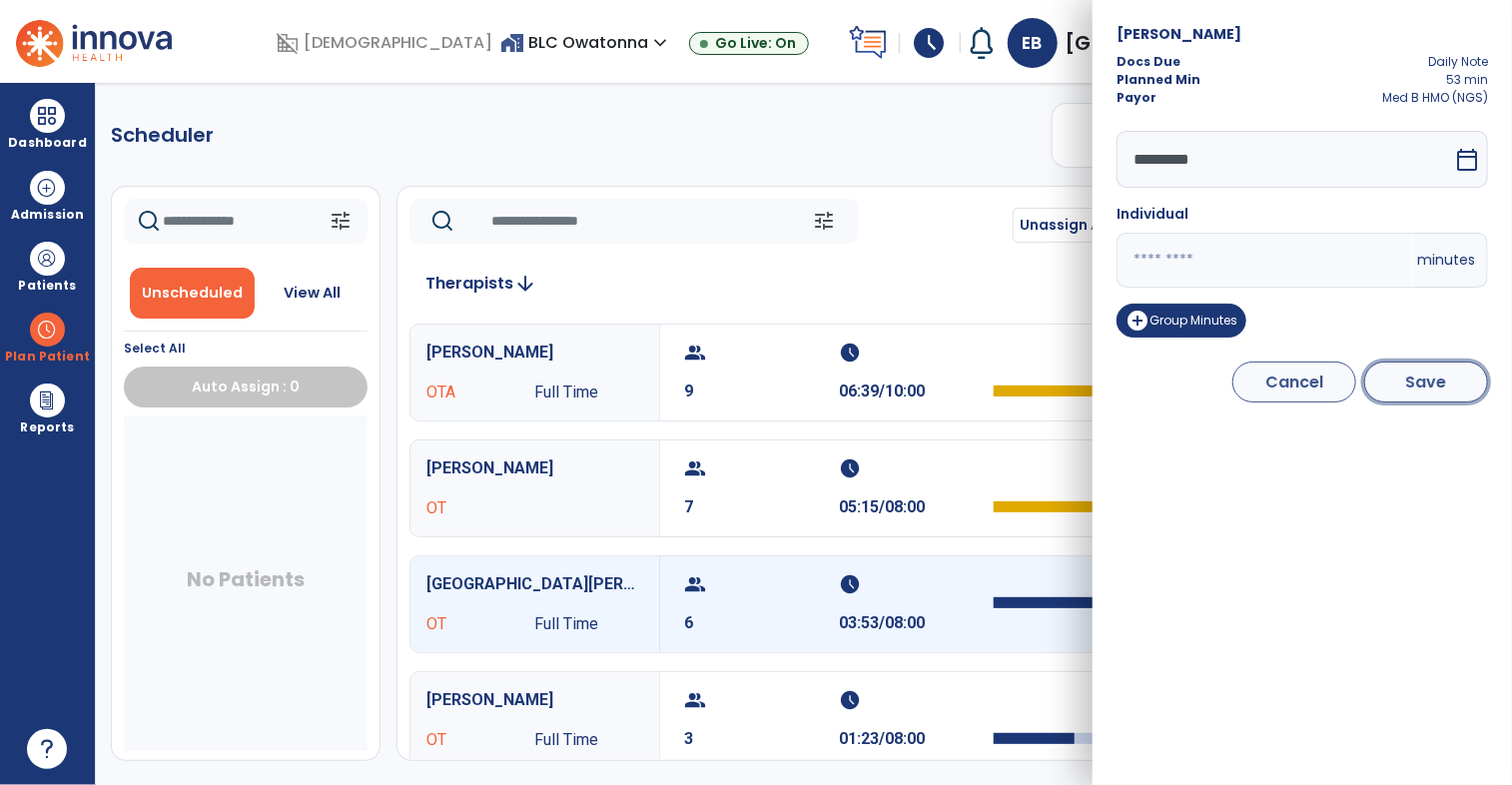 click on "Save" at bounding box center [1426, 382] 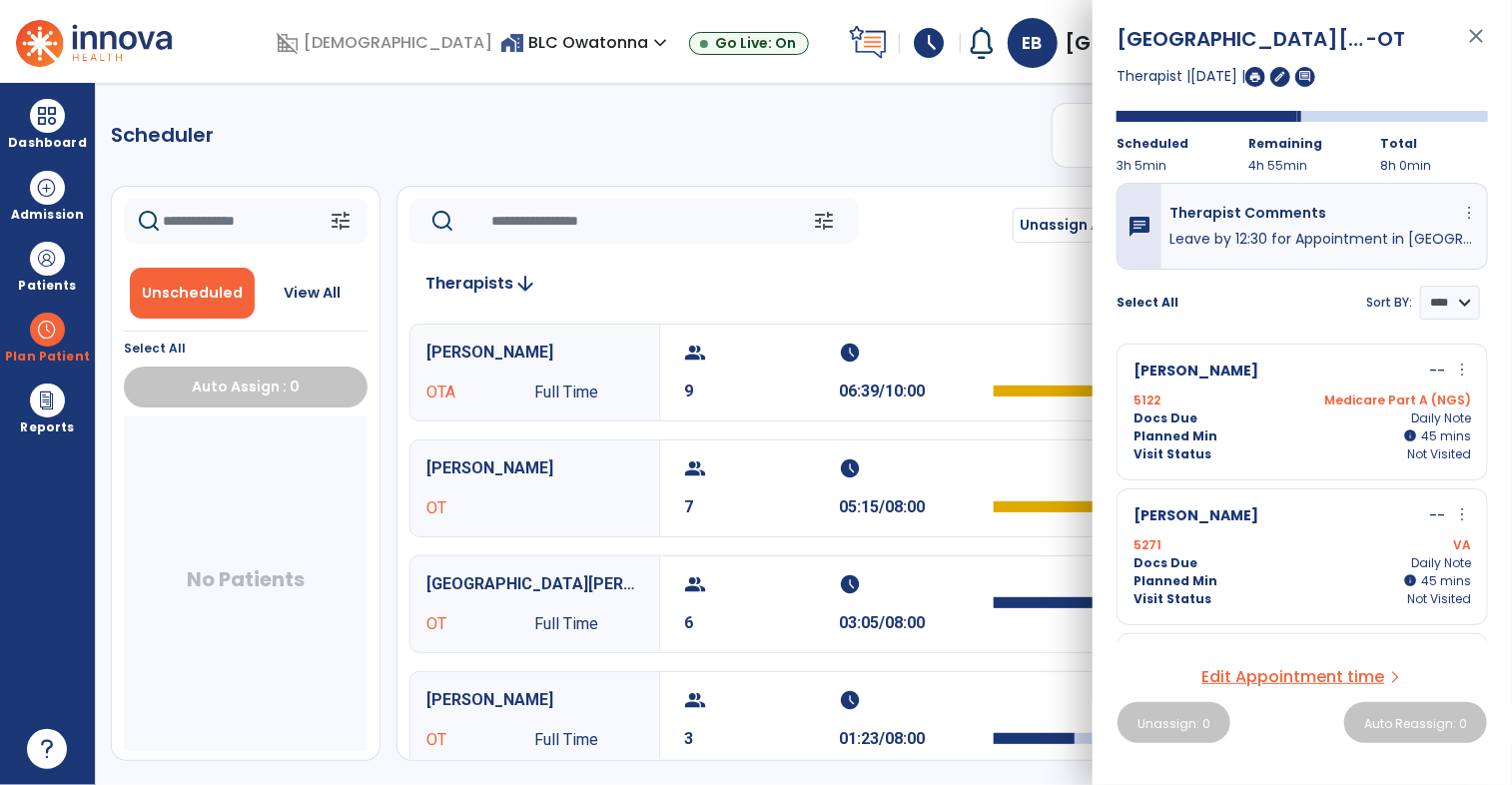 scroll, scrollTop: 0, scrollLeft: 0, axis: both 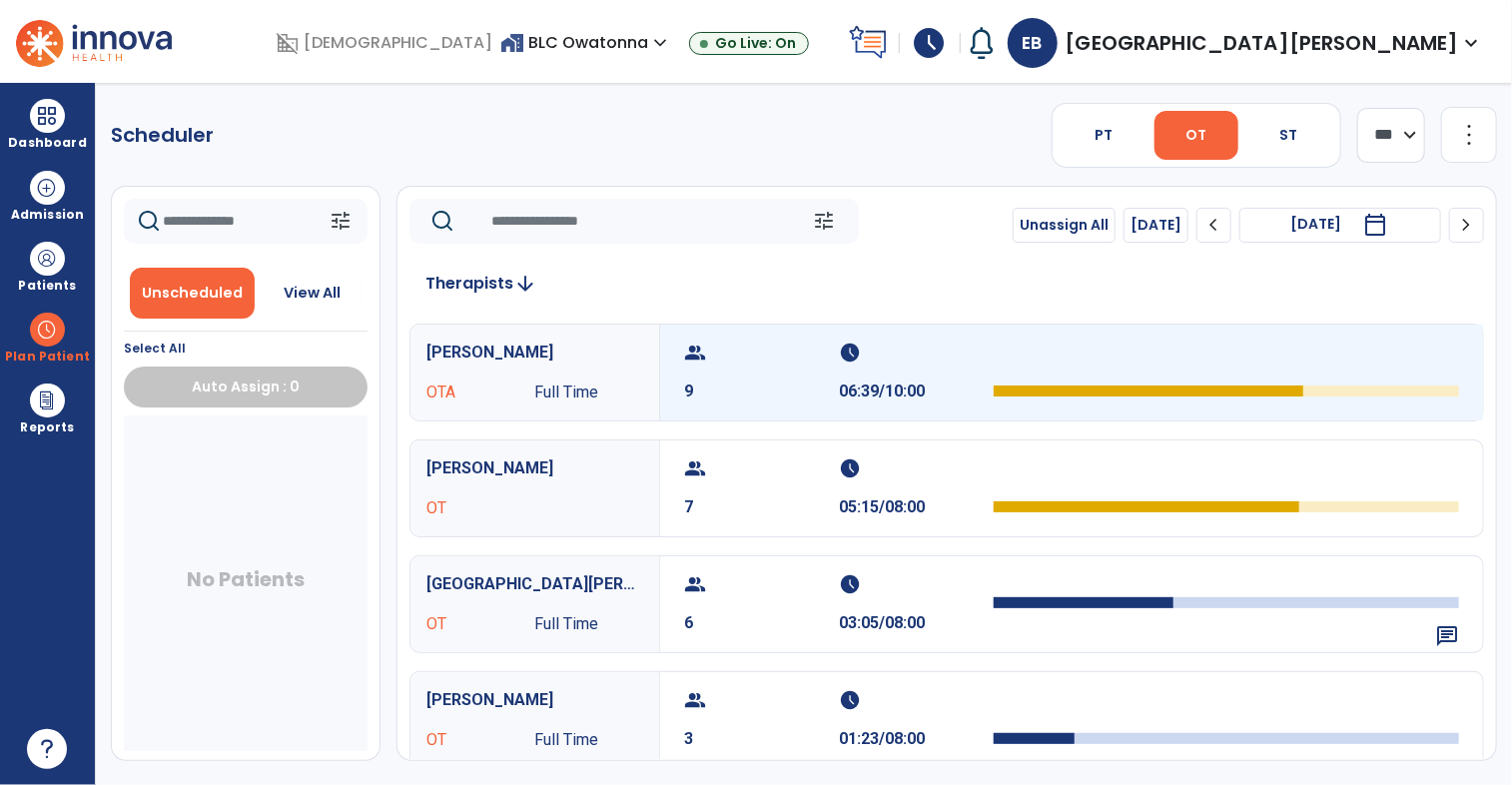 click on "06:39/10:00" at bounding box center [916, 392] 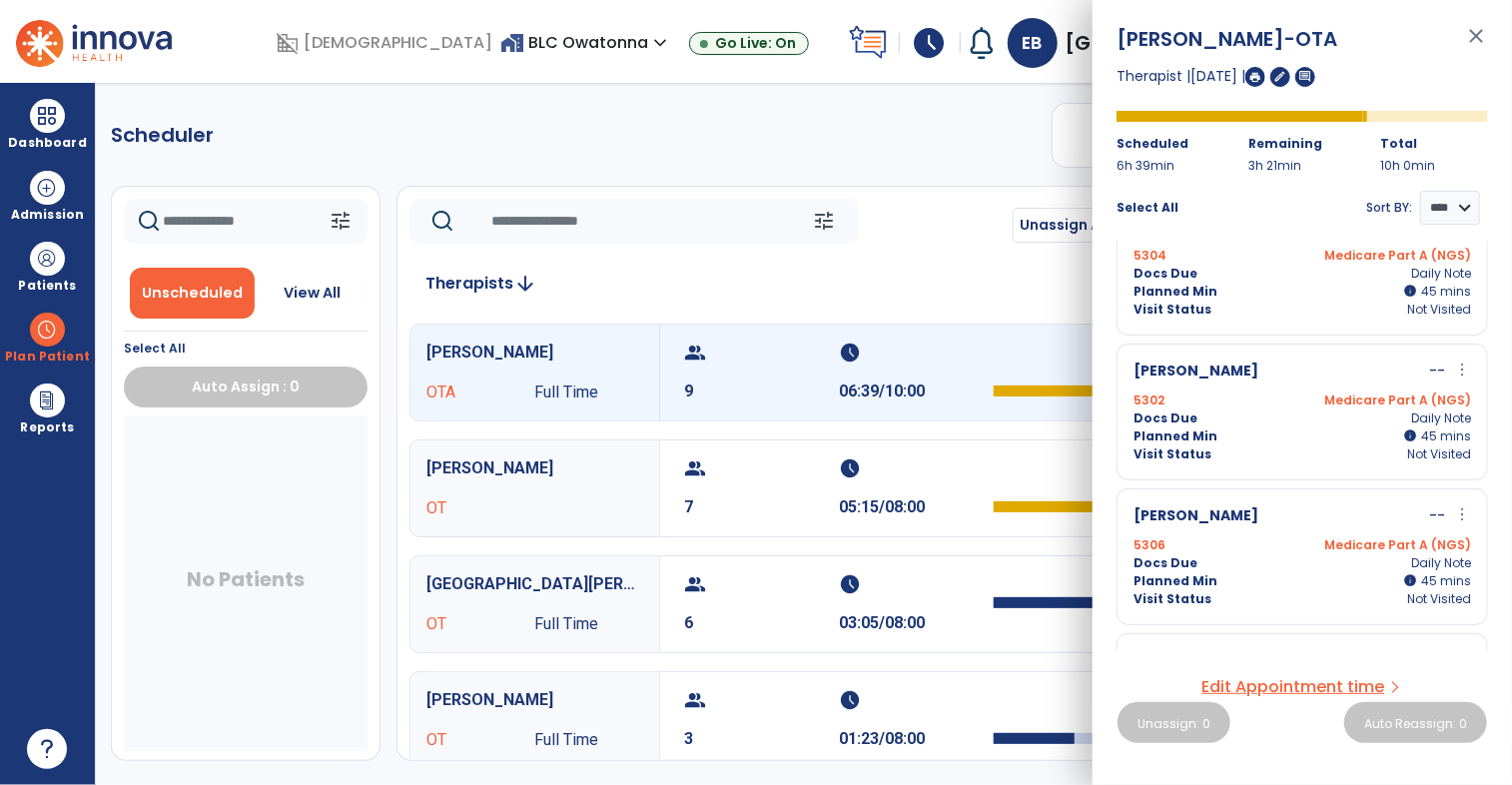 scroll, scrollTop: 332, scrollLeft: 0, axis: vertical 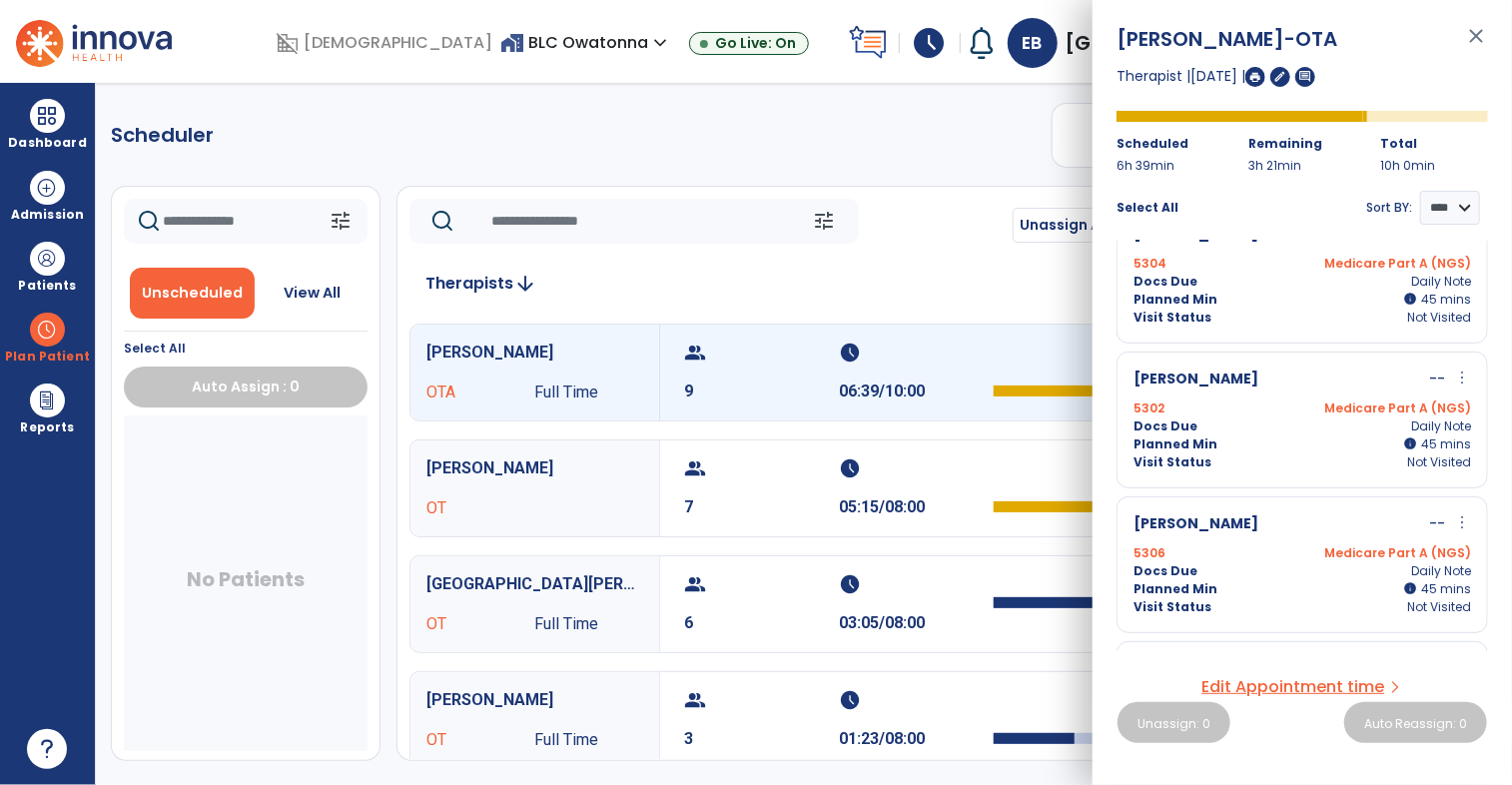 click on "Docs Due Daily Note" at bounding box center [1302, 426] 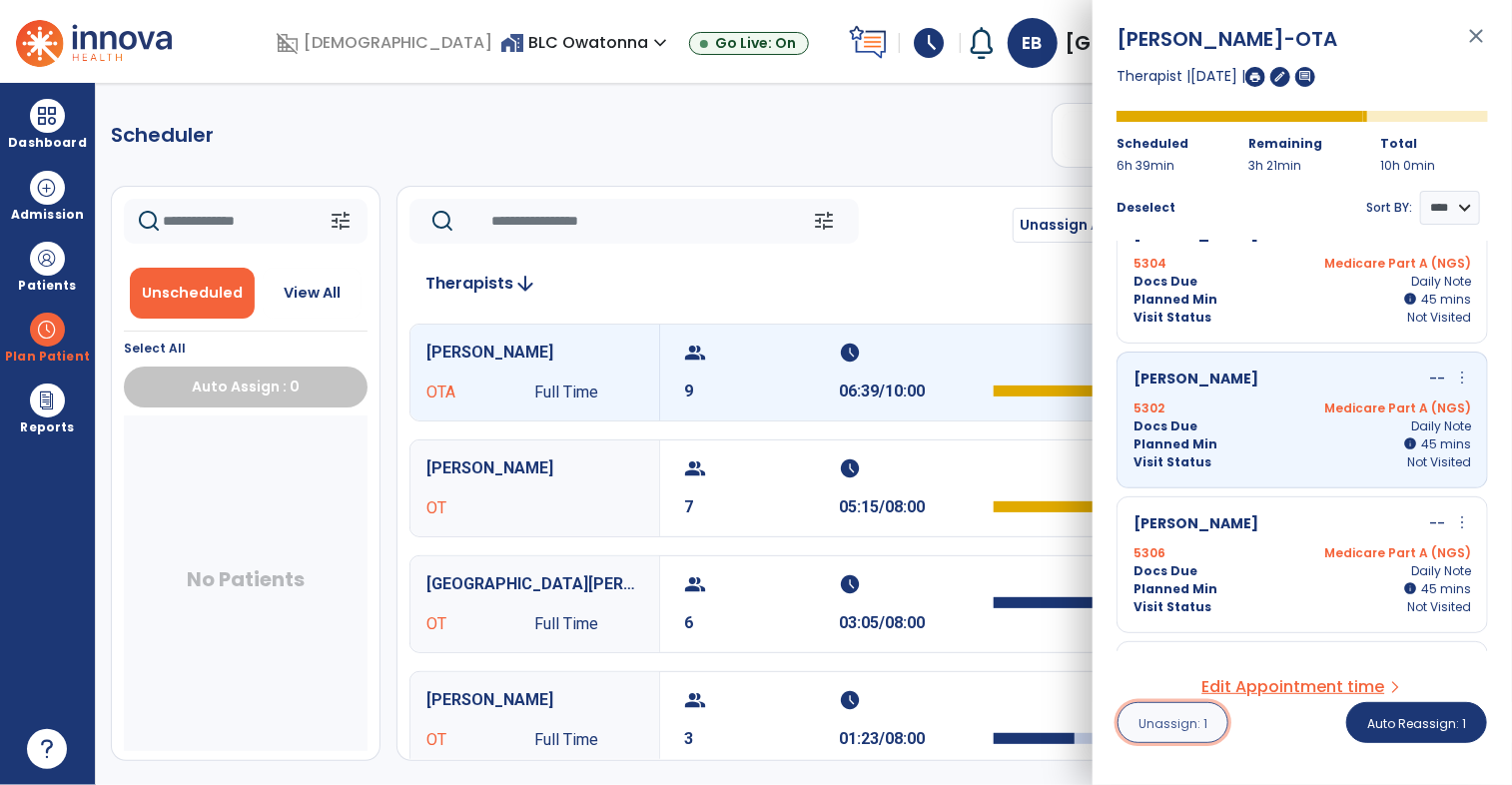 click on "Unassign: 1" at bounding box center [1172, 723] 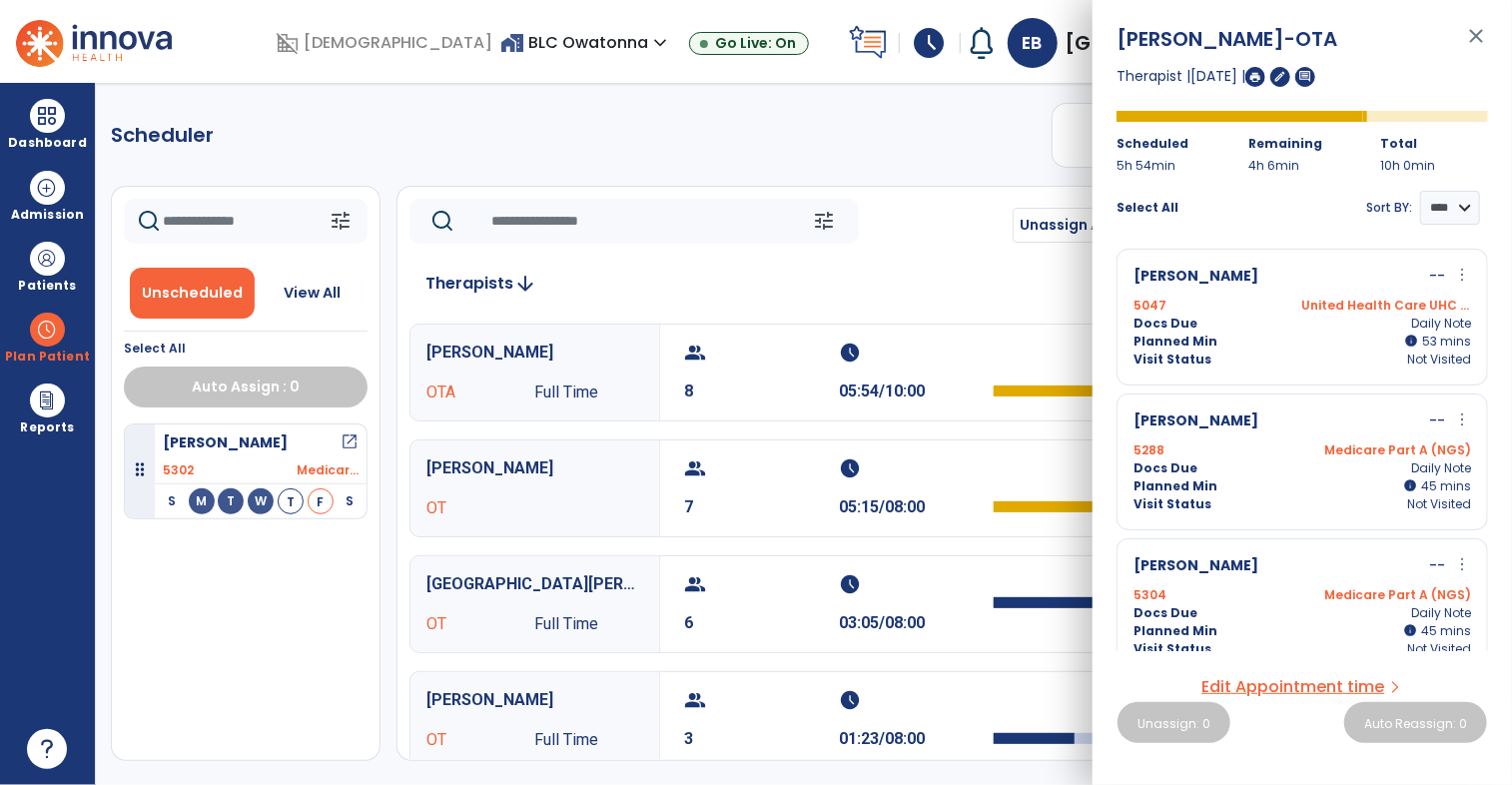 click on "close" at bounding box center [1476, 45] 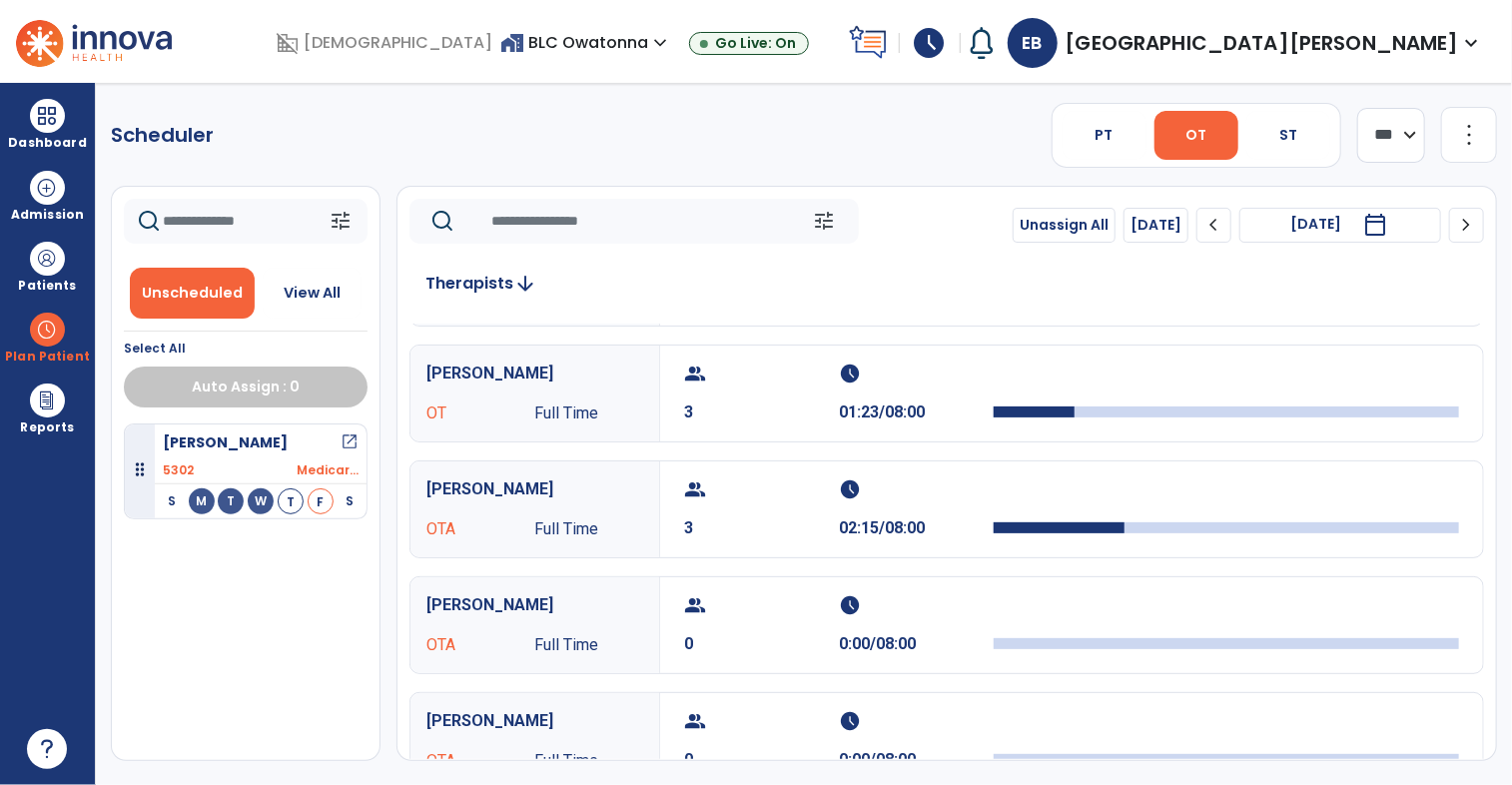 scroll, scrollTop: 331, scrollLeft: 0, axis: vertical 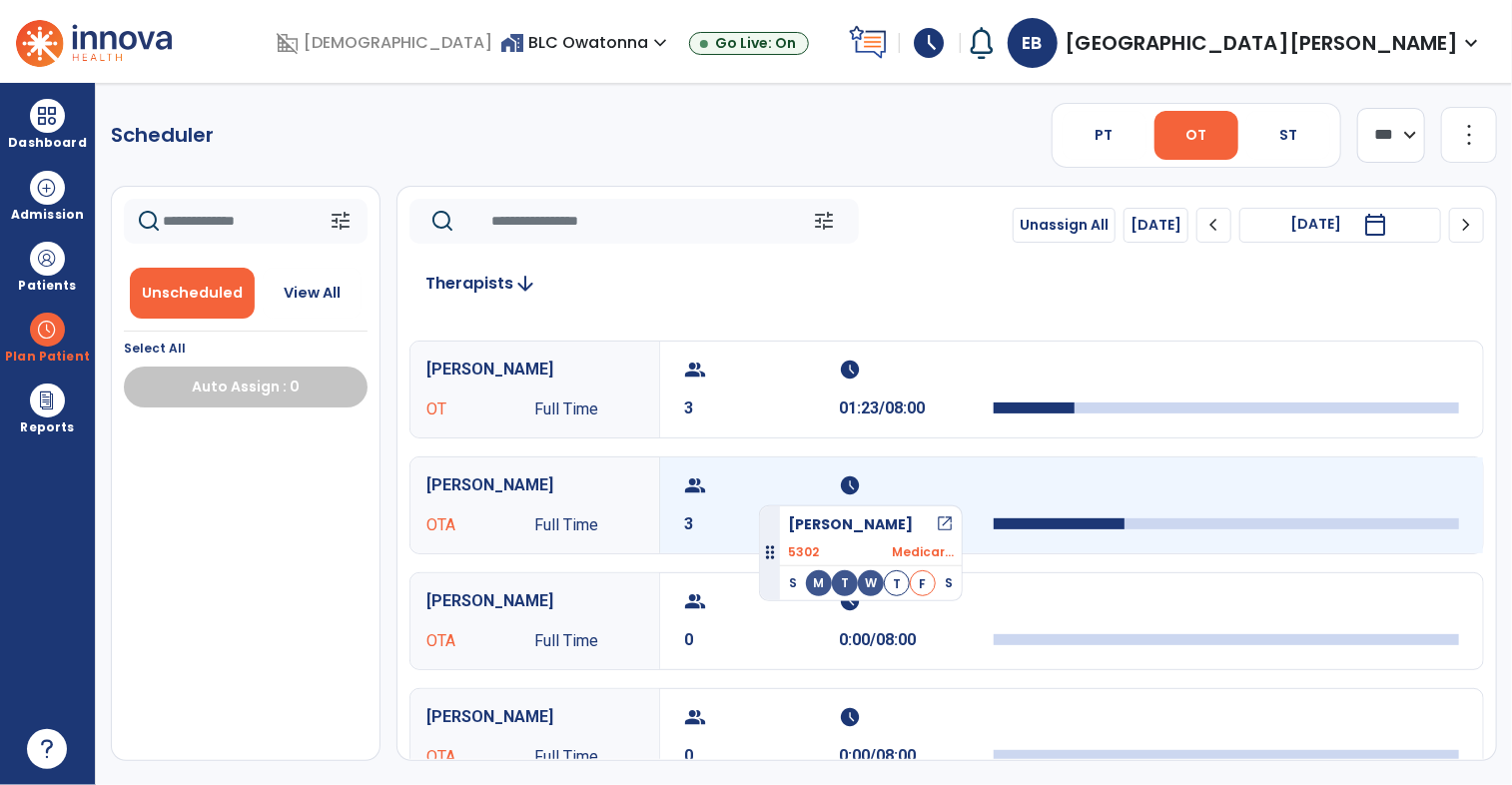drag, startPoint x: 259, startPoint y: 446, endPoint x: 759, endPoint y: 497, distance: 502.5943 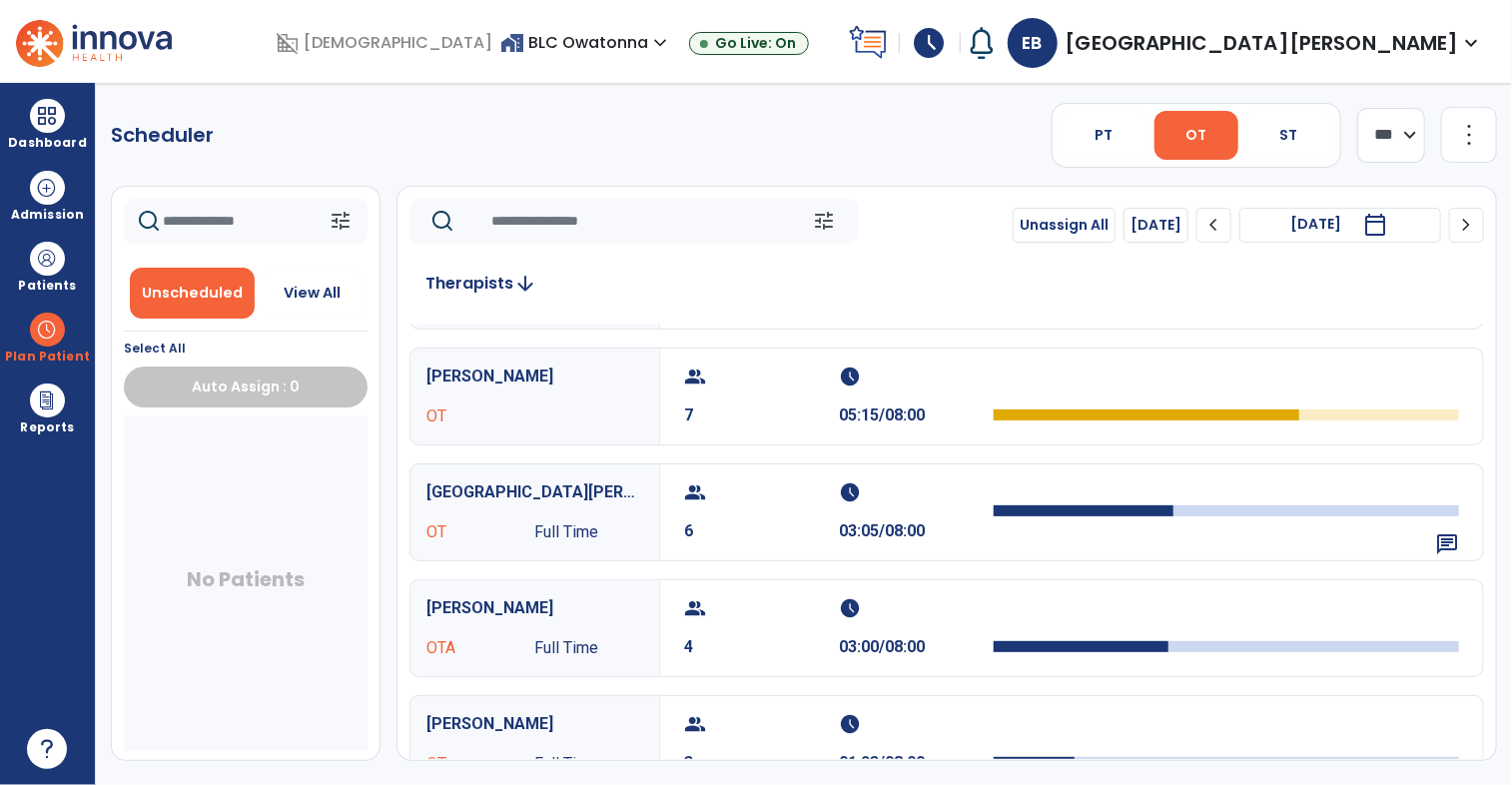 scroll, scrollTop: 0, scrollLeft: 0, axis: both 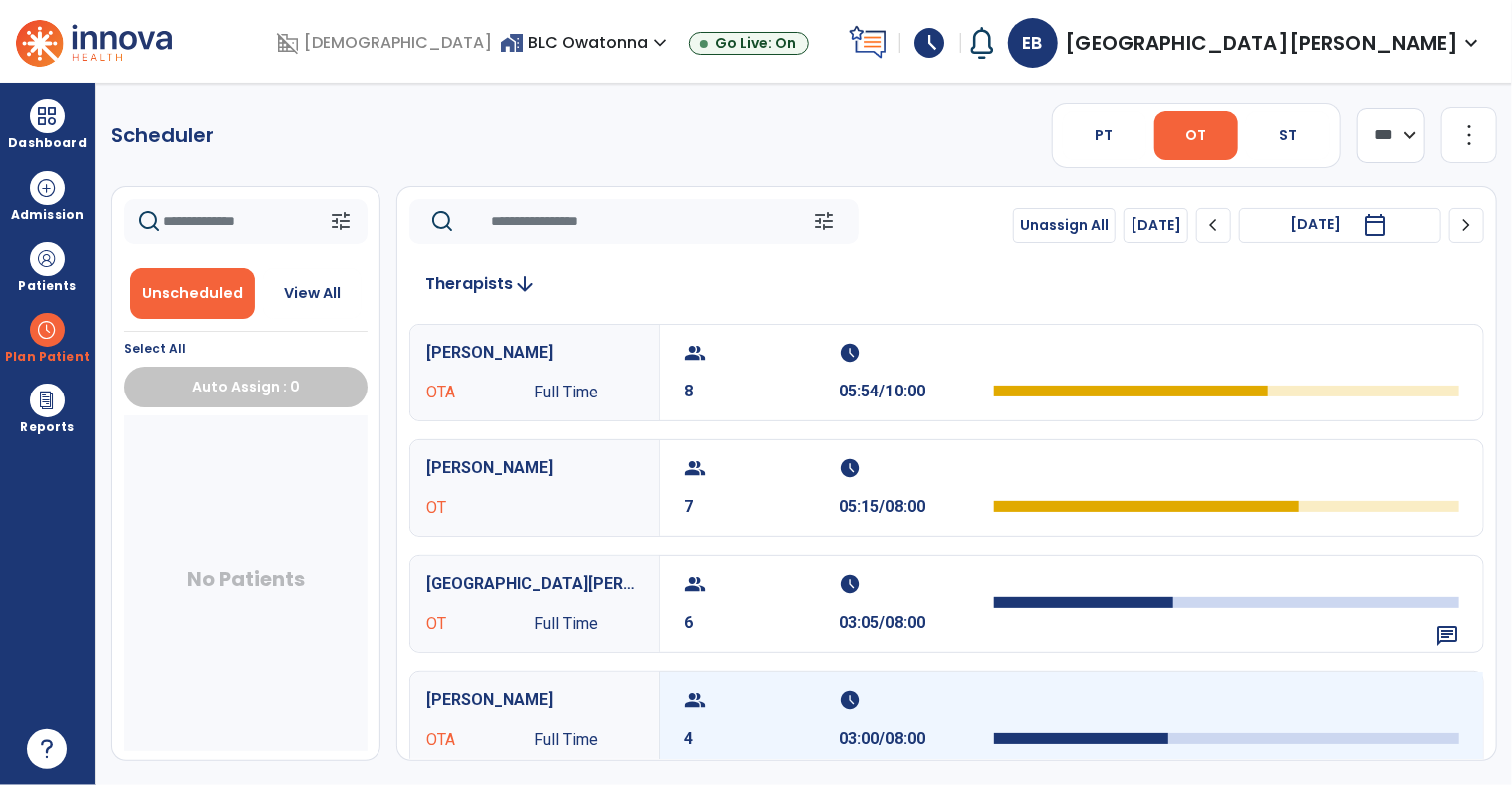 click on "schedule  03:00/08:00" at bounding box center (916, 720) 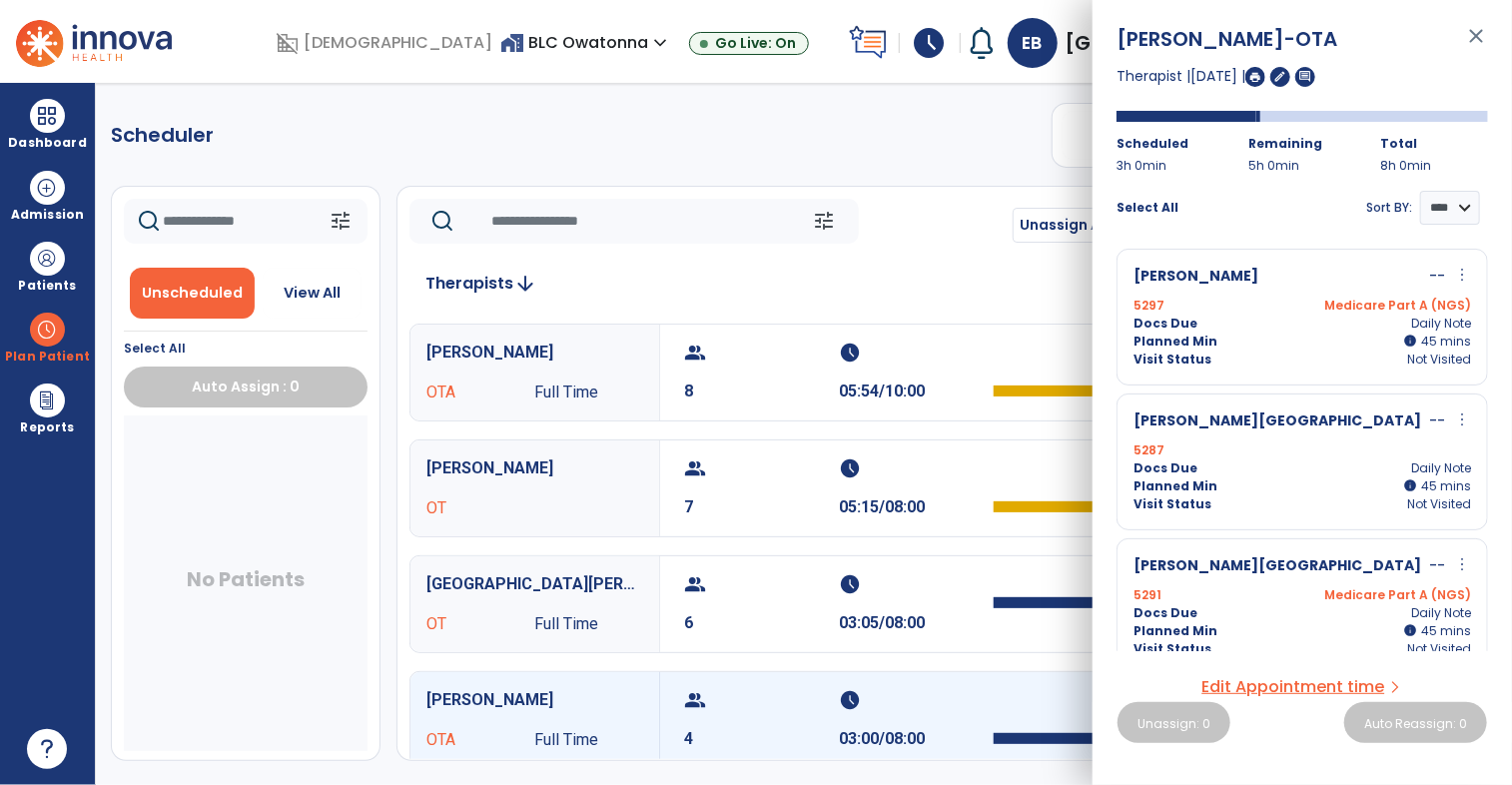 scroll, scrollTop: 166, scrollLeft: 0, axis: vertical 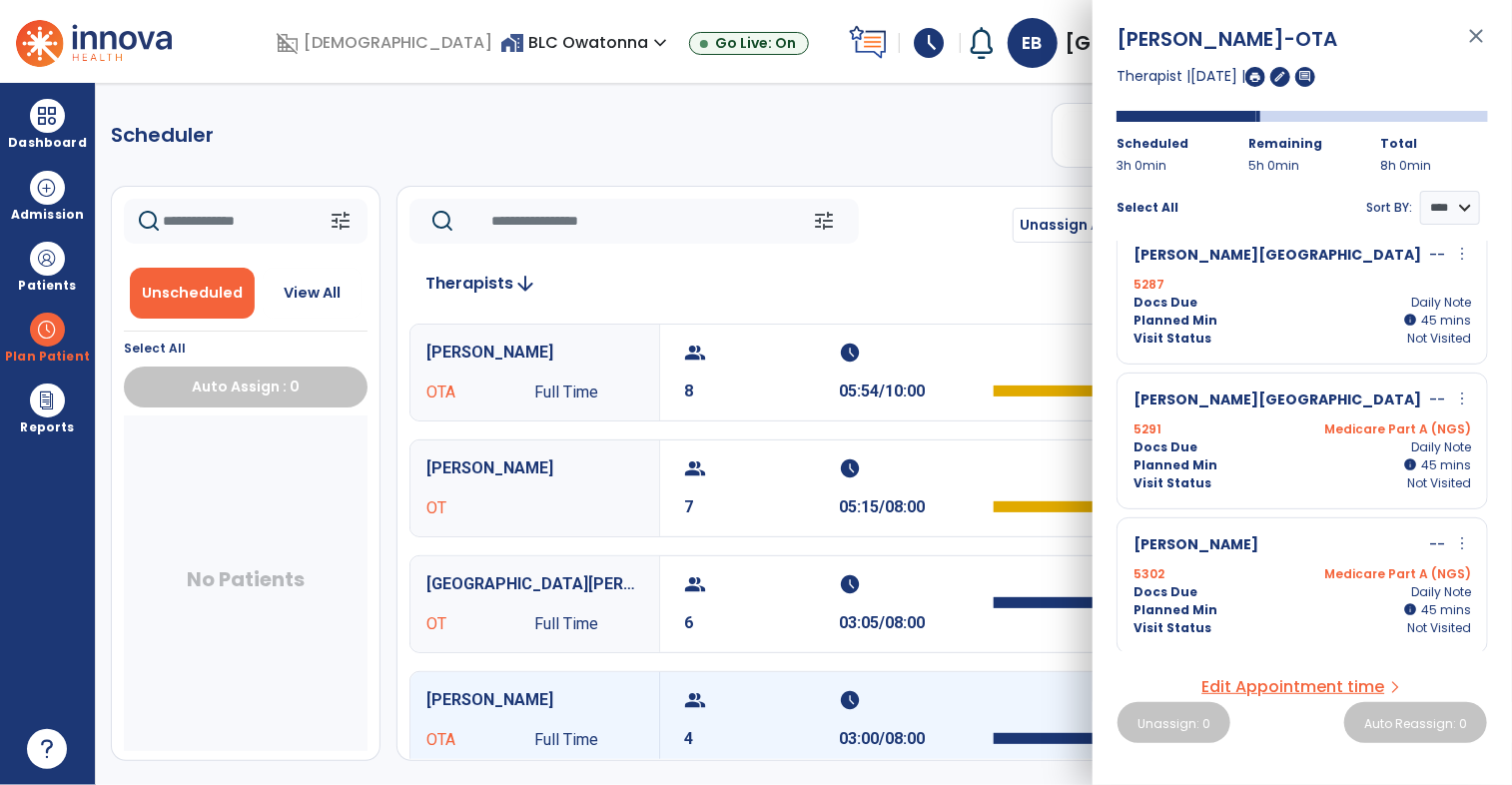 click on "close" at bounding box center [1476, 45] 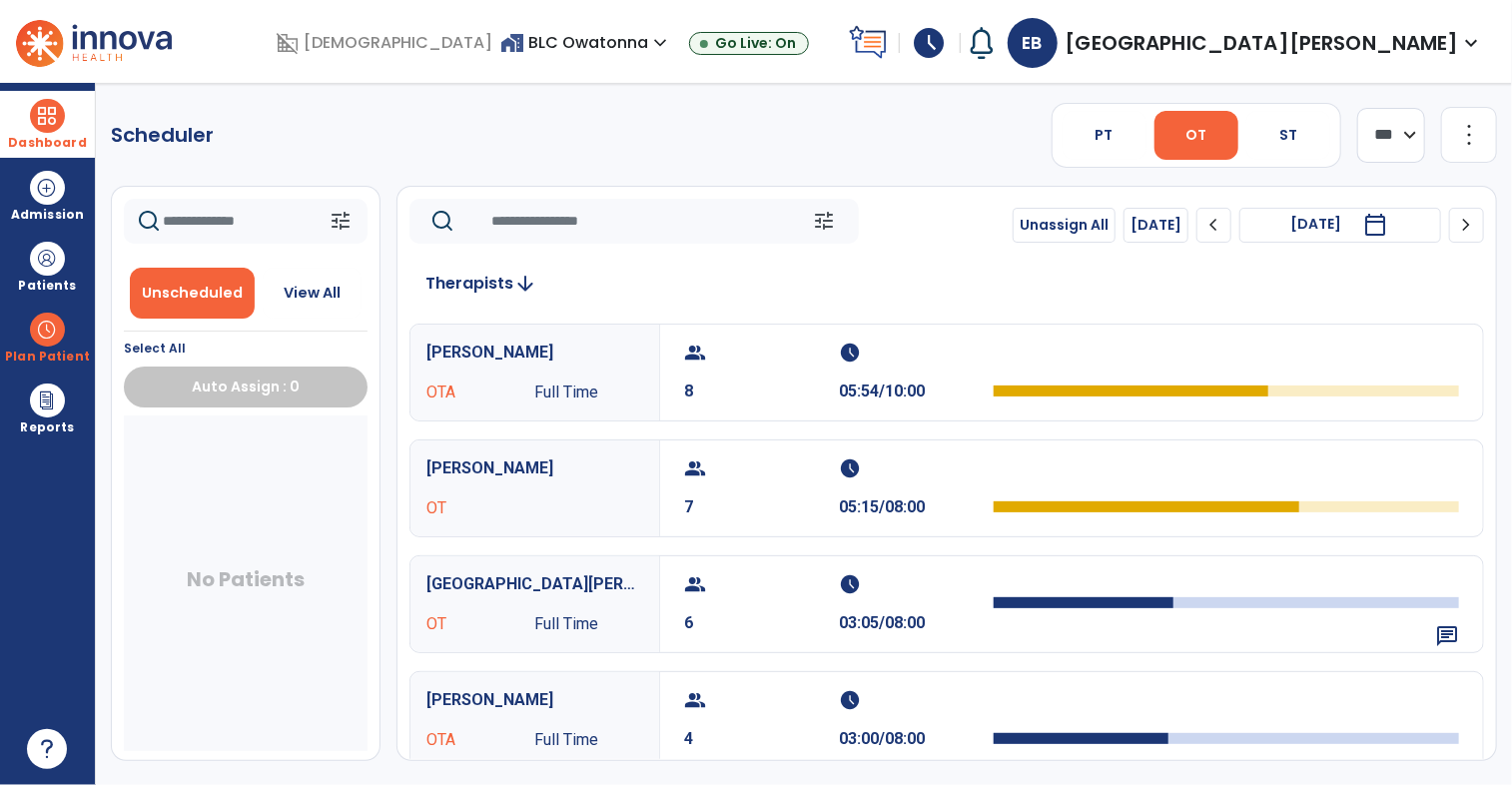 click at bounding box center [47, 116] 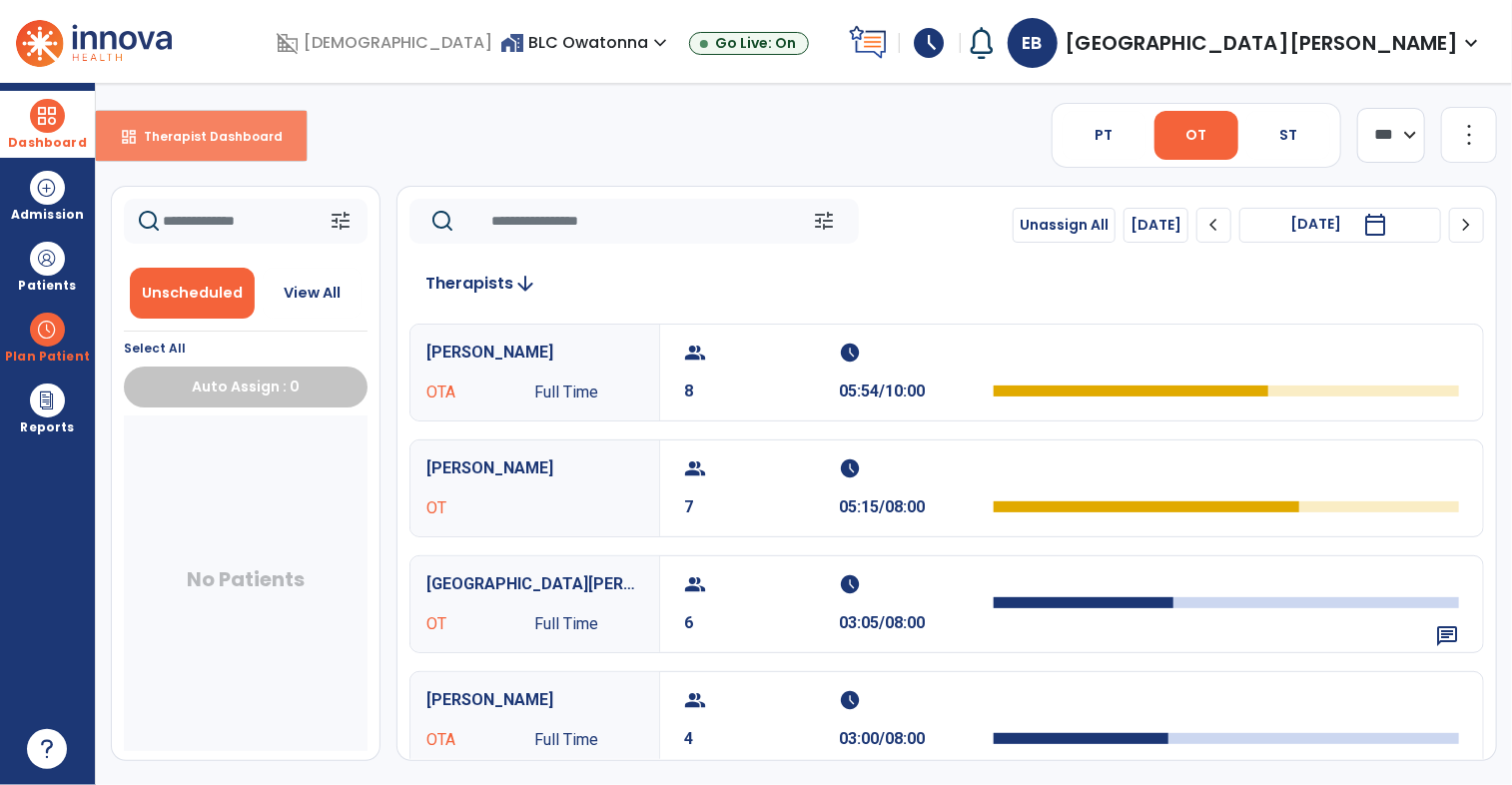 click on "dashboard" at bounding box center (129, 137) 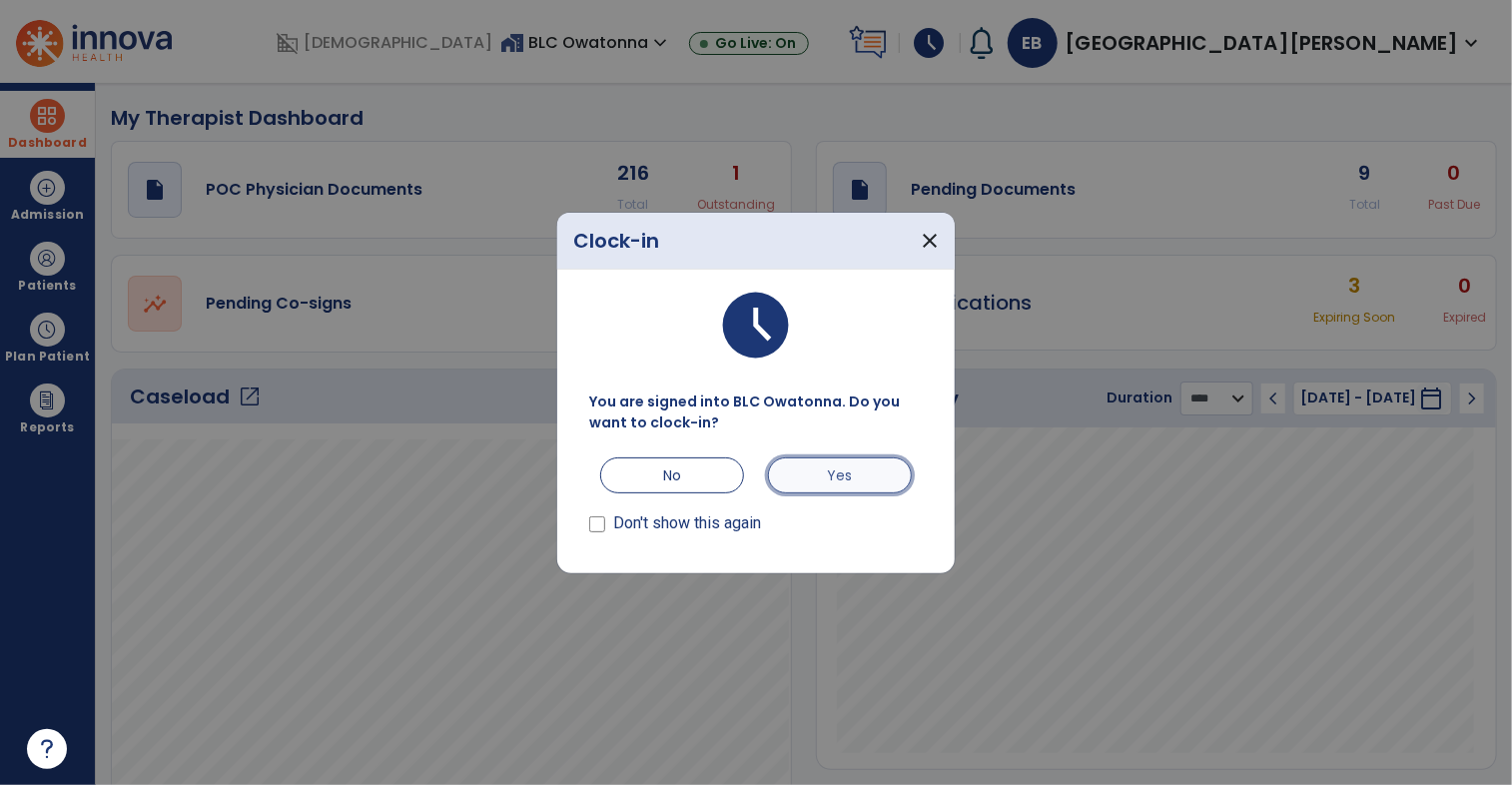 click on "Yes" at bounding box center [840, 475] 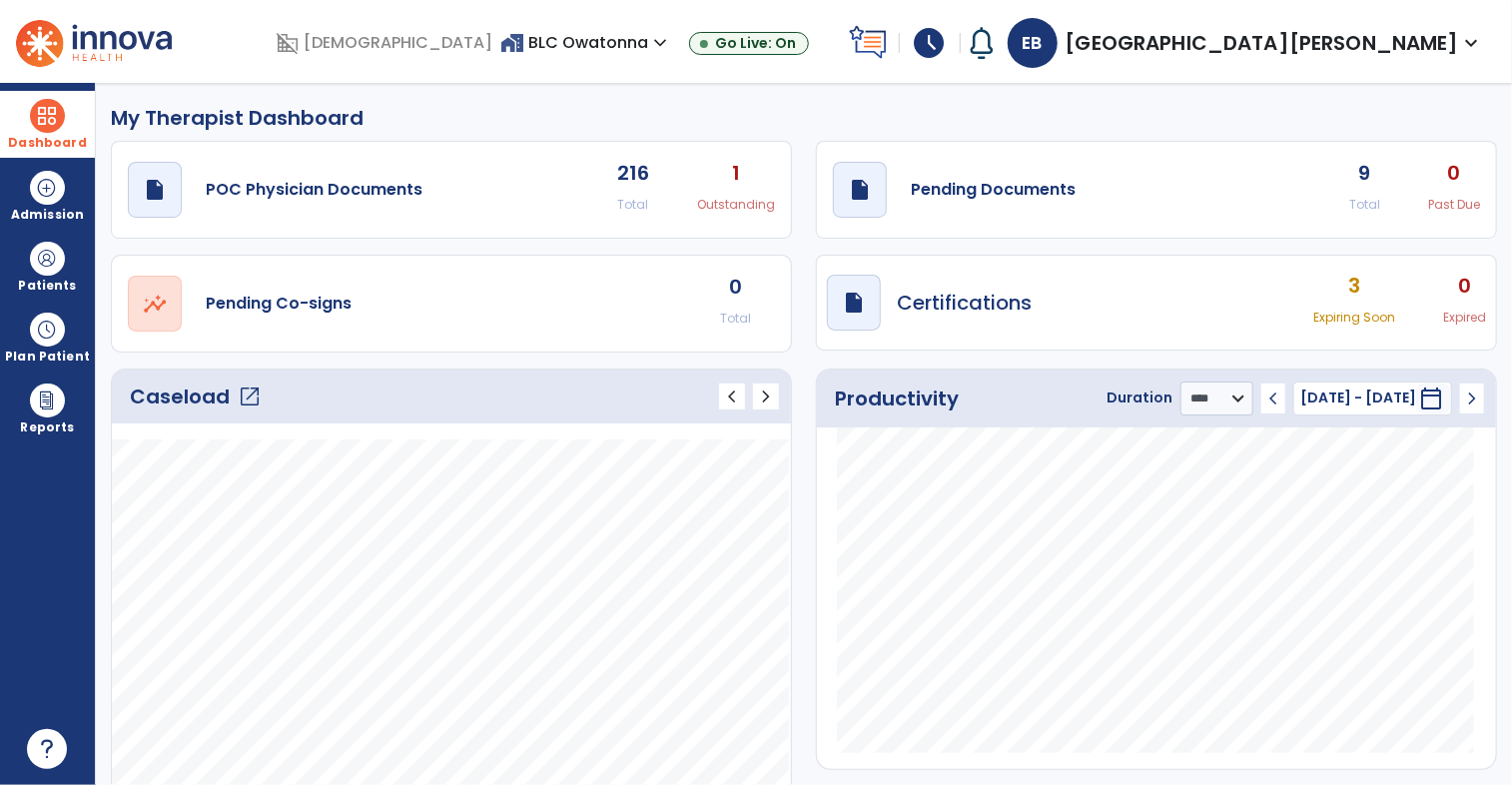 click on "open_in_new" 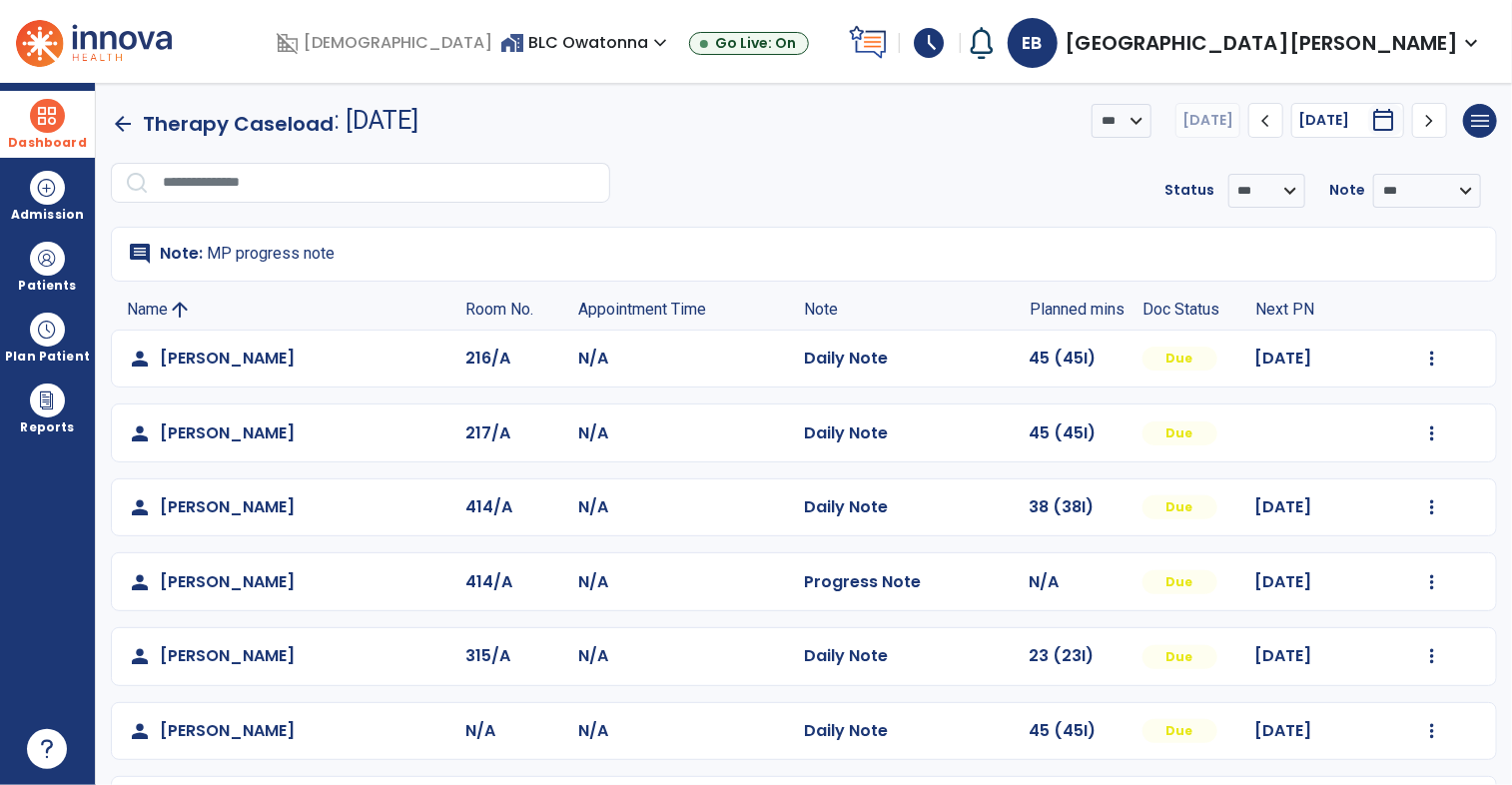 click on "Mark Visit As Complete   Reset Note   Open Document   G + C Mins" 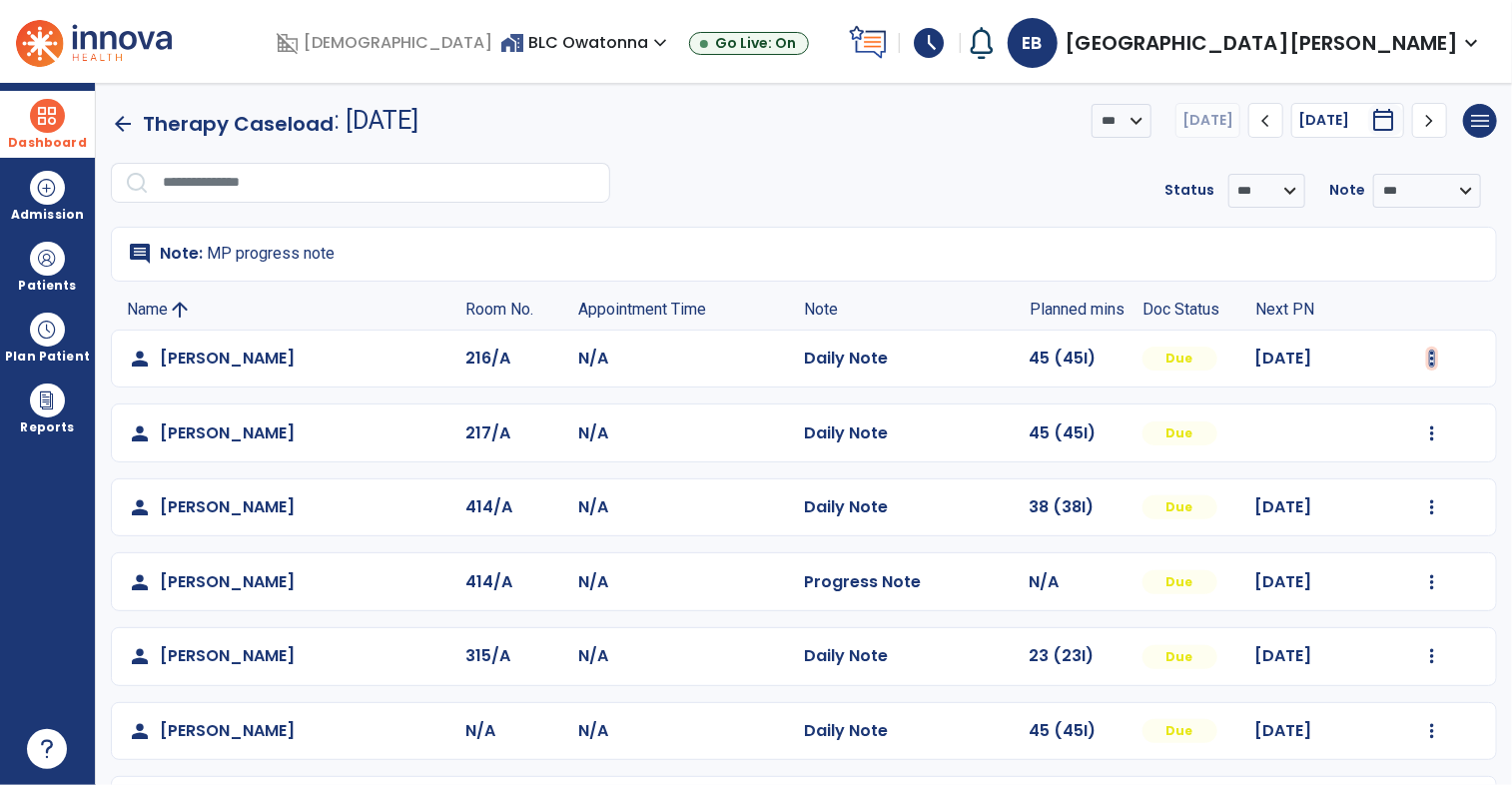 click at bounding box center [1432, 359] 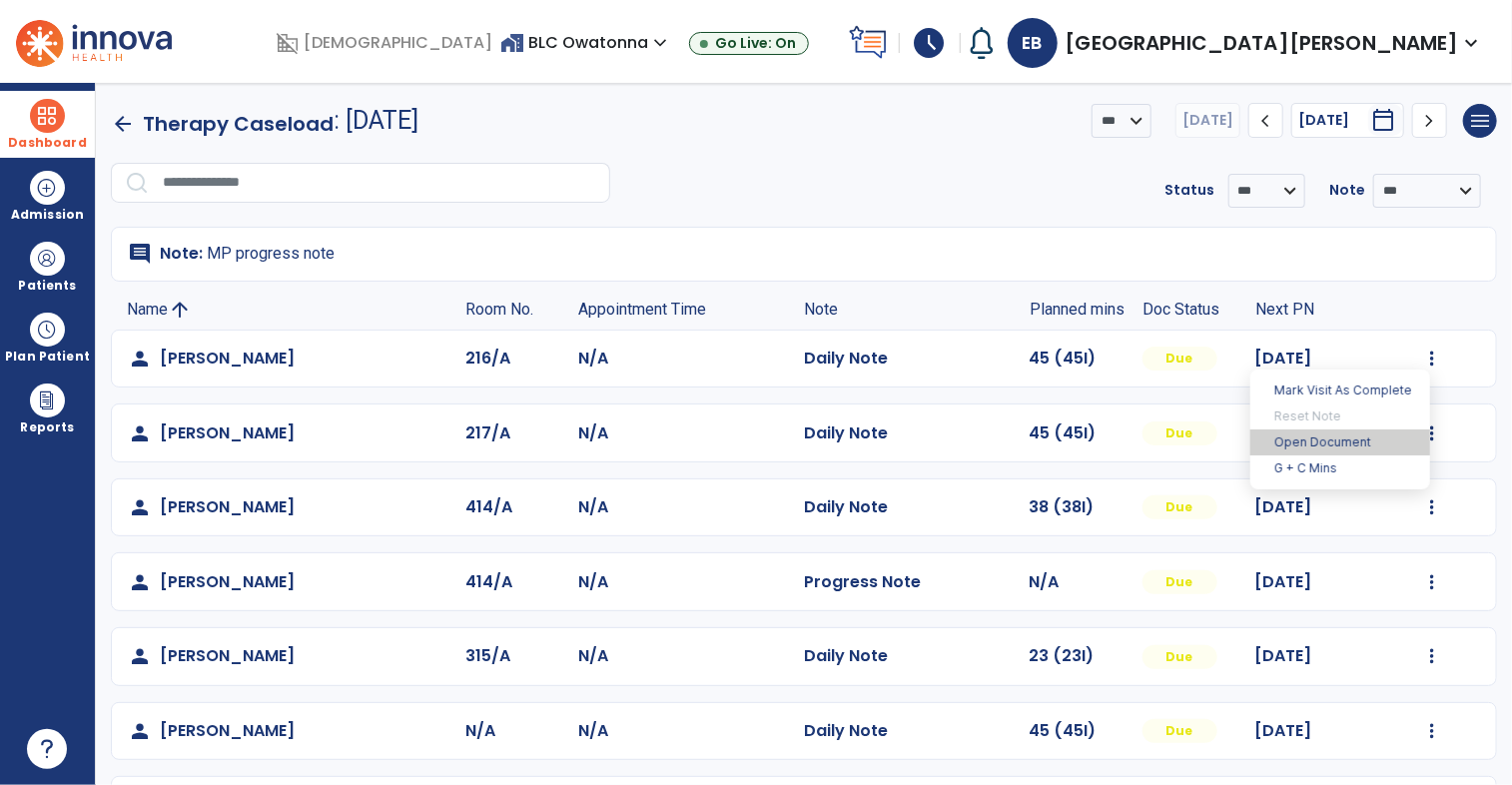 click on "Open Document" at bounding box center [1340, 442] 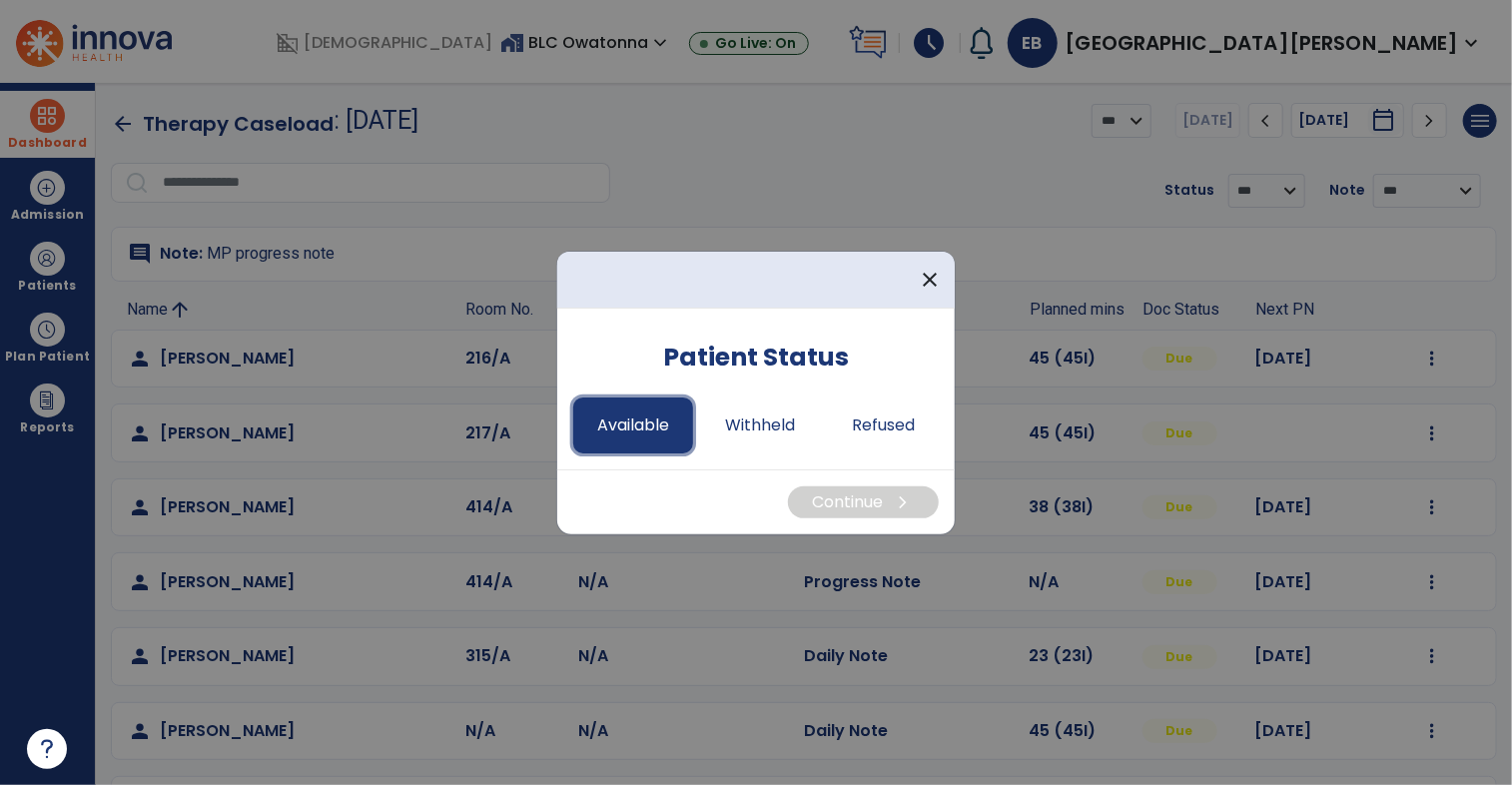 click on "Available" at bounding box center [633, 425] 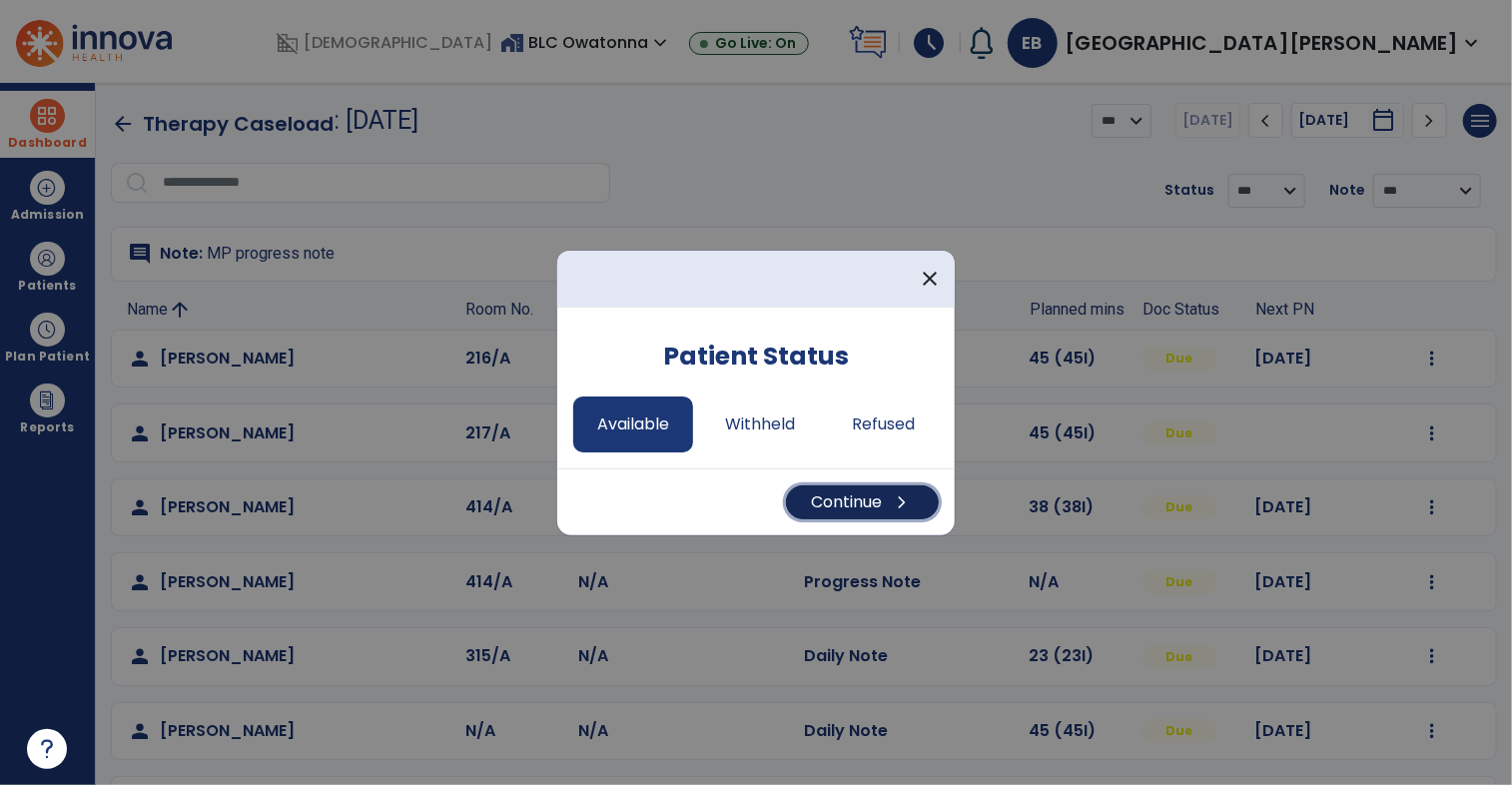 click on "Continue   chevron_right" at bounding box center [862, 502] 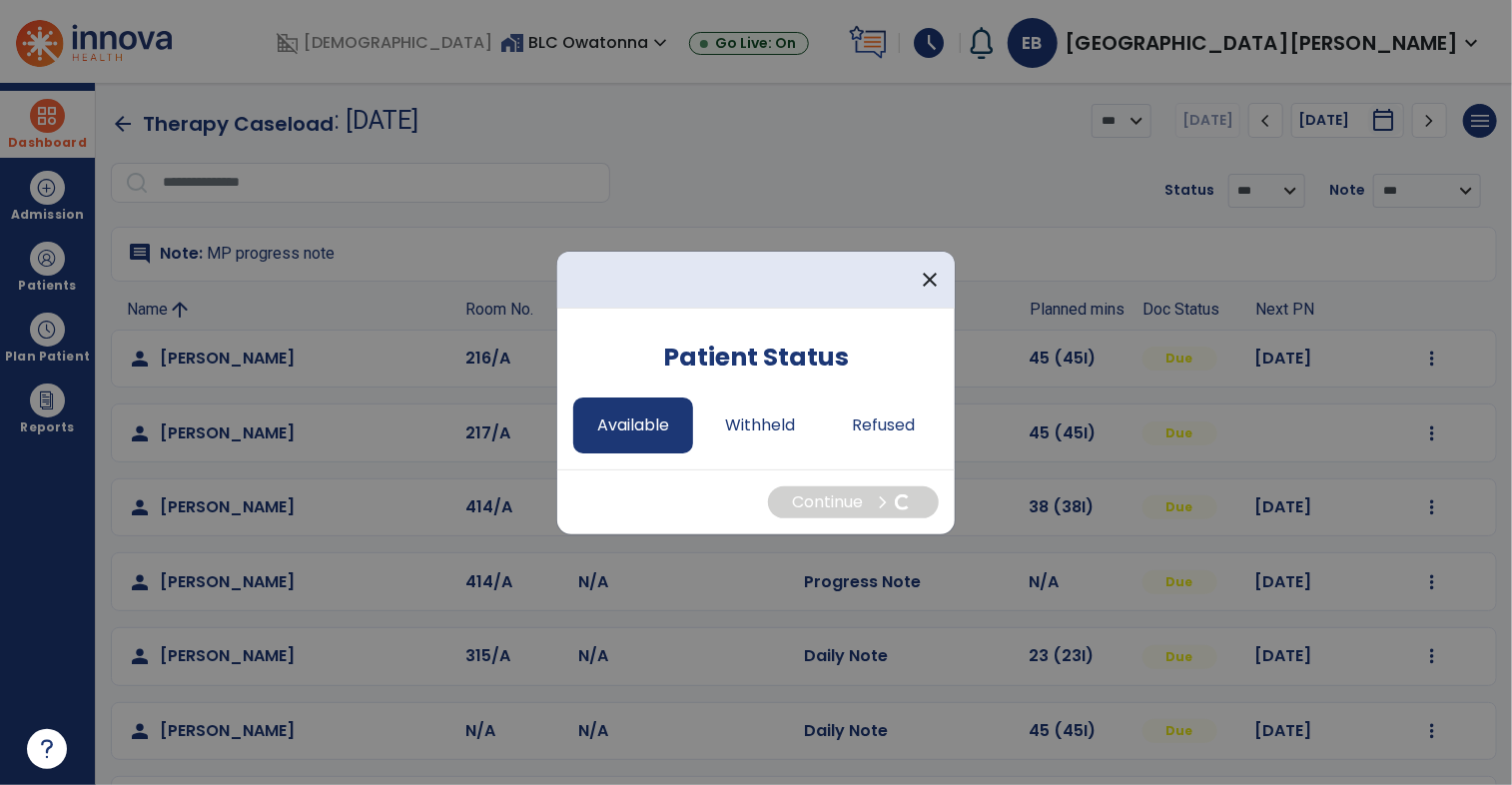 select on "*" 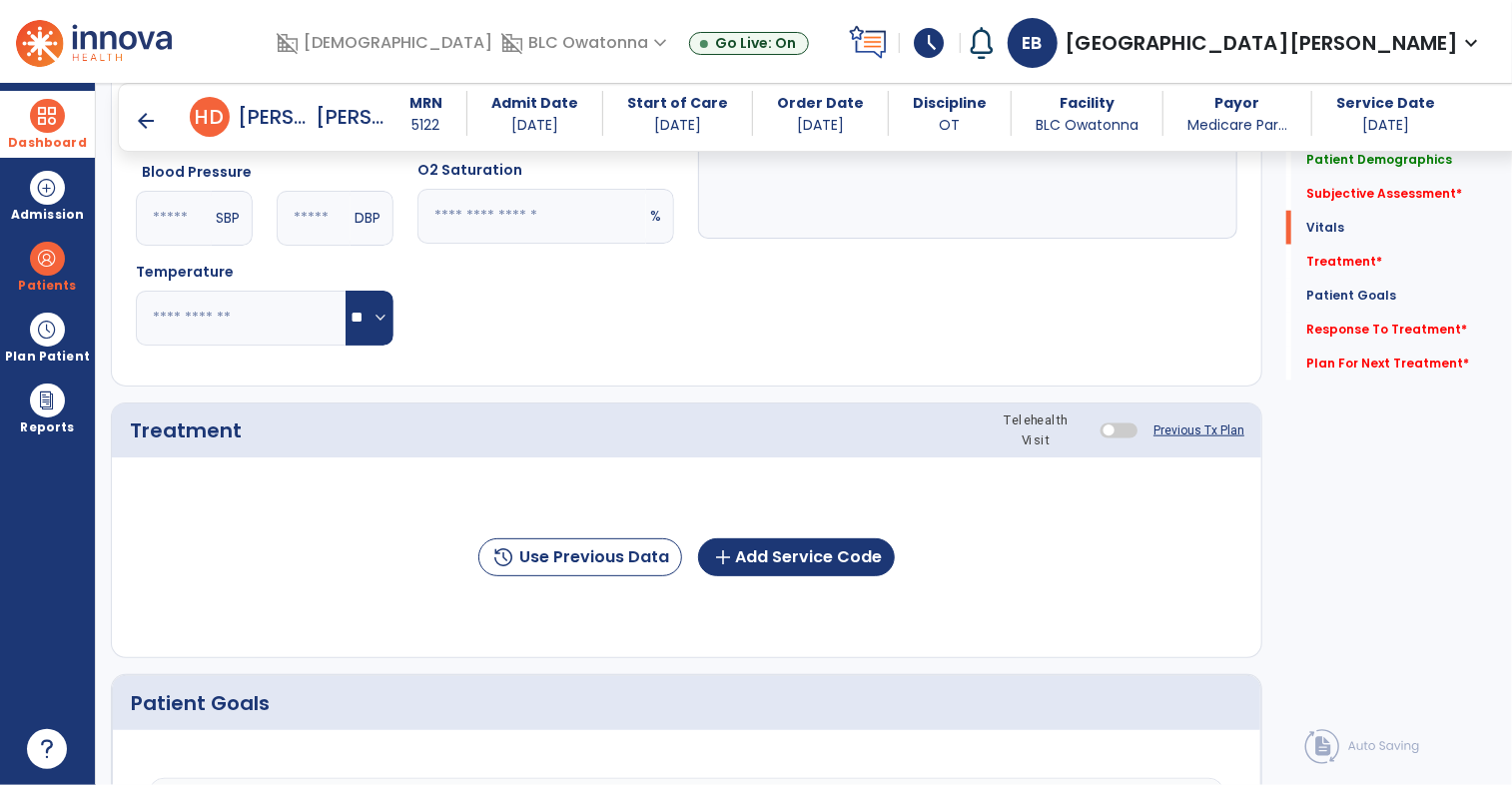 scroll, scrollTop: 959, scrollLeft: 0, axis: vertical 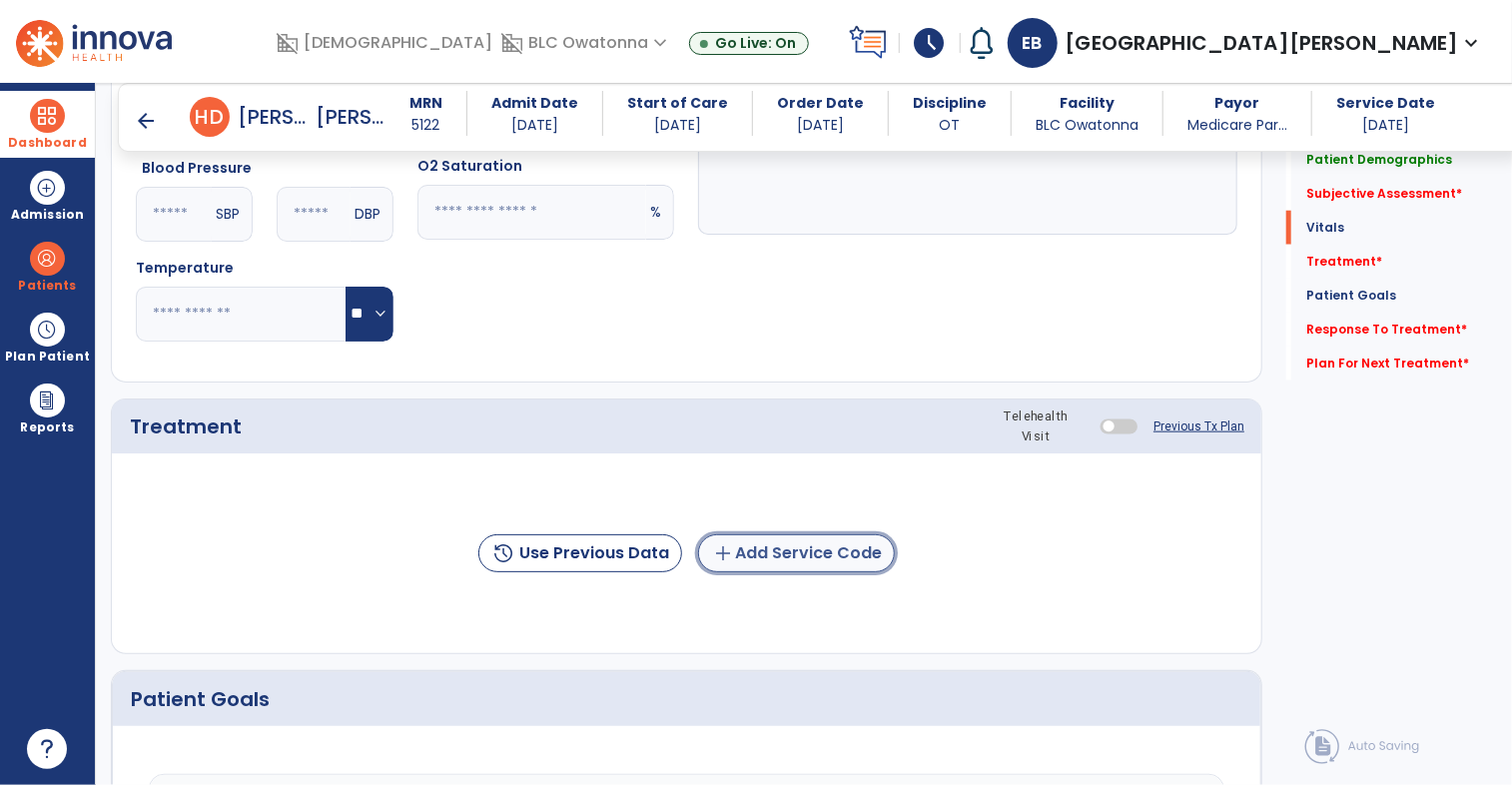 click on "add  Add Service Code" 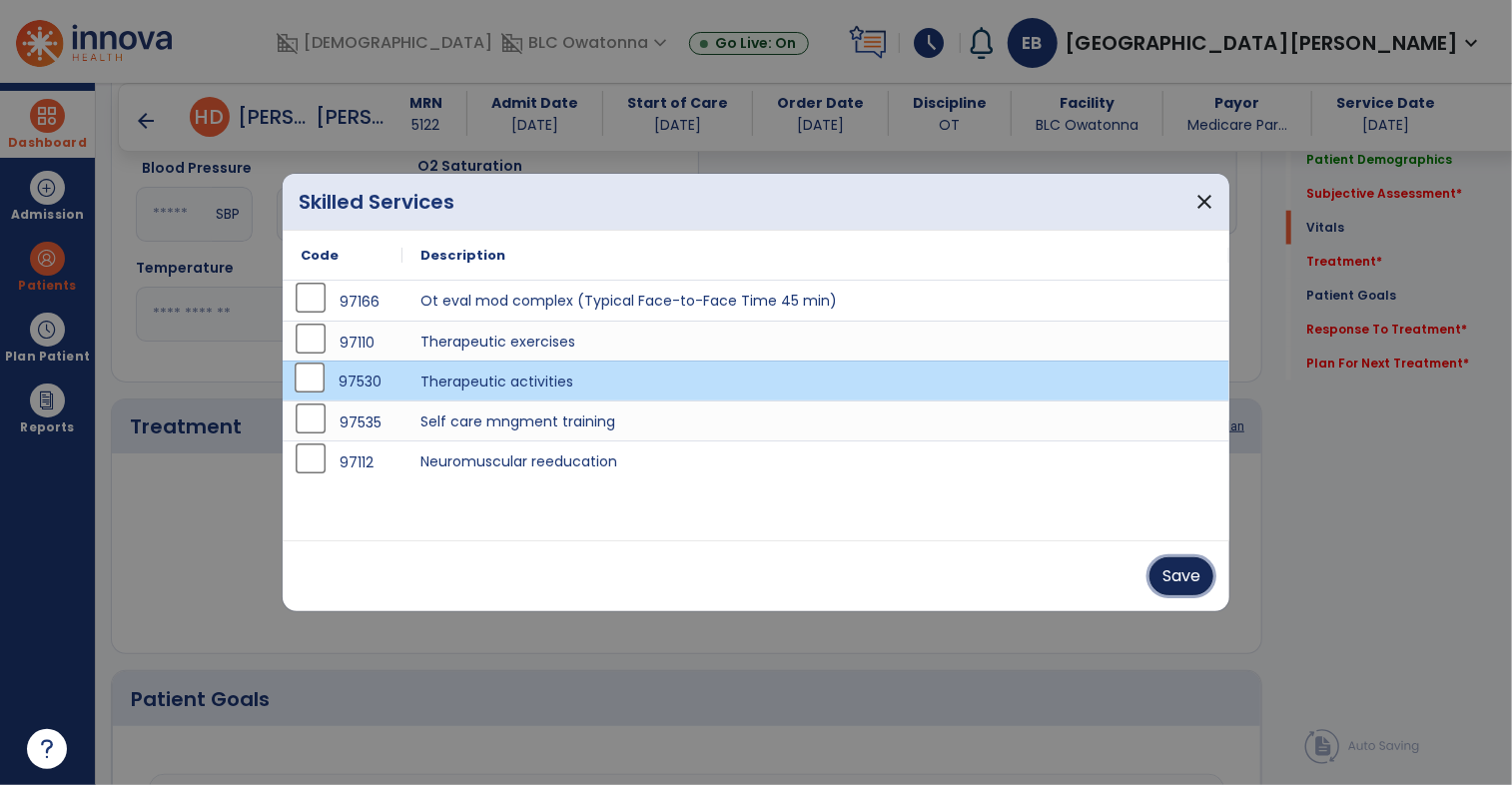 click on "Save" at bounding box center (1181, 576) 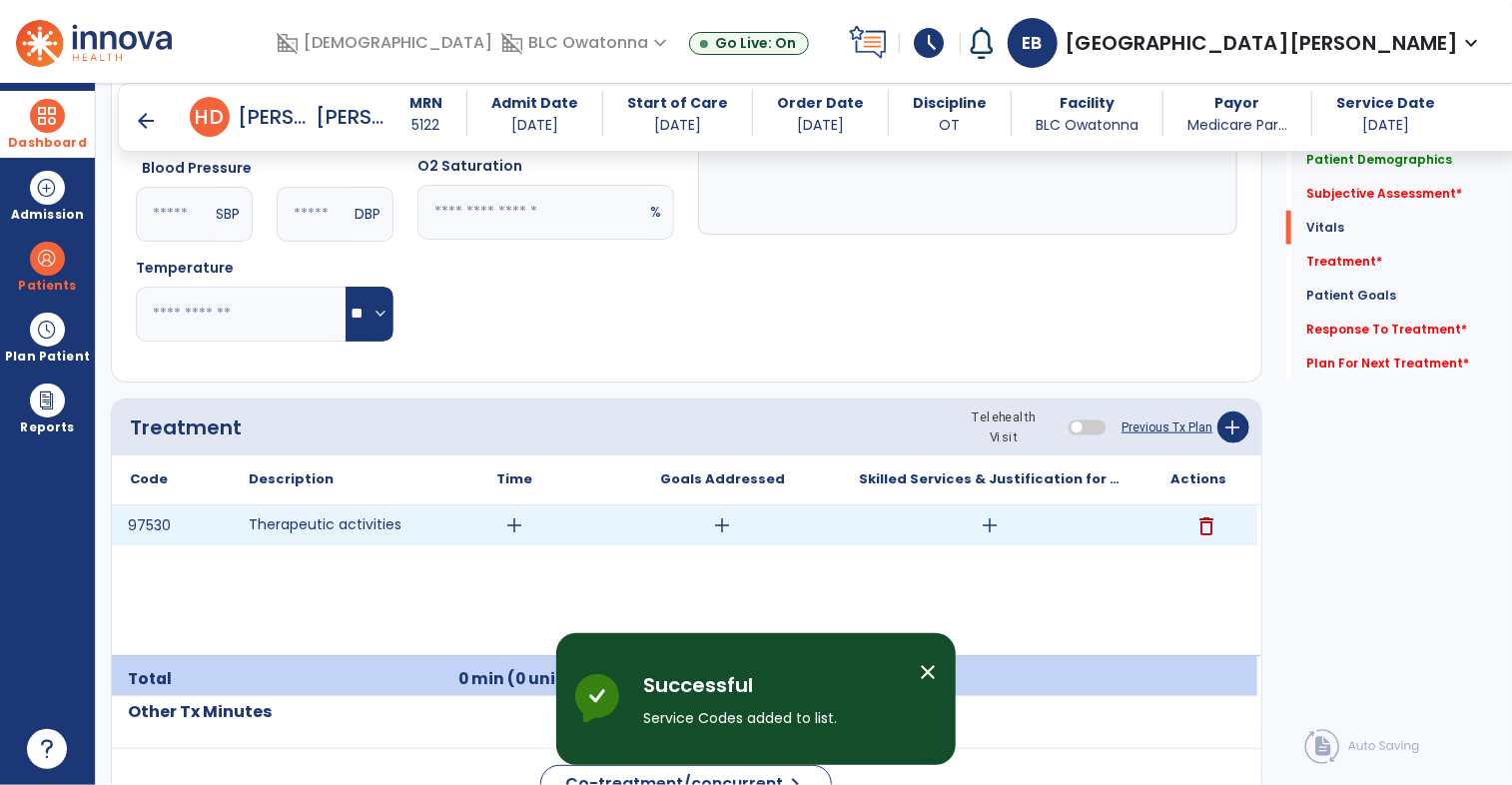 click on "add" at bounding box center [990, 525] 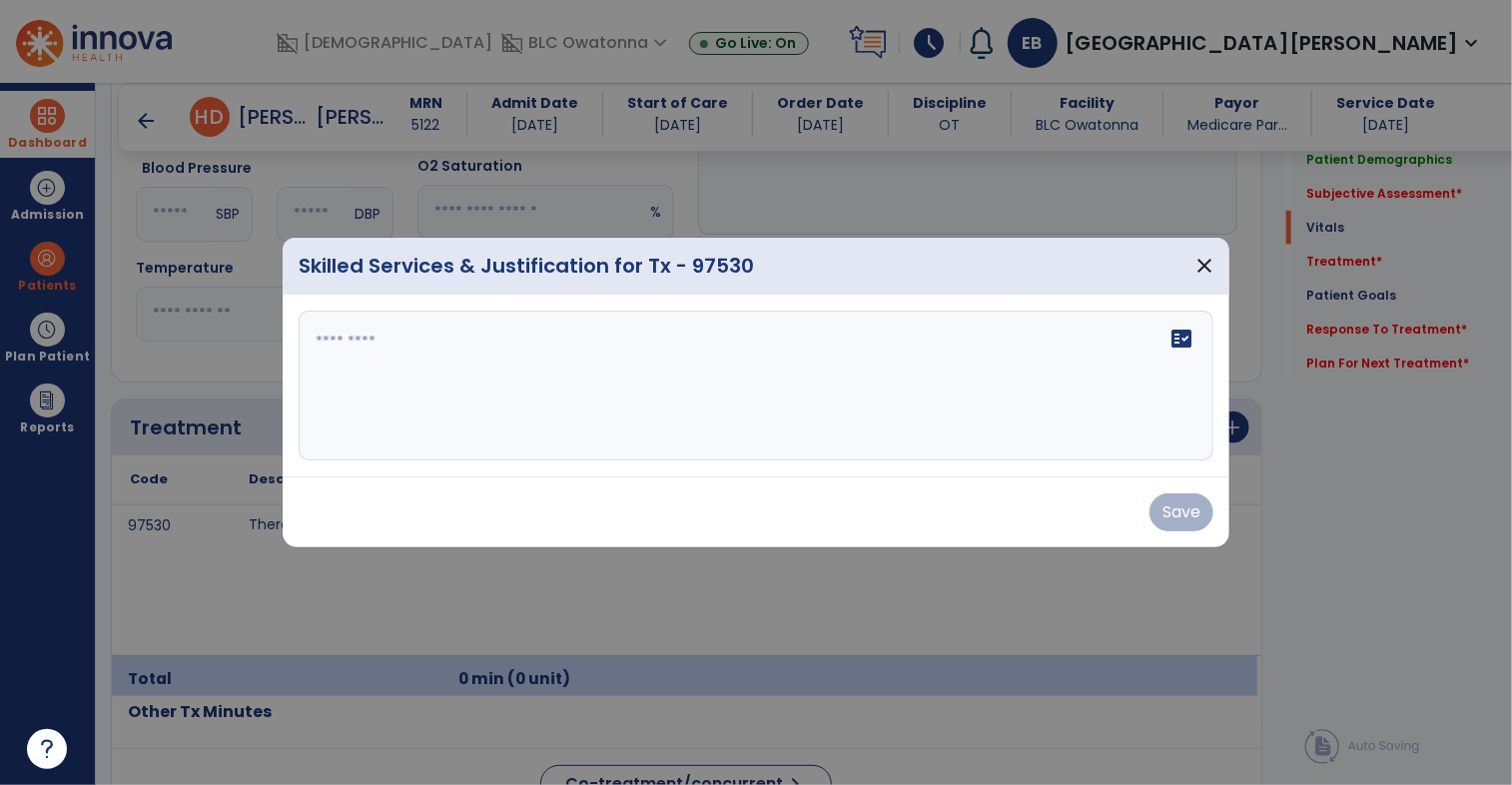 click on "fact_check" at bounding box center (756, 386) 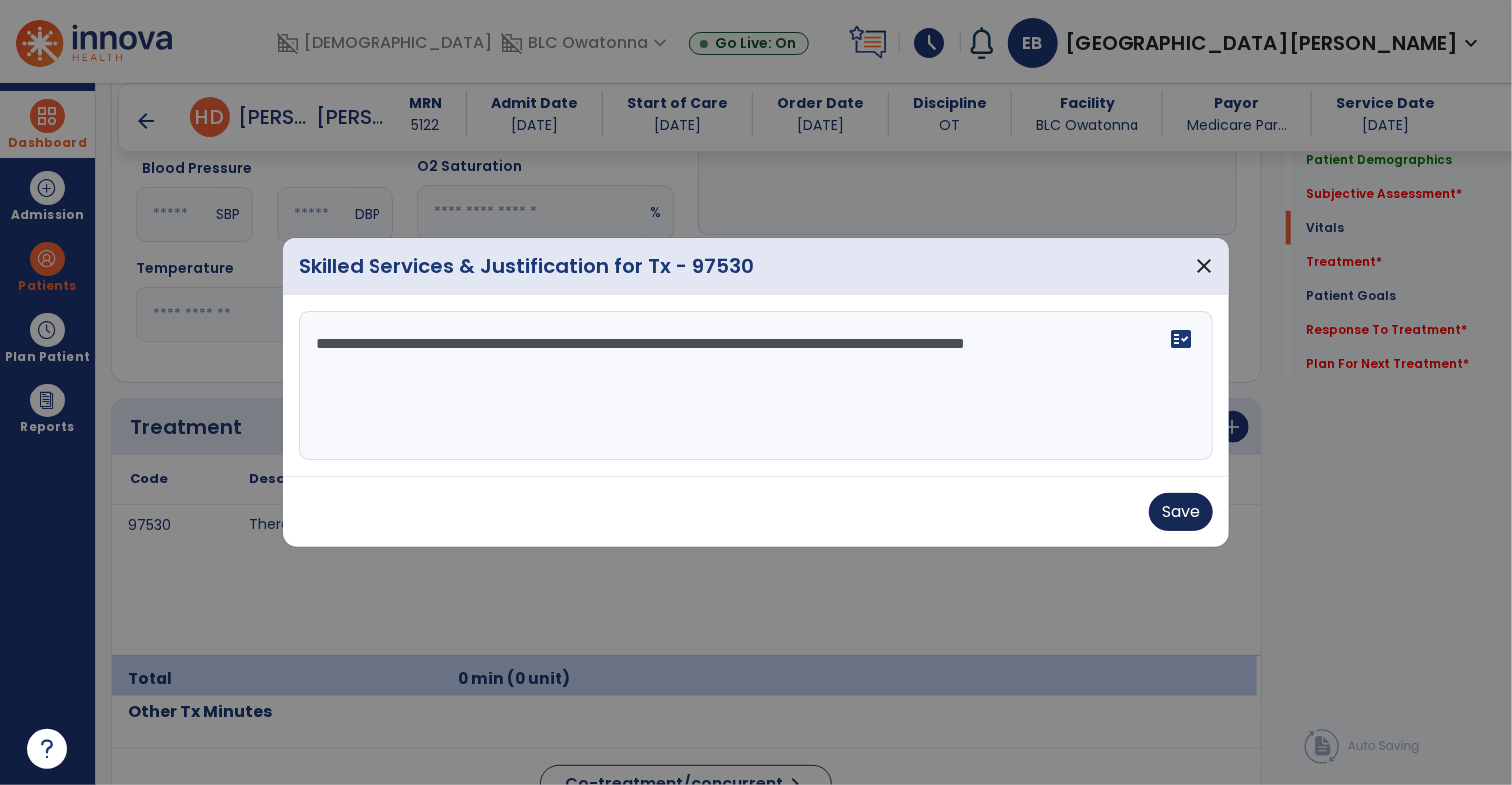 type on "**********" 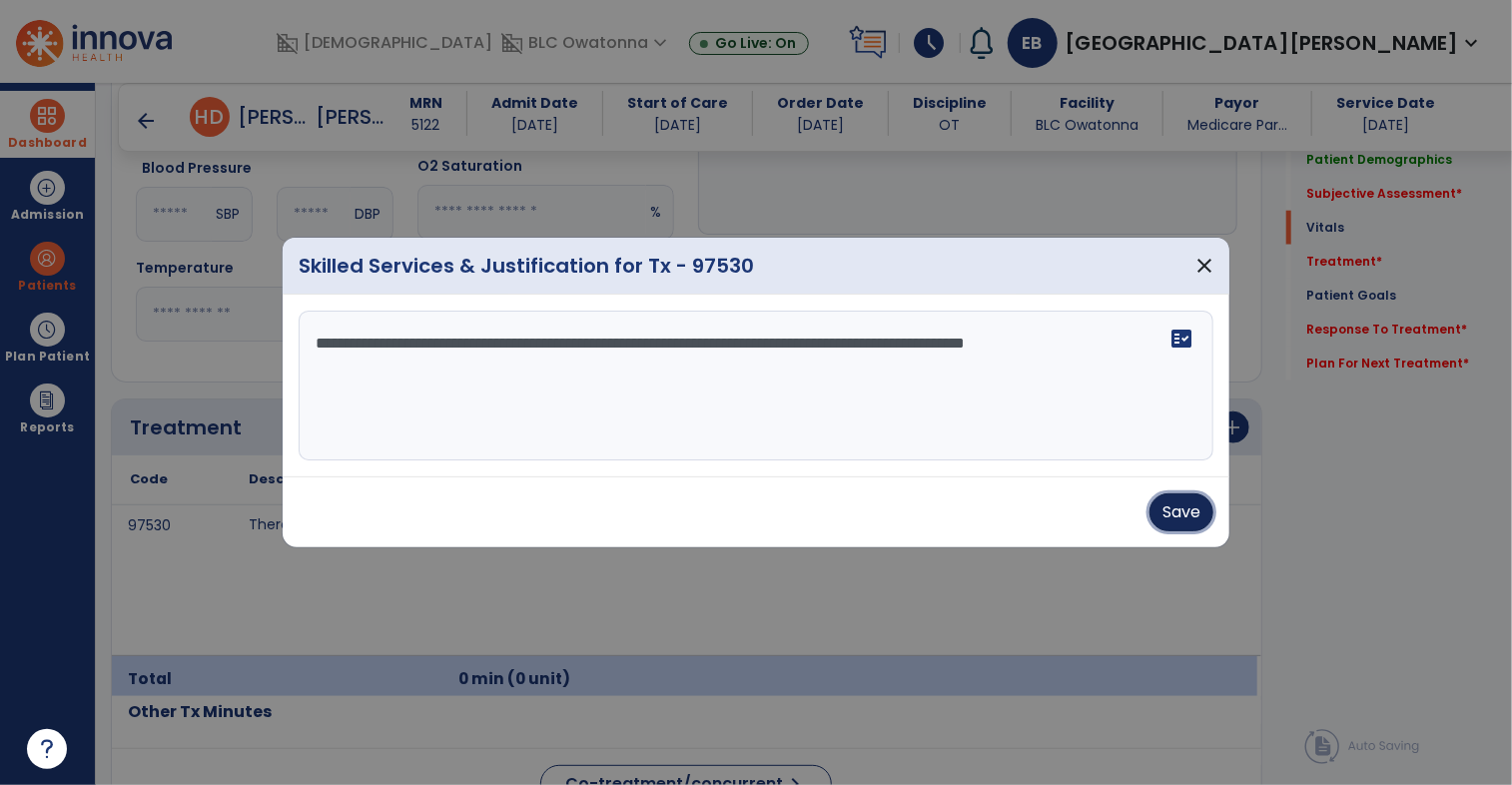click on "Save" at bounding box center [1181, 512] 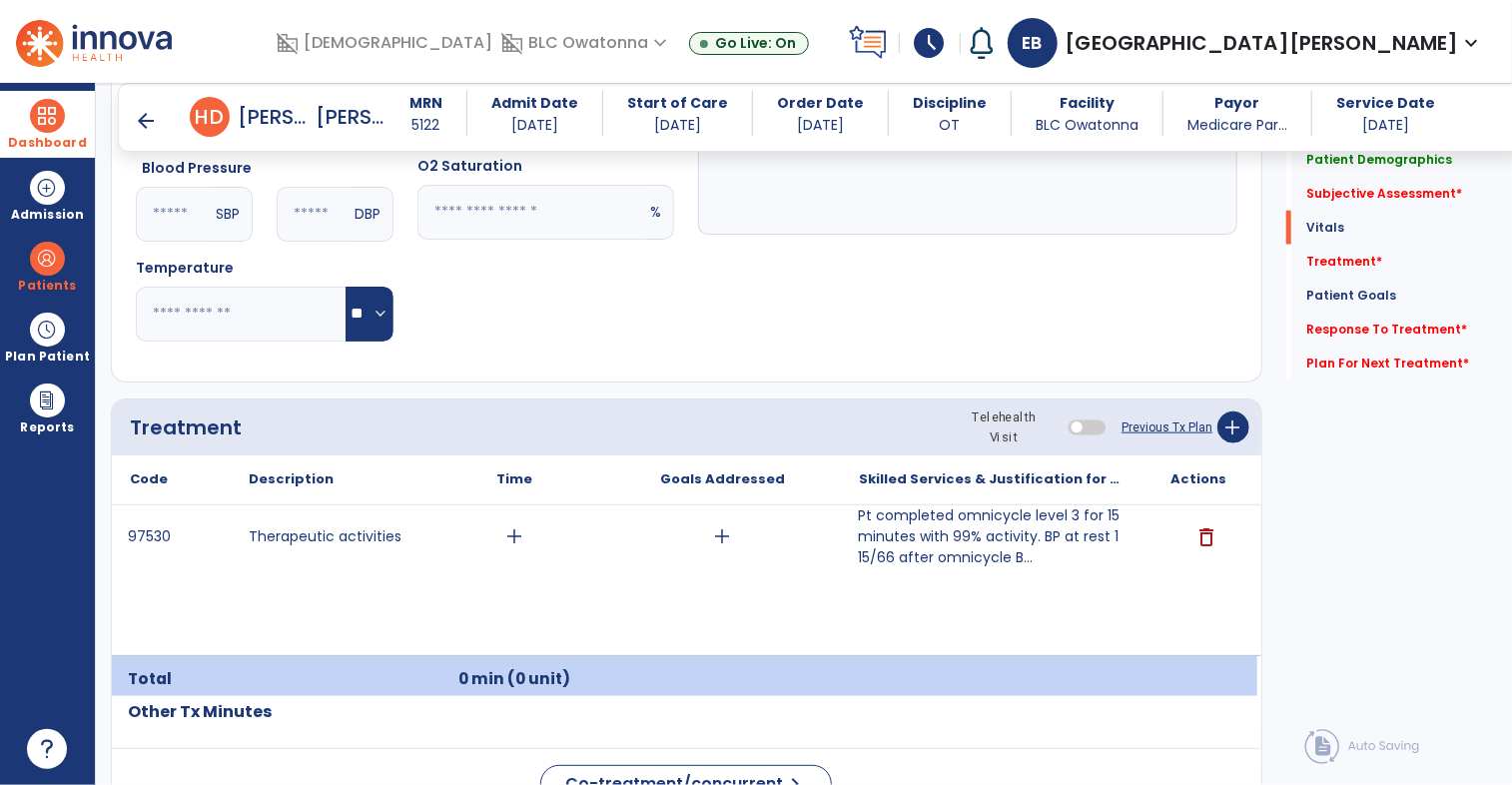 click on "97530  Therapeutic activities  add add  Pt completed omnicycle level 3 for 15 minutes with 99% activity. BP at rest 115/66 after omnicycle B...  delete" at bounding box center [684, 580] 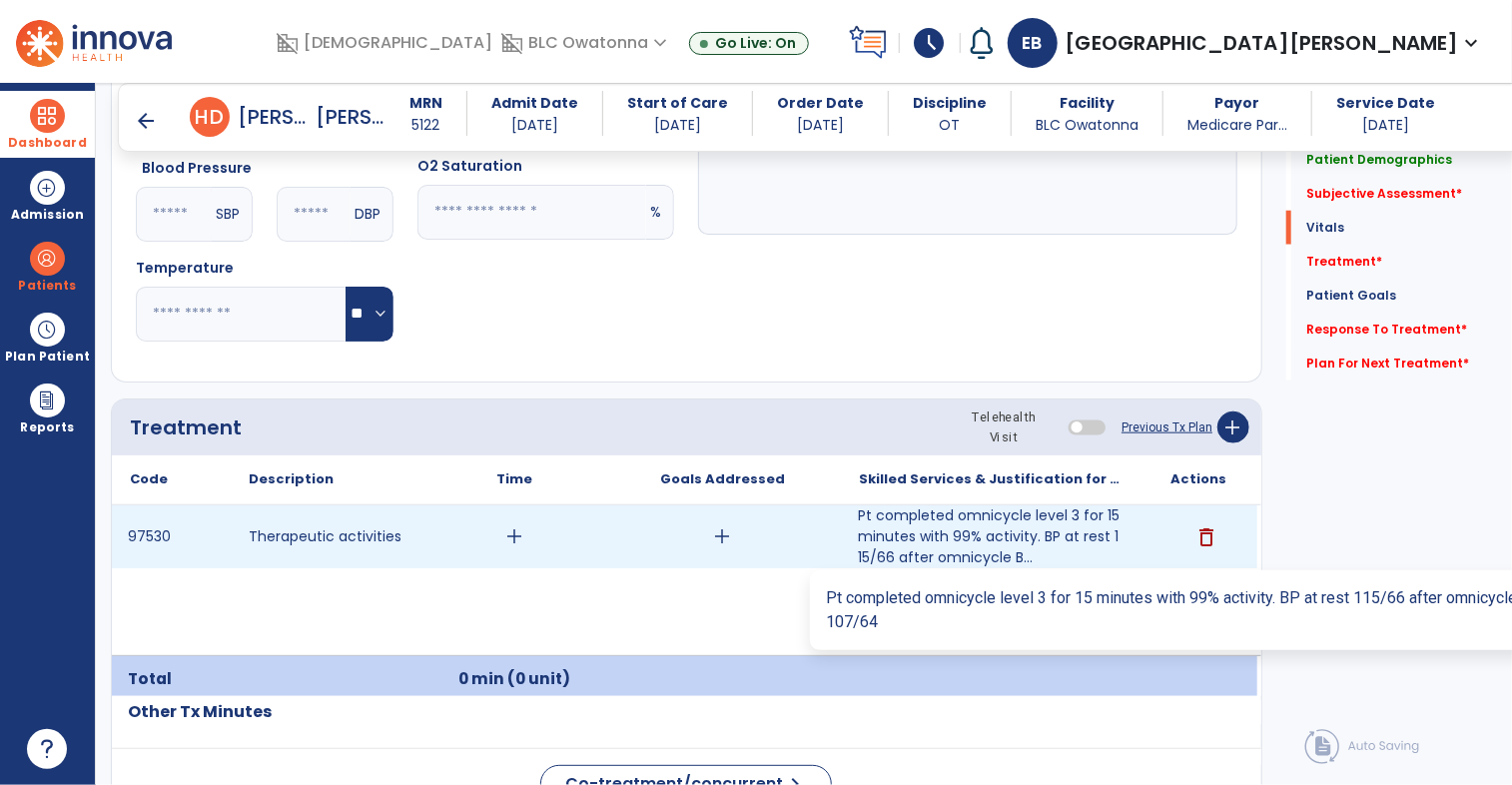 click on "Pt completed omnicycle level 3 for 15 minutes with 99% activity. BP at rest 115/66 after omnicycle B..." at bounding box center (990, 536) 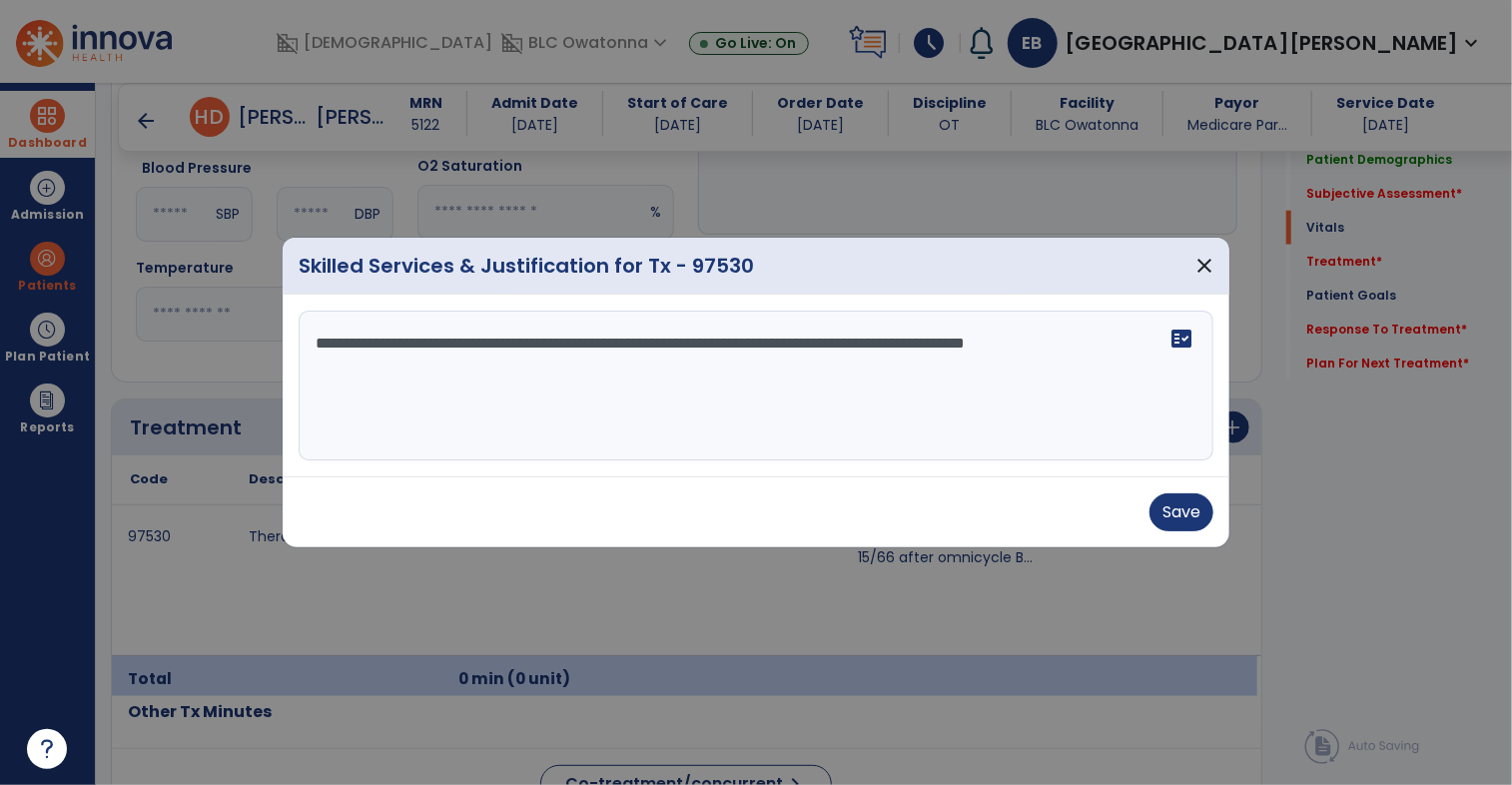 click on "**********" at bounding box center [756, 386] 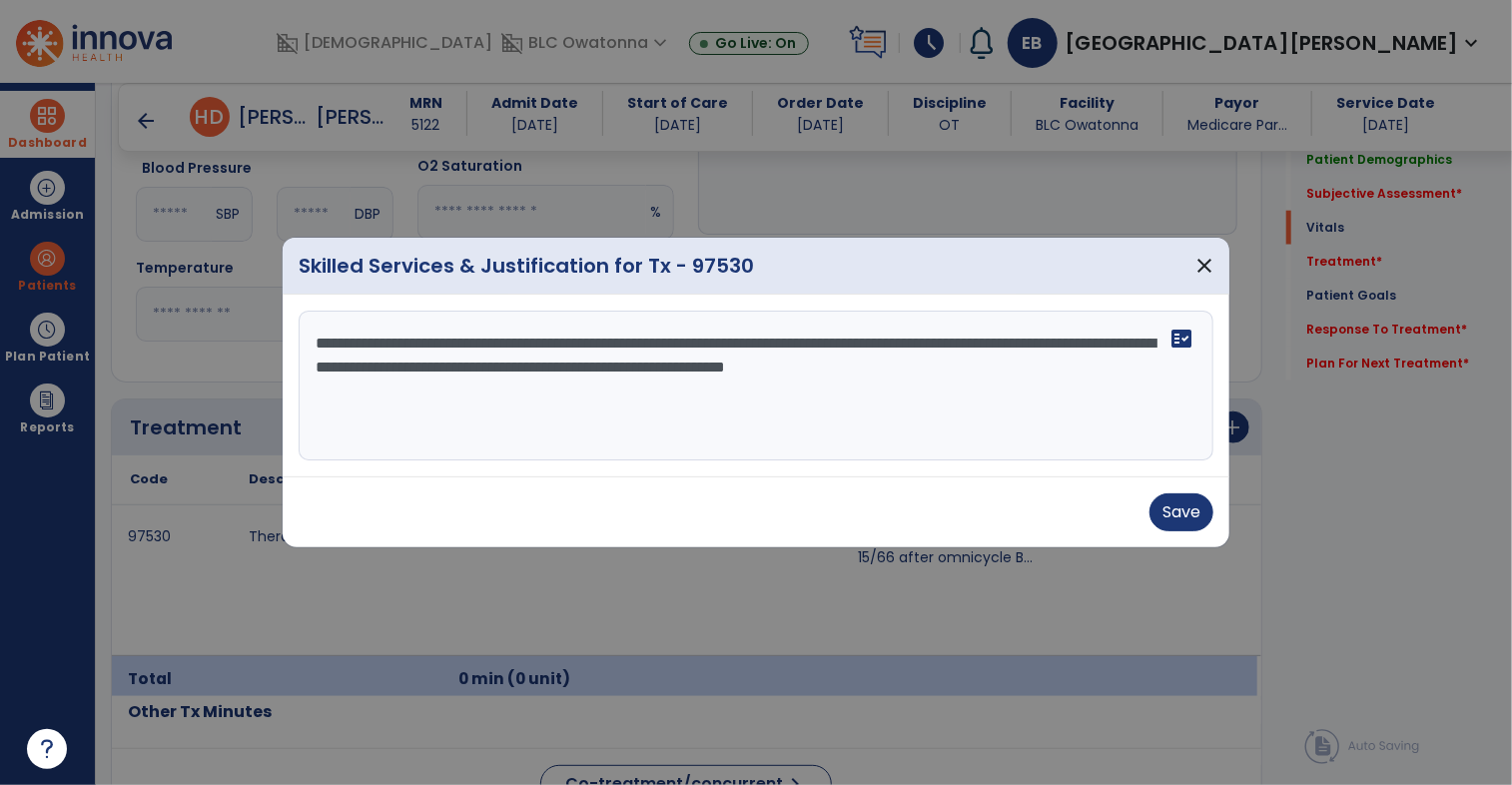 click on "**********" at bounding box center [756, 386] 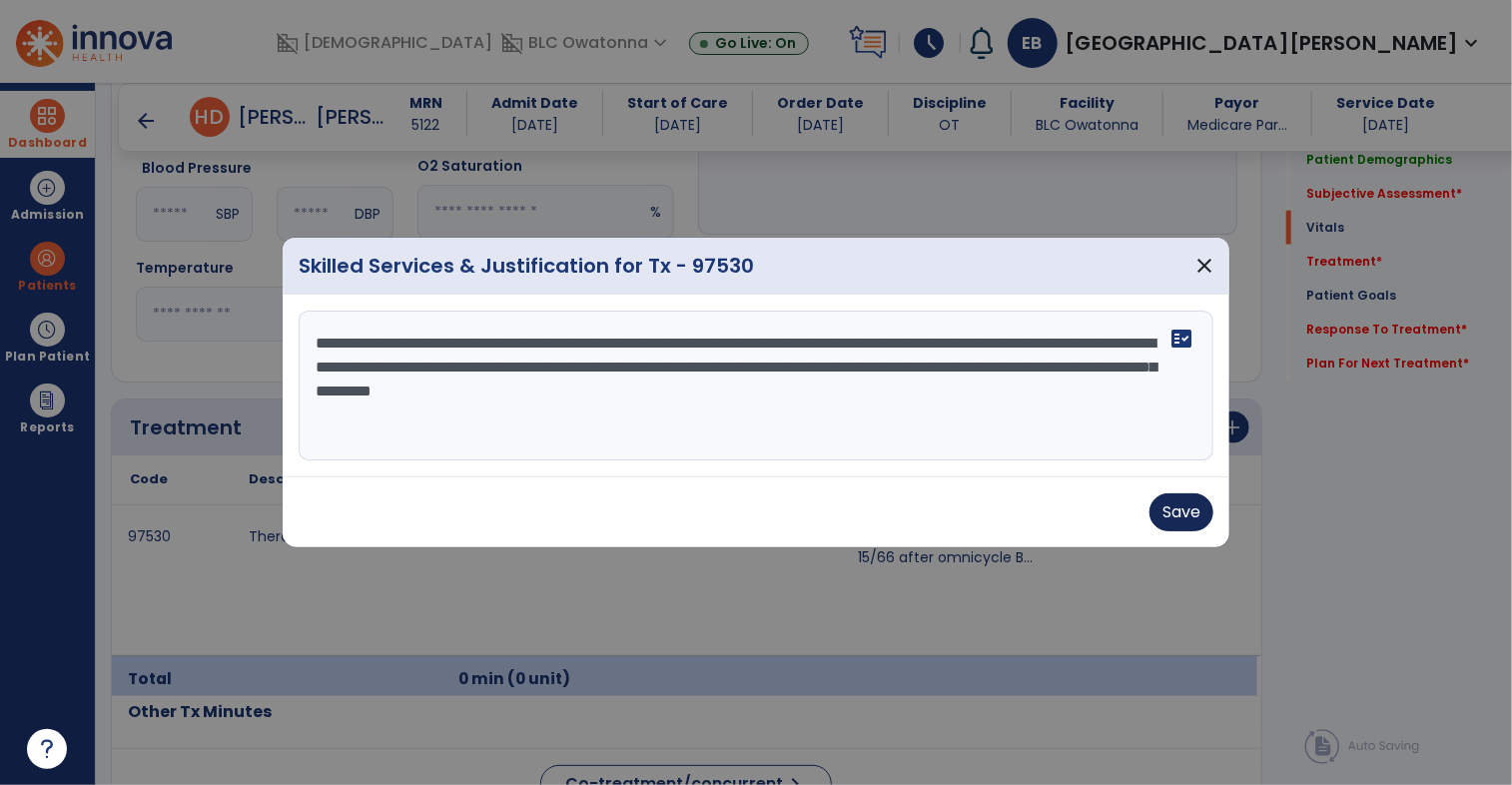 type on "**********" 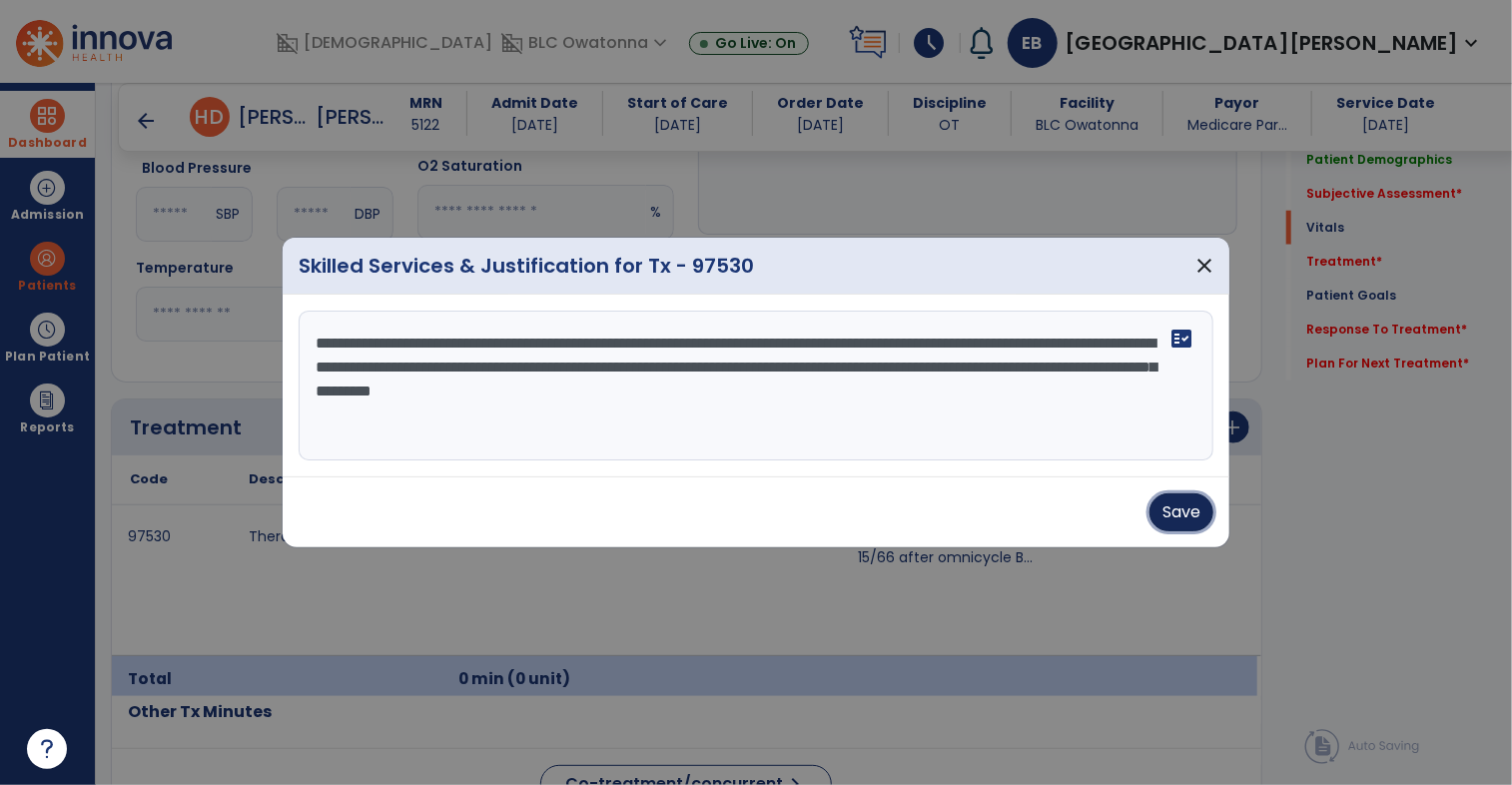 click on "Save" at bounding box center (1181, 512) 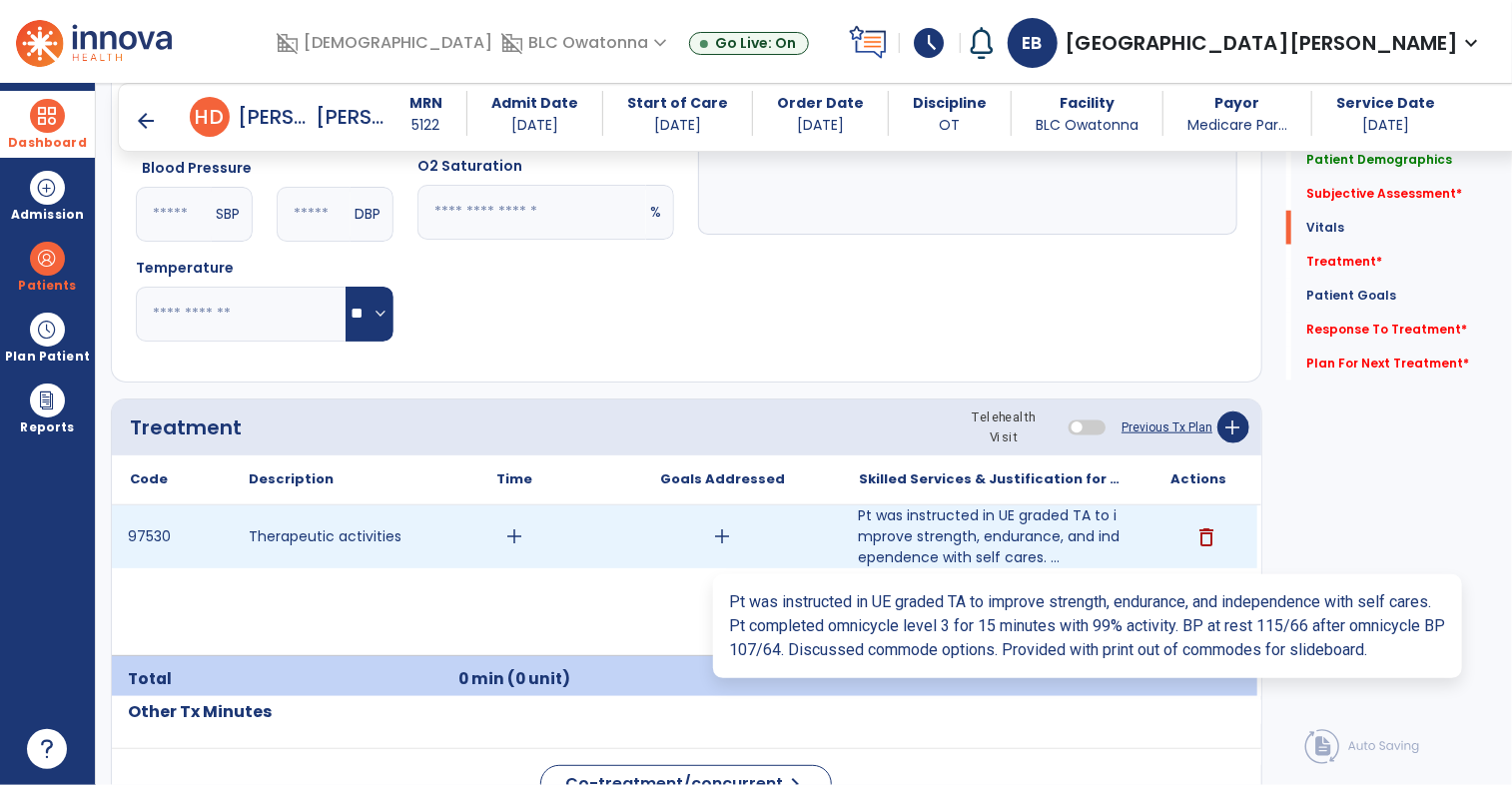 click on "Pt was instructed in UE graded TA to improve strength, endurance, and independence with self cares. ..." at bounding box center [990, 536] 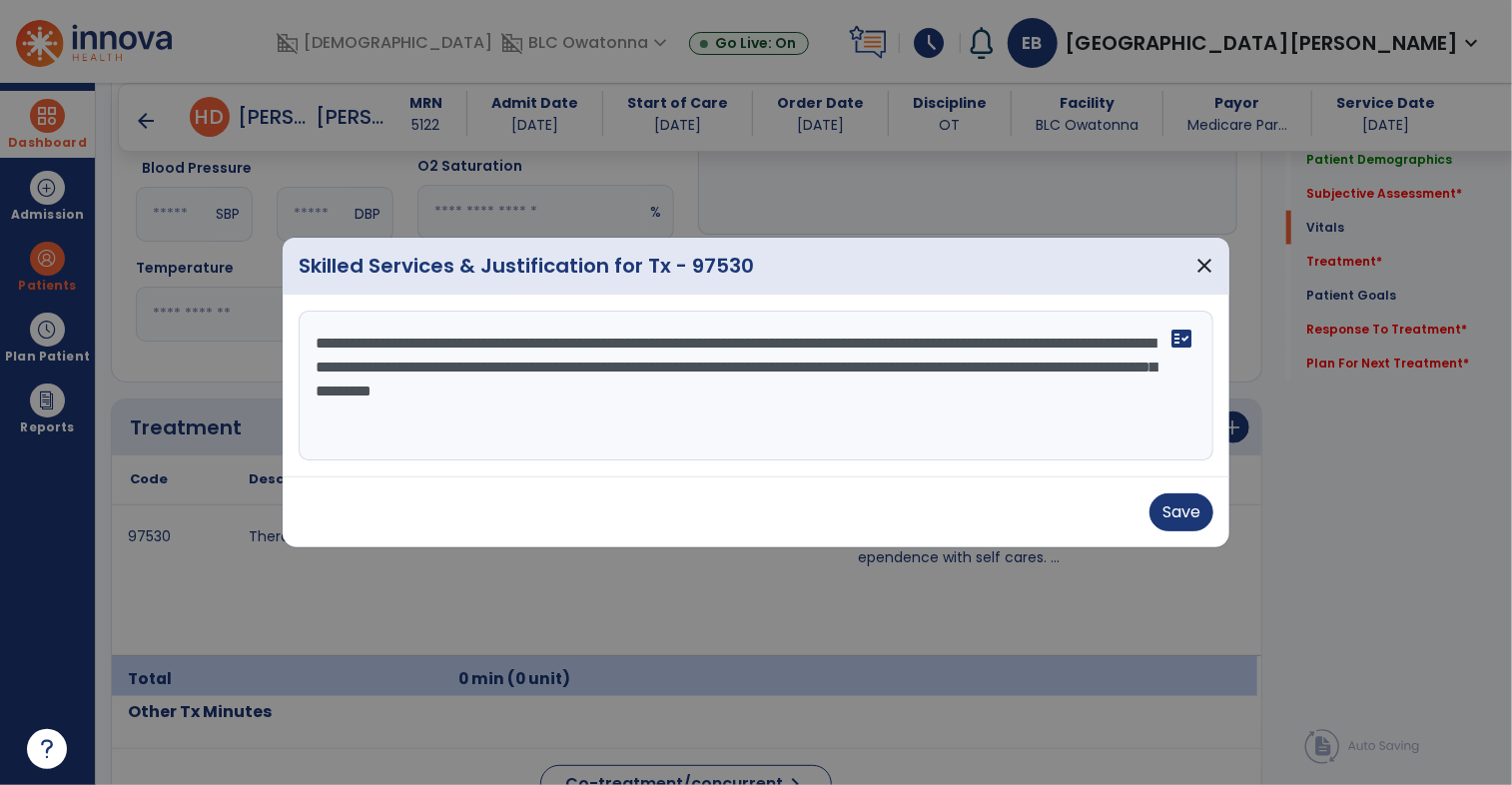 click on "**********" at bounding box center (756, 386) 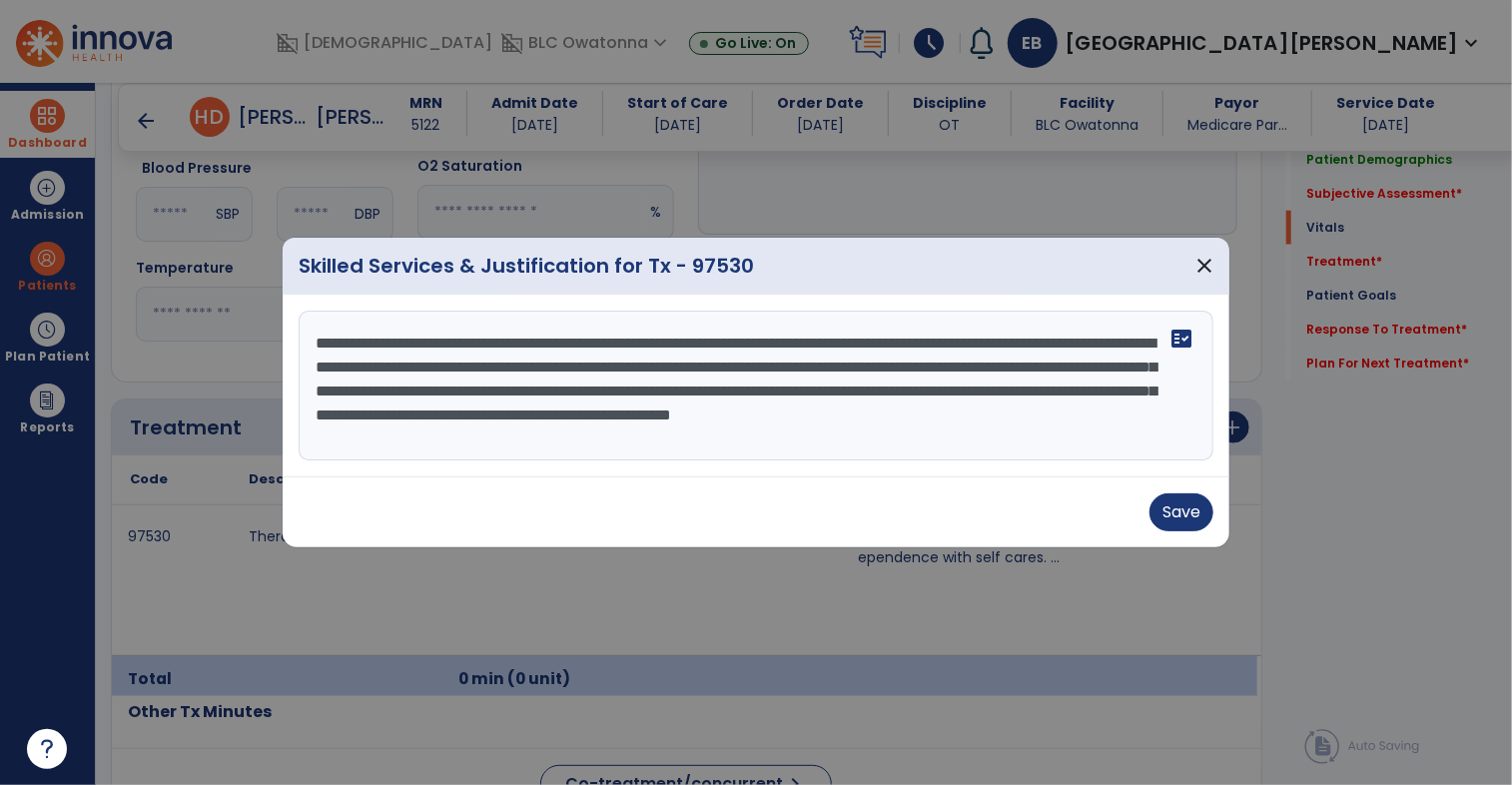 click on "**********" at bounding box center (756, 386) 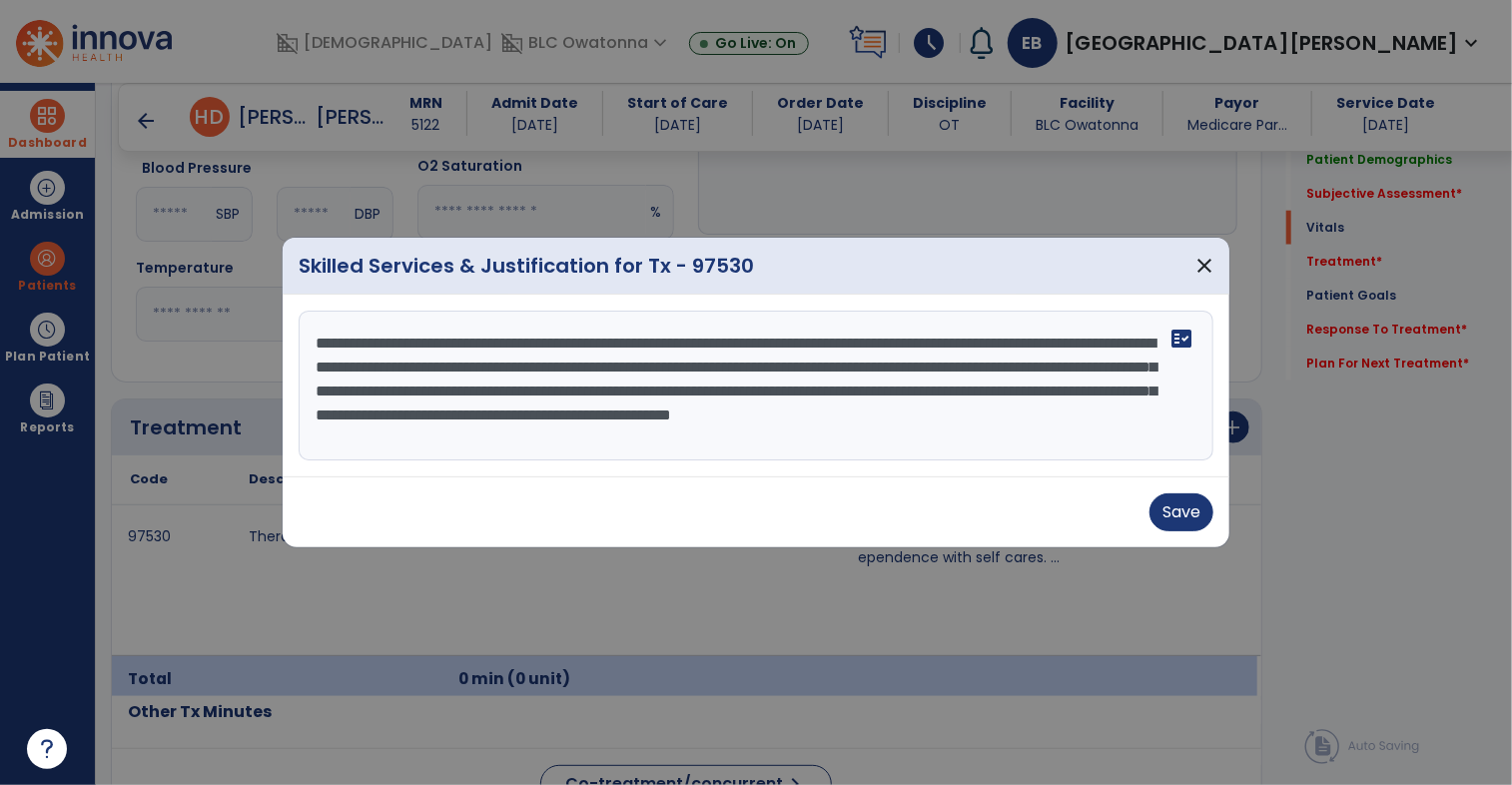 click on "**********" at bounding box center [756, 386] 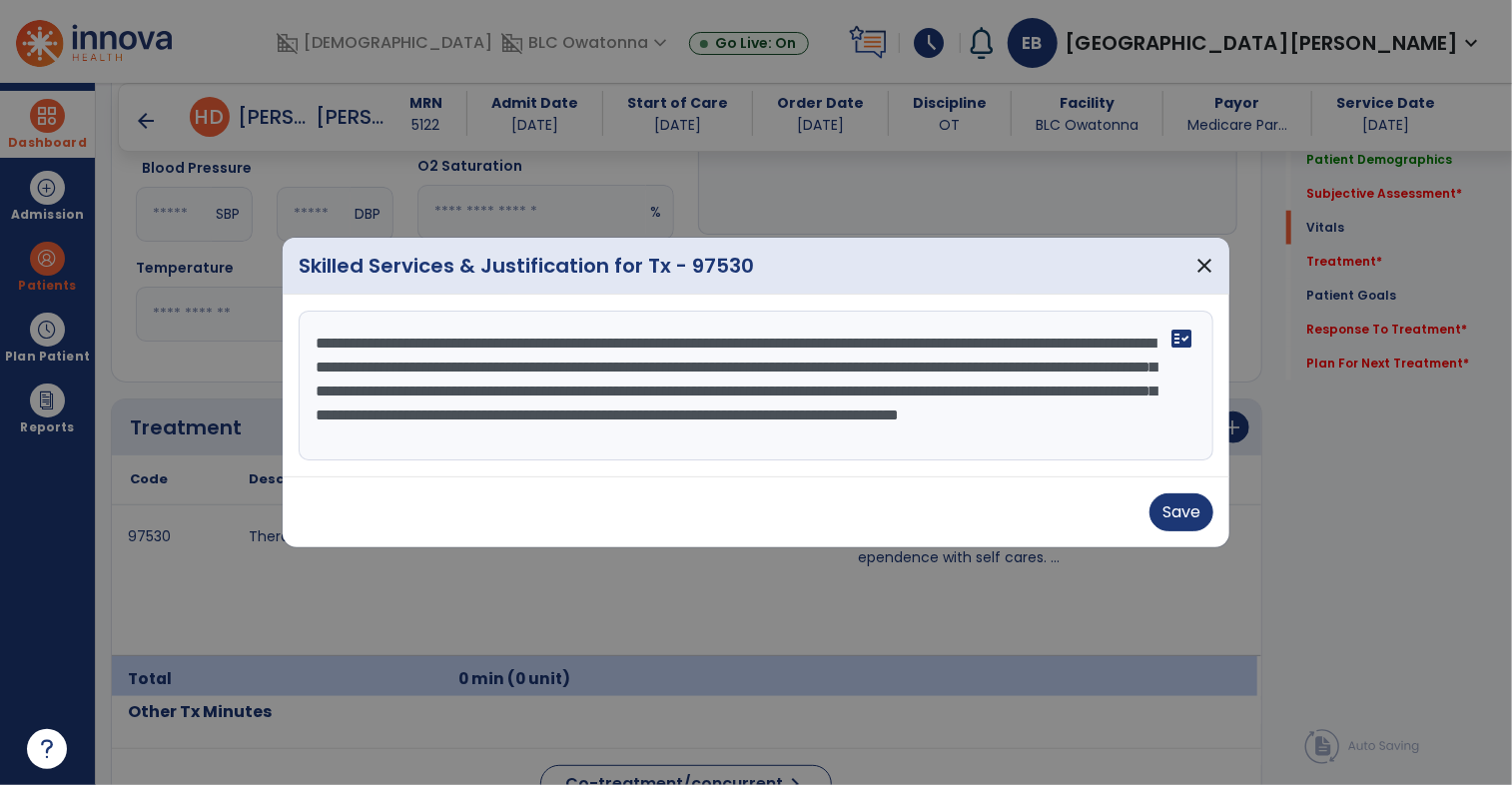 click on "Pt was instructed in UE graded TA to improve strength, endurance, and independence with self cares. Took BP on left [GEOGRAPHIC_DATA] only this morning. Pt completed omnicycle level 3 for 15 minutes with 99% activity. BP at rest 115/66 after omnicycle BP 107/64. Discussed commode options. Provided with print out of commodes for slideboard. Pt stood in STS aid with min assist. Unable to get BP reading while standing. Pt stood for about 3 minutes was alert and able to answer questions appropriately. Pt's BP 85/46 and pulse 65.    fact_check" at bounding box center (756, 386) 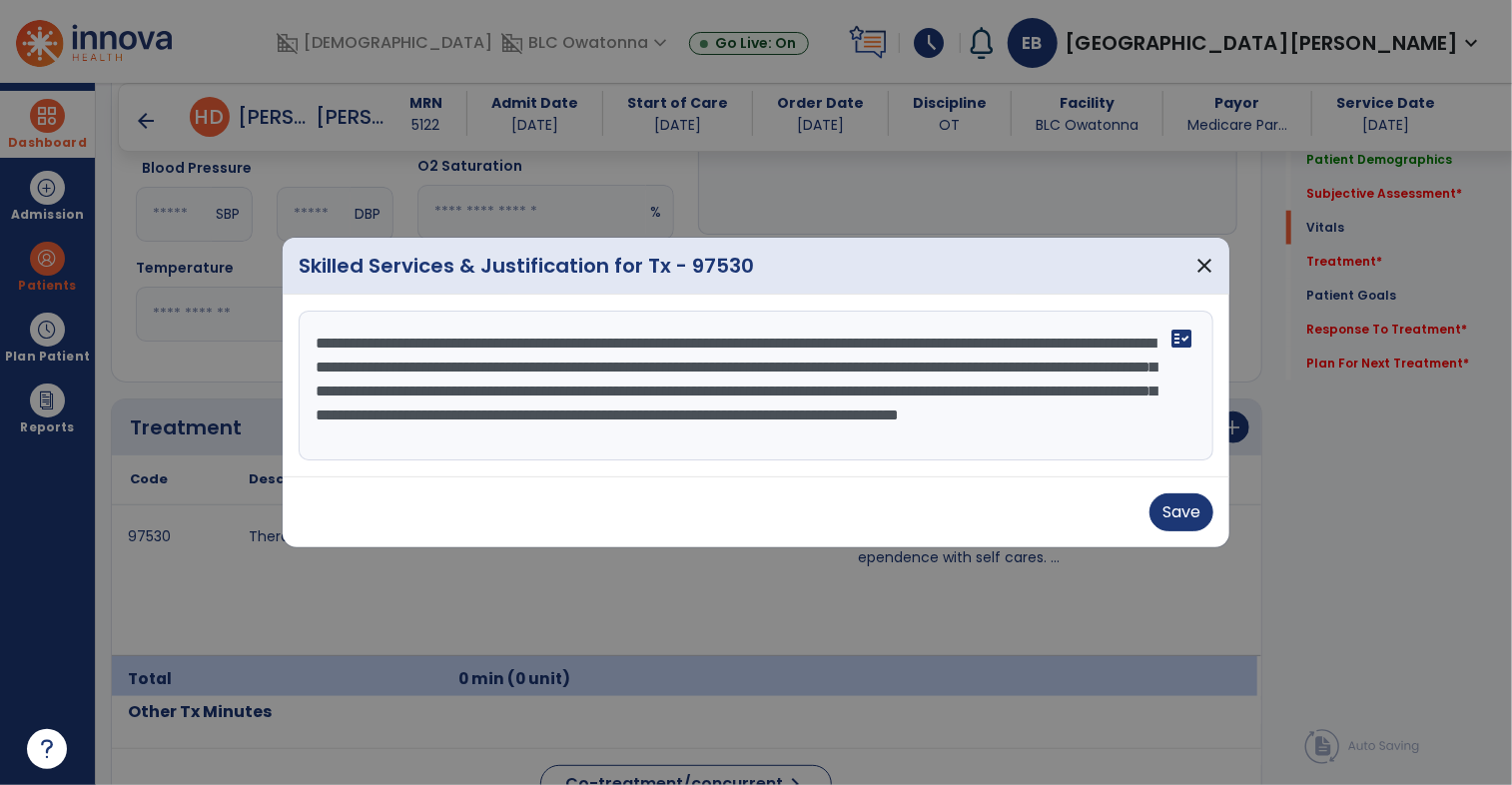 click on "**********" at bounding box center [756, 386] 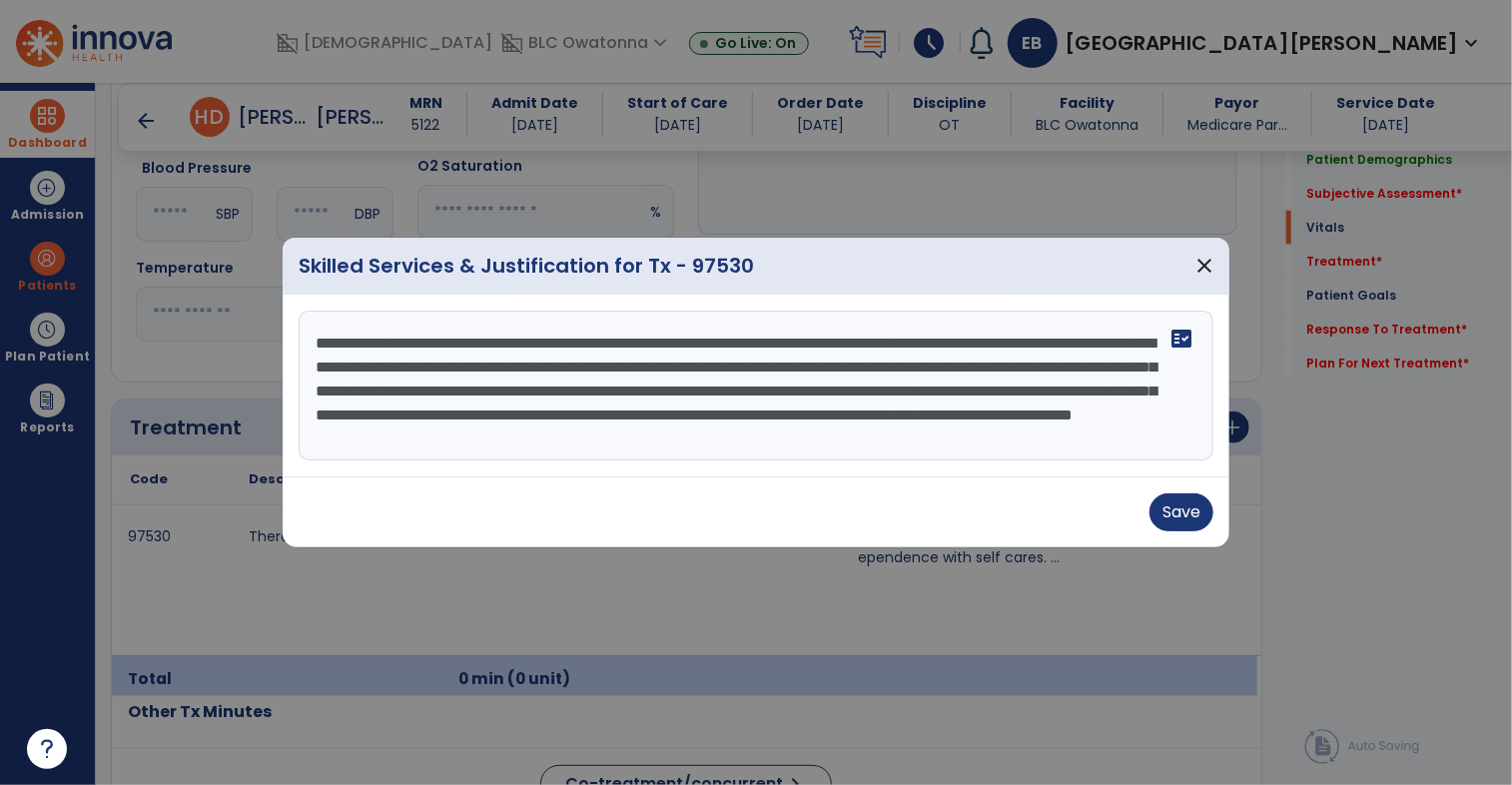 scroll, scrollTop: 24, scrollLeft: 0, axis: vertical 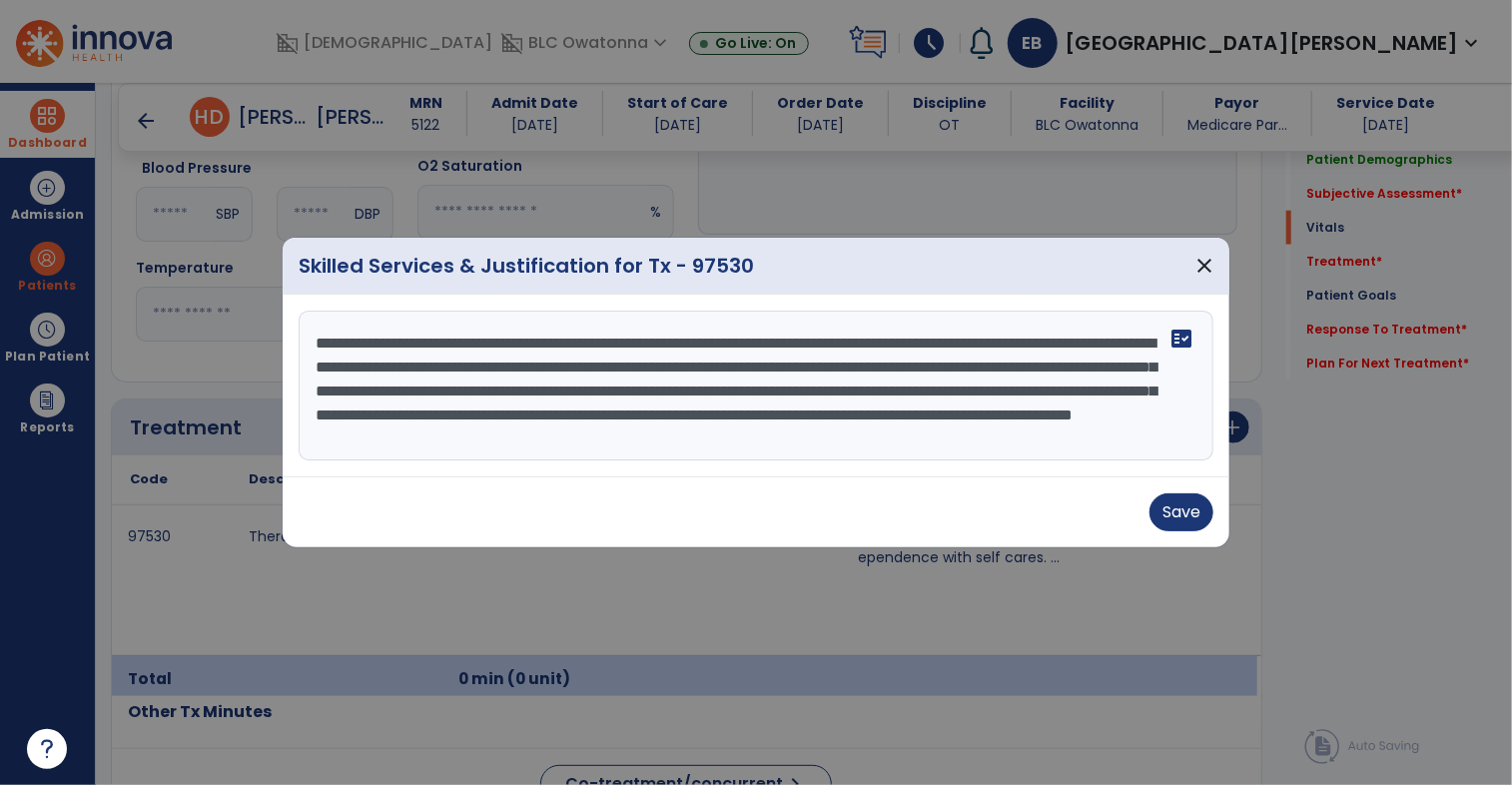 click on "**********" at bounding box center (756, 386) 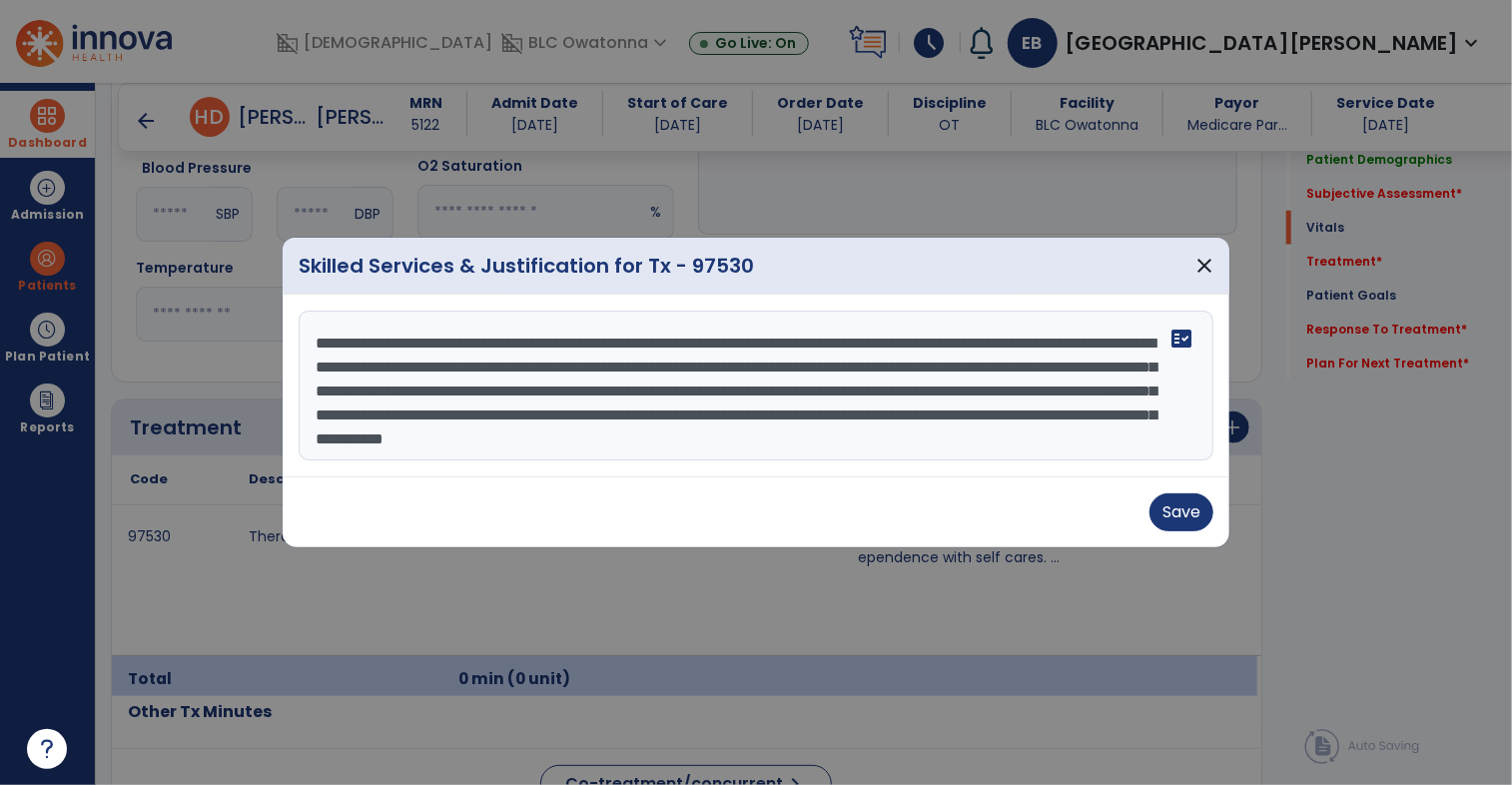 click on "**********" at bounding box center (756, 386) 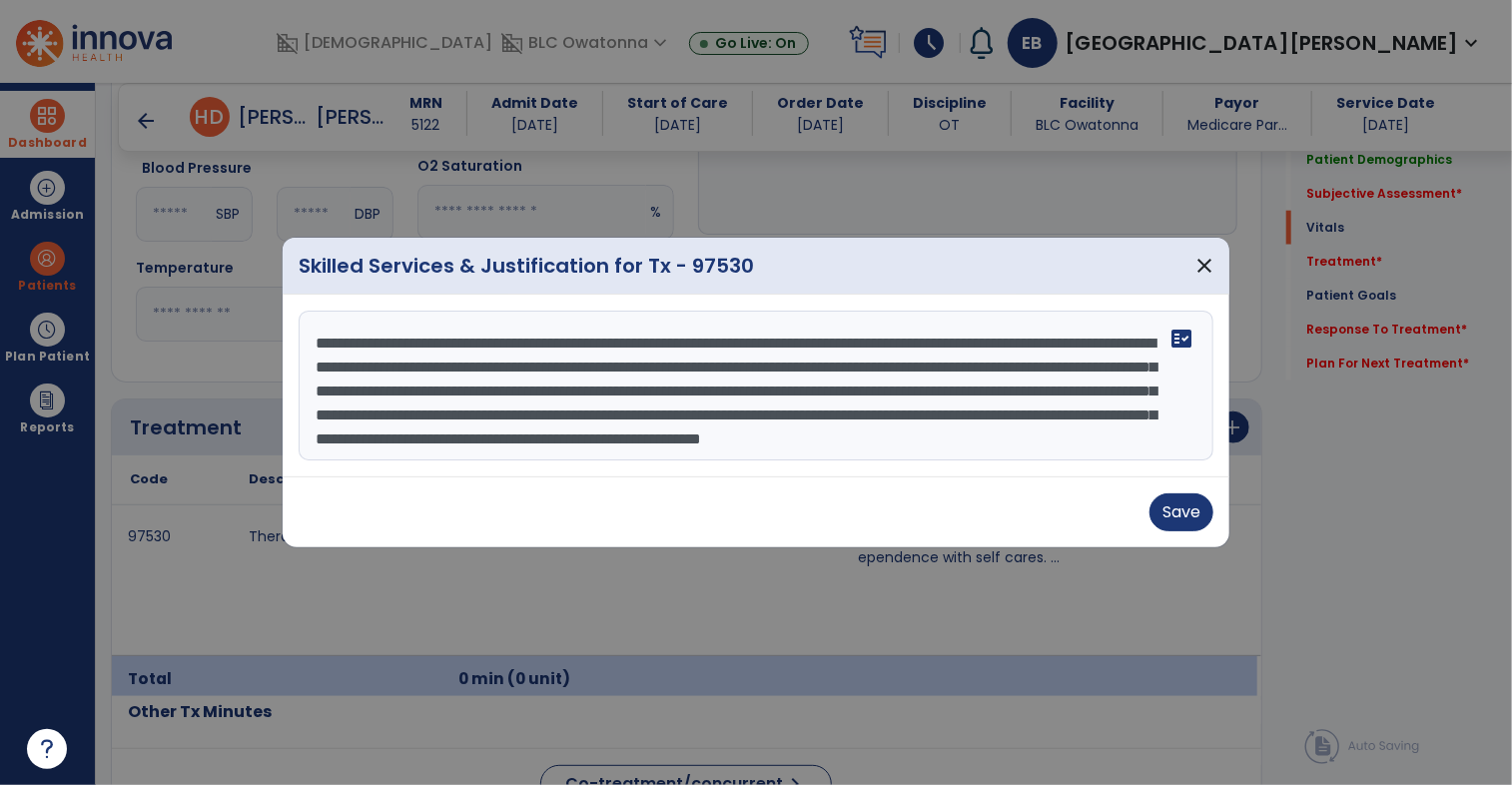 click on "**********" at bounding box center [756, 386] 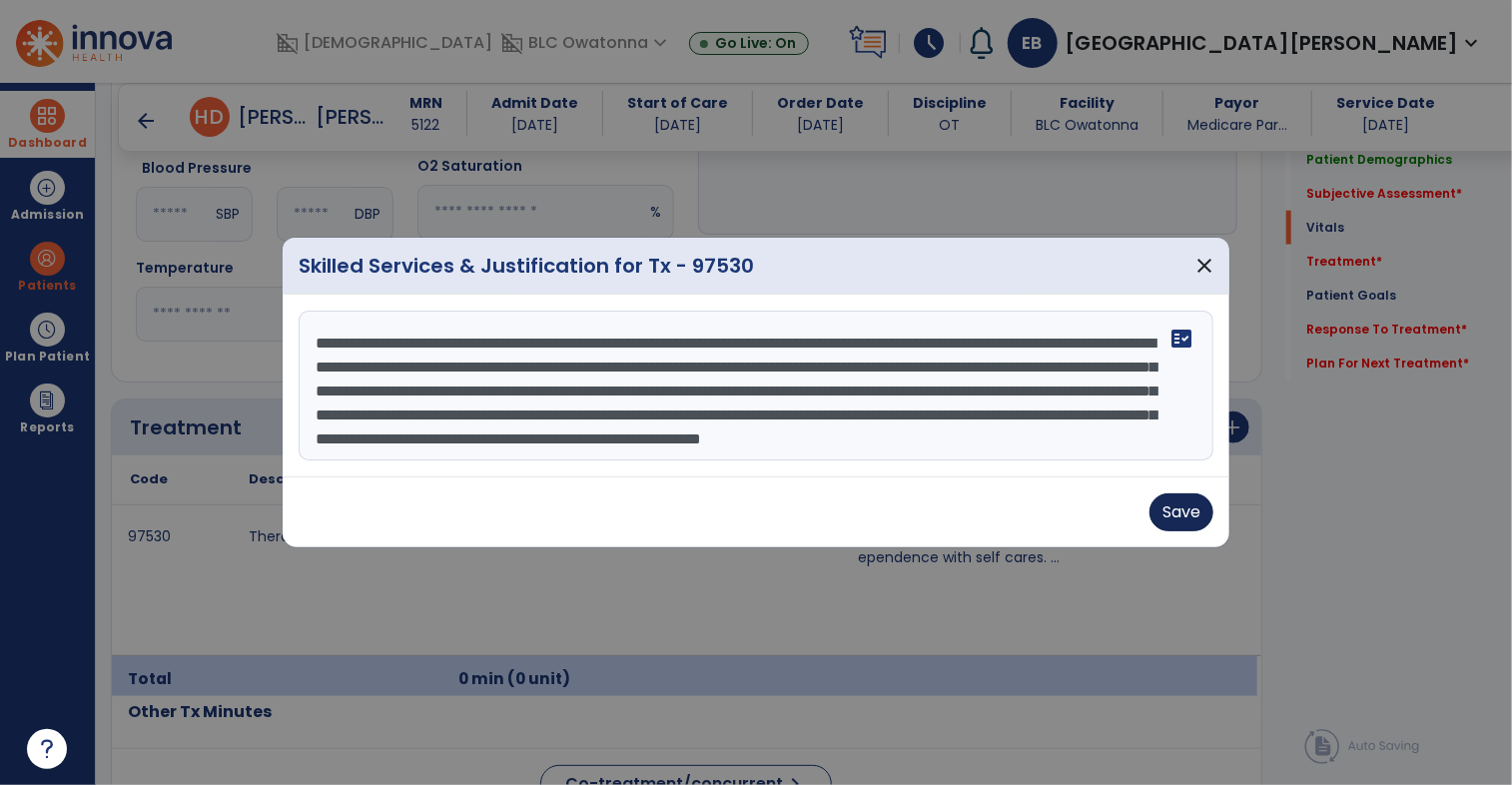 type on "**********" 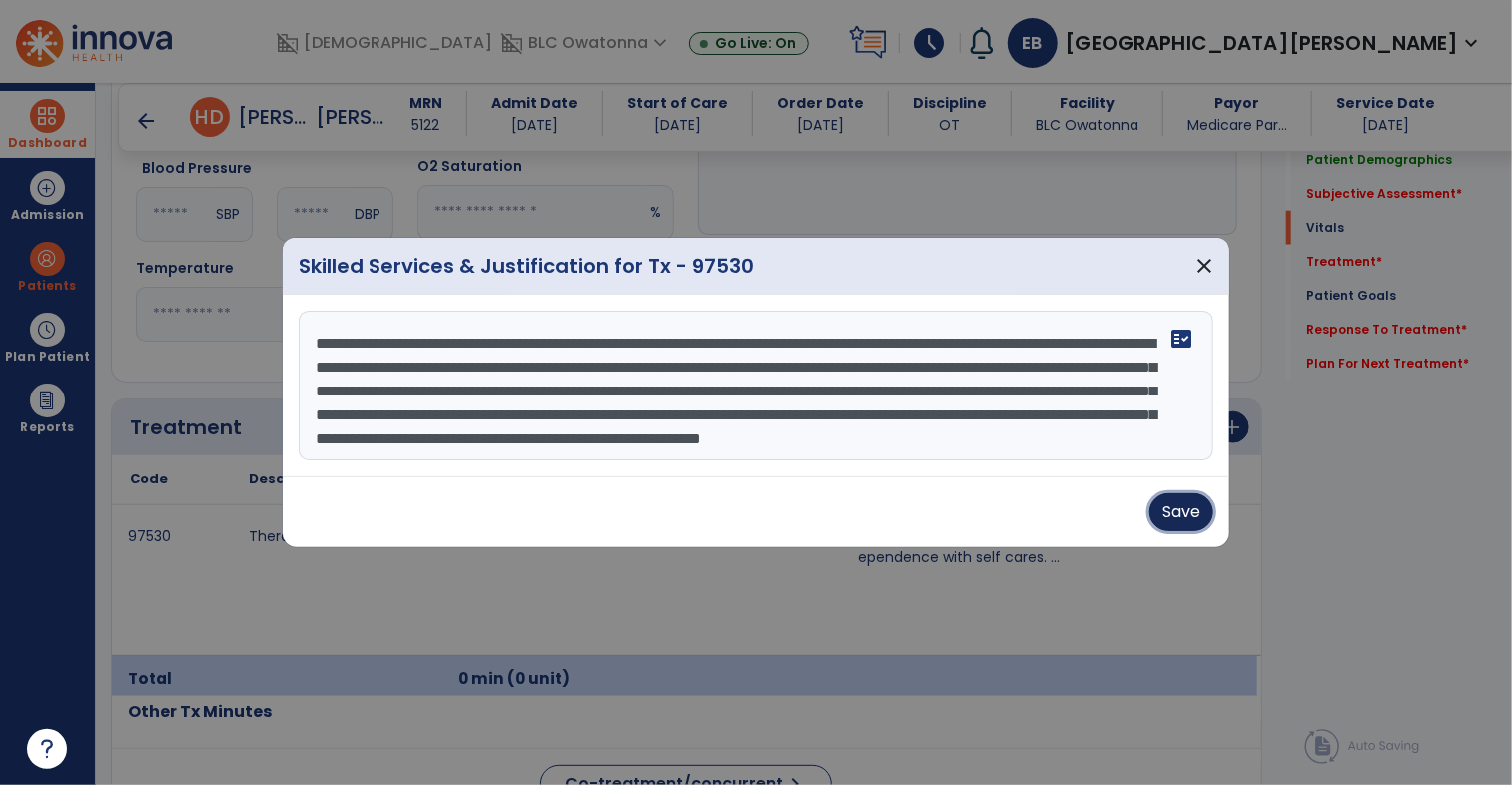 click on "Save" at bounding box center (1181, 512) 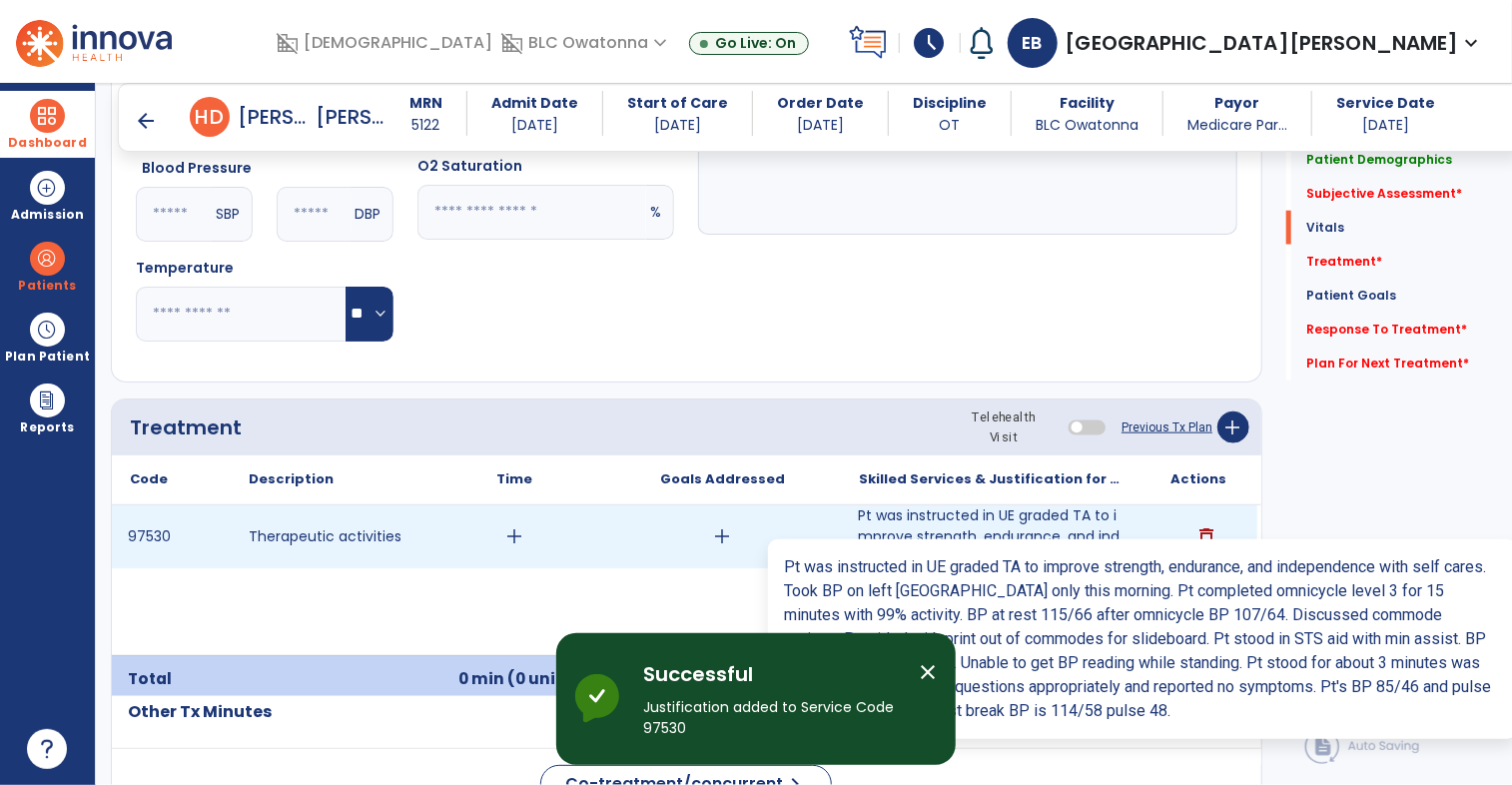 click on "Pt was instructed in UE graded TA to improve strength, endurance, and independence with self cares. ..." at bounding box center (990, 536) 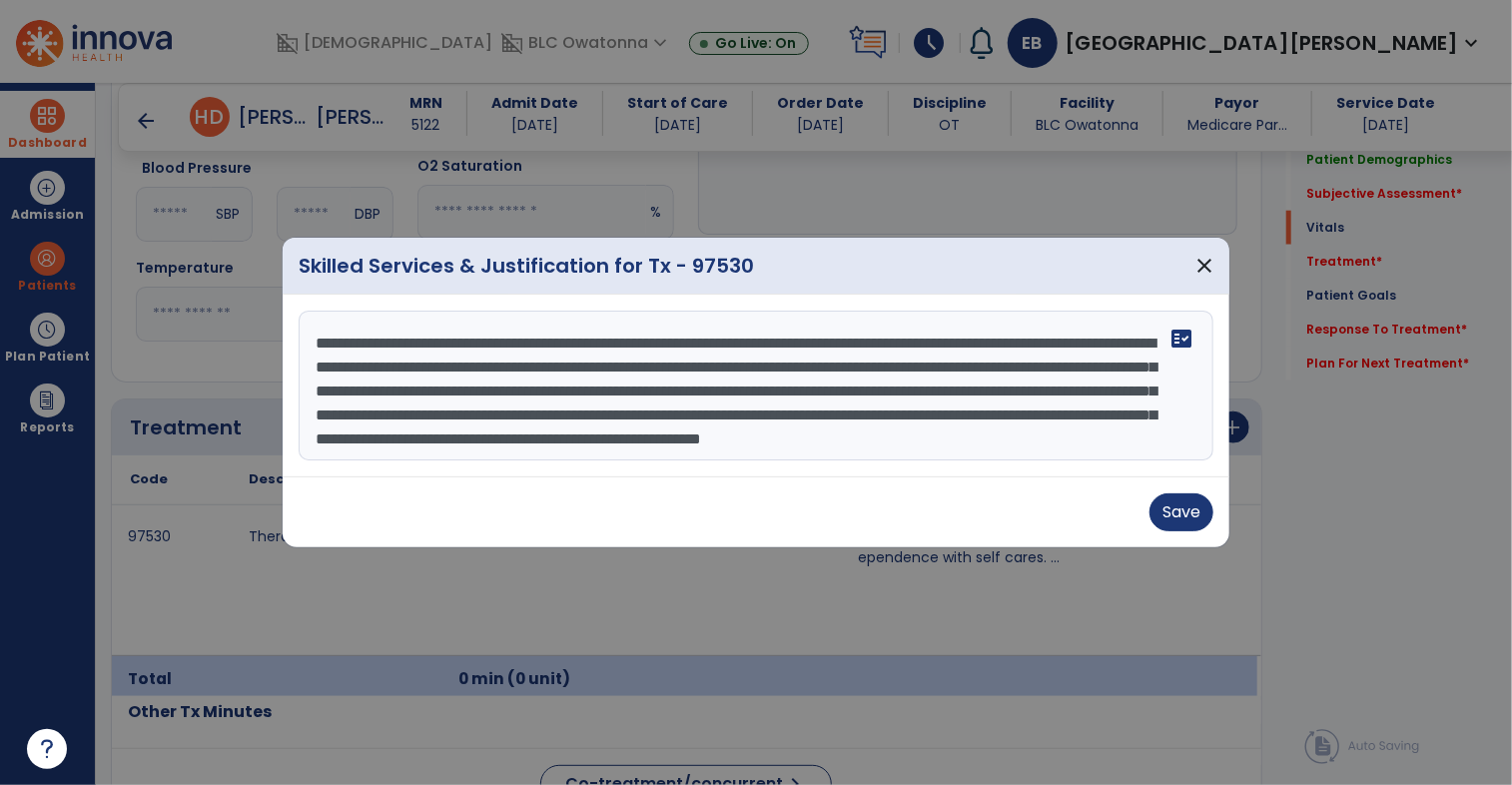 scroll, scrollTop: 24, scrollLeft: 0, axis: vertical 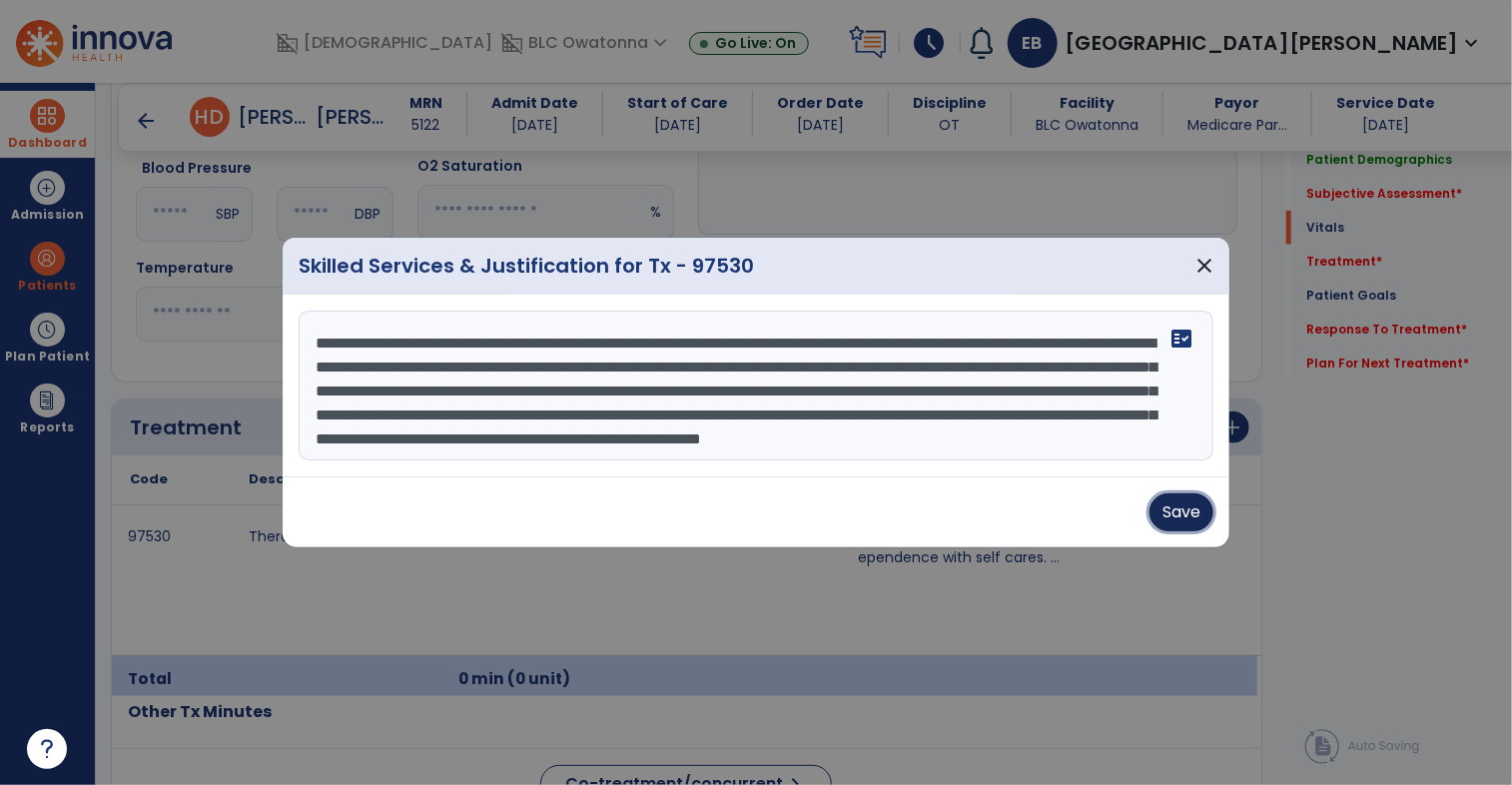 click on "Save" at bounding box center (1181, 512) 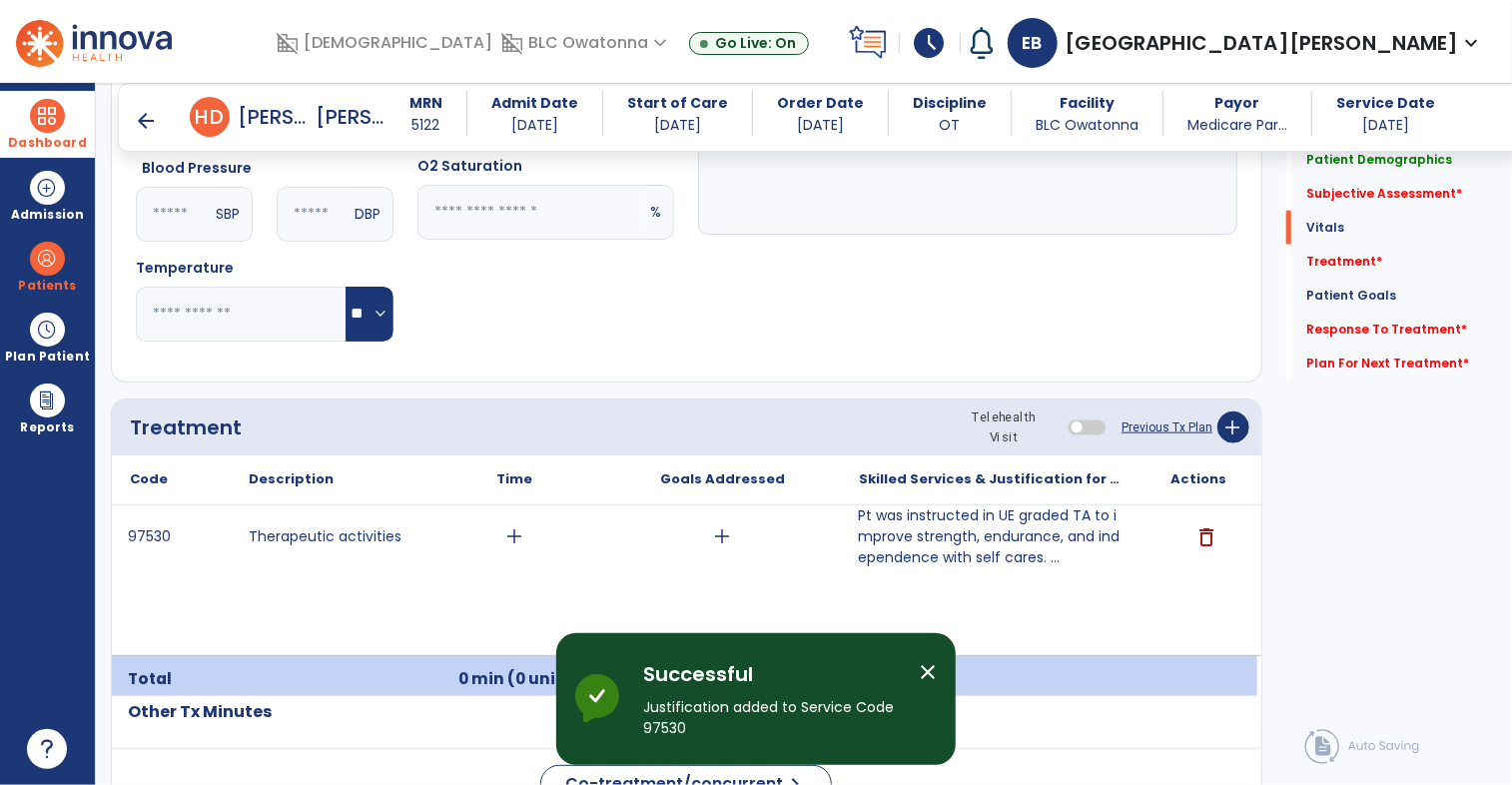 click on "arrow_back" at bounding box center [146, 121] 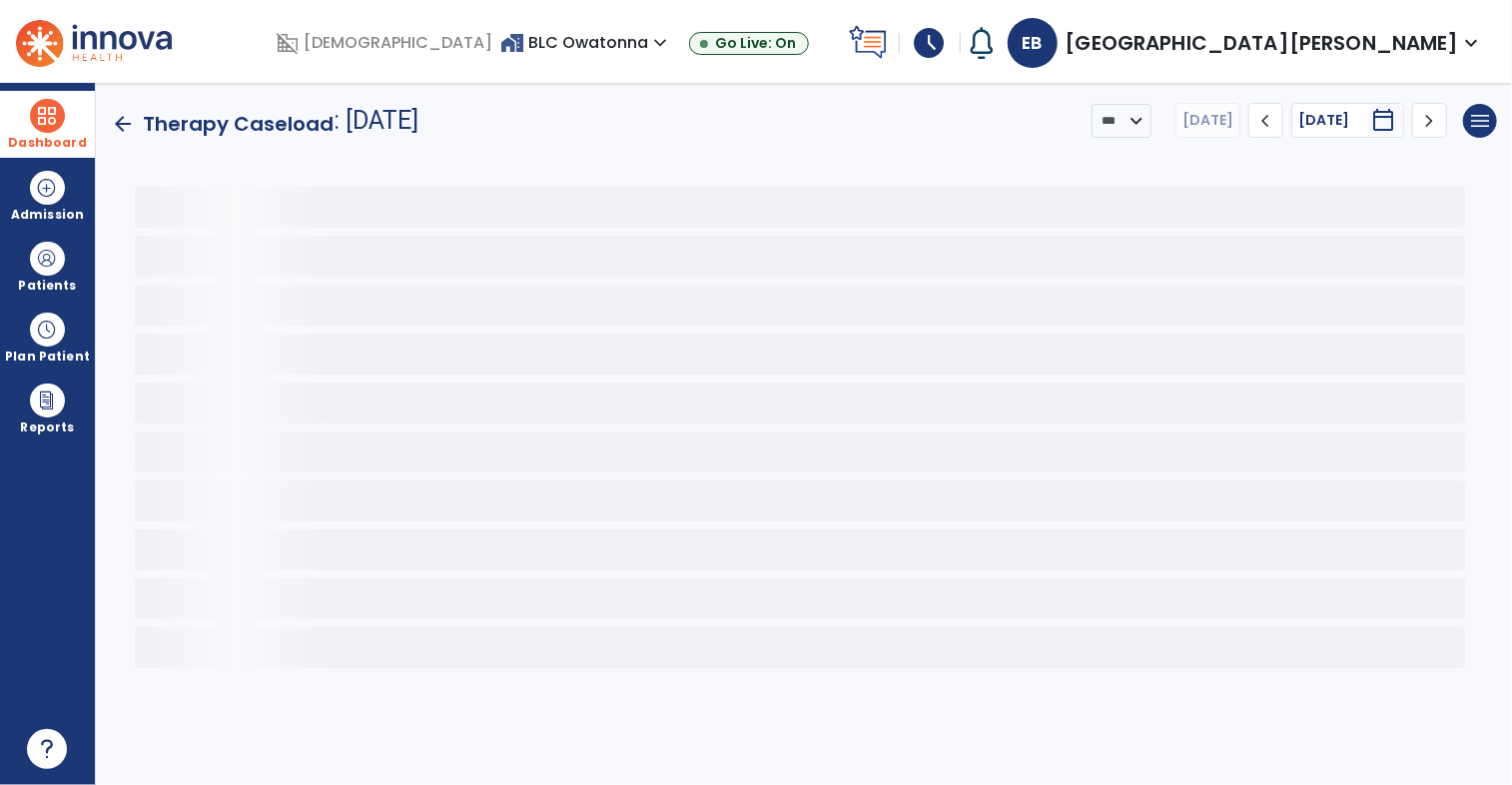 scroll, scrollTop: 0, scrollLeft: 0, axis: both 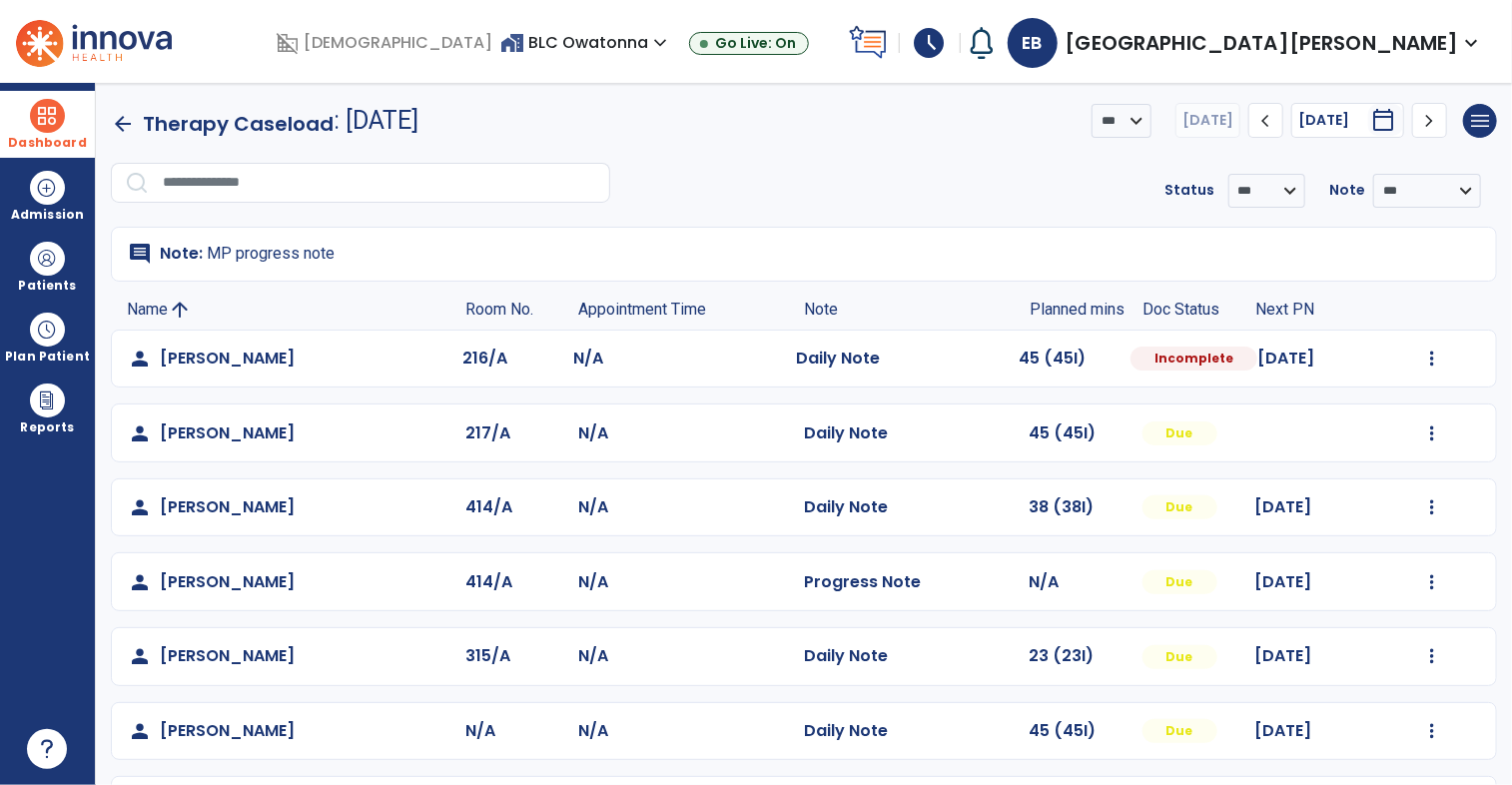 click on "Daily Note" 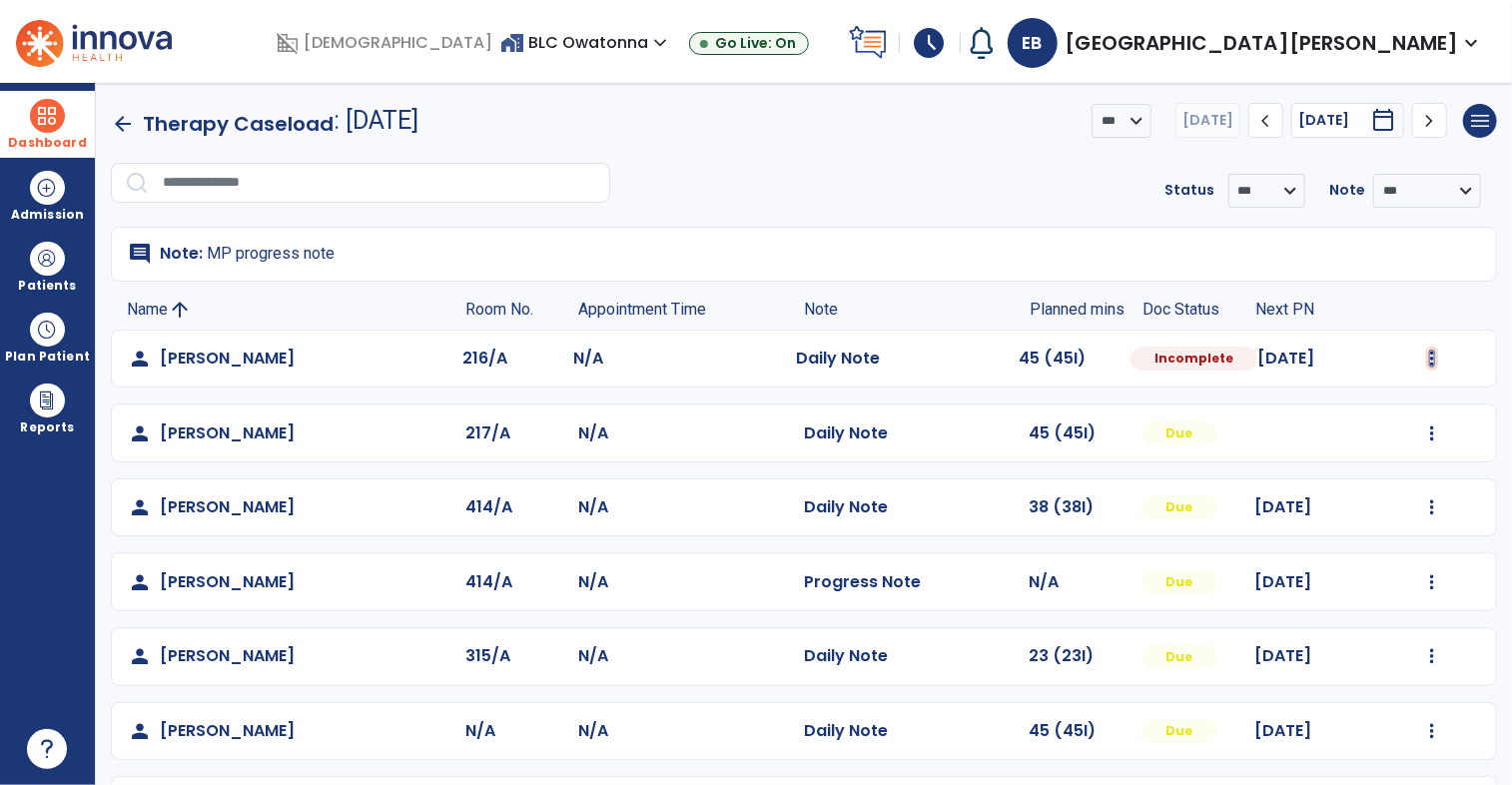 click at bounding box center (1432, 359) 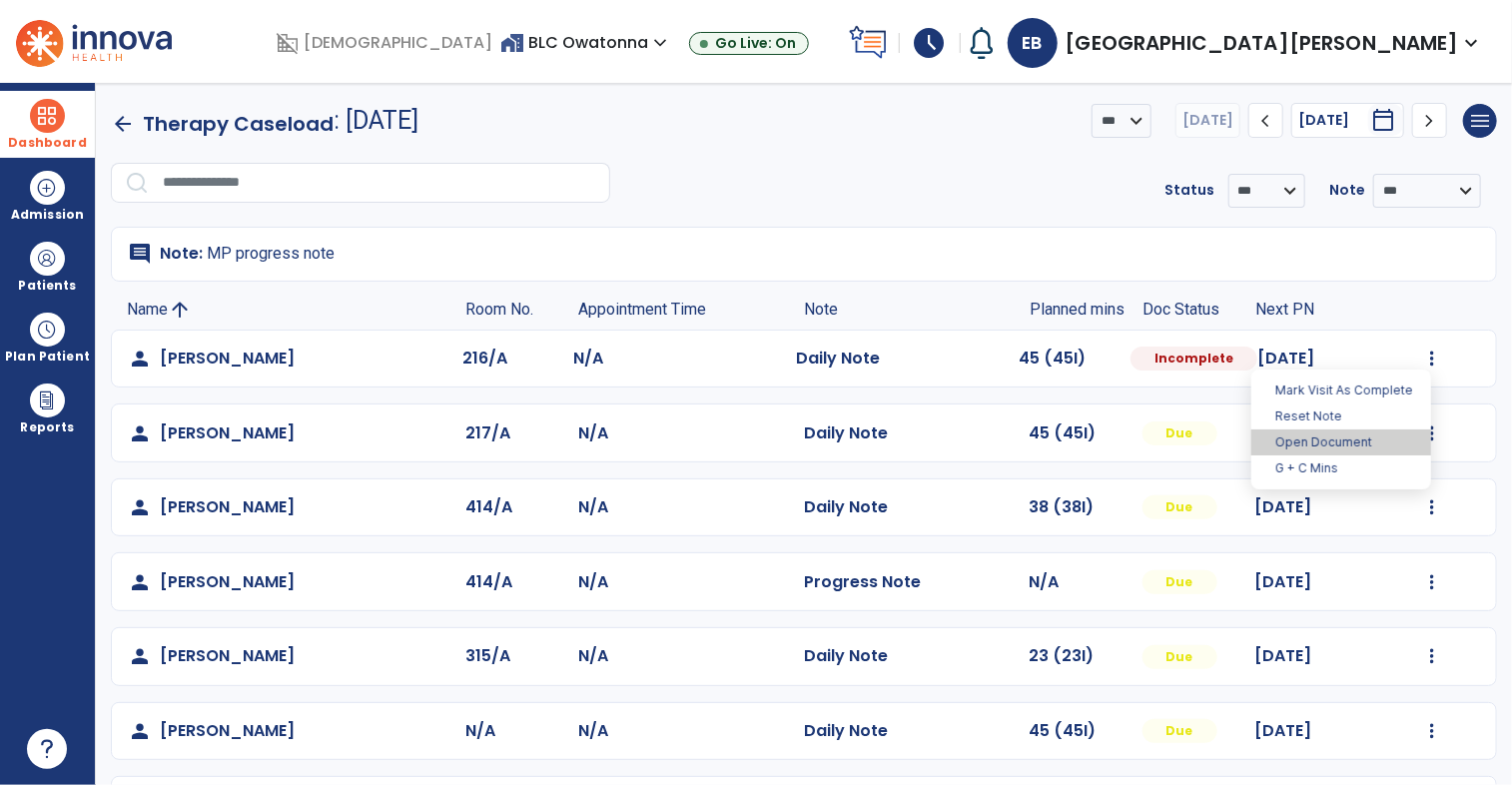 click on "Open Document" at bounding box center [1341, 442] 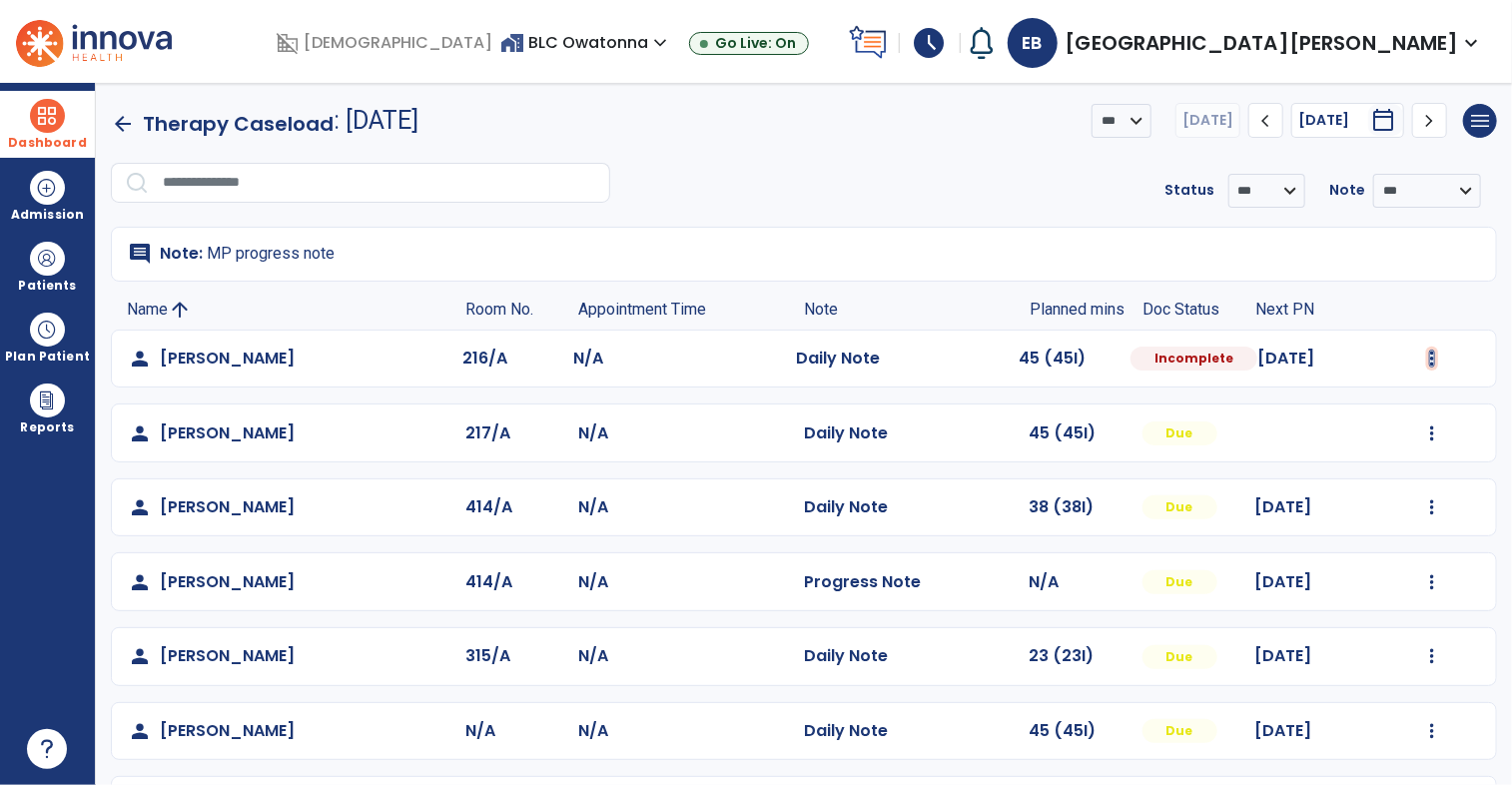 click at bounding box center [1432, 359] 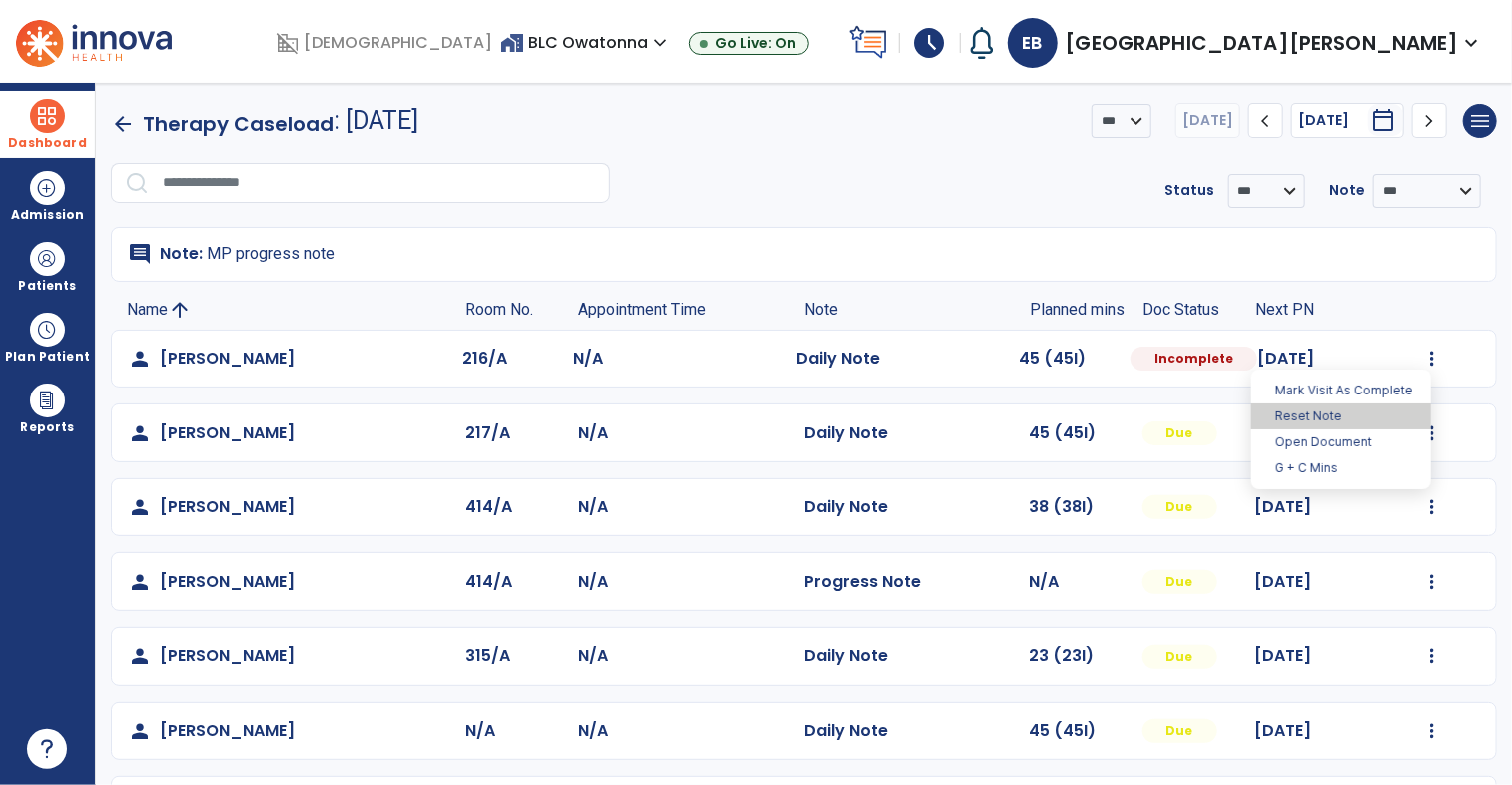 select on "*" 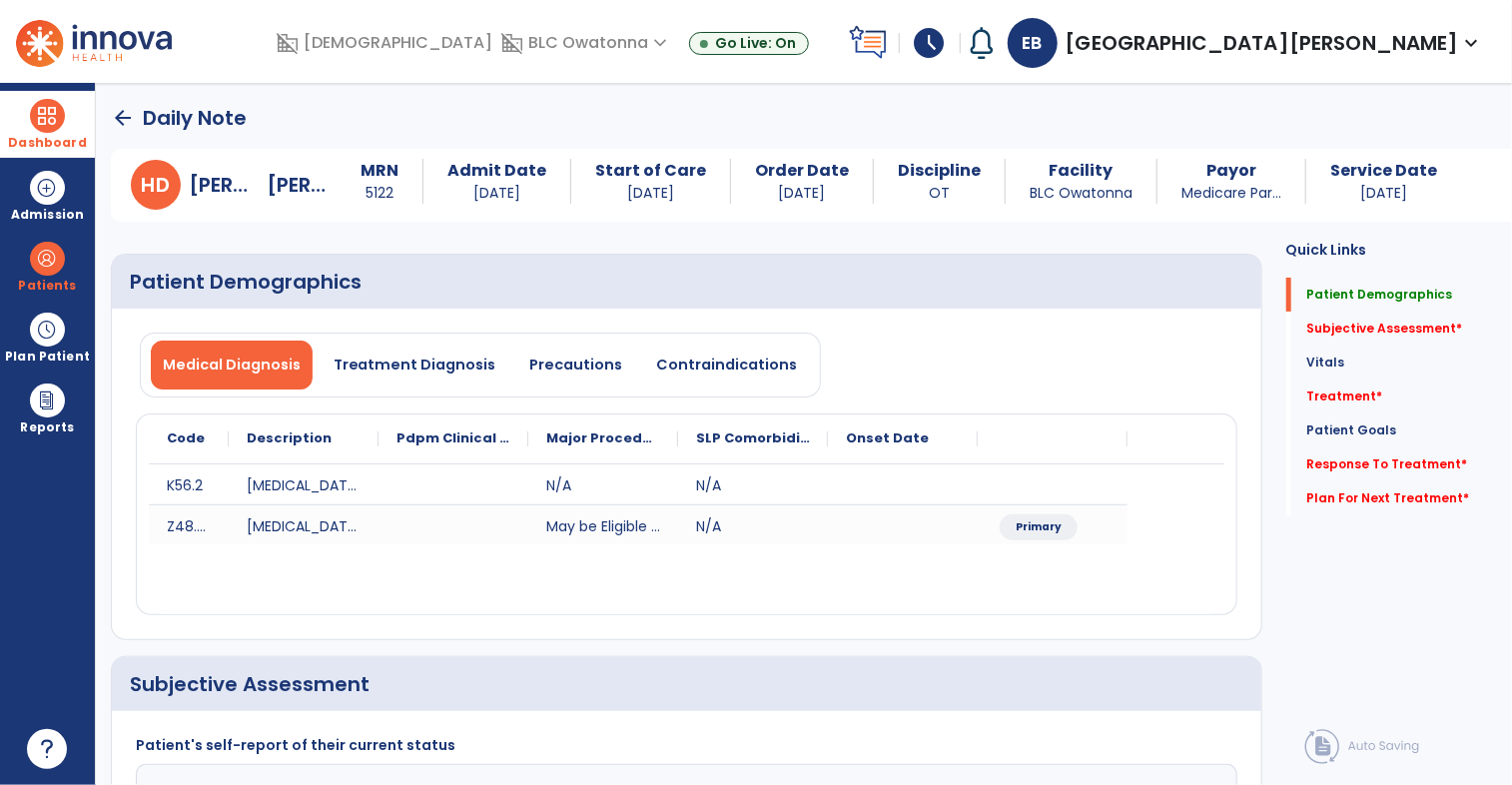 click on "Patient Goals   Patient Goals" 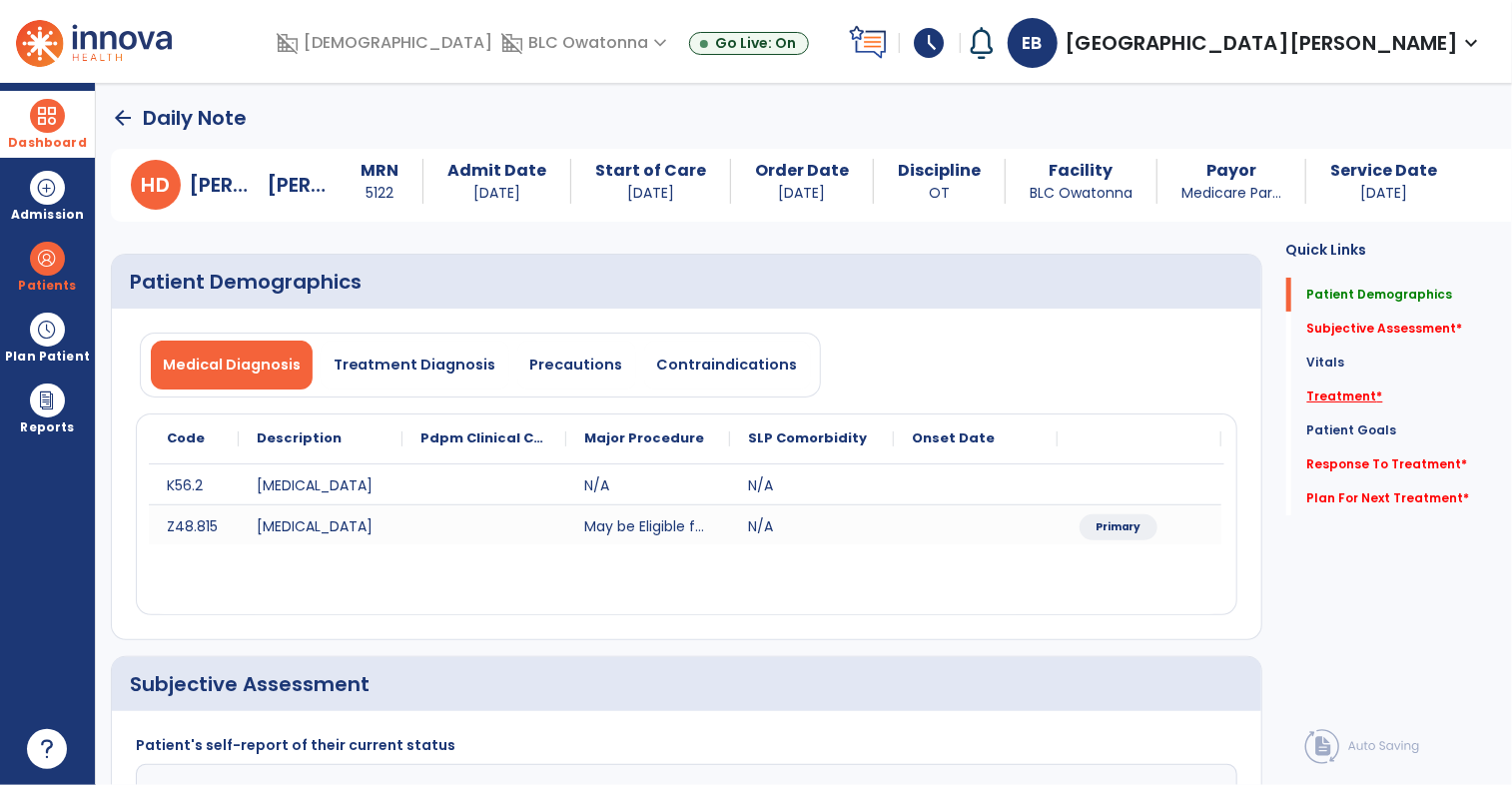 click on "Treatment   *" 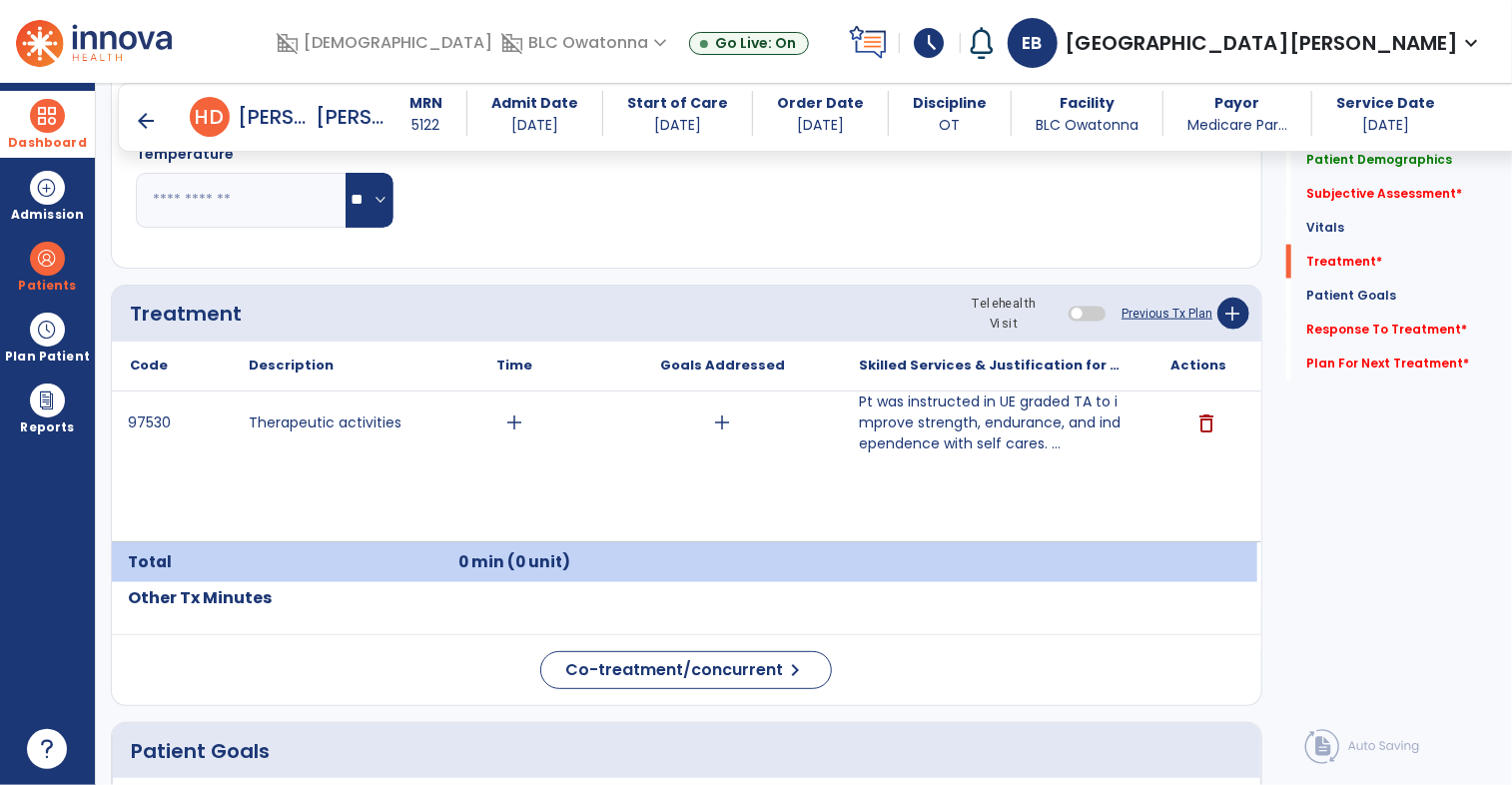 scroll, scrollTop: 1151, scrollLeft: 0, axis: vertical 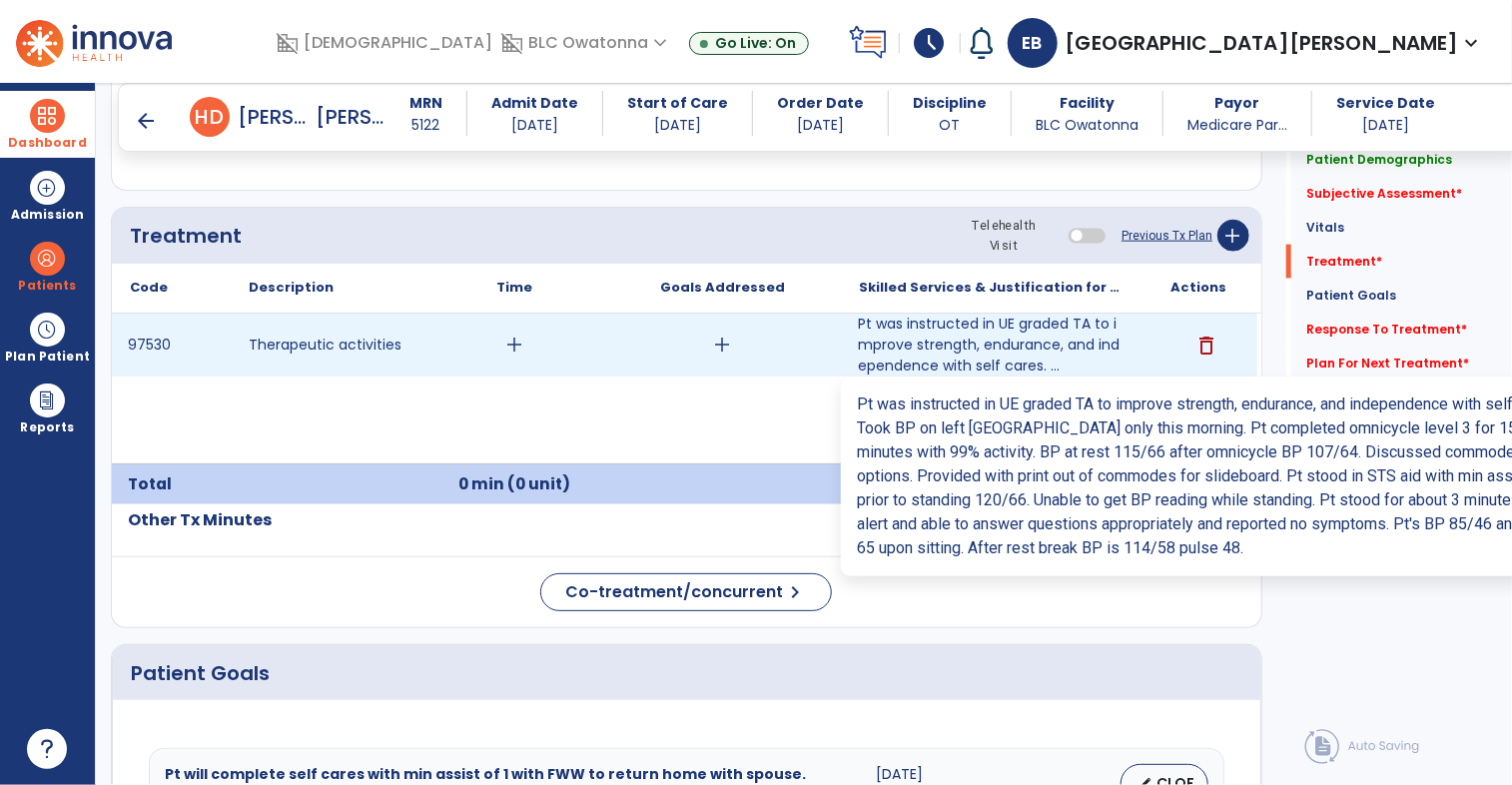 click on "Pt was instructed in UE graded TA to improve strength, endurance, and independence with self cares. ..." at bounding box center [990, 345] 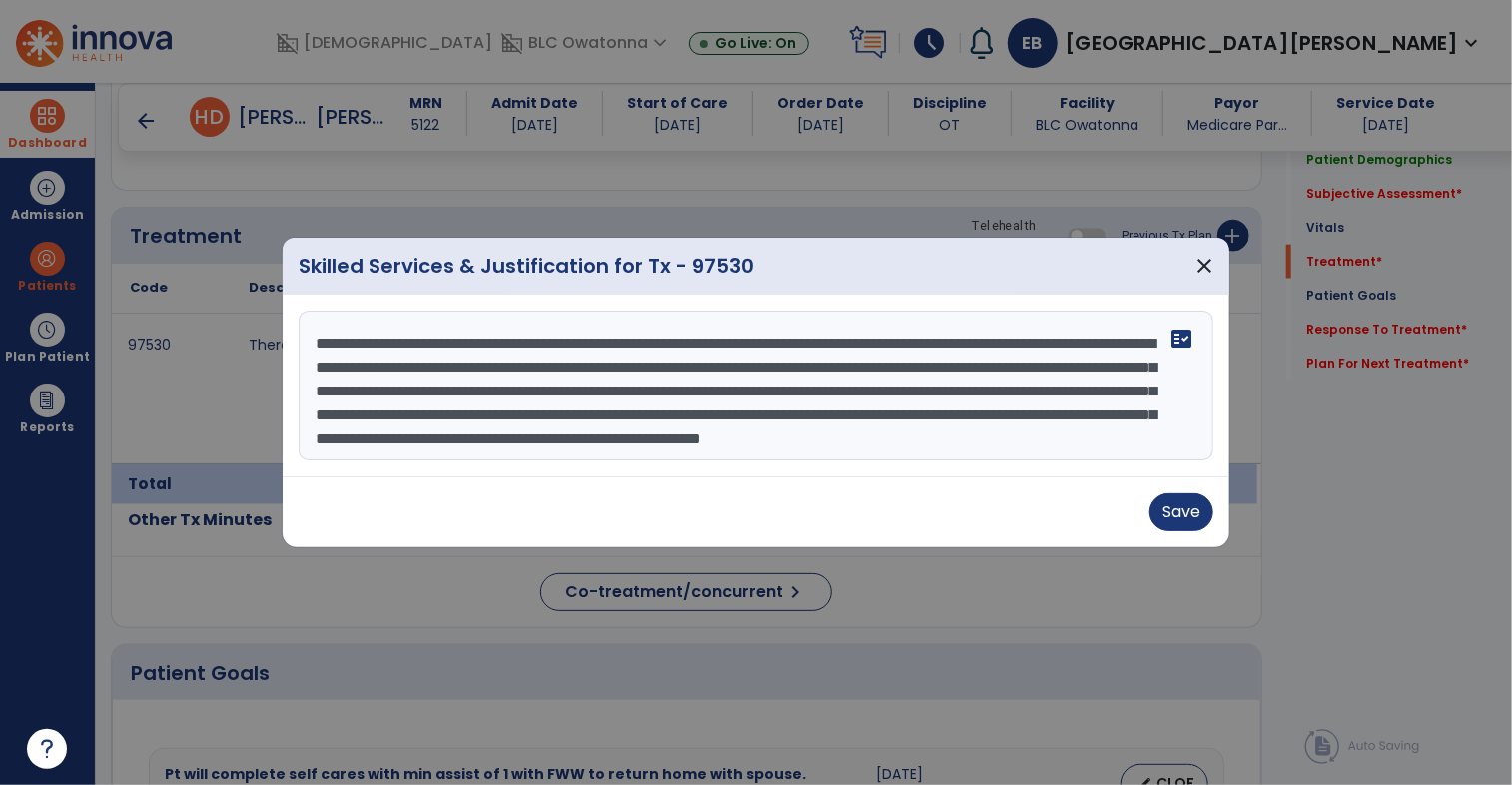 scroll, scrollTop: 24, scrollLeft: 0, axis: vertical 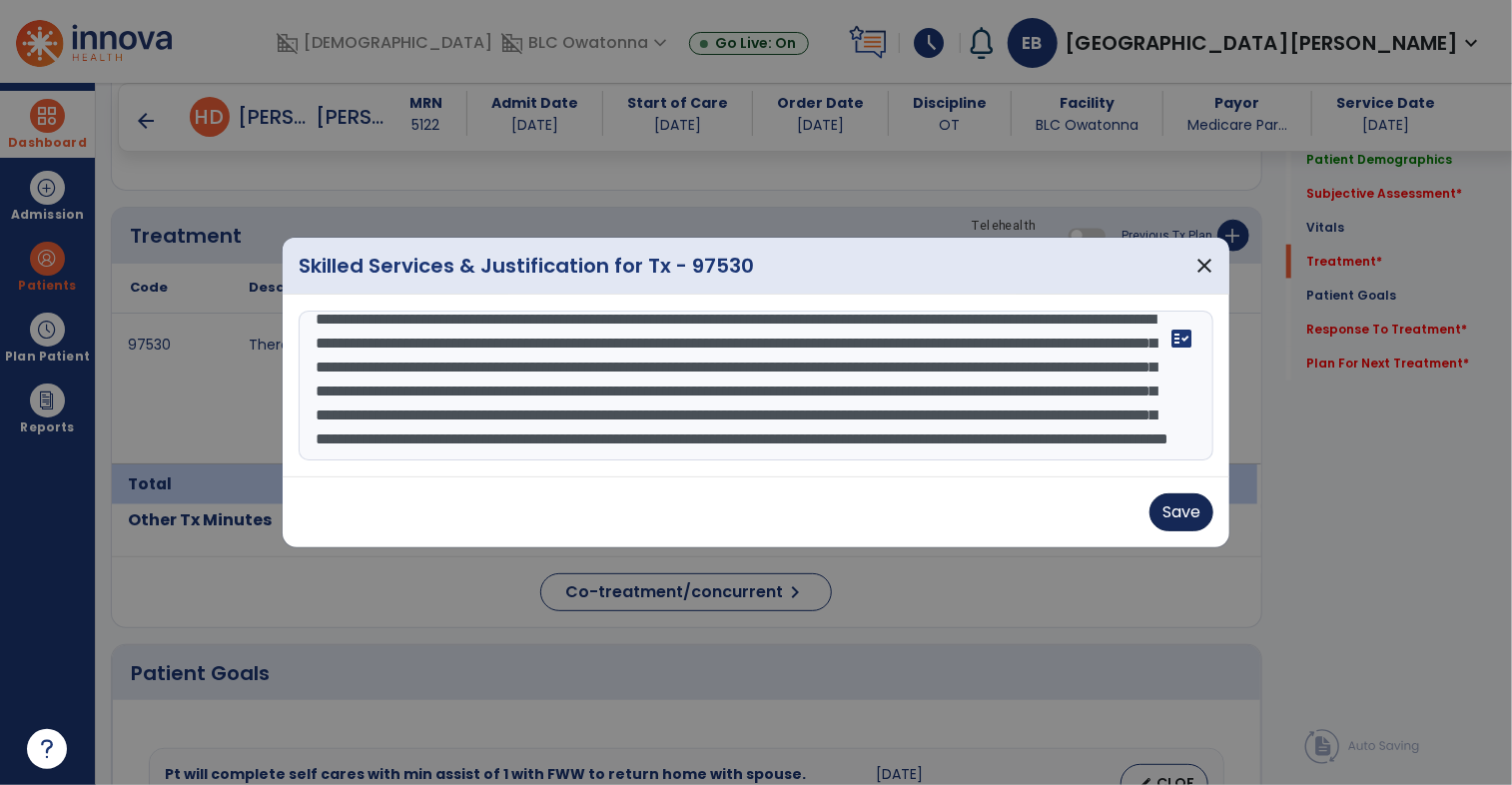 type on "**********" 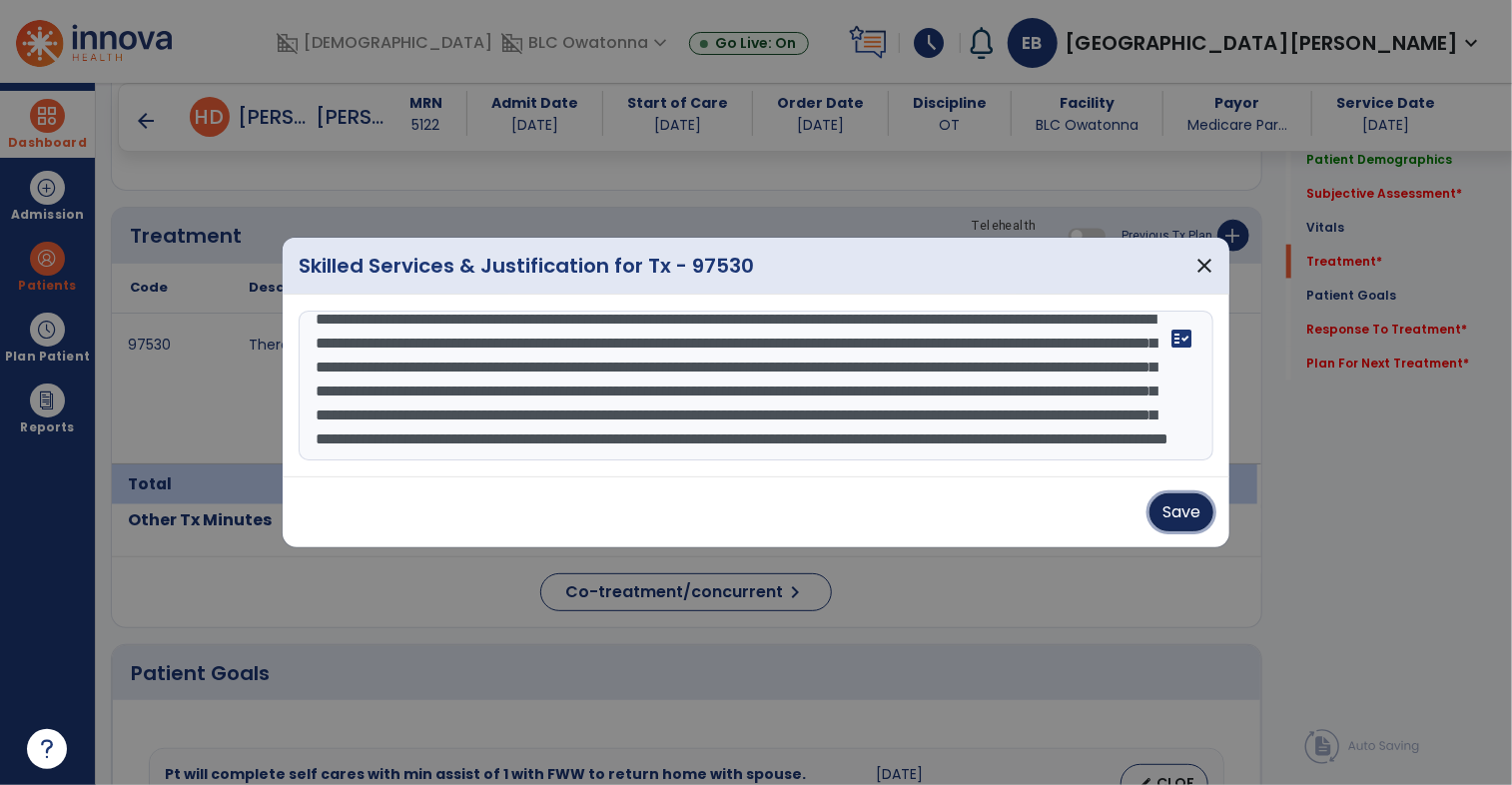 click on "Save" at bounding box center (1181, 512) 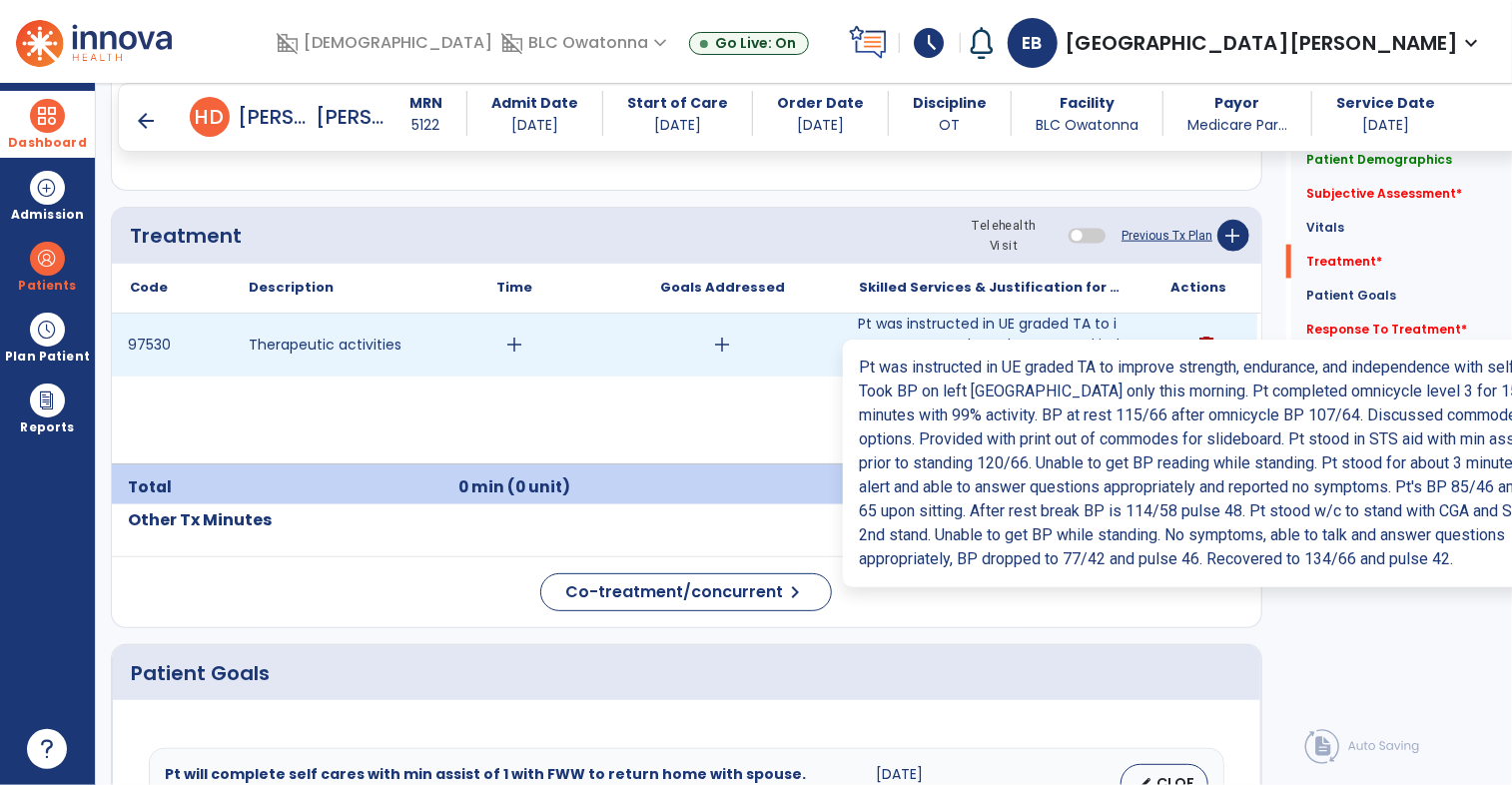 click on "Pt was instructed in UE graded TA to improve strength, endurance, and independence with self cares. ..." at bounding box center [990, 345] 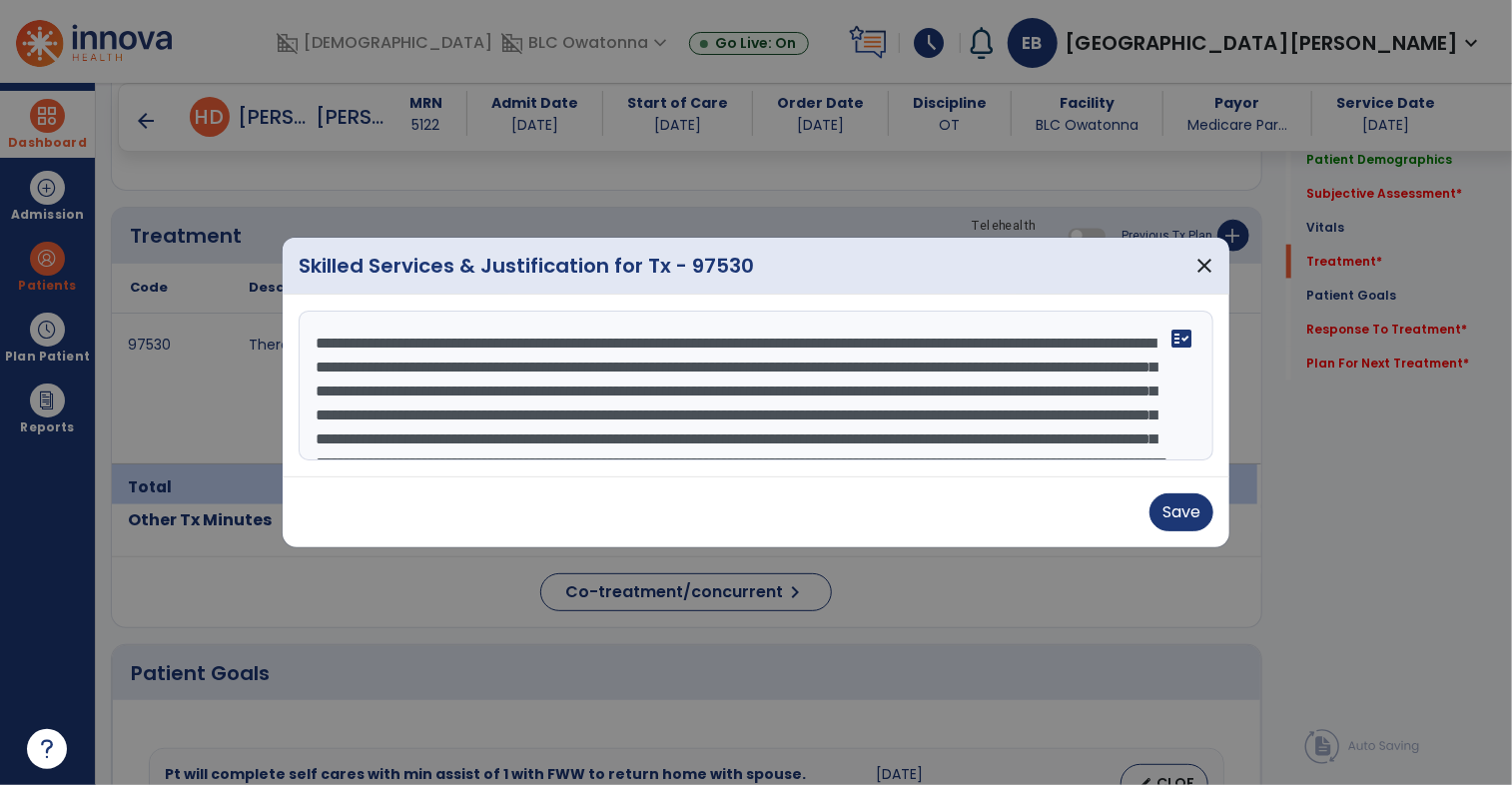 scroll, scrollTop: 96, scrollLeft: 0, axis: vertical 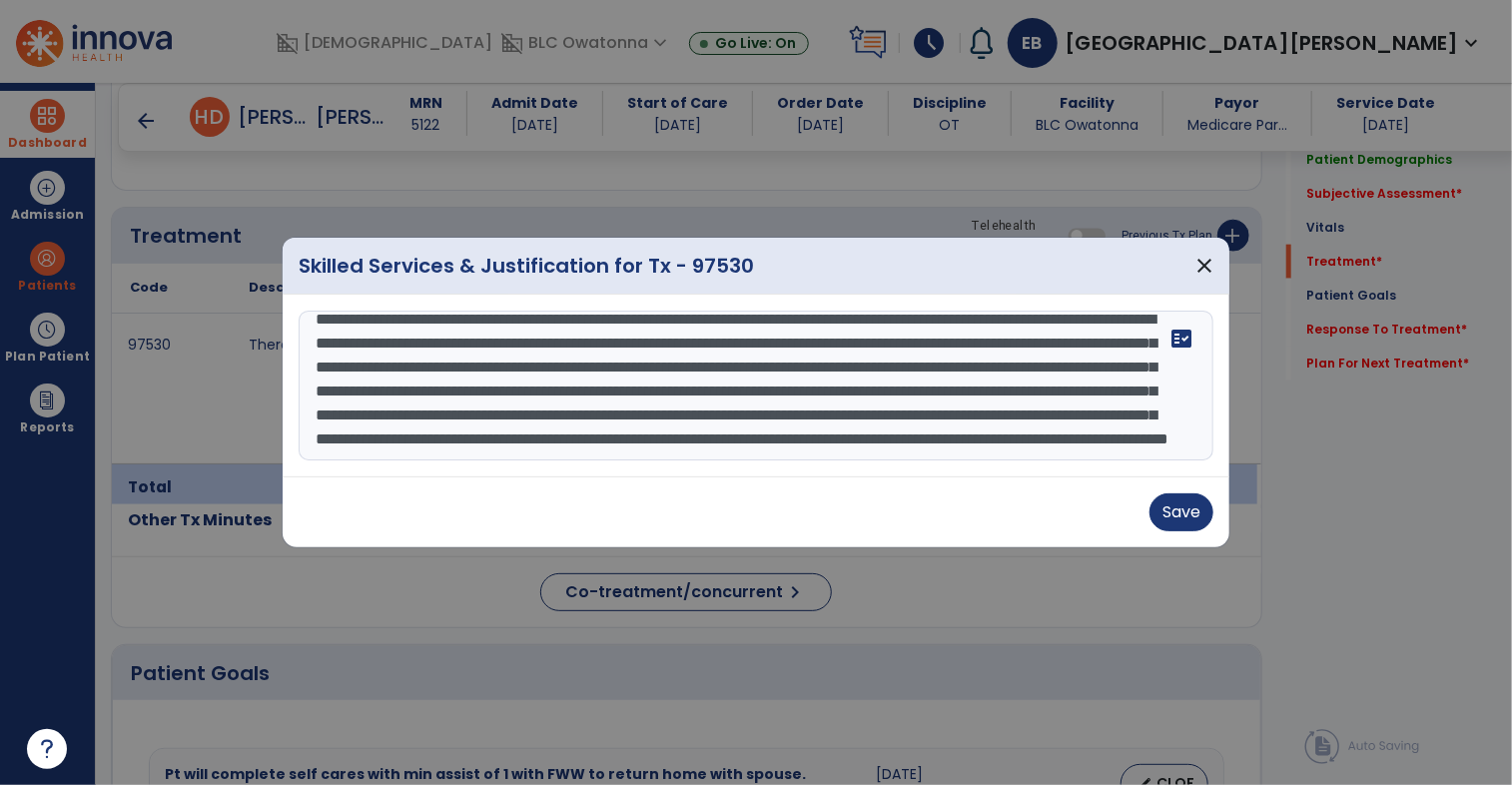 click on "**********" at bounding box center (756, 386) 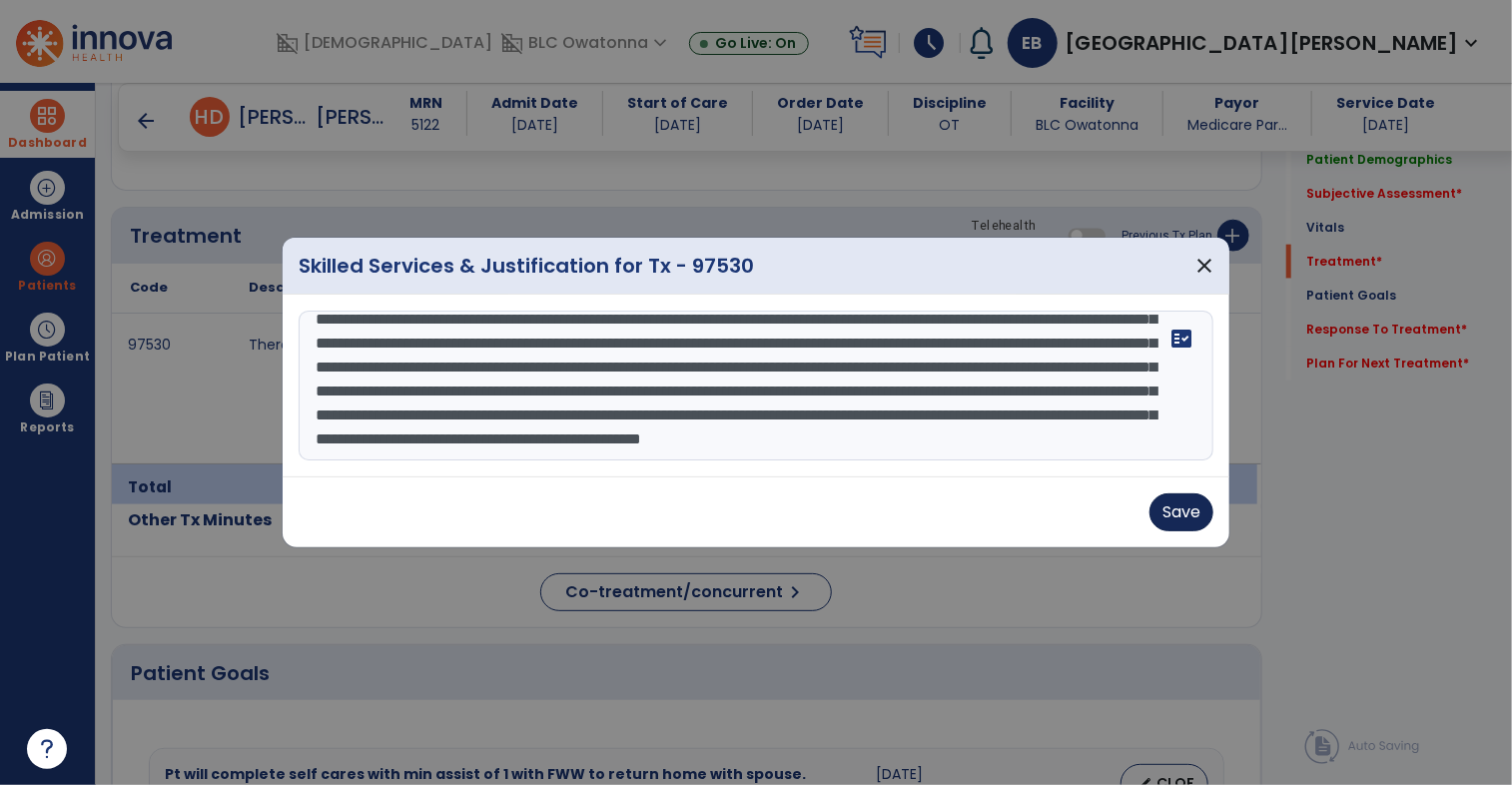 type on "**********" 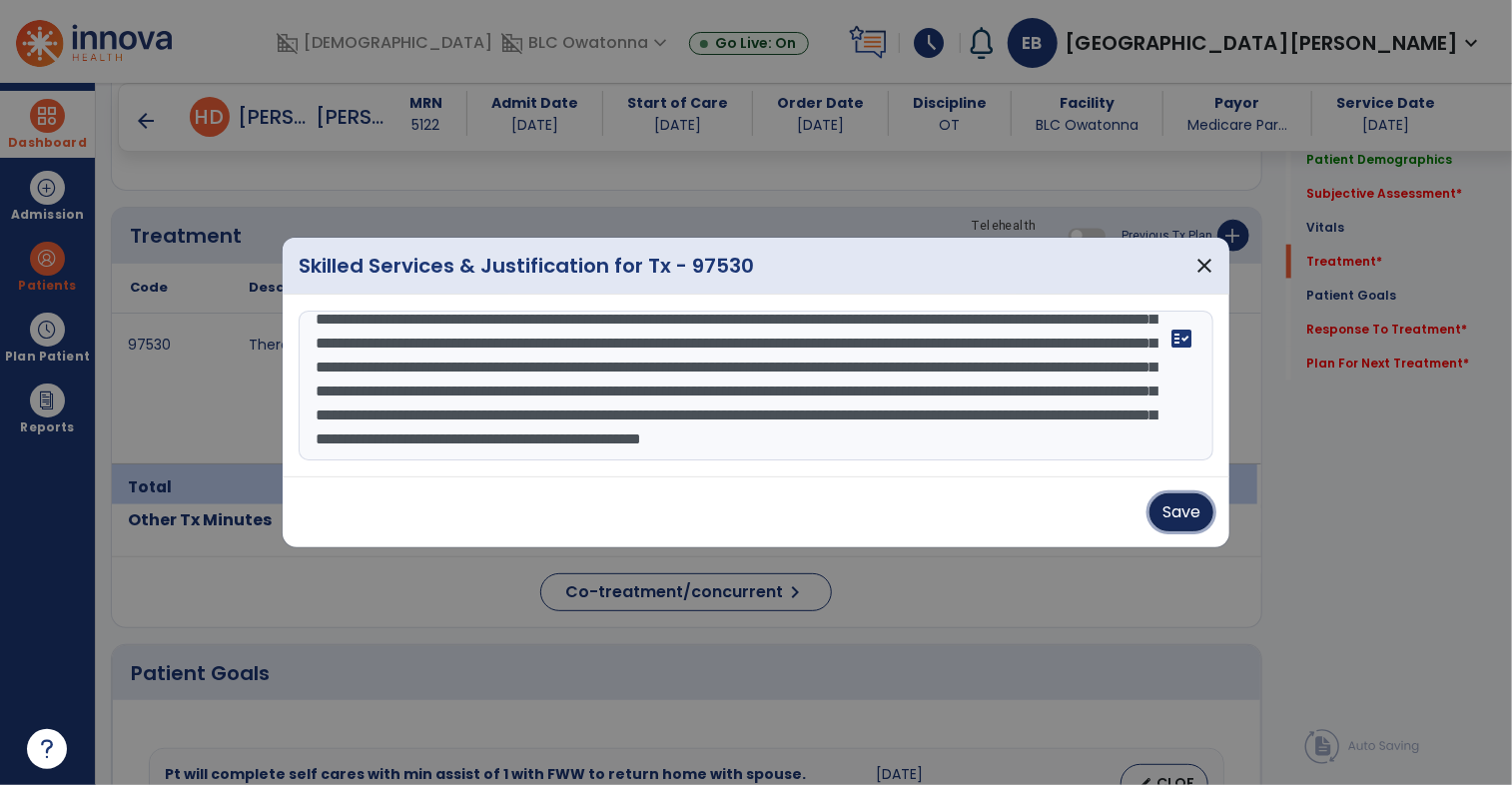 click on "Save" at bounding box center (1181, 512) 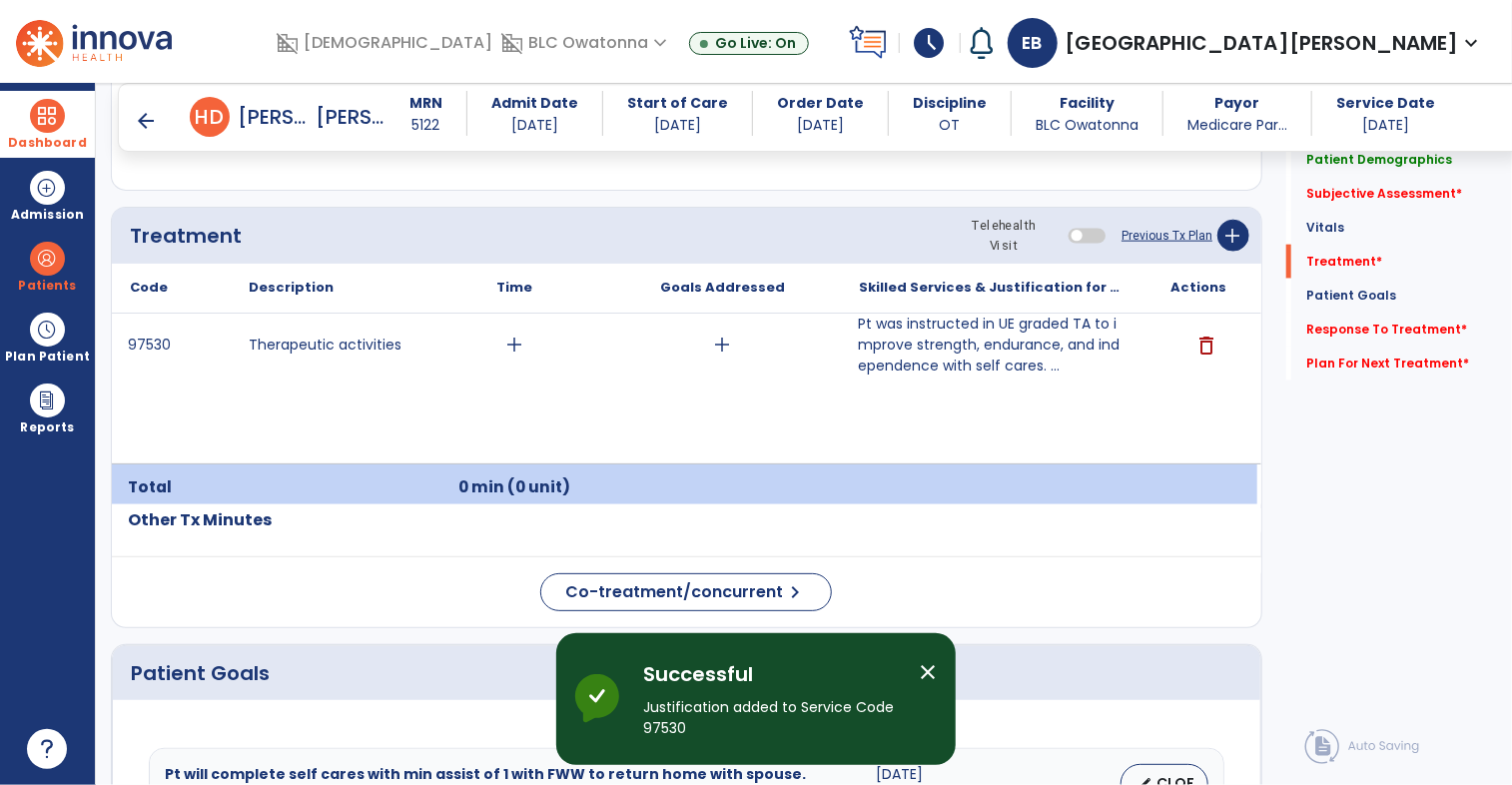 click on "arrow_back" at bounding box center [146, 121] 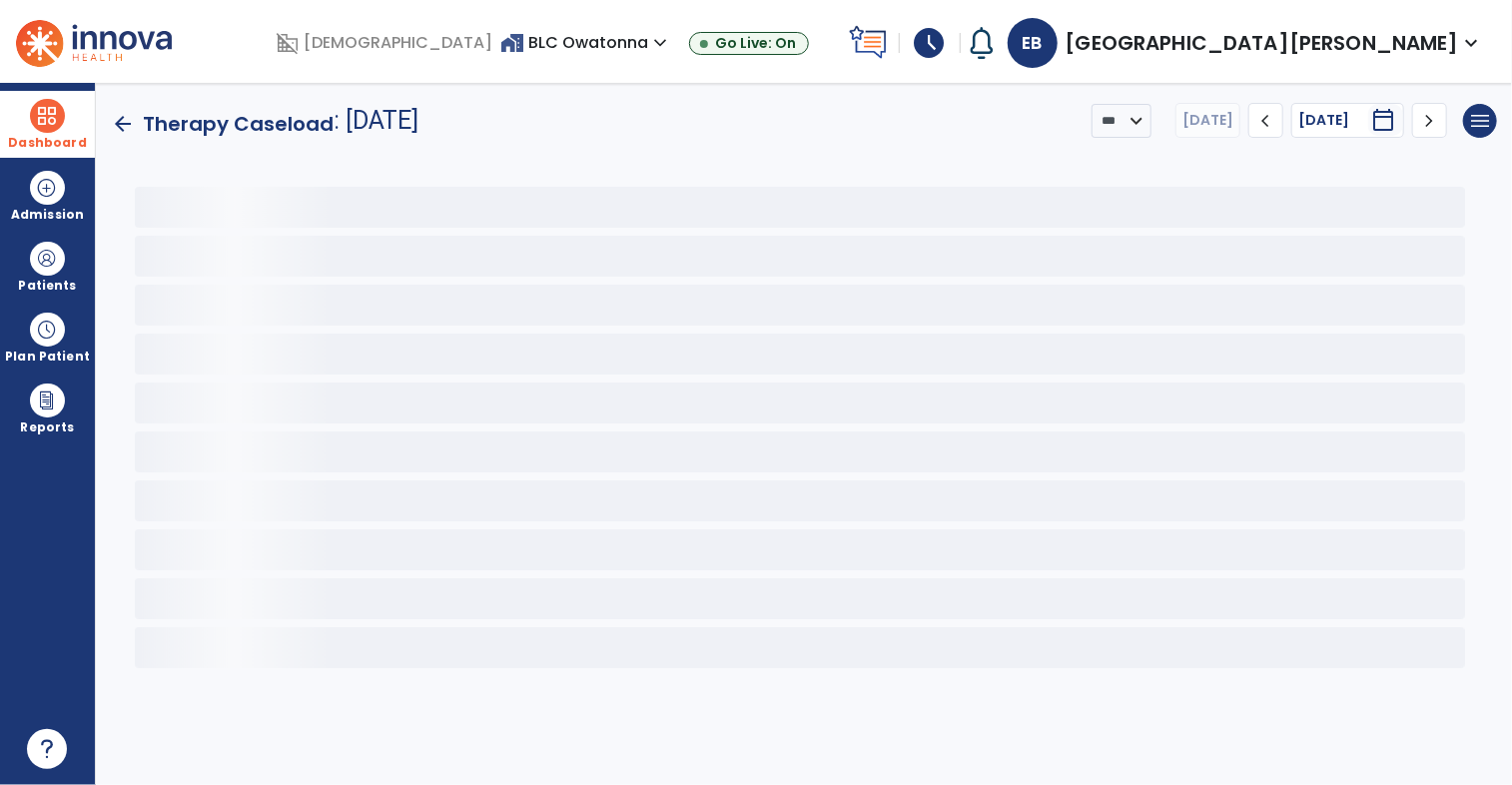 scroll, scrollTop: 0, scrollLeft: 0, axis: both 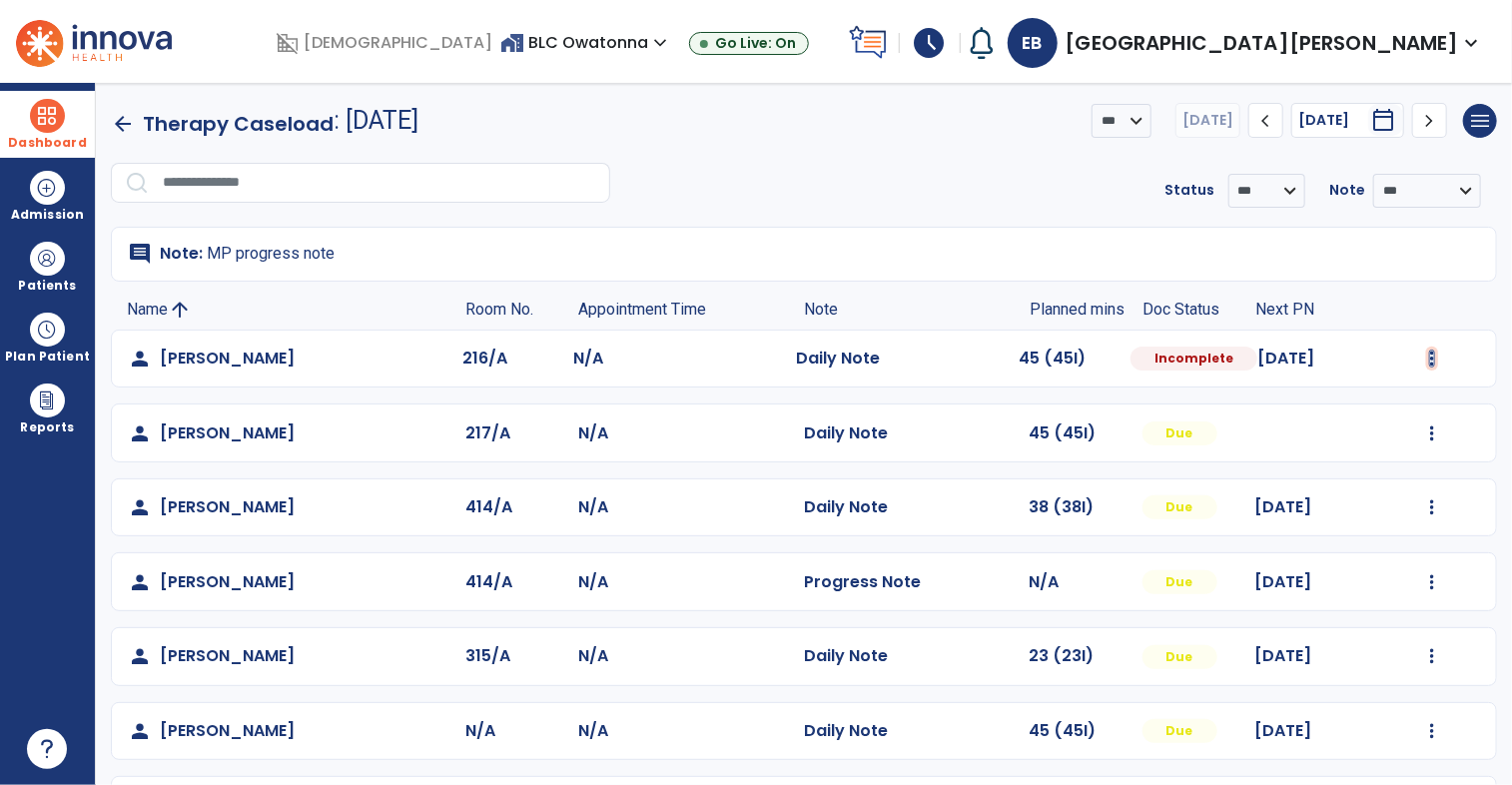 click at bounding box center (1432, 359) 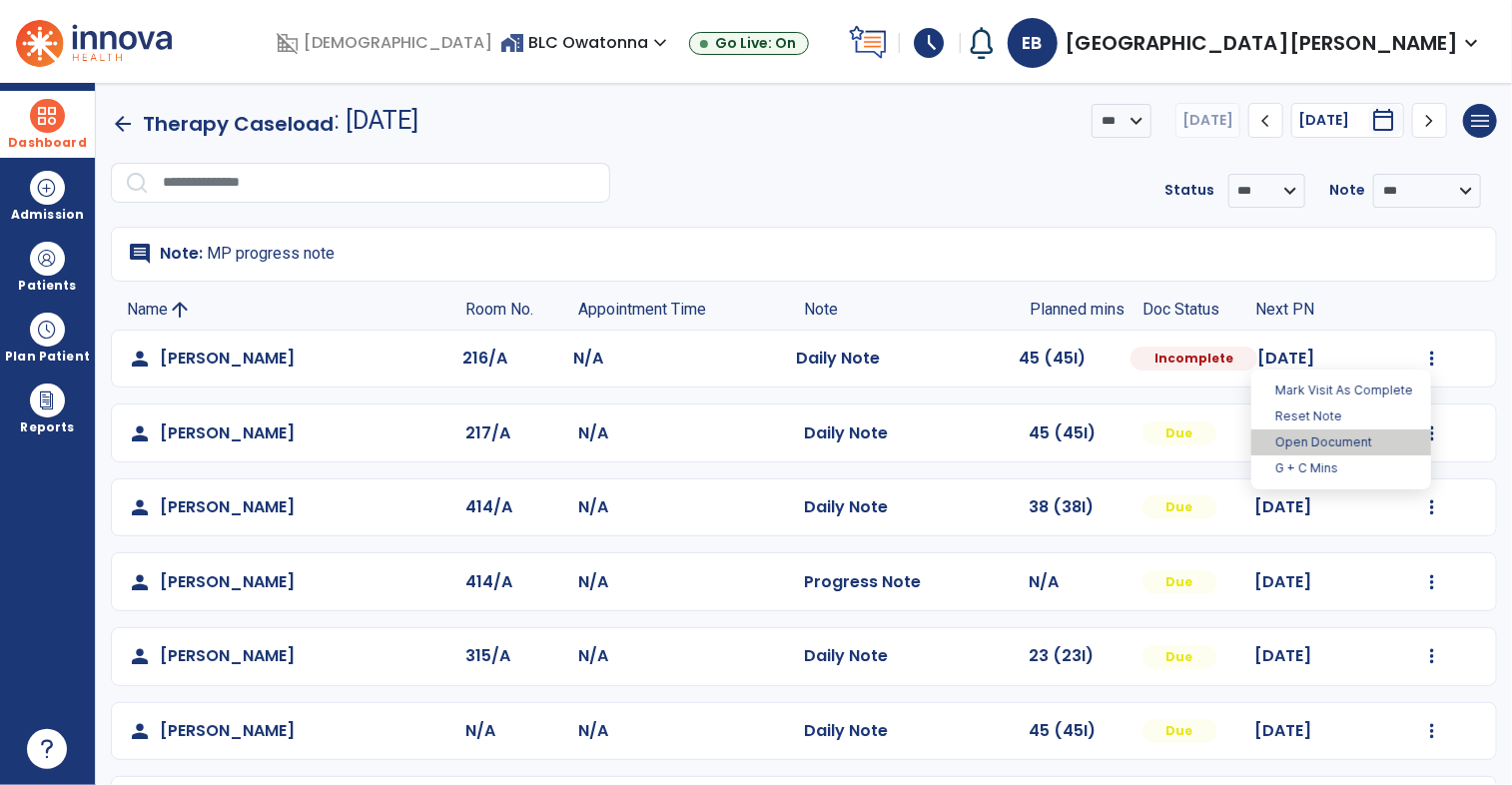 click on "Open Document" at bounding box center [1341, 442] 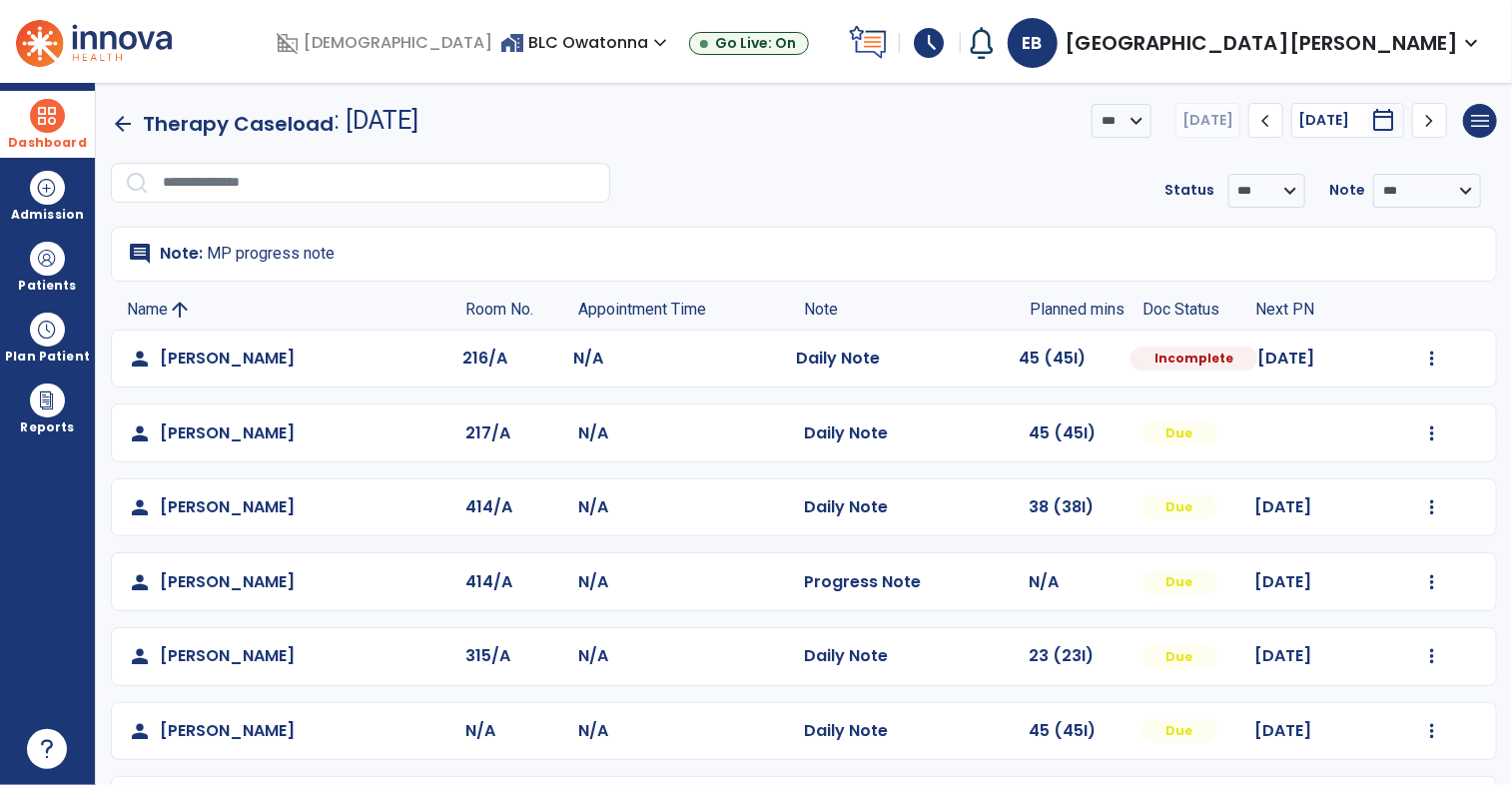 select on "*" 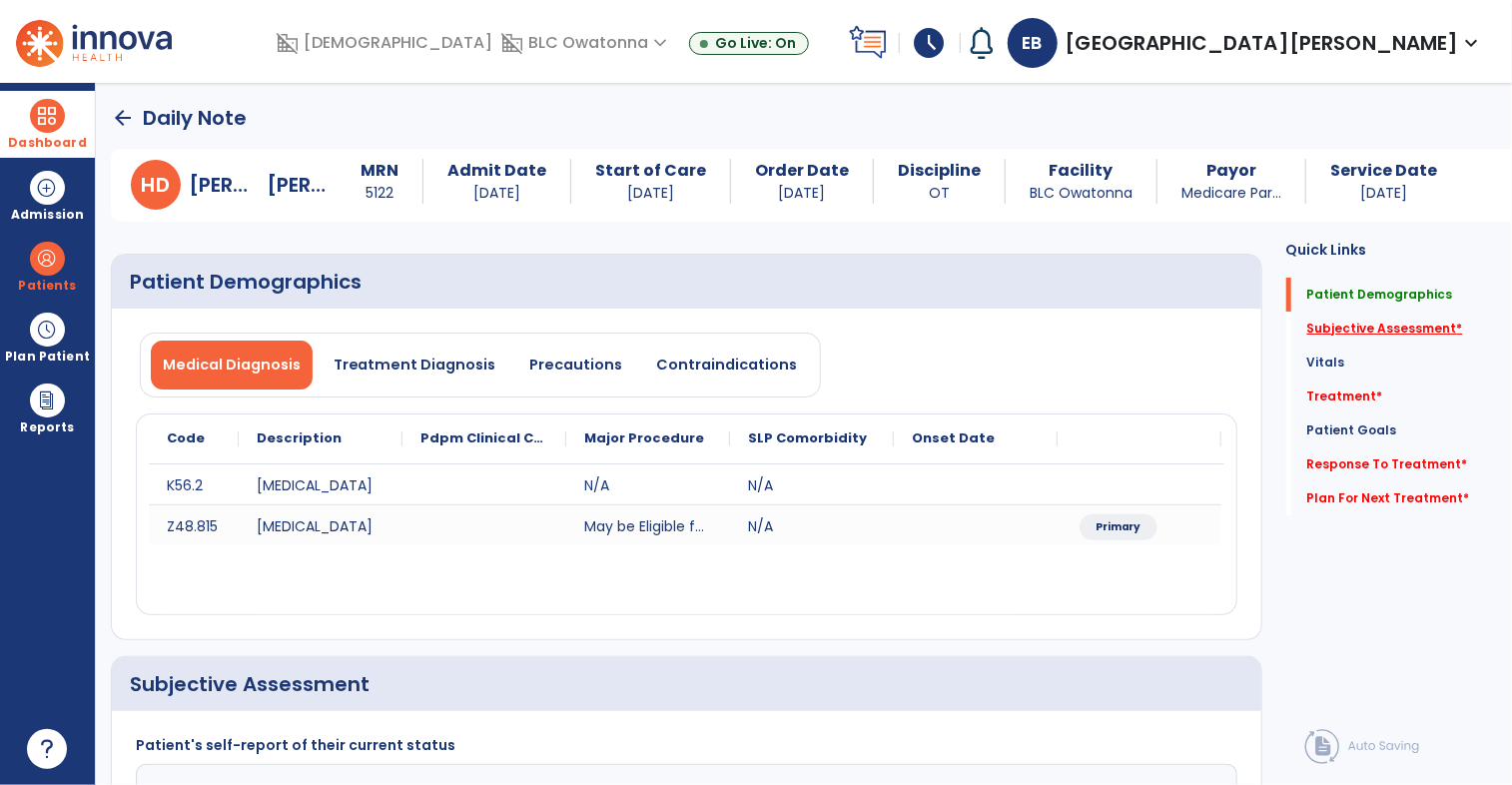 click on "Subjective Assessment   *" 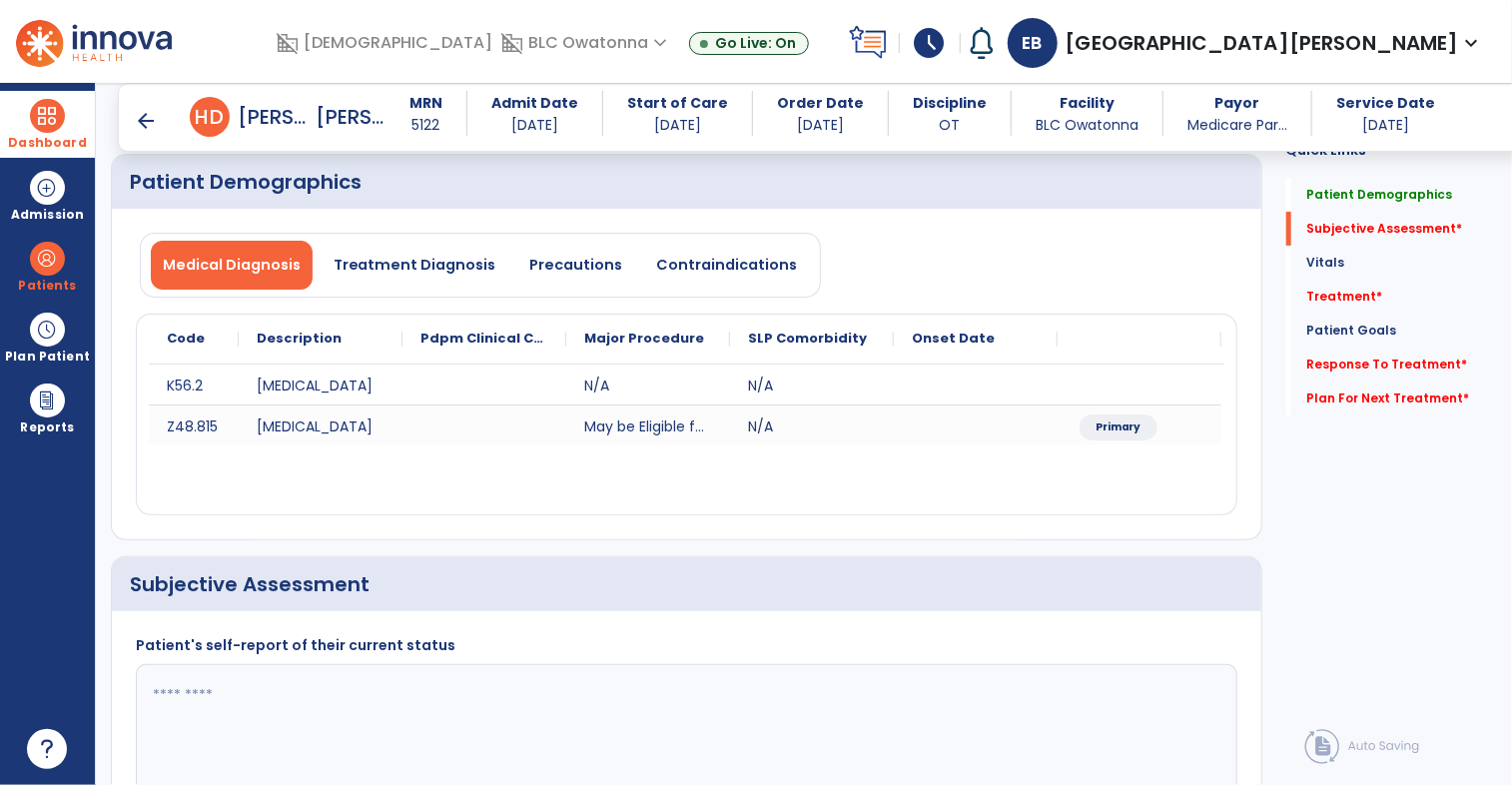 scroll, scrollTop: 362, scrollLeft: 0, axis: vertical 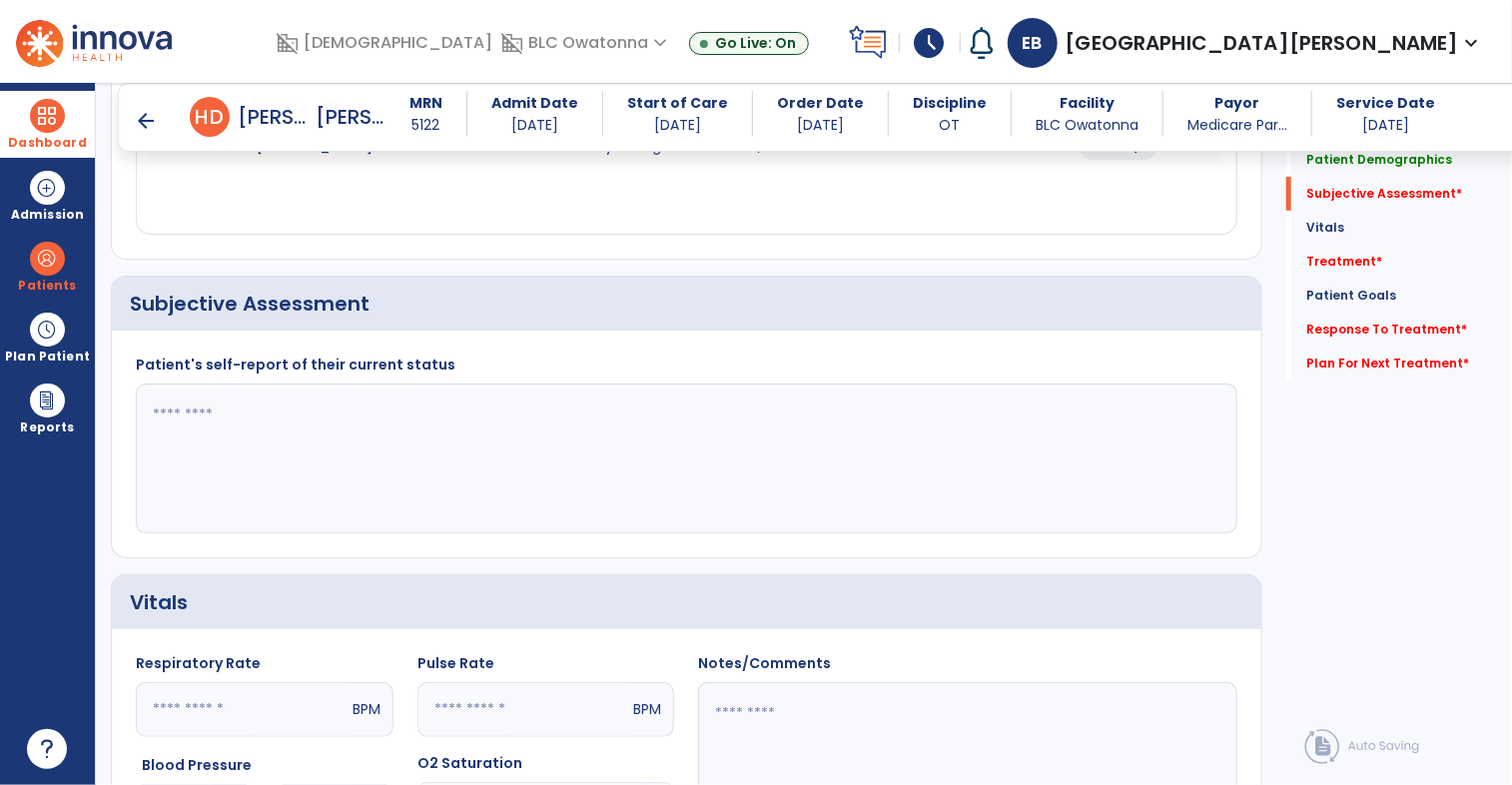 click 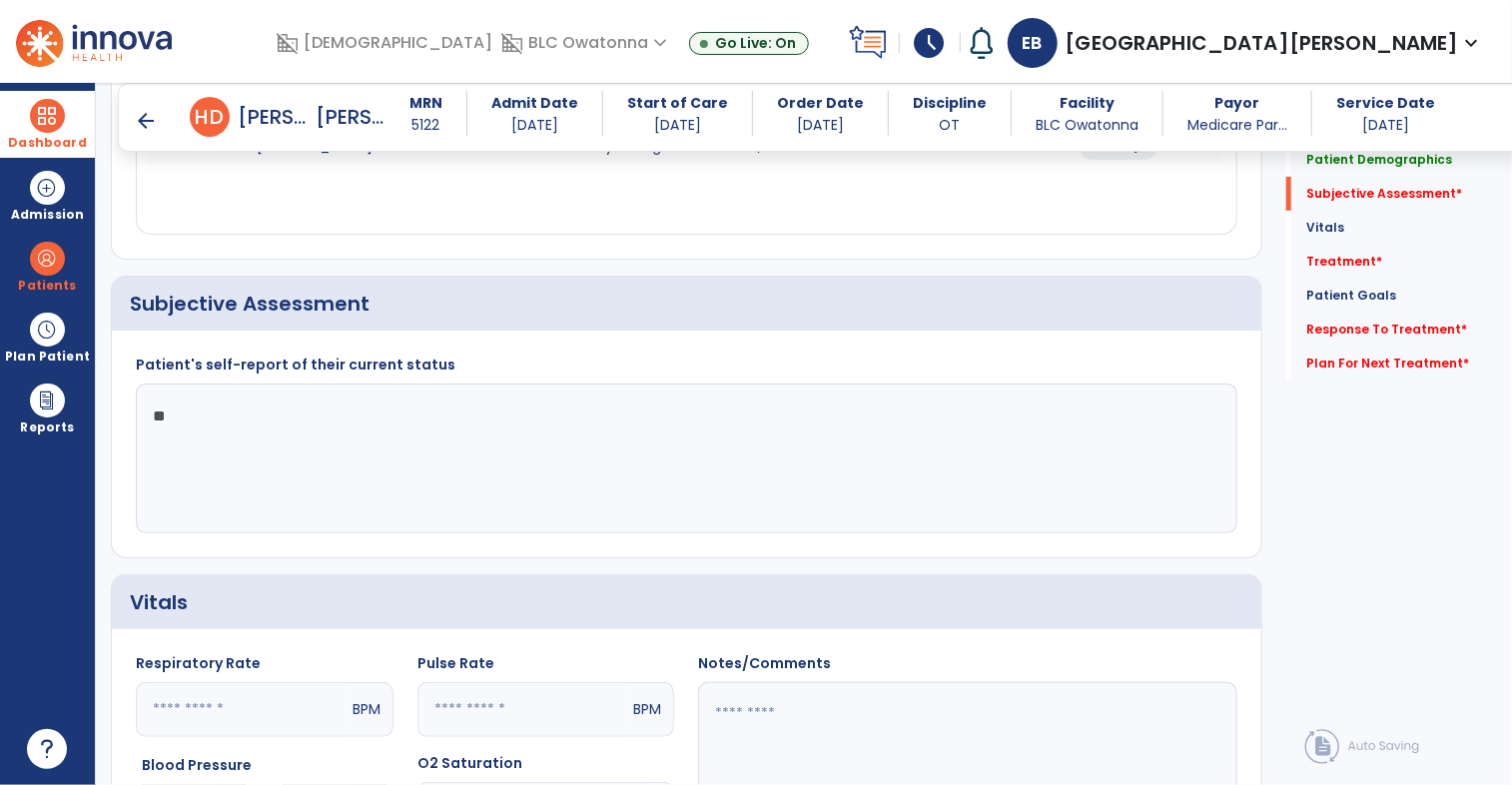type on "*" 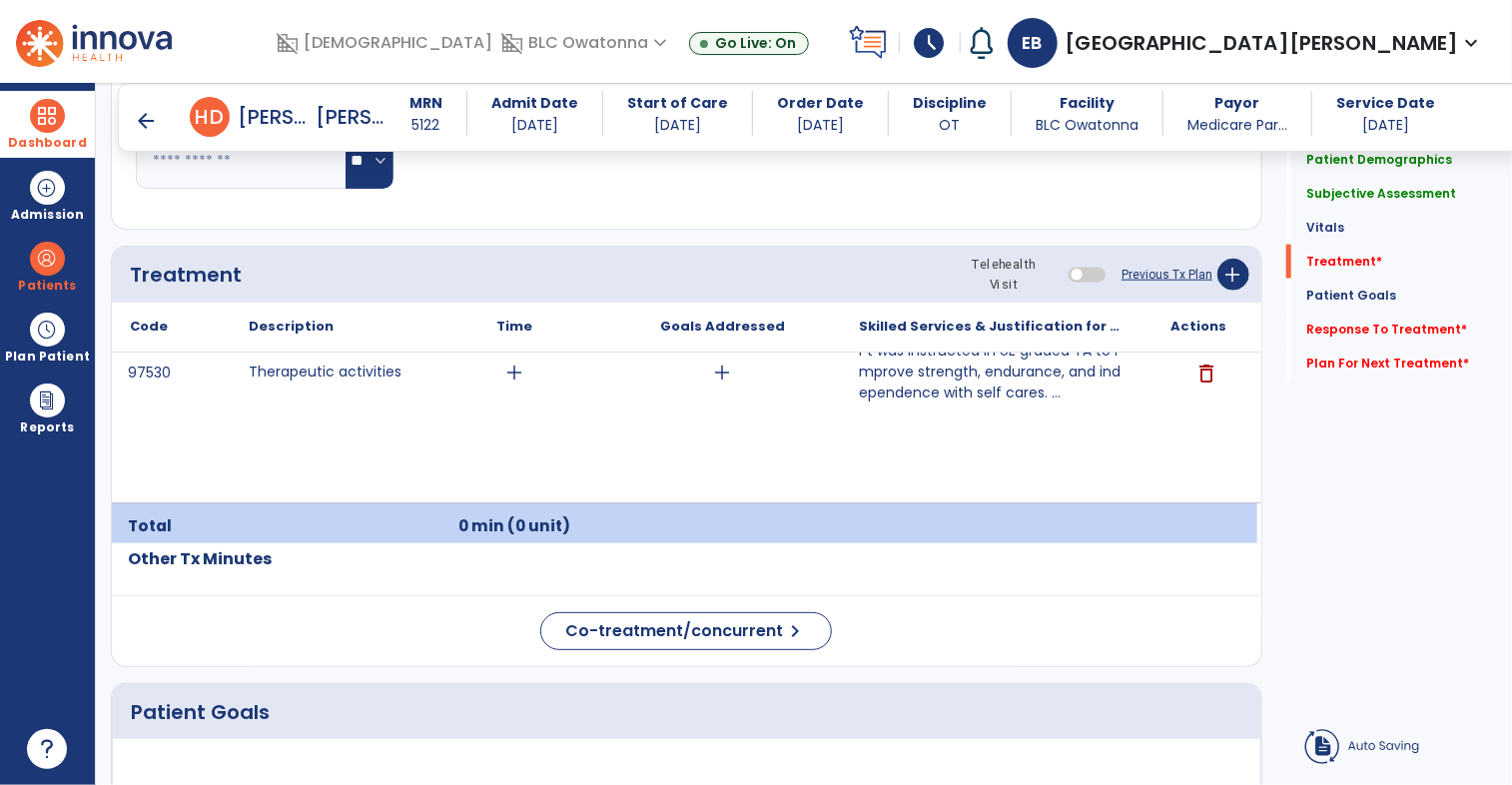scroll, scrollTop: 1118, scrollLeft: 0, axis: vertical 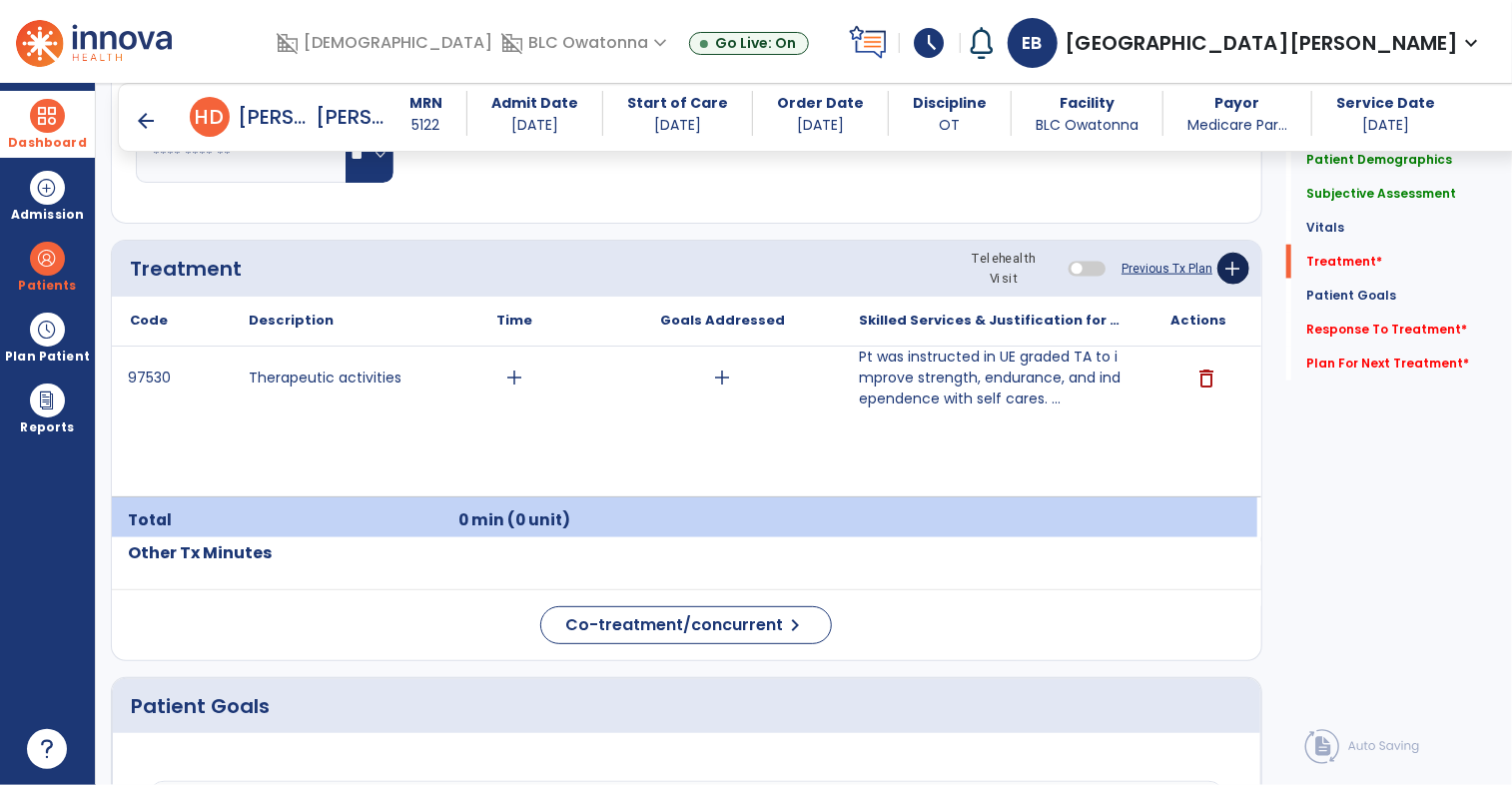 type on "**********" 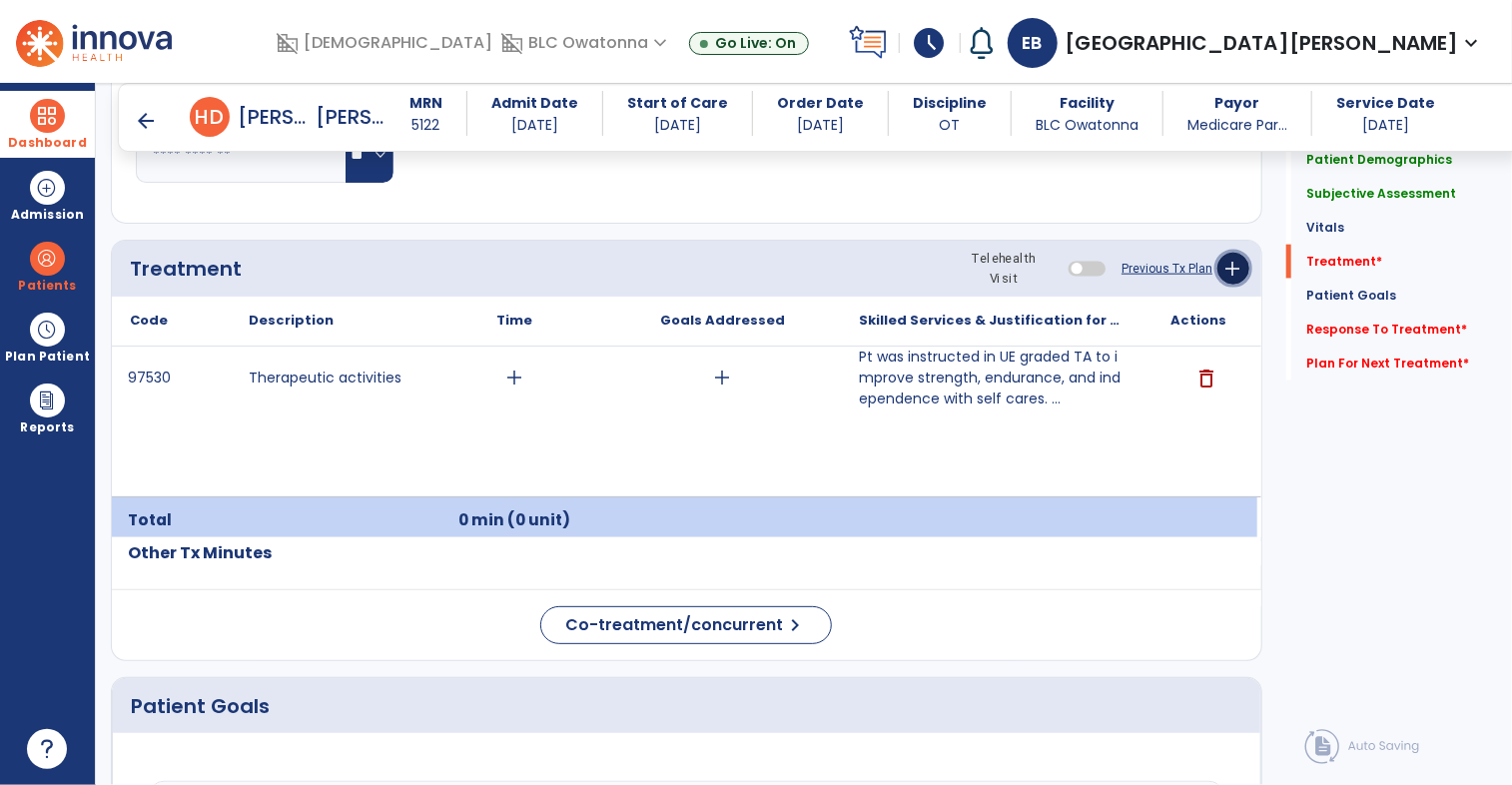 click on "add" 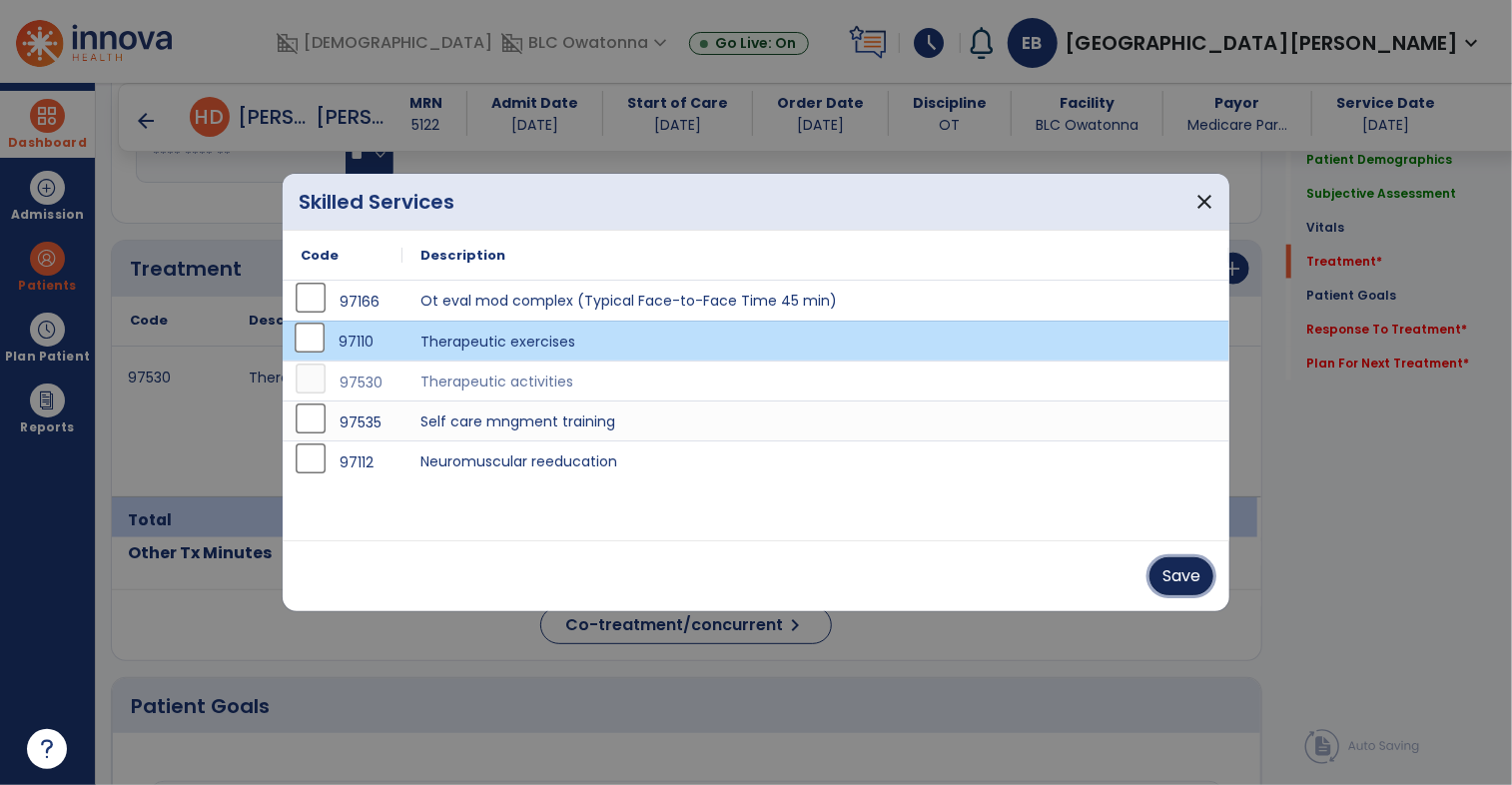 click on "Save" at bounding box center (1181, 576) 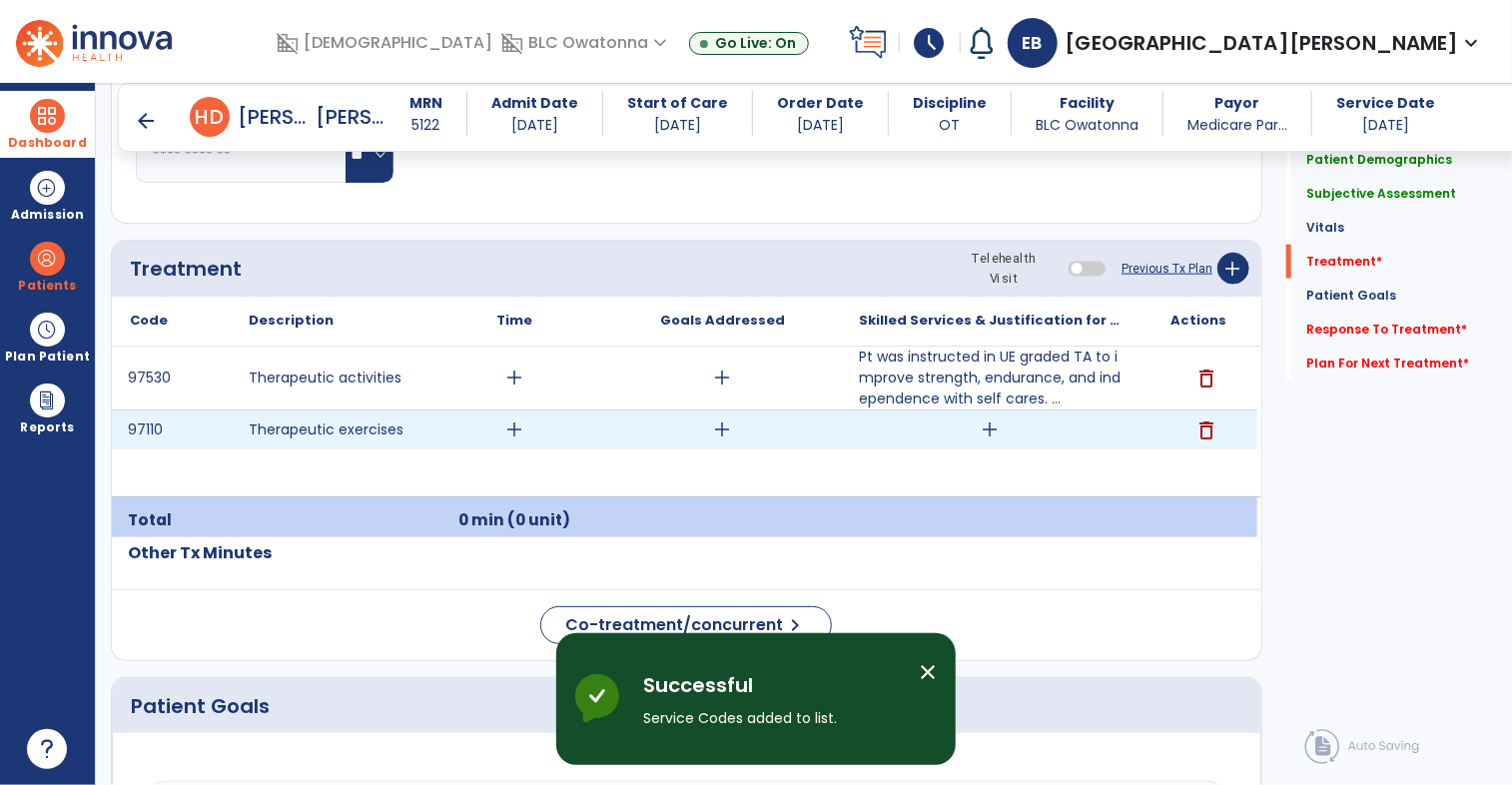 click on "add" at bounding box center [990, 429] 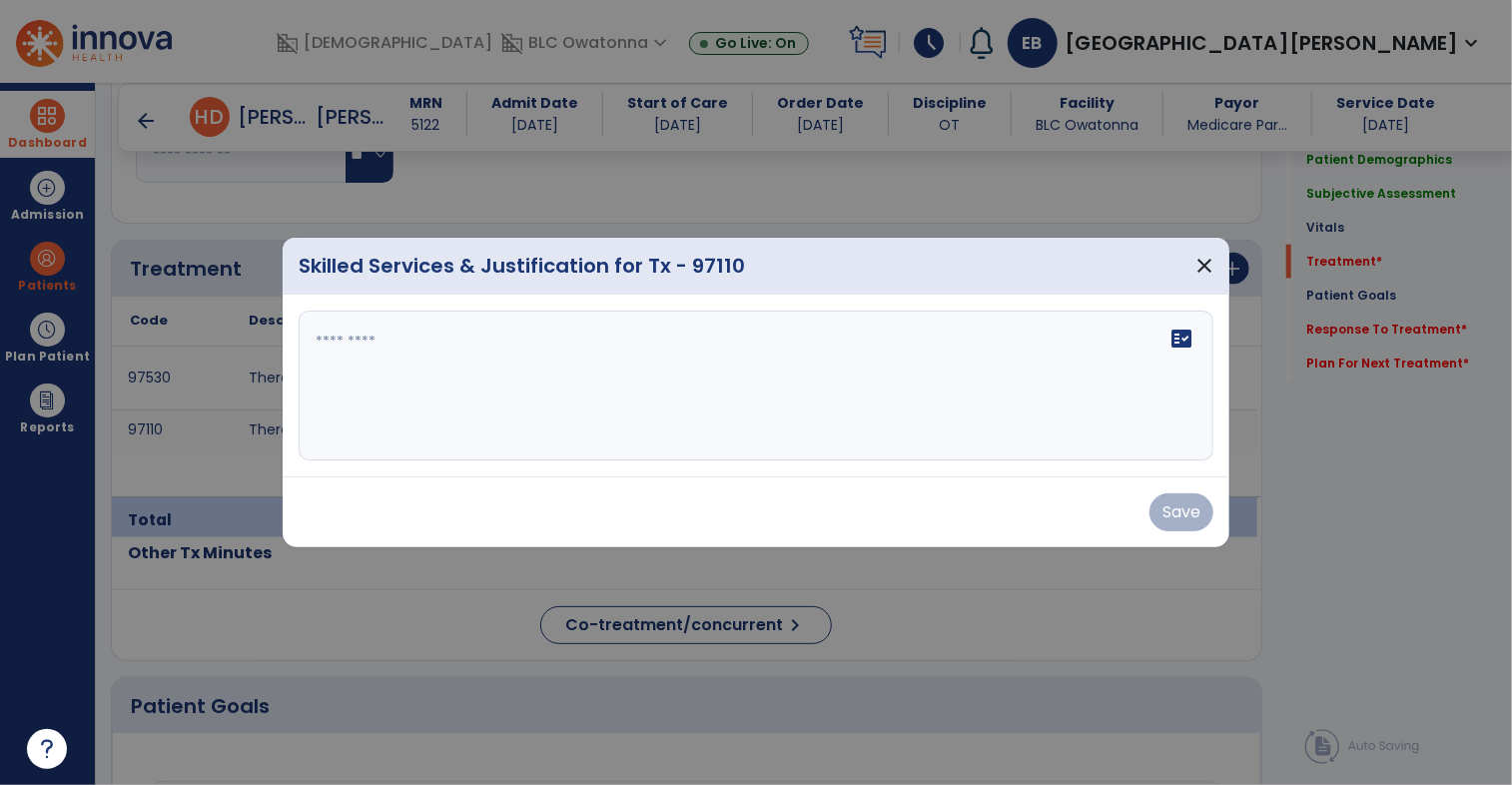 click on "fact_check" at bounding box center [756, 386] 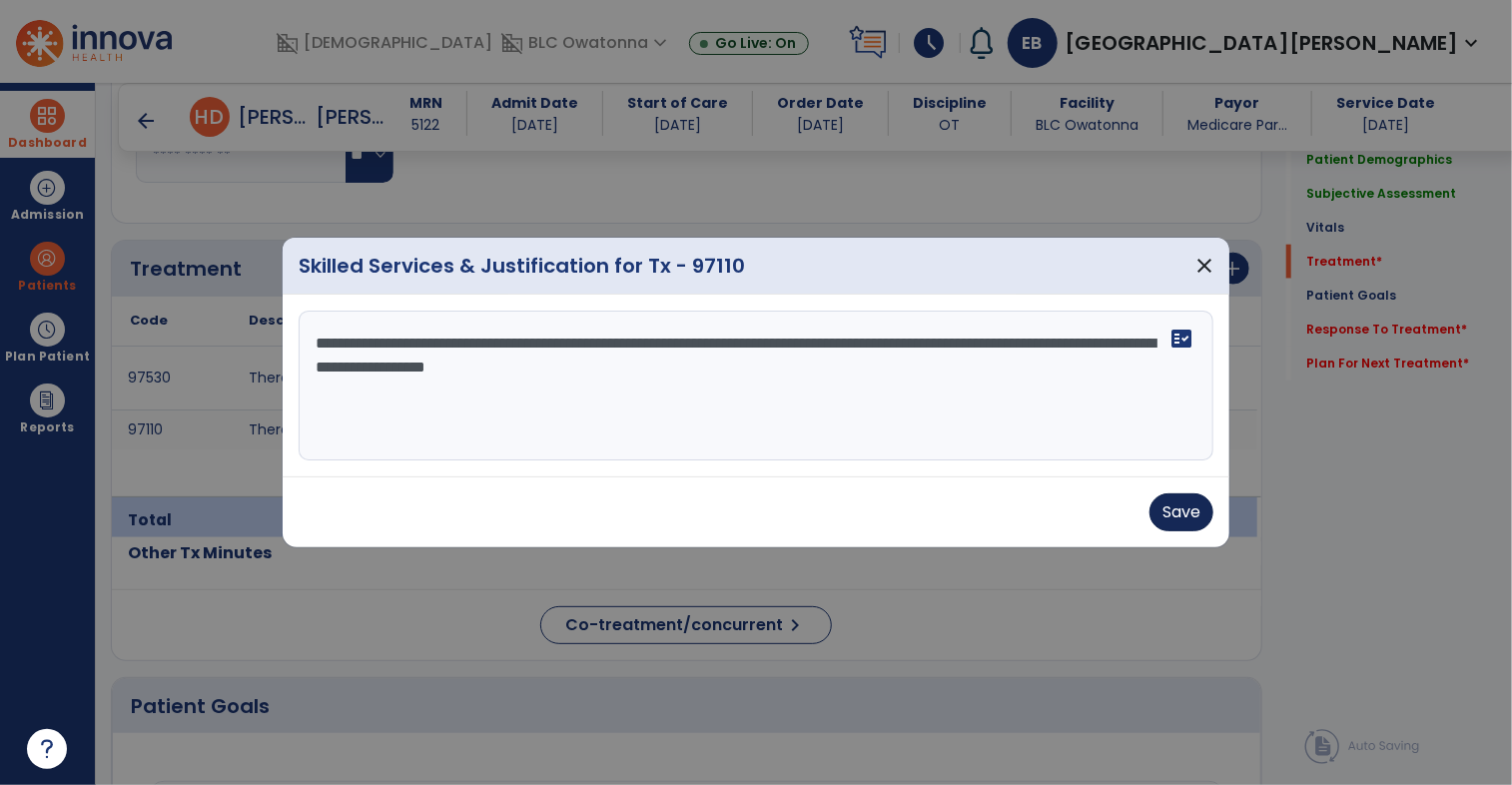 type on "**********" 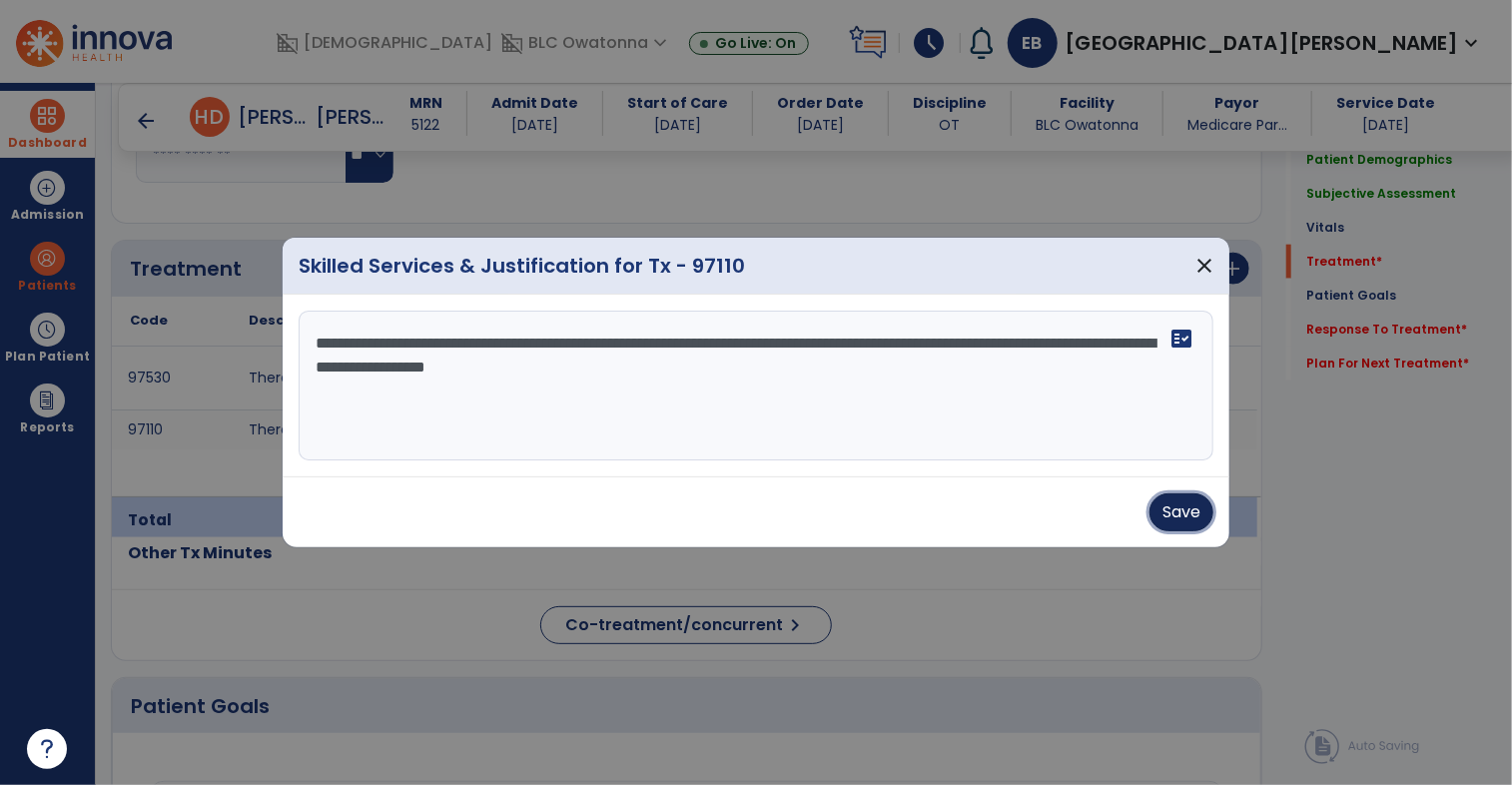 click on "Save" at bounding box center (1181, 512) 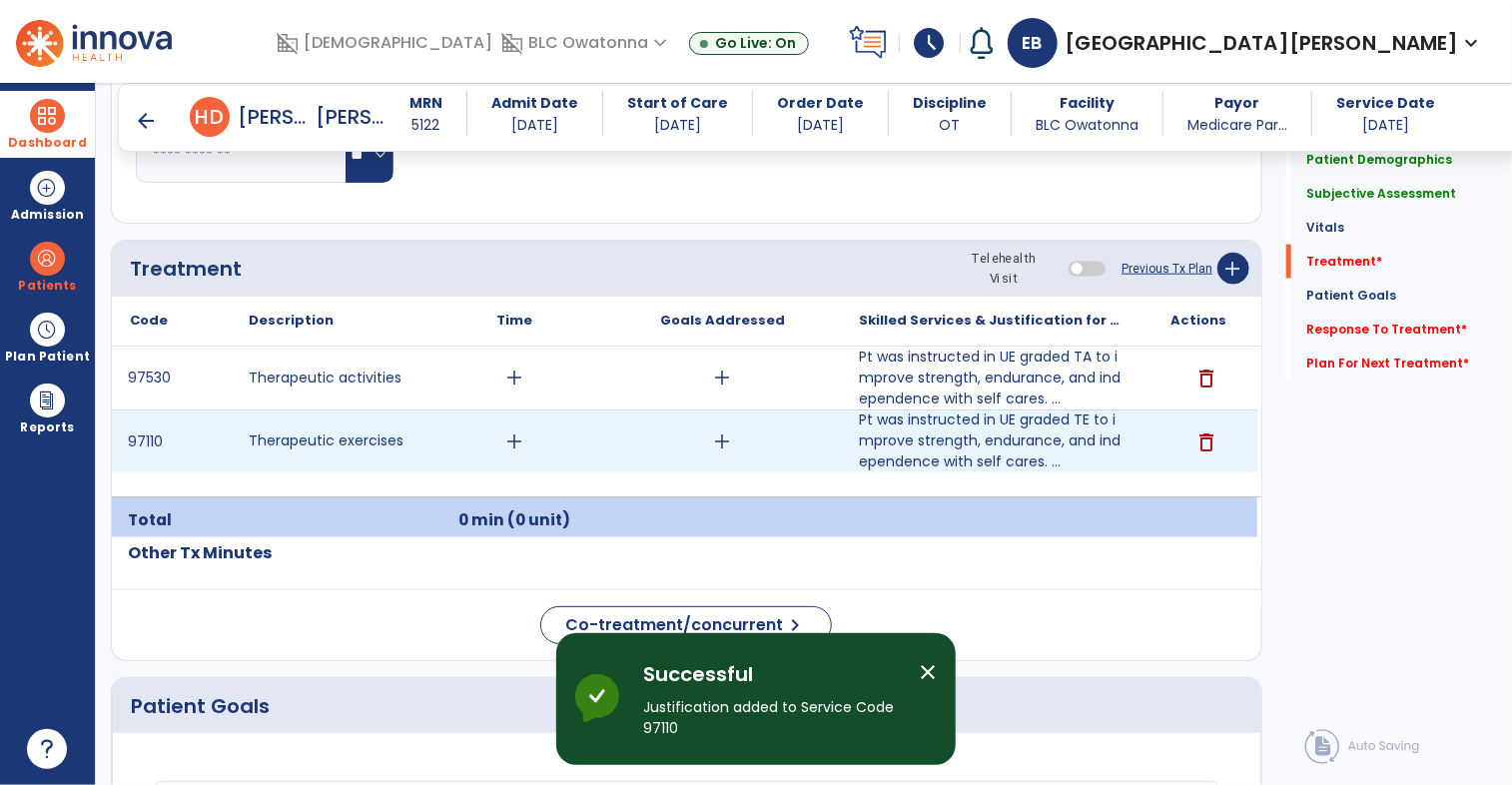 click on "add" at bounding box center [513, 441] 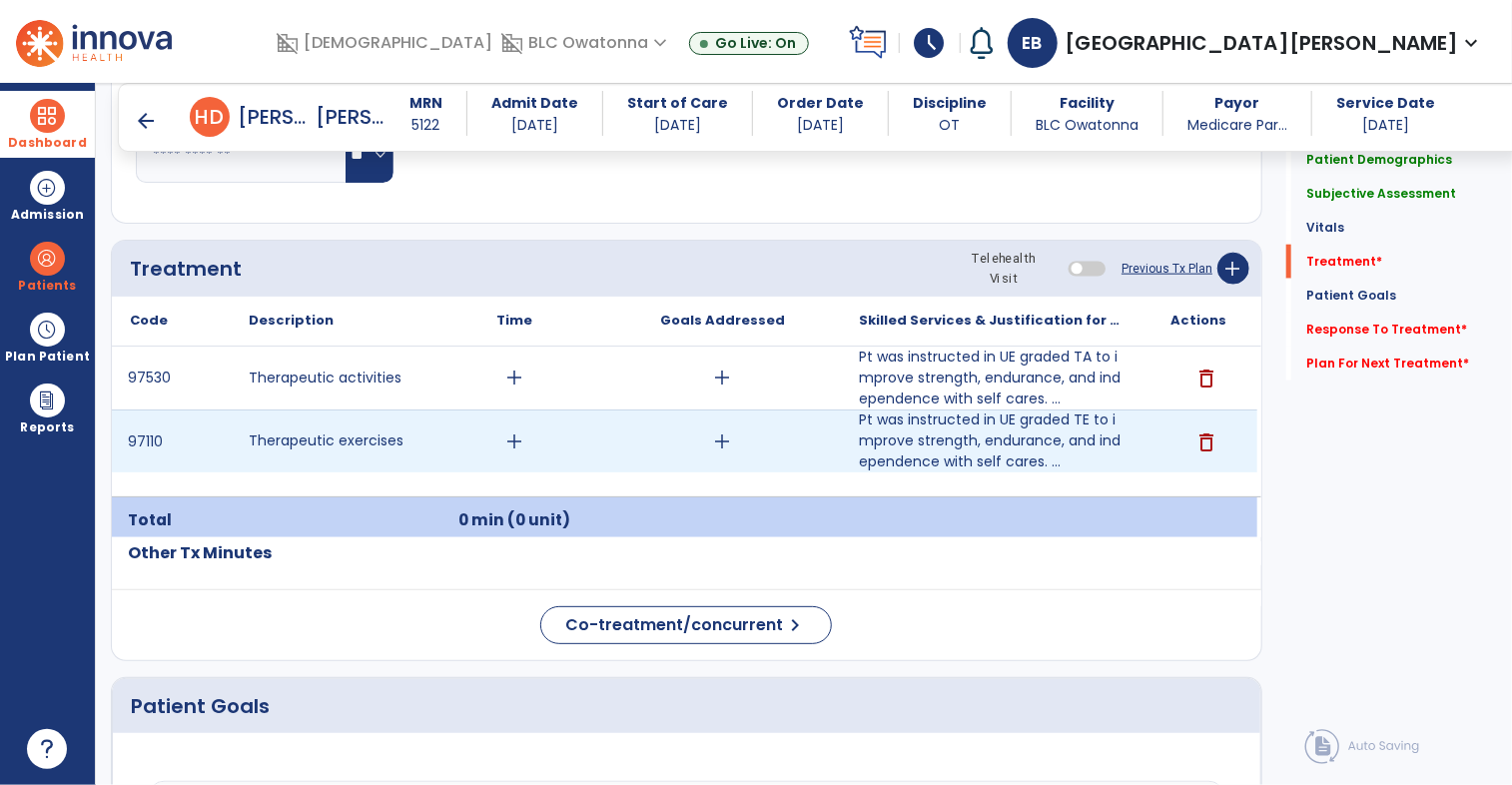 click on "add" at bounding box center (514, 441) 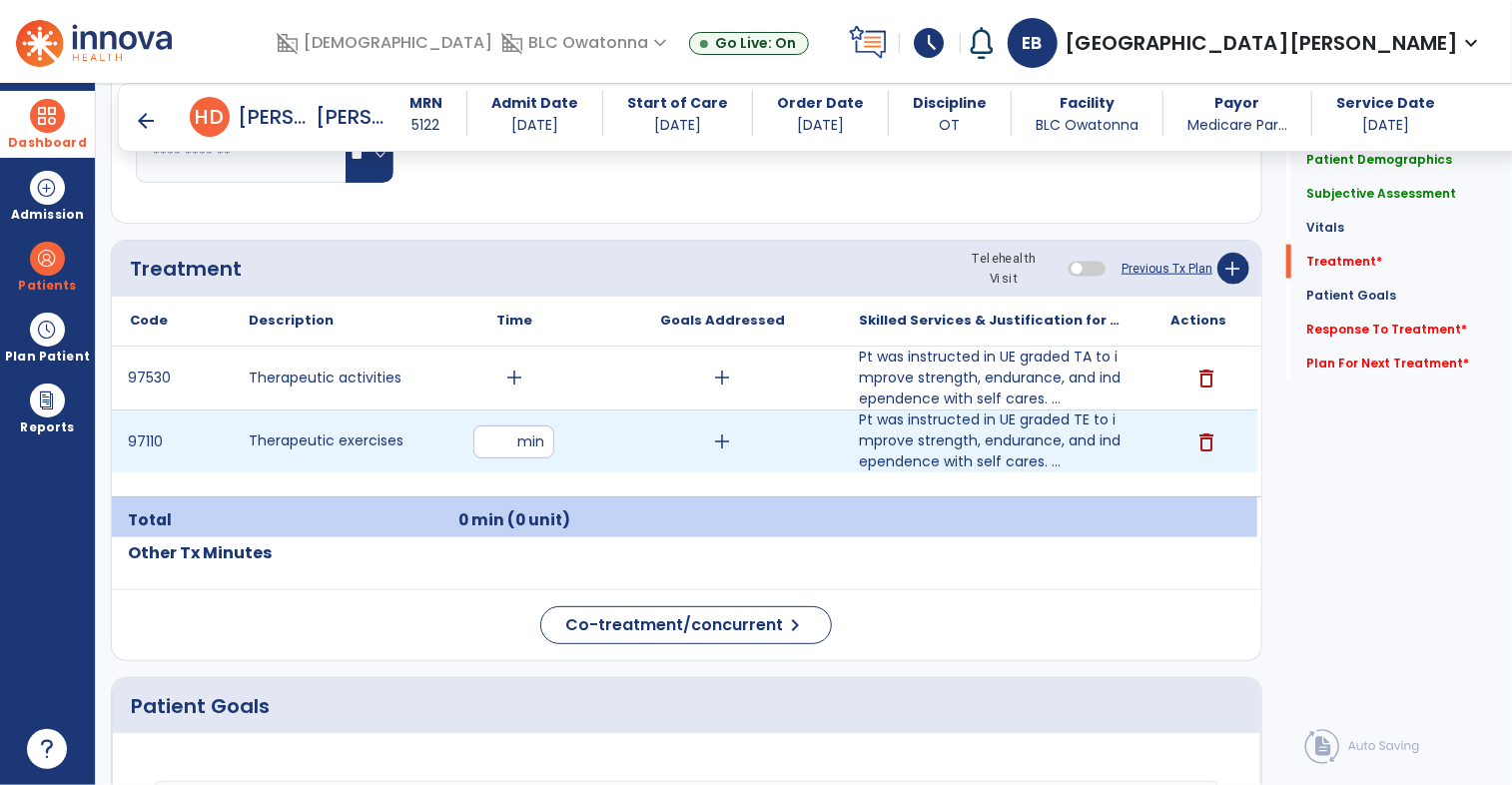 type on "**" 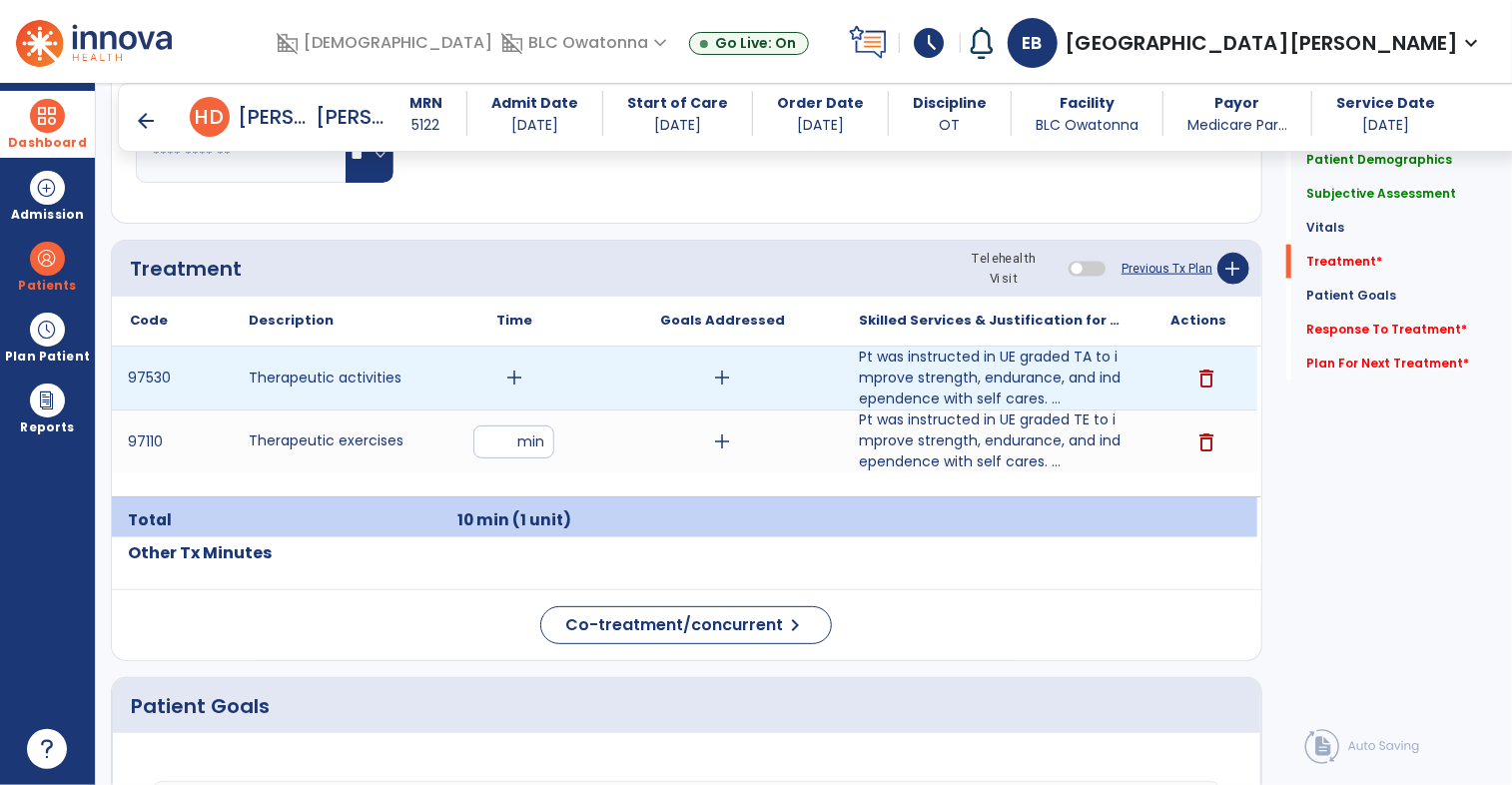 click on "add" at bounding box center (514, 378) 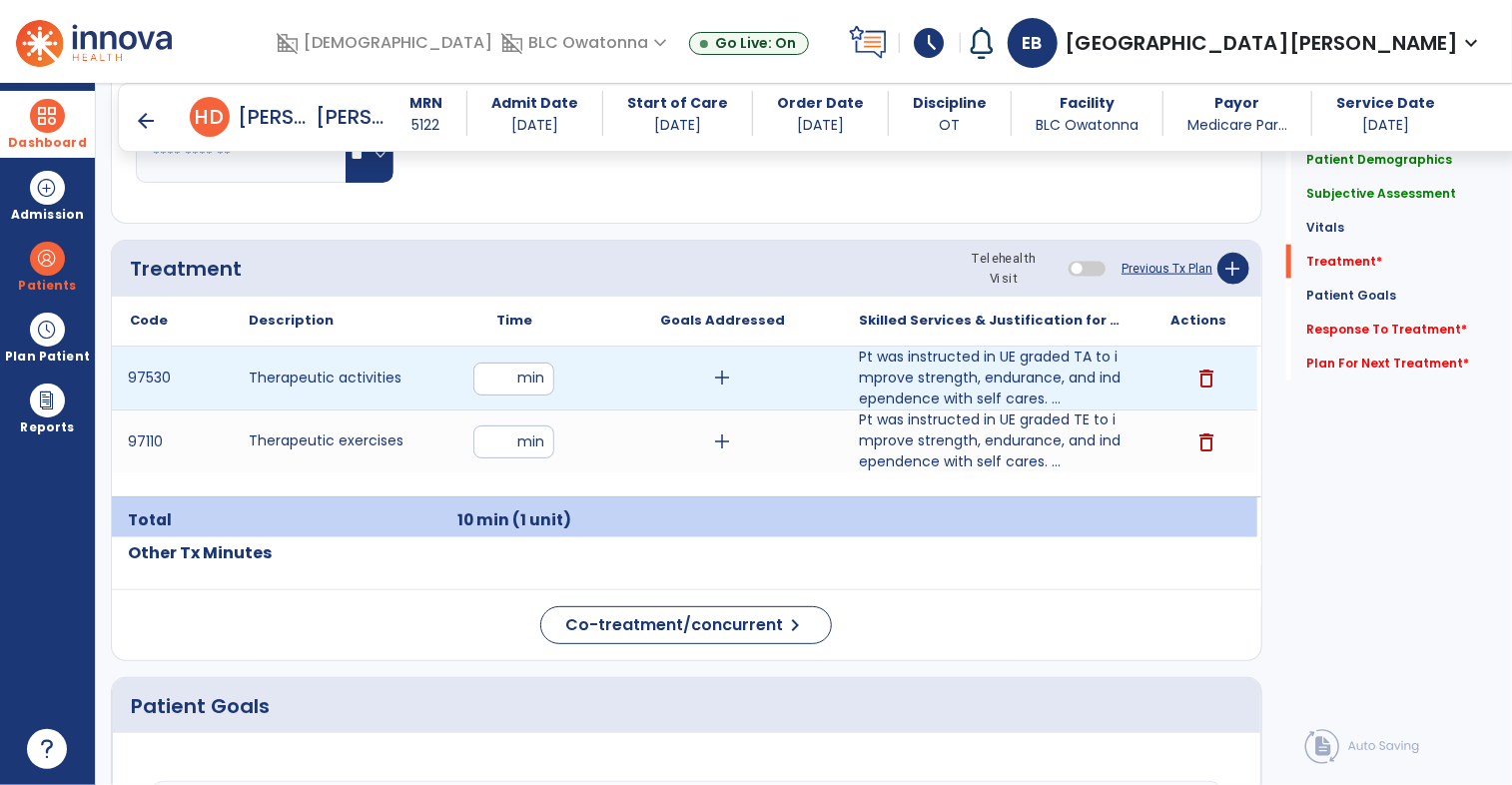 type on "**" 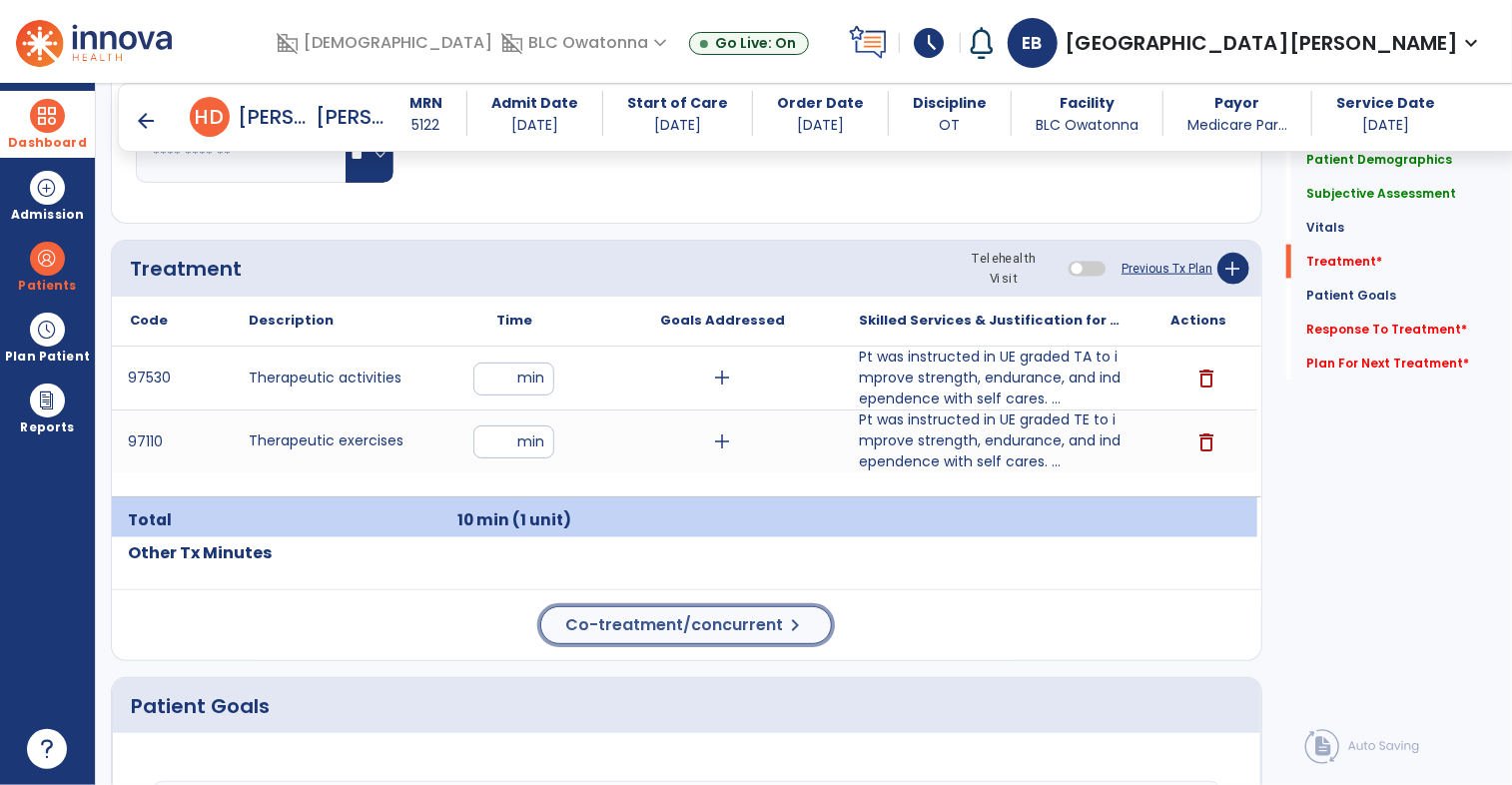 click on "Co-treatment/concurrent" 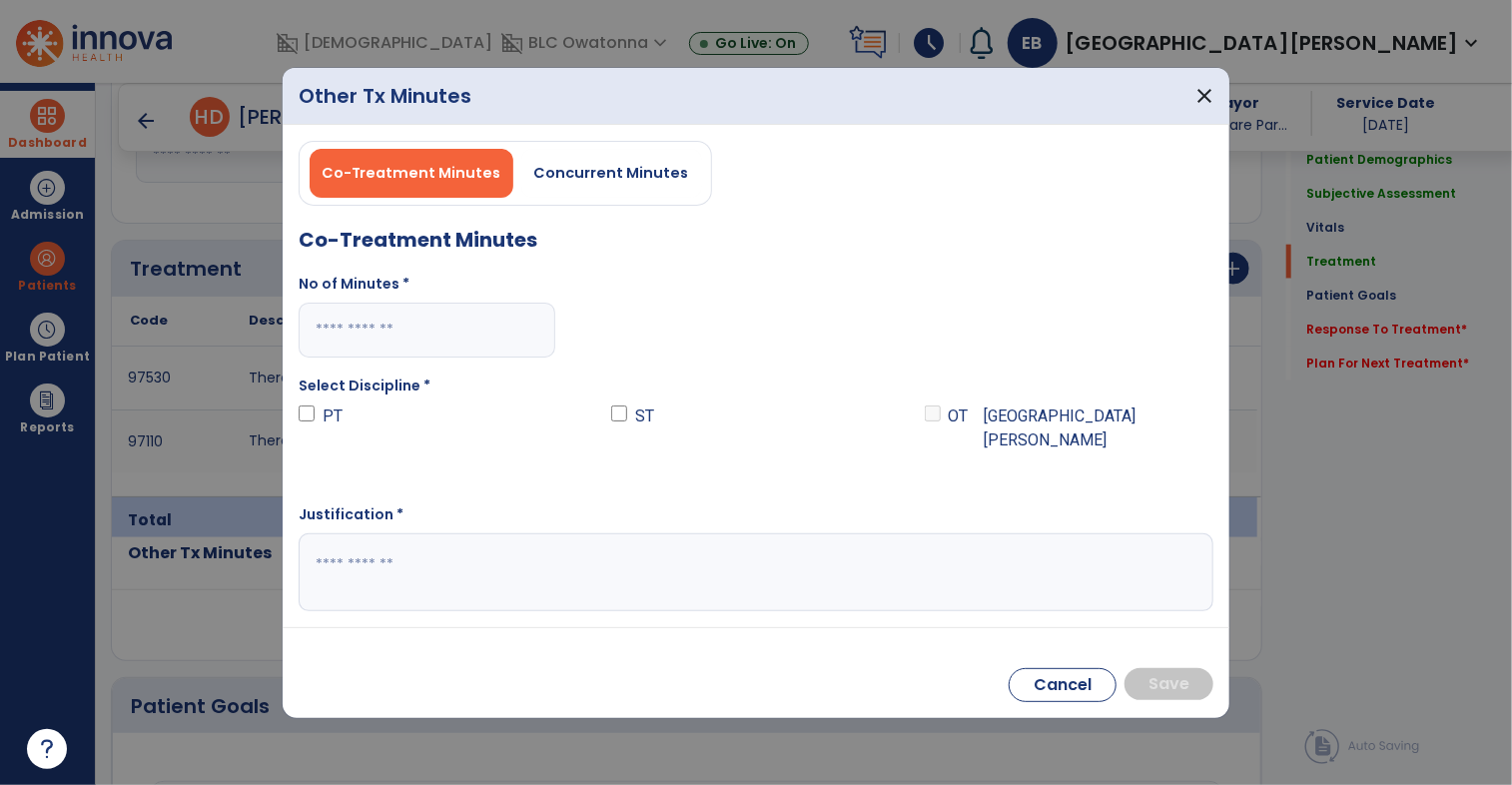 click at bounding box center [426, 330] 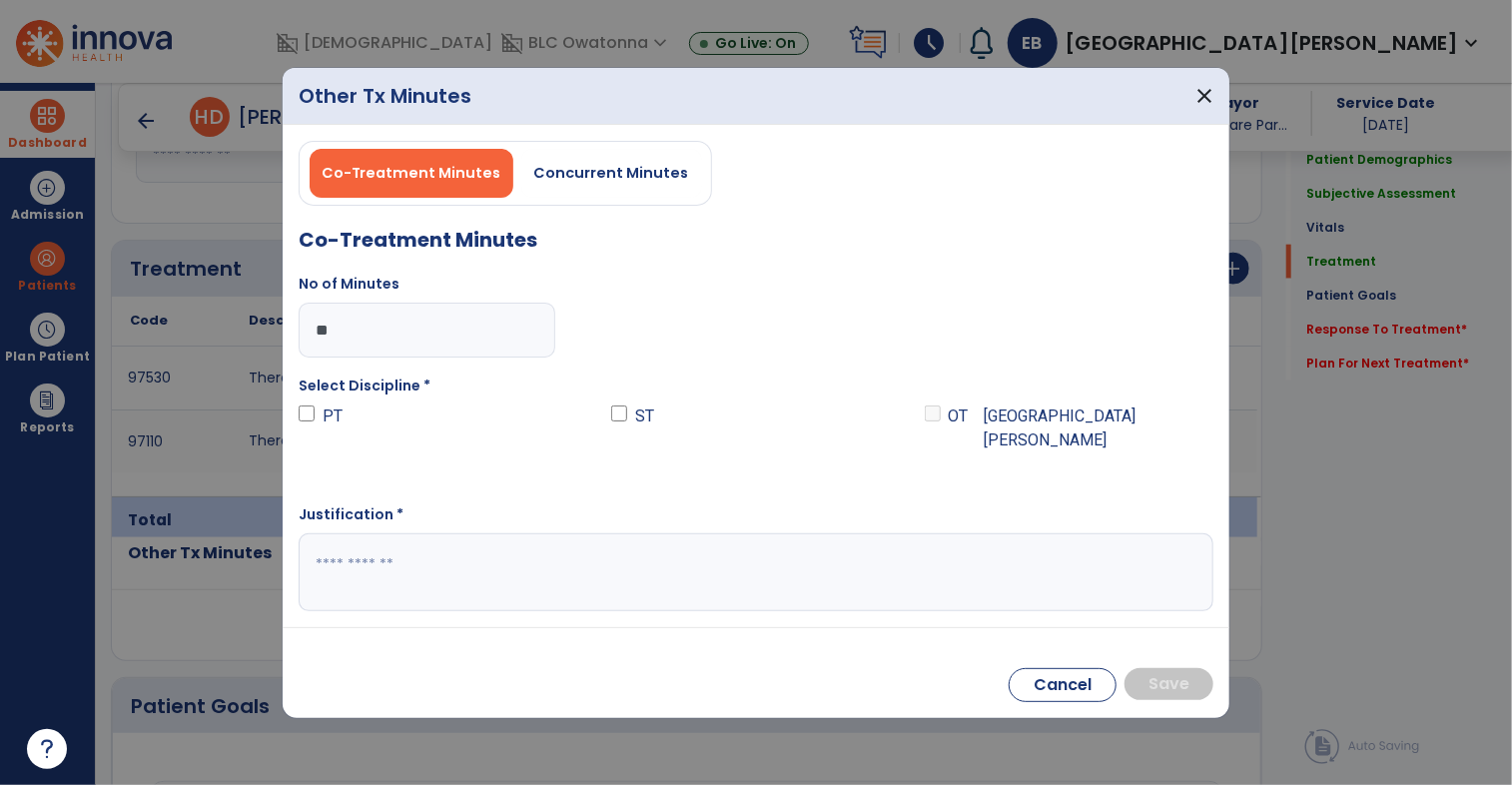 type on "**" 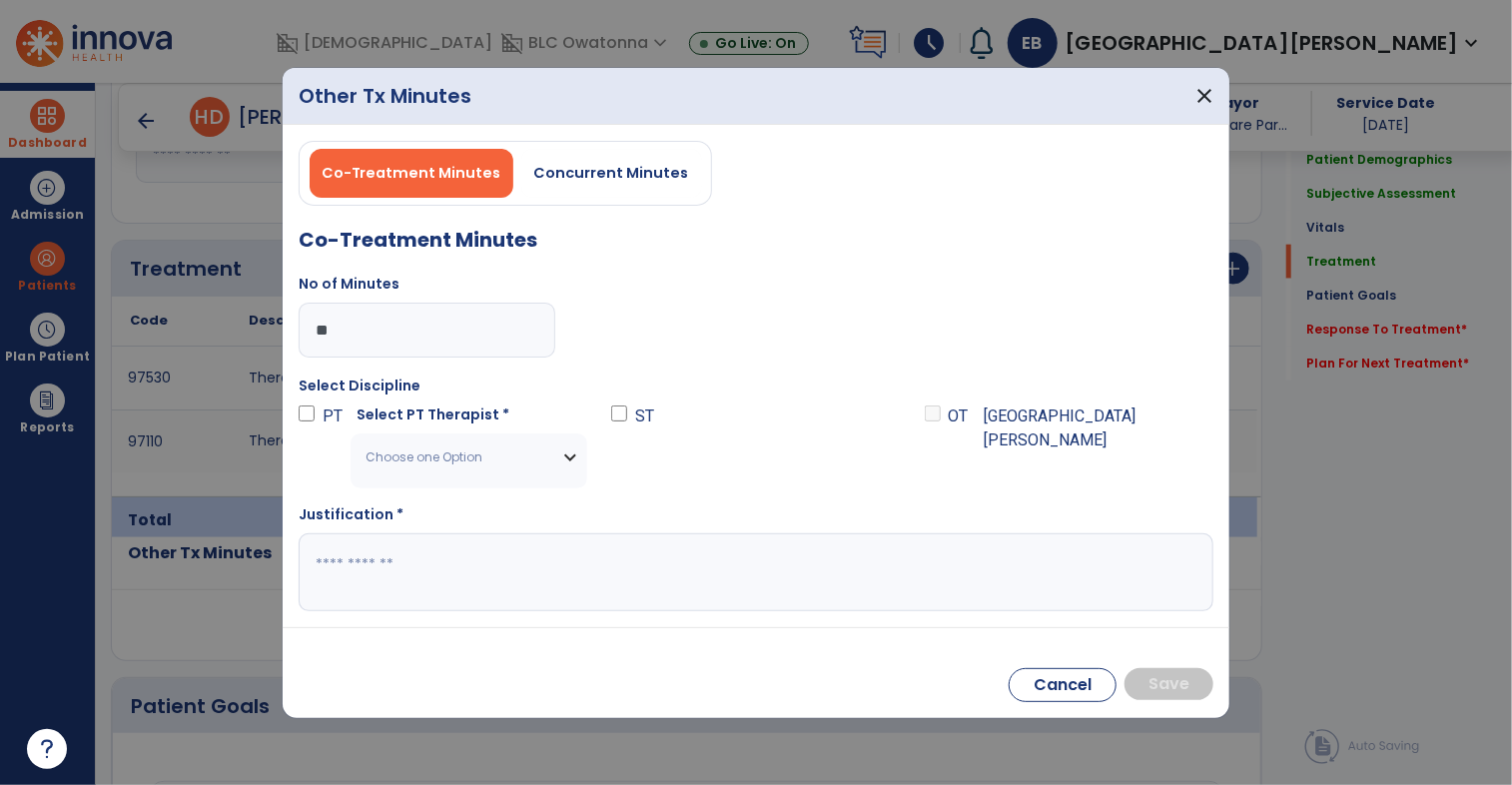 click on "Choose one Option" at bounding box center (456, 457) 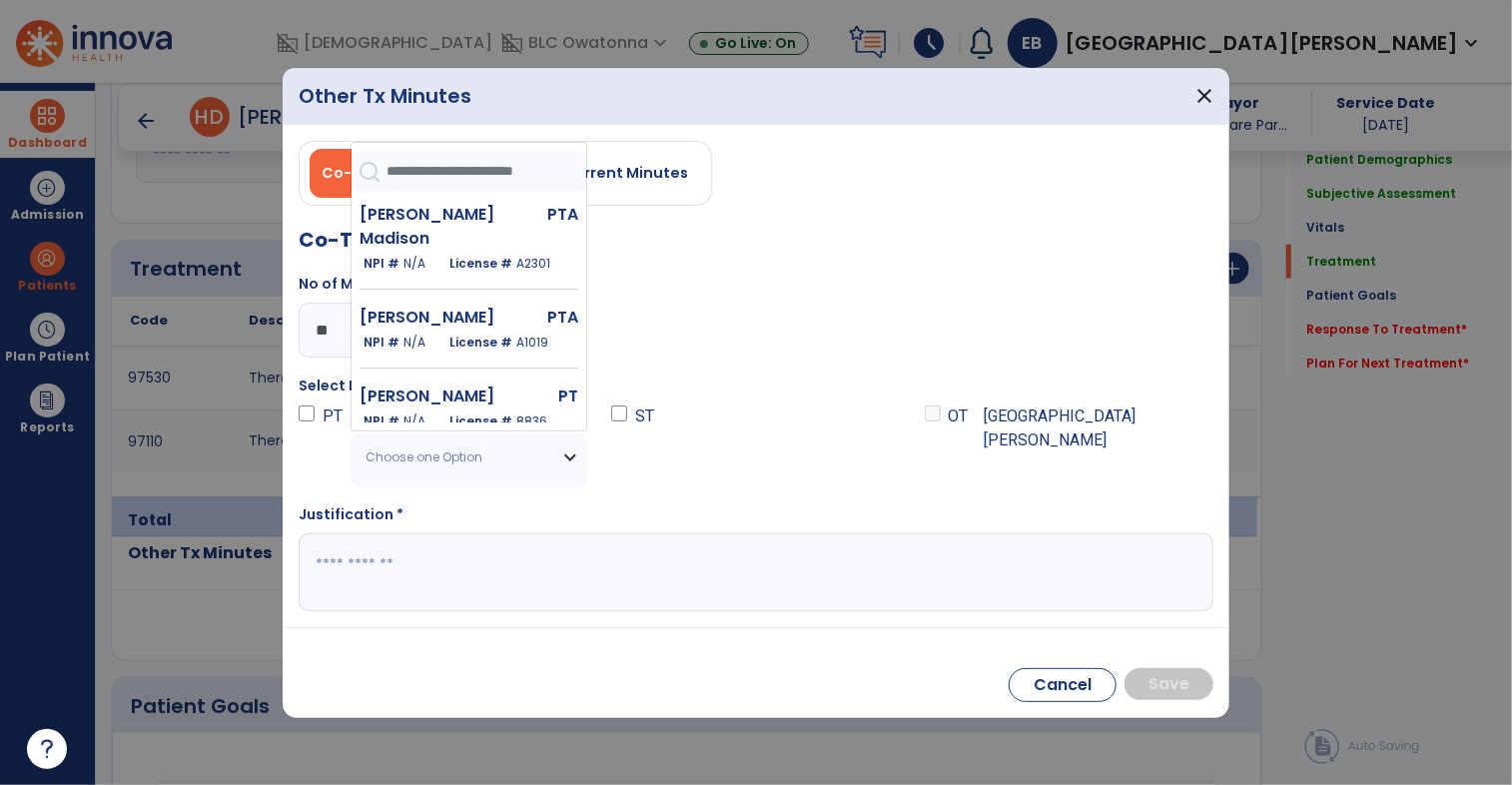 type 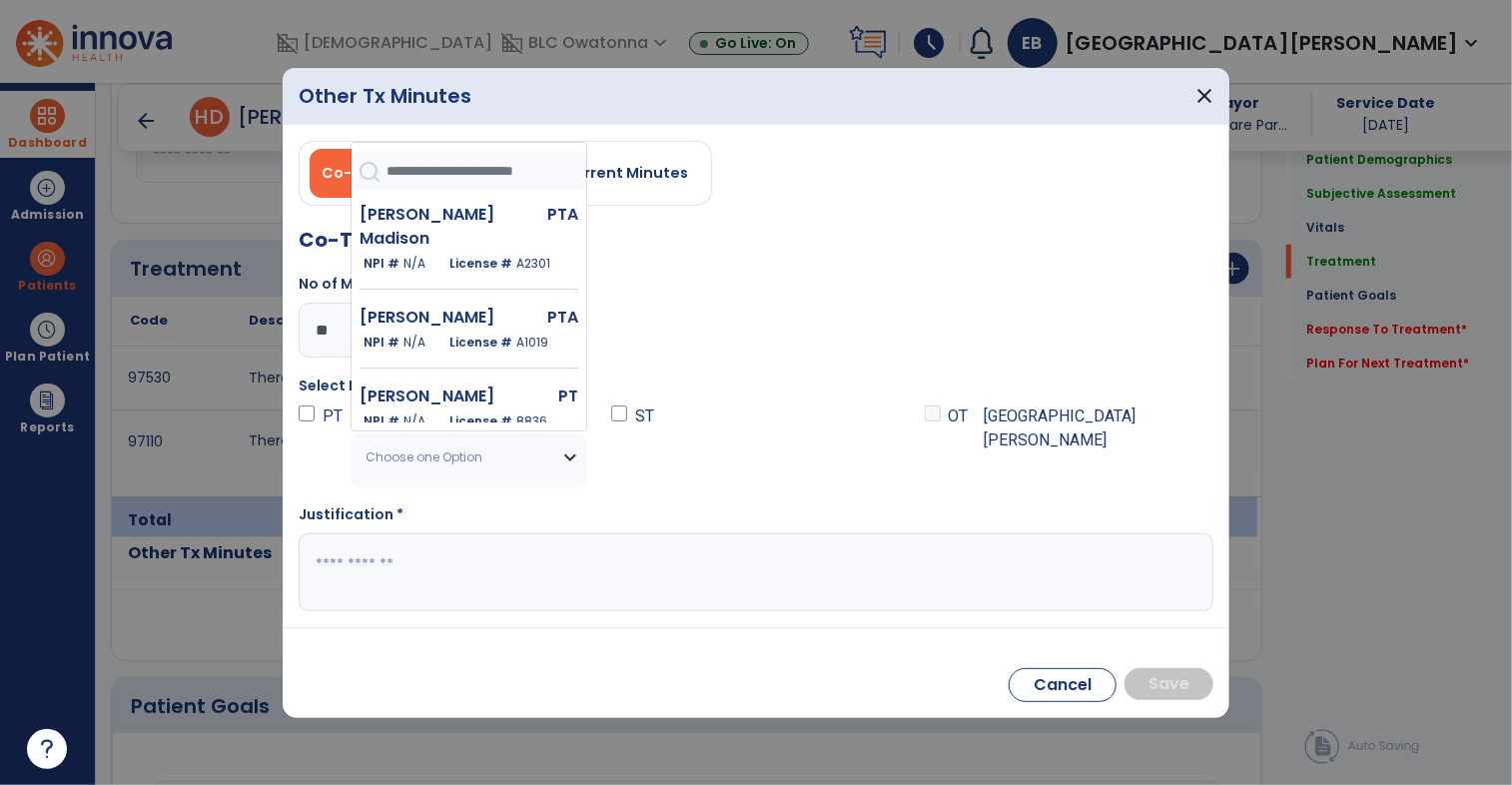 click at bounding box center (486, 171) 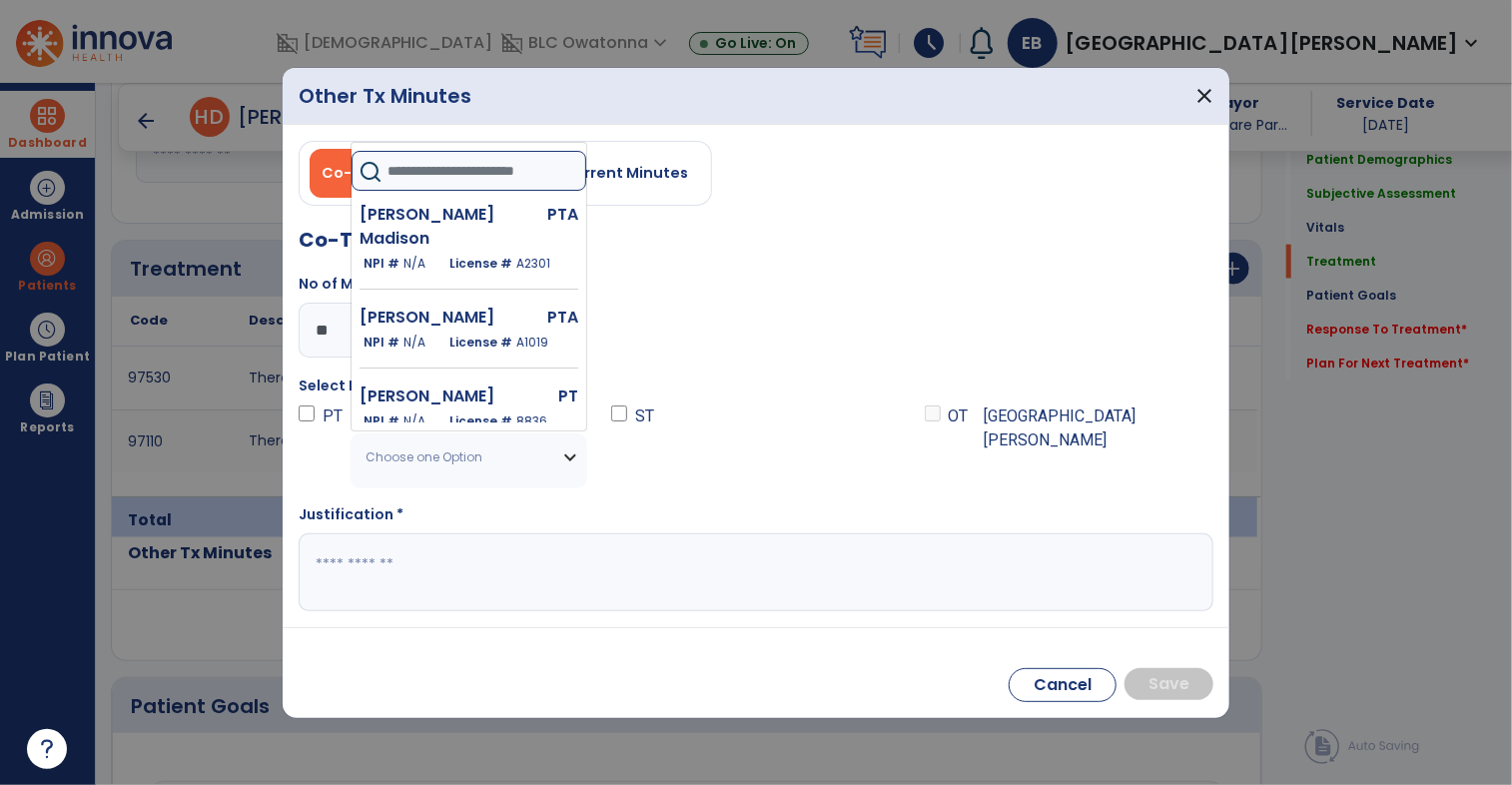 click at bounding box center [486, 171] 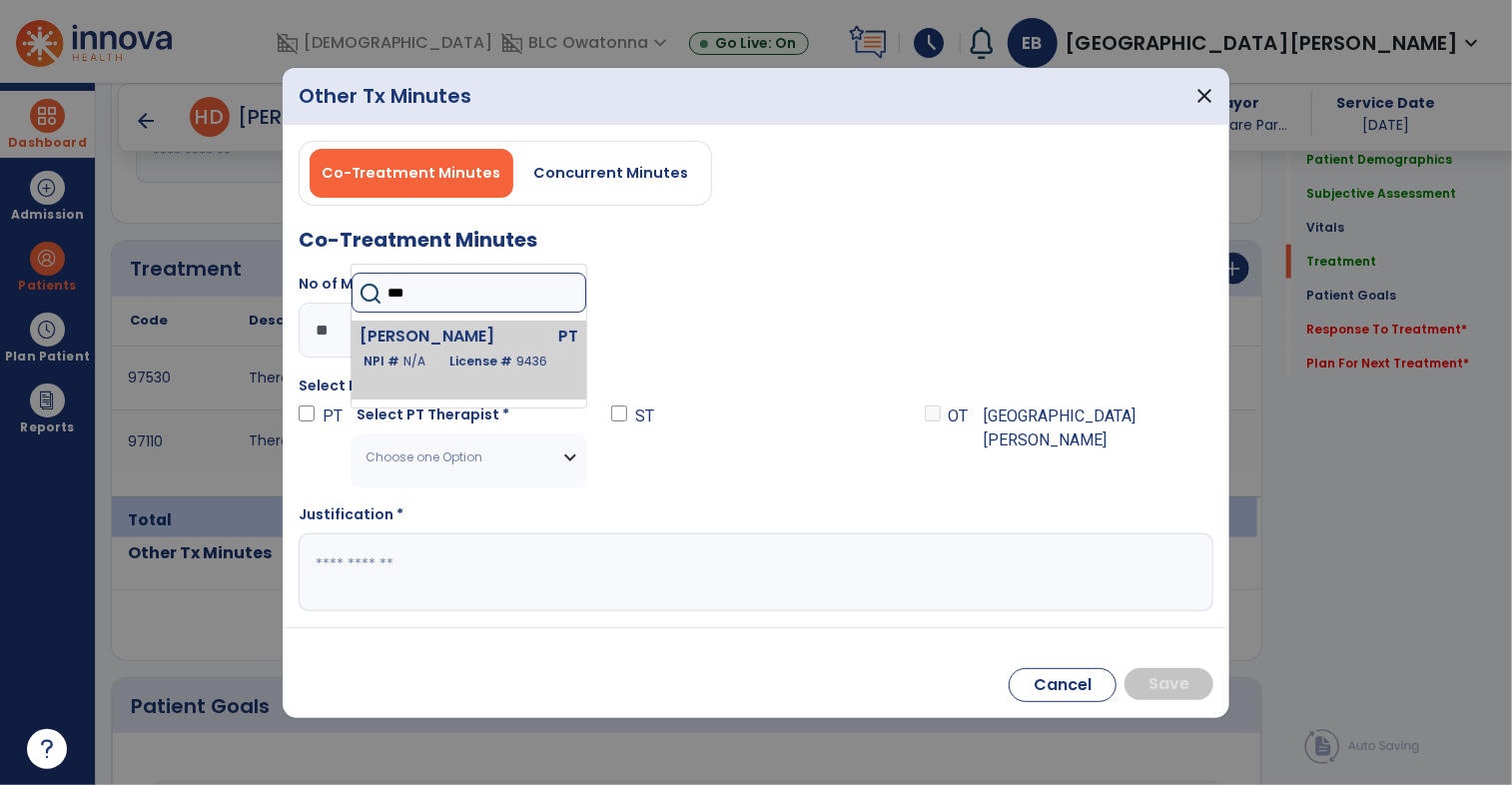 type on "***" 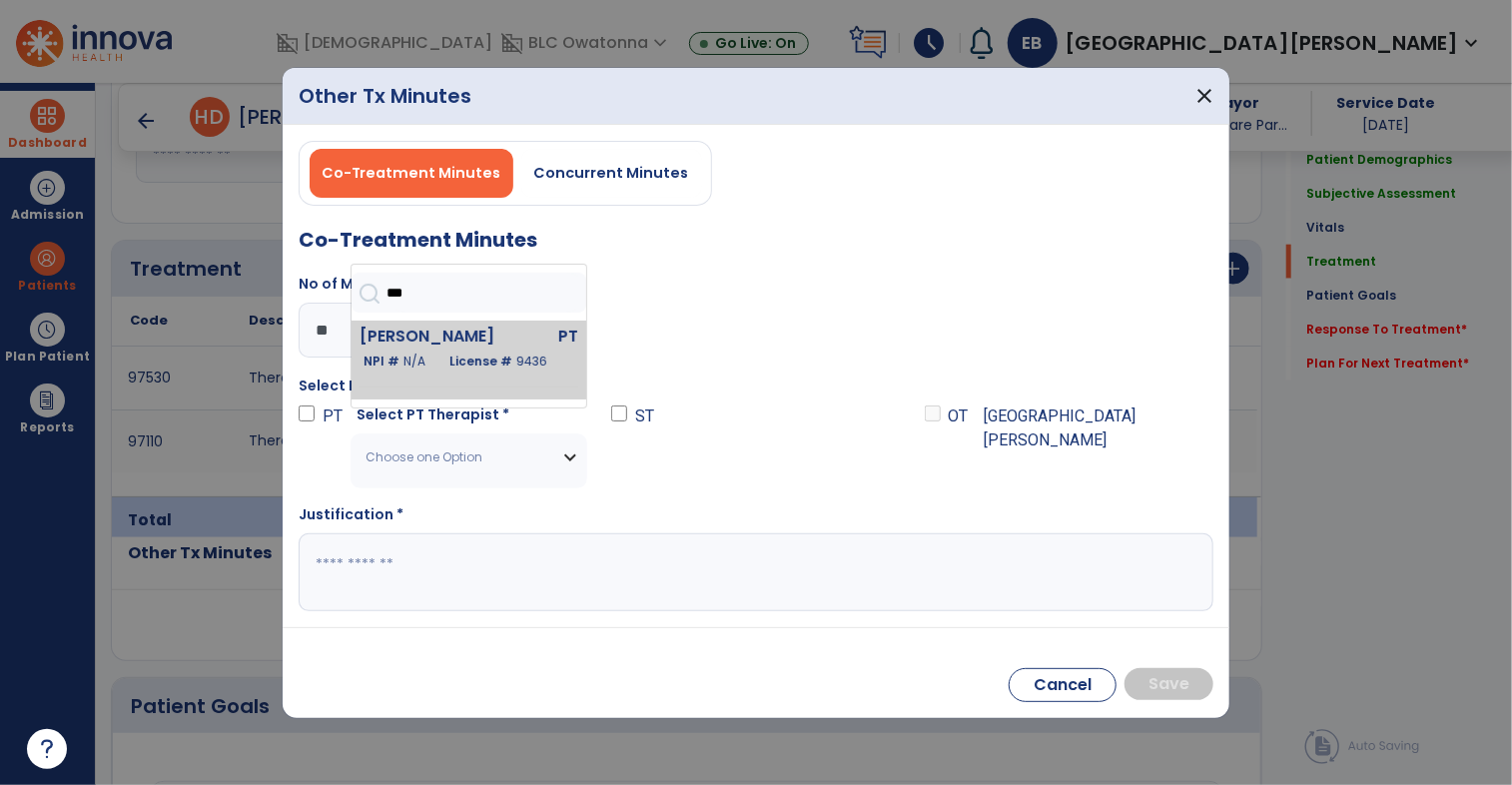 click on "[PERSON_NAME]" at bounding box center [428, 337] 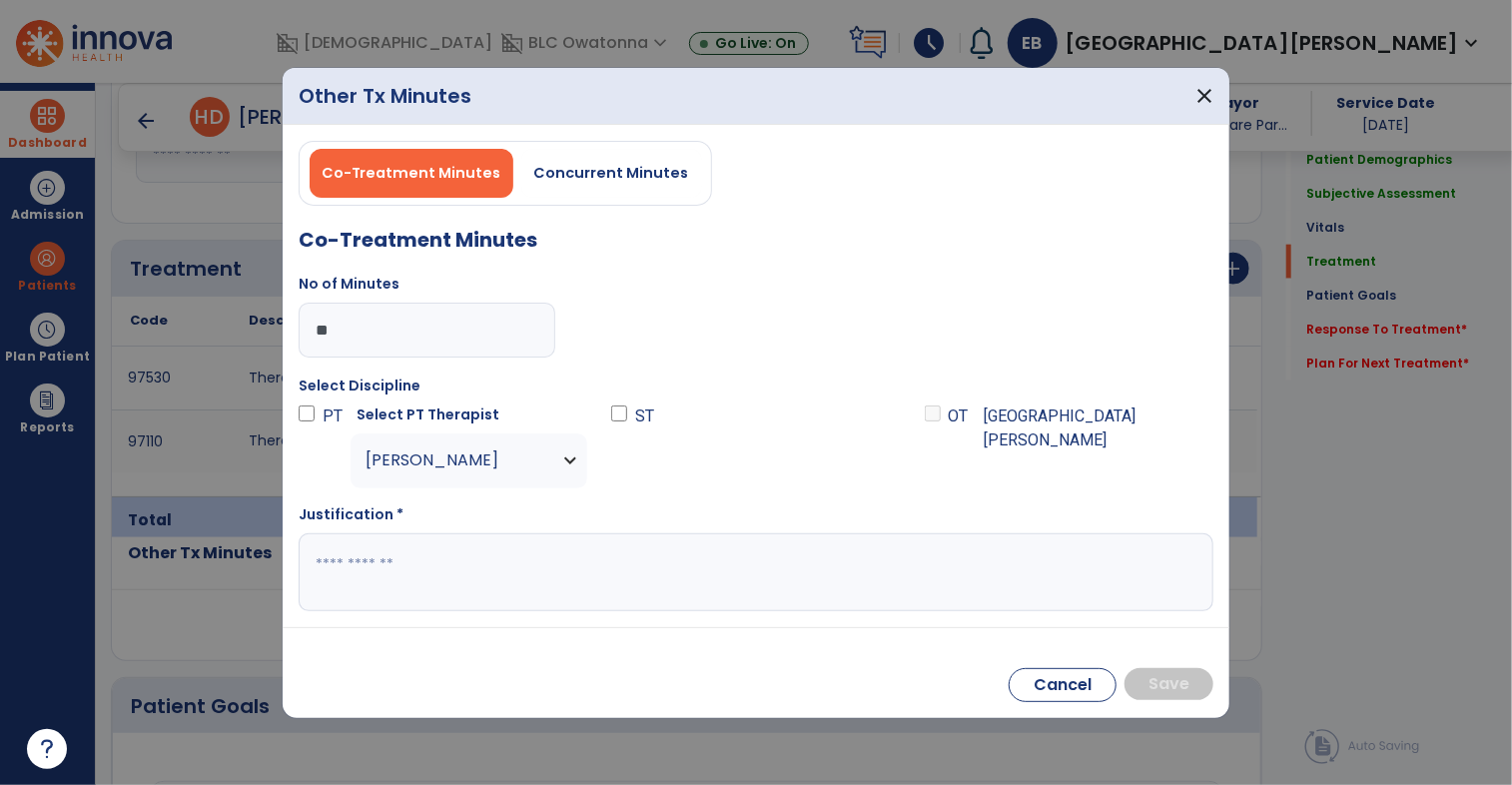 click at bounding box center (756, 572) 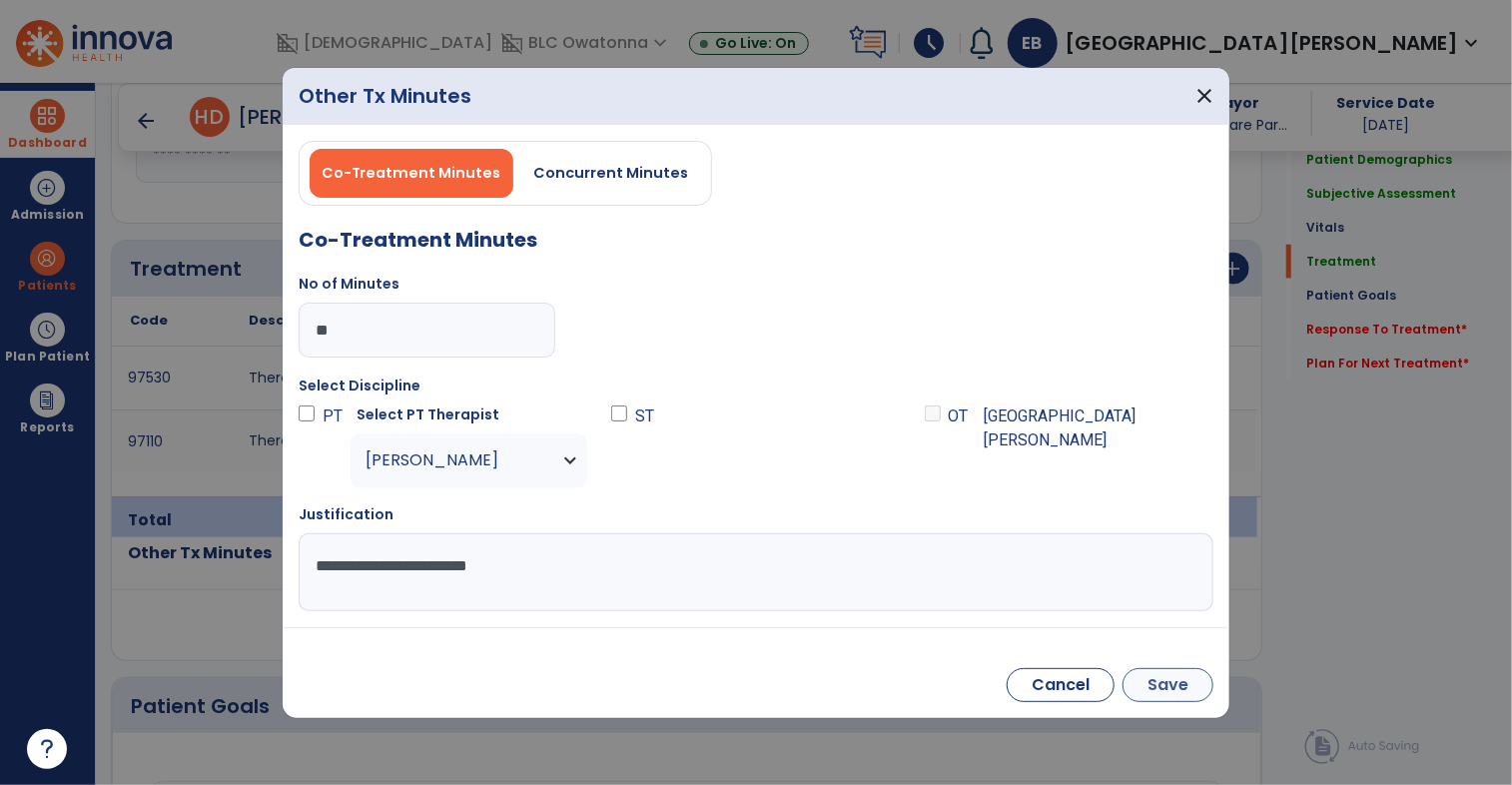 type on "**********" 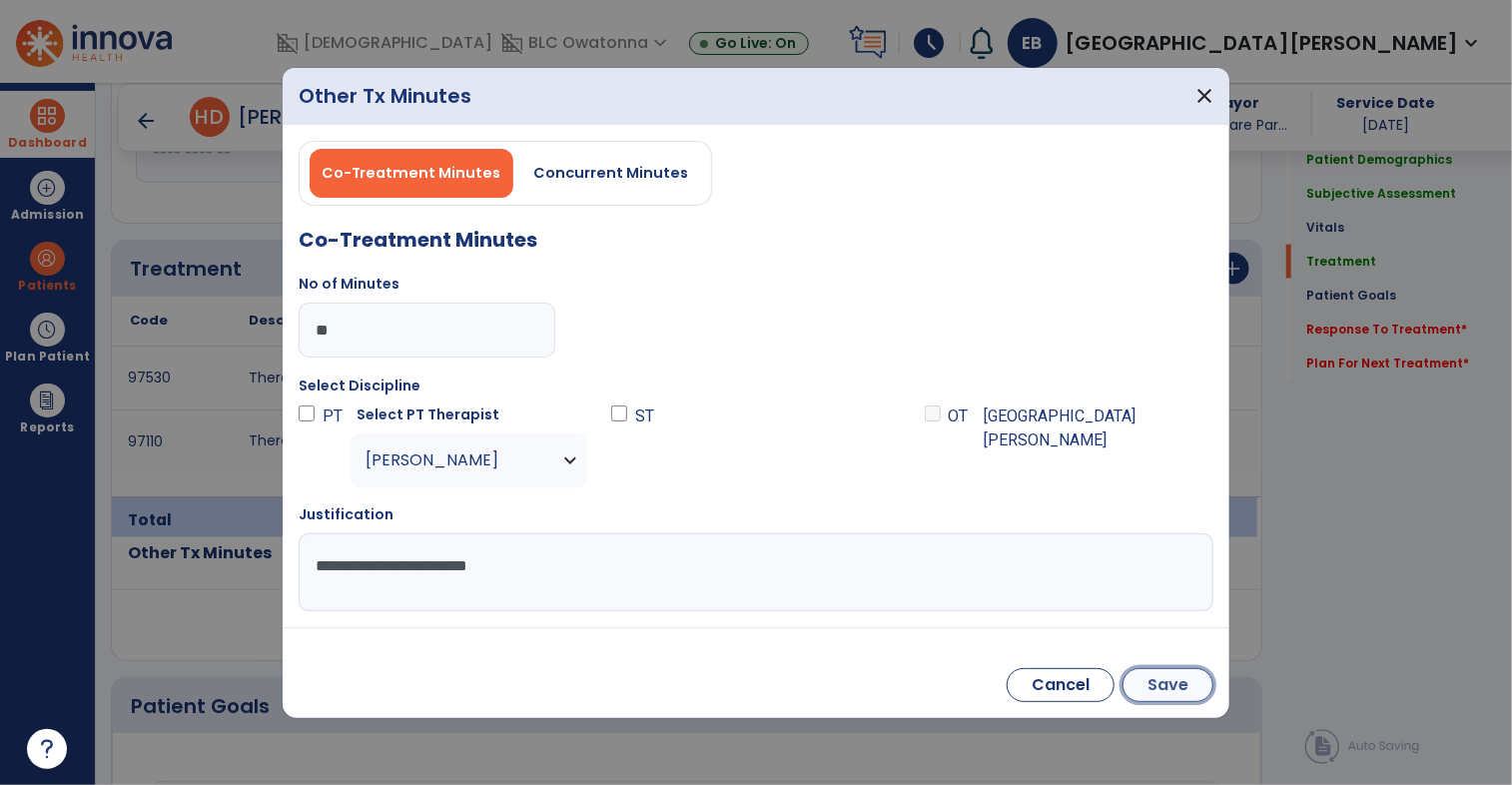 click on "Save" at bounding box center [1167, 685] 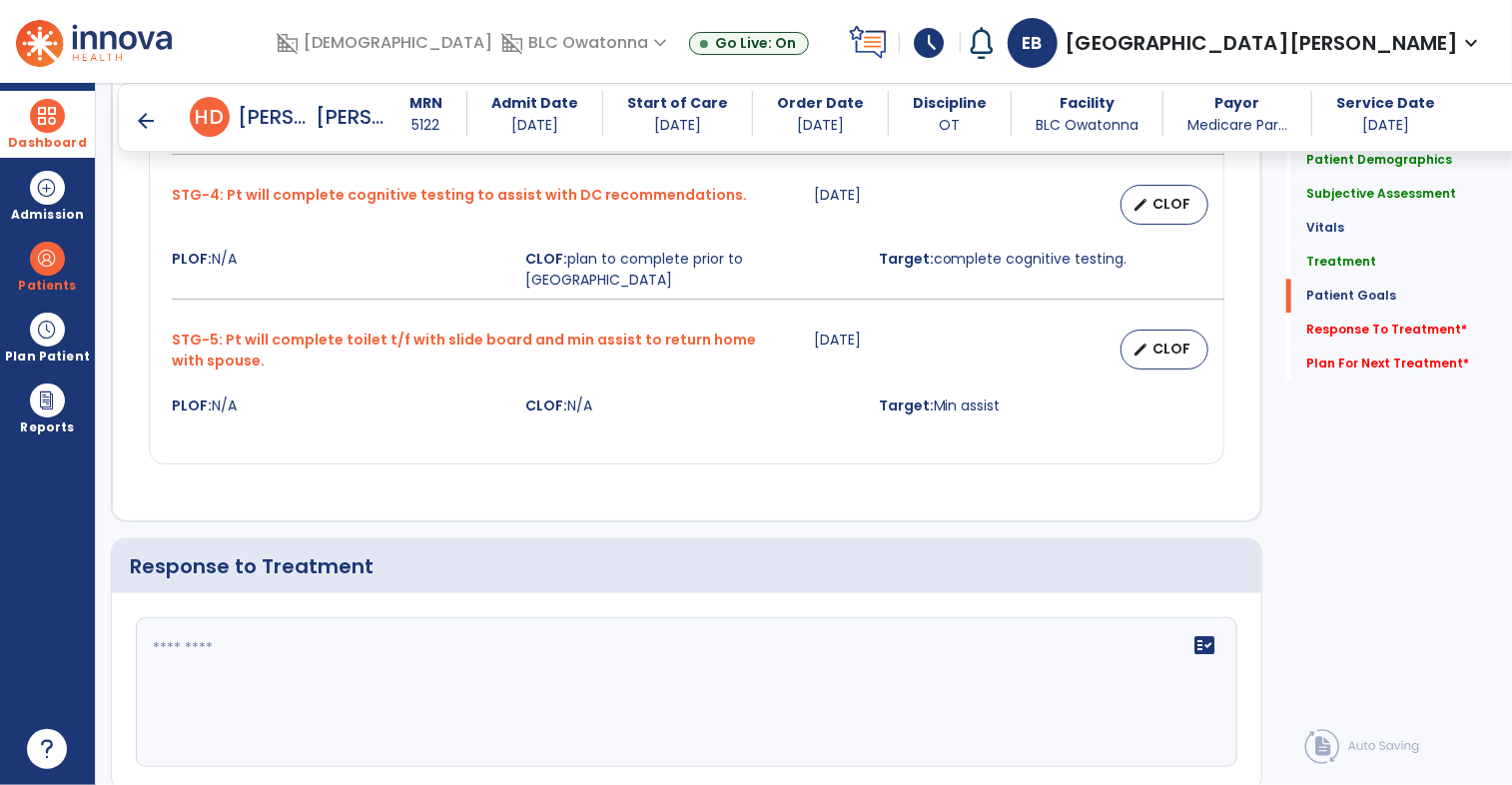 scroll, scrollTop: 2423, scrollLeft: 0, axis: vertical 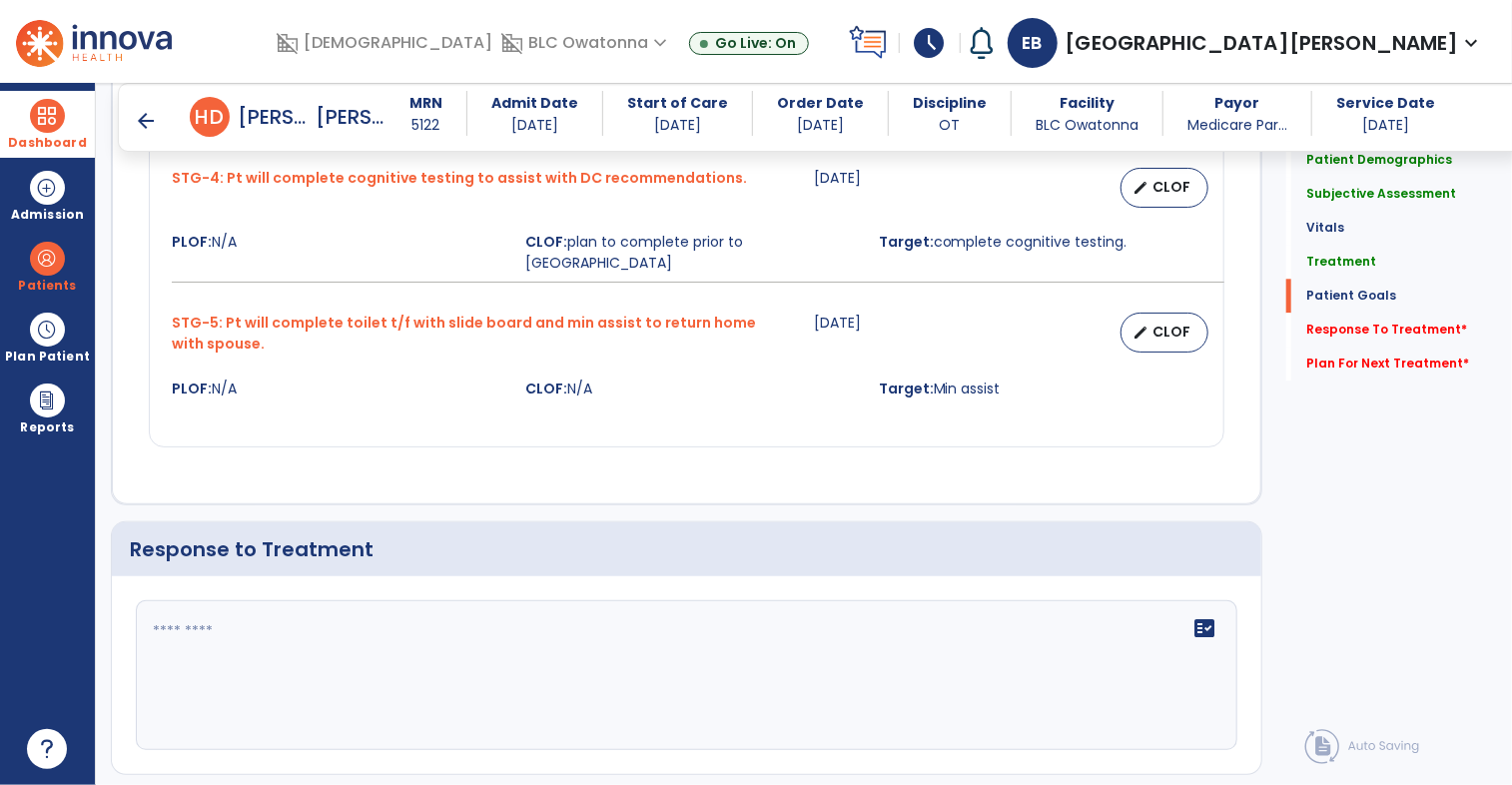 click 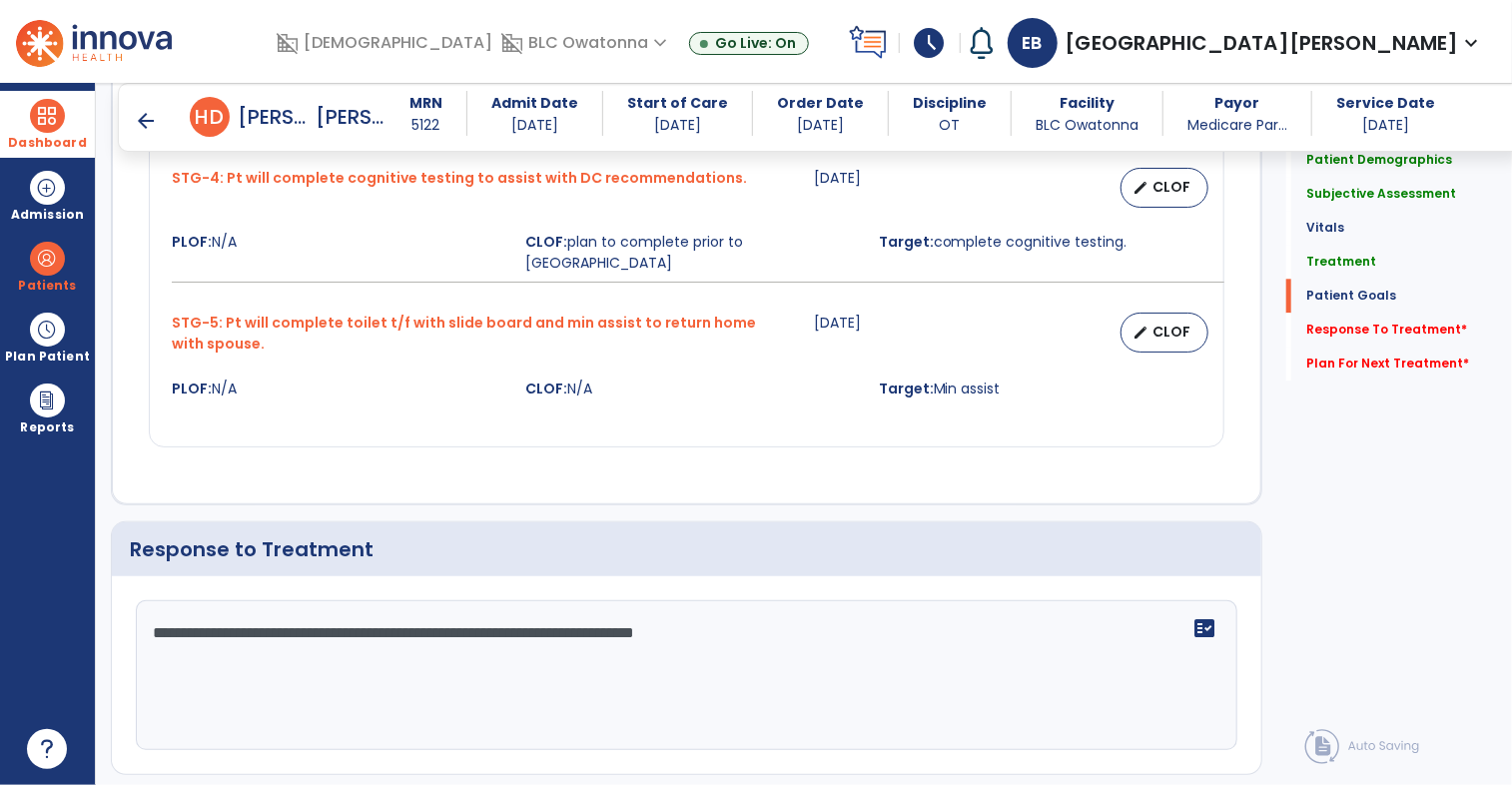 scroll, scrollTop: 2701, scrollLeft: 0, axis: vertical 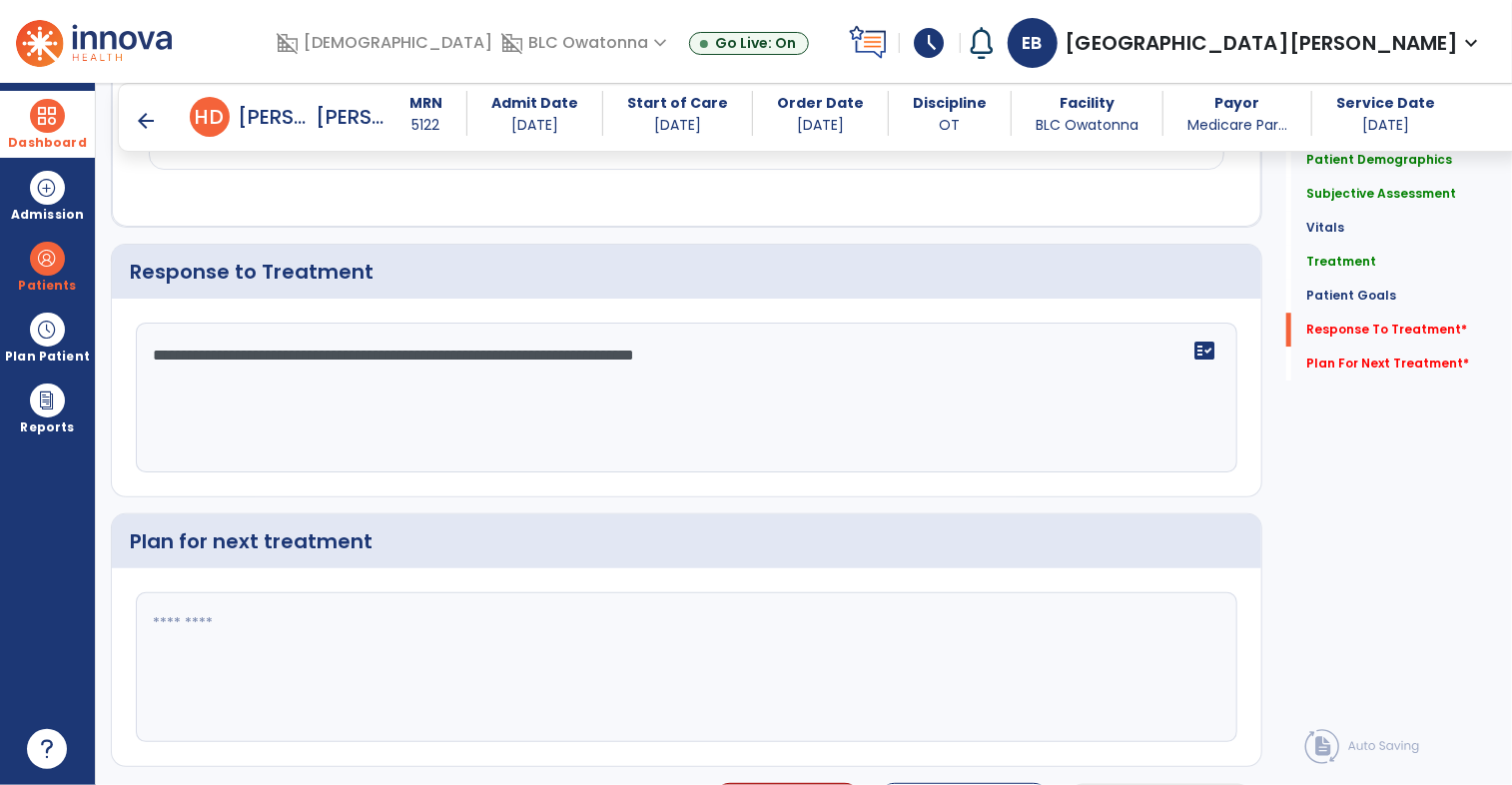 type on "**********" 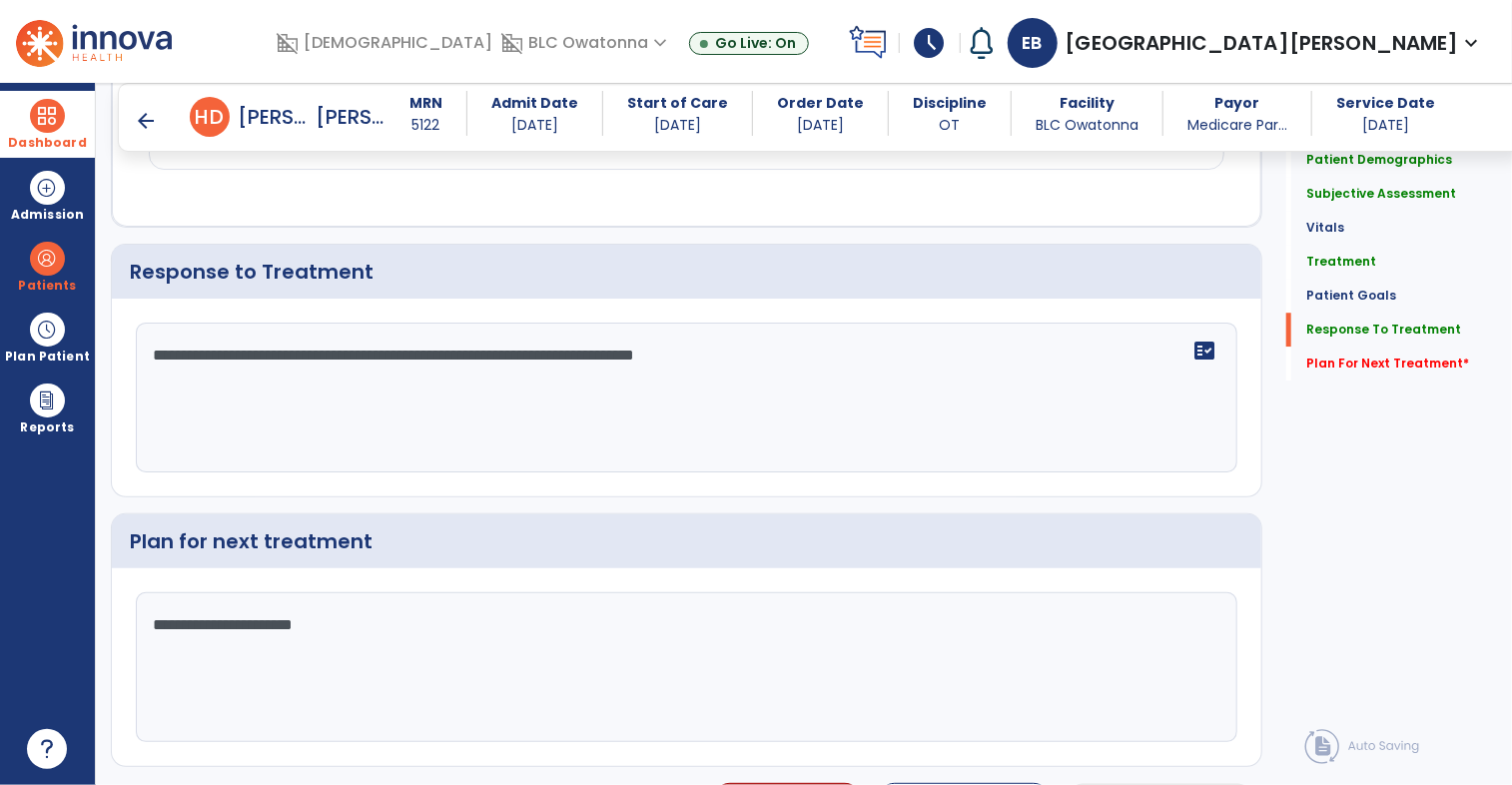 type on "**********" 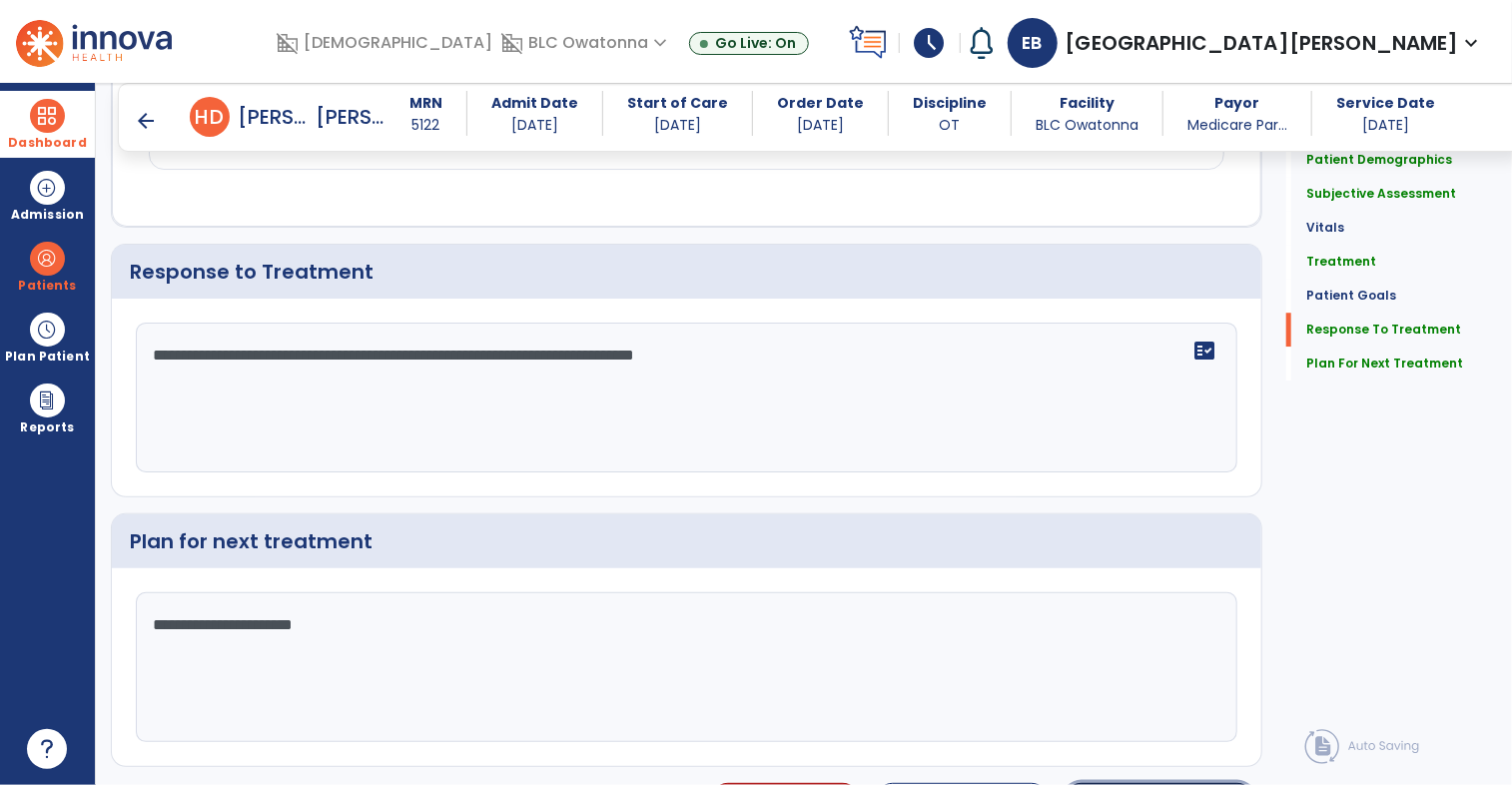 click on "Sign Doc" 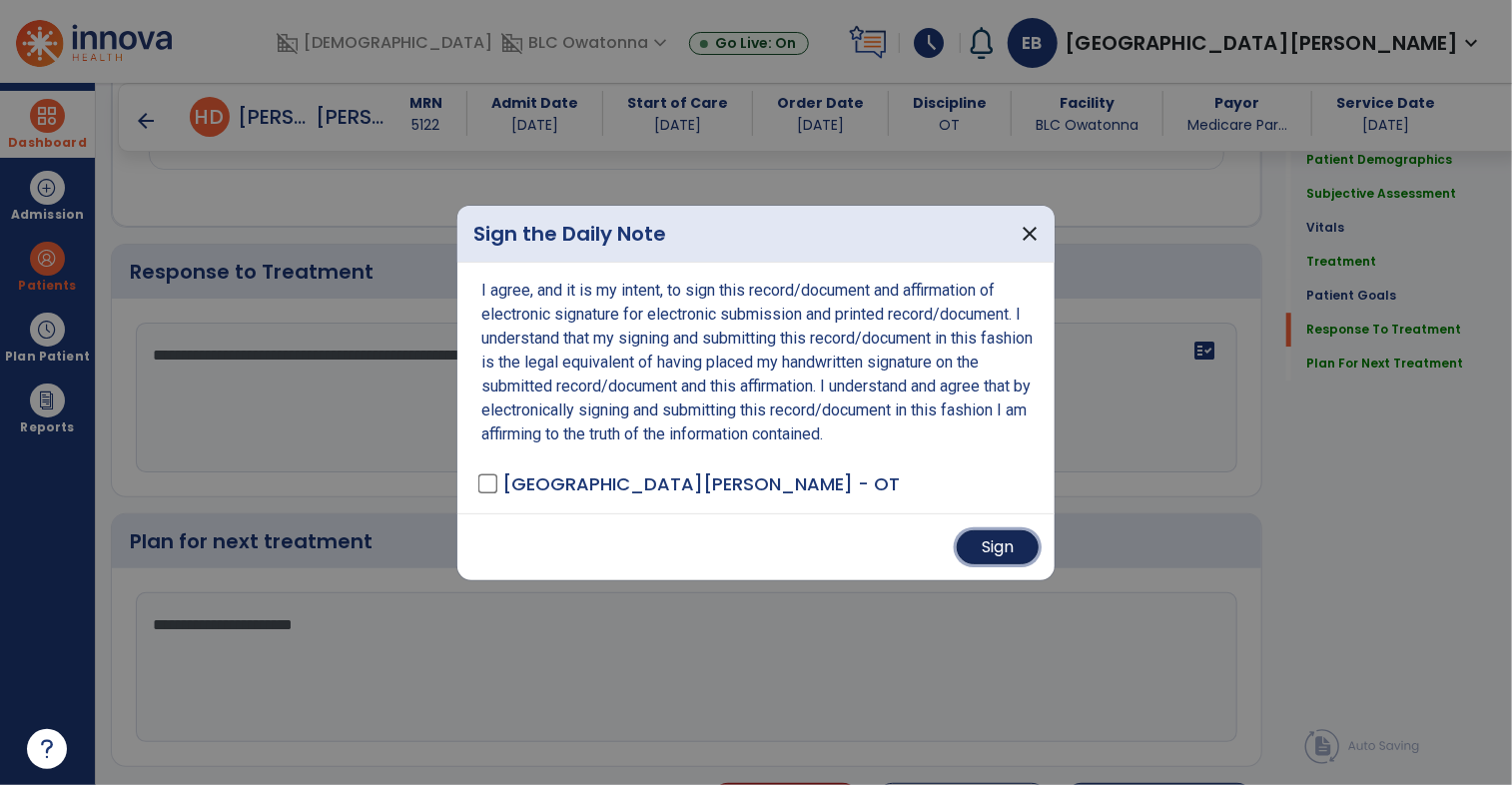 click on "Sign" at bounding box center (998, 547) 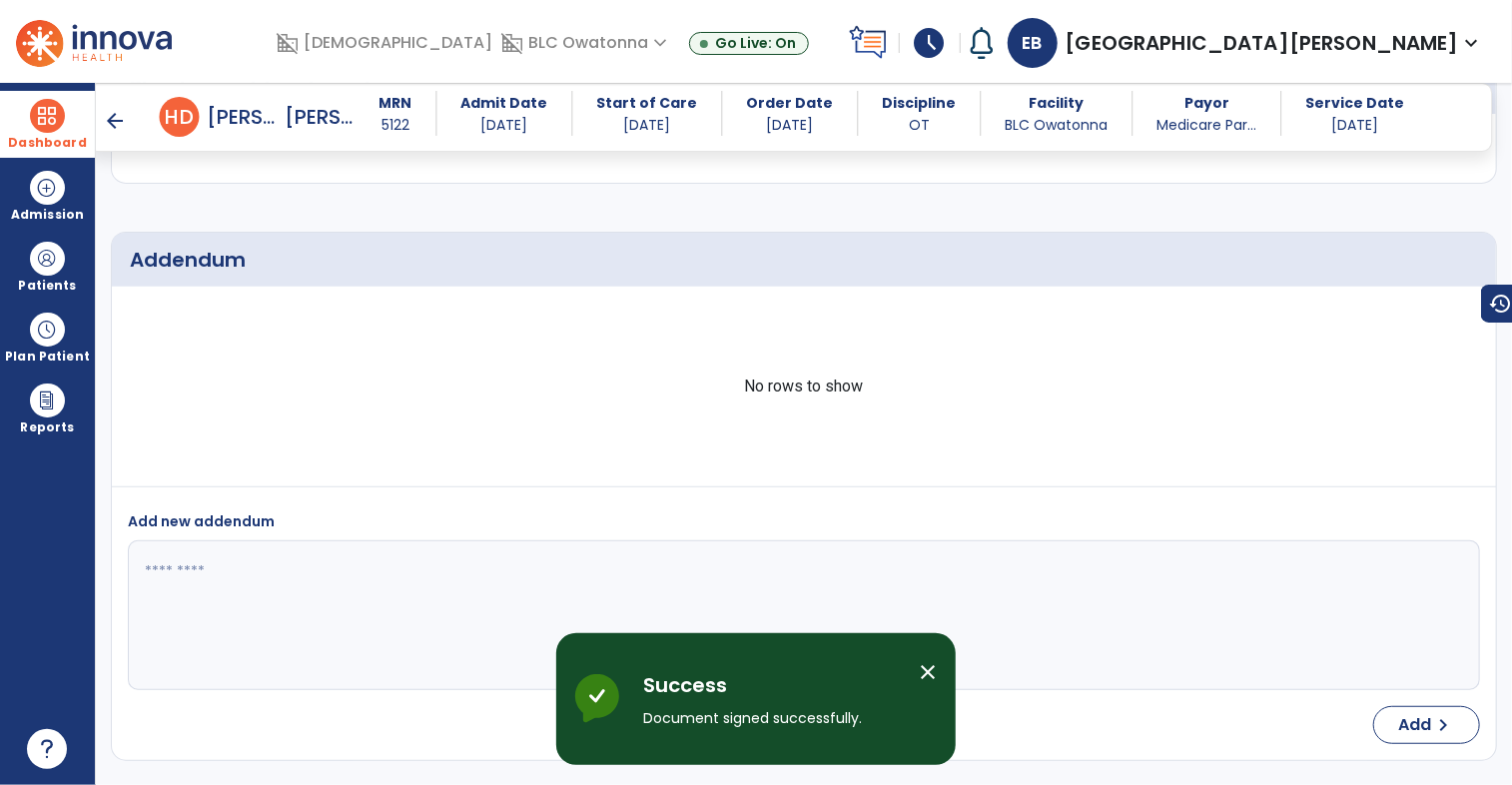 scroll, scrollTop: 3726, scrollLeft: 0, axis: vertical 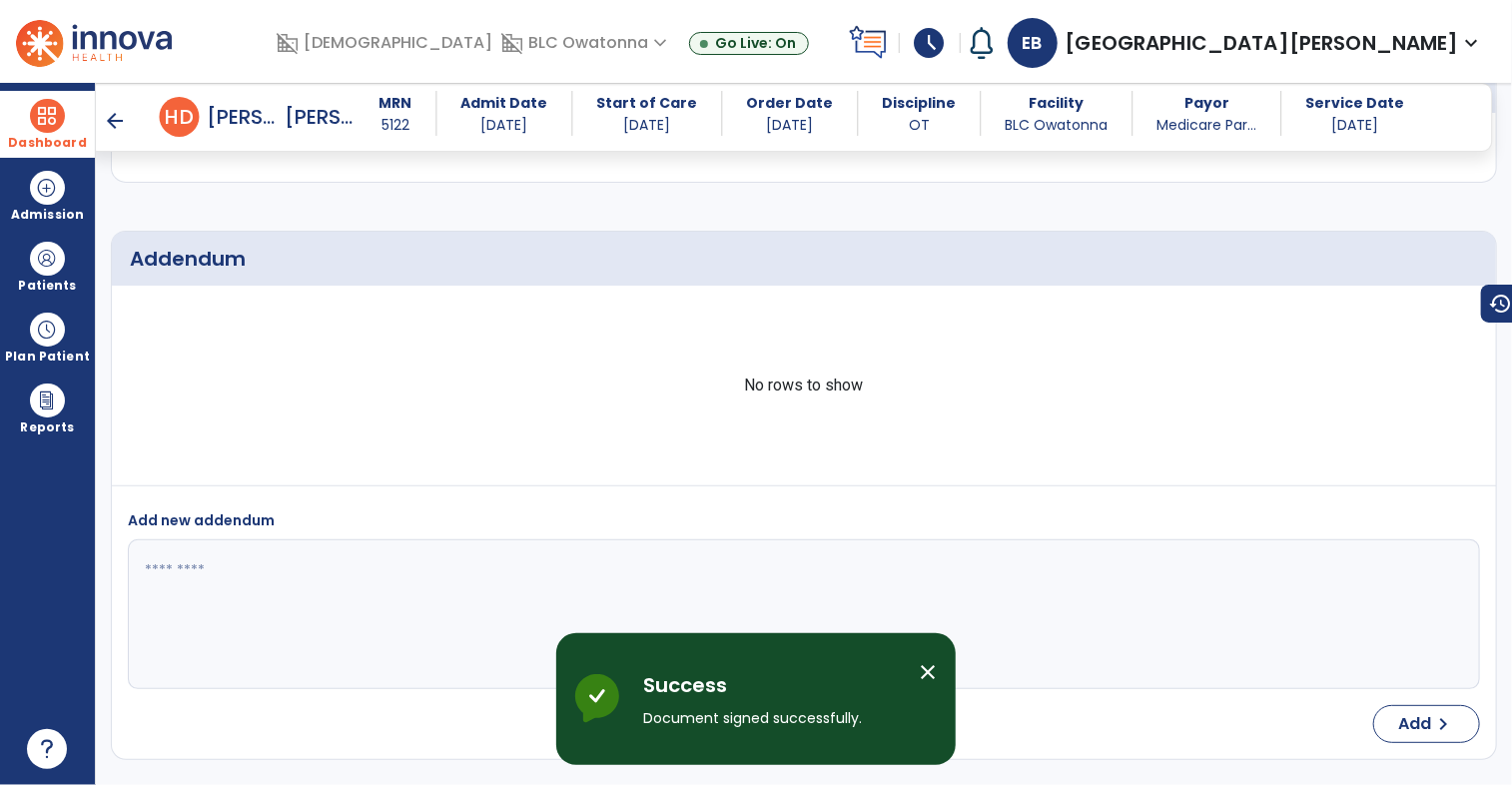 click on "arrow_back" at bounding box center [116, 121] 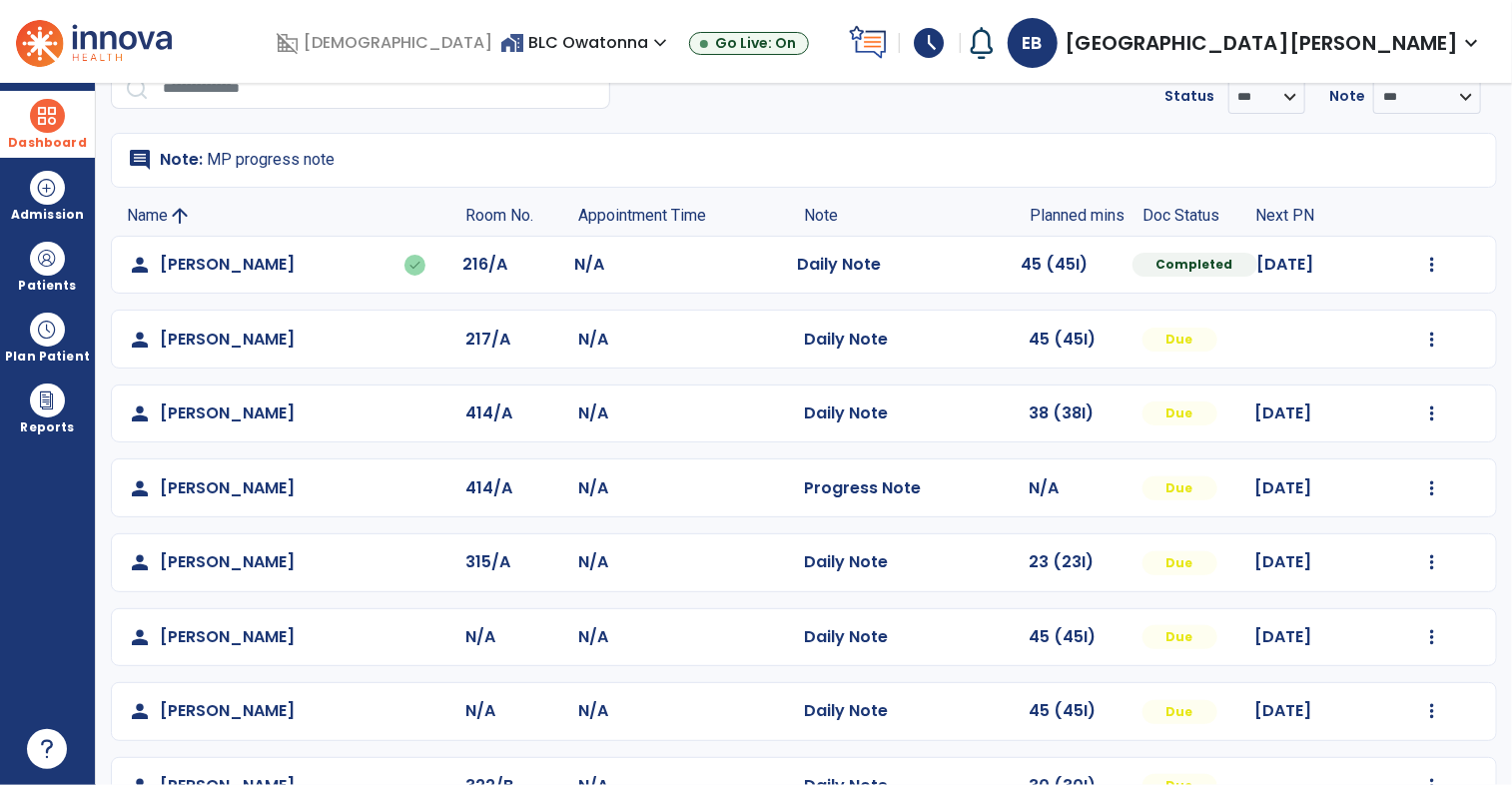 scroll, scrollTop: 224, scrollLeft: 0, axis: vertical 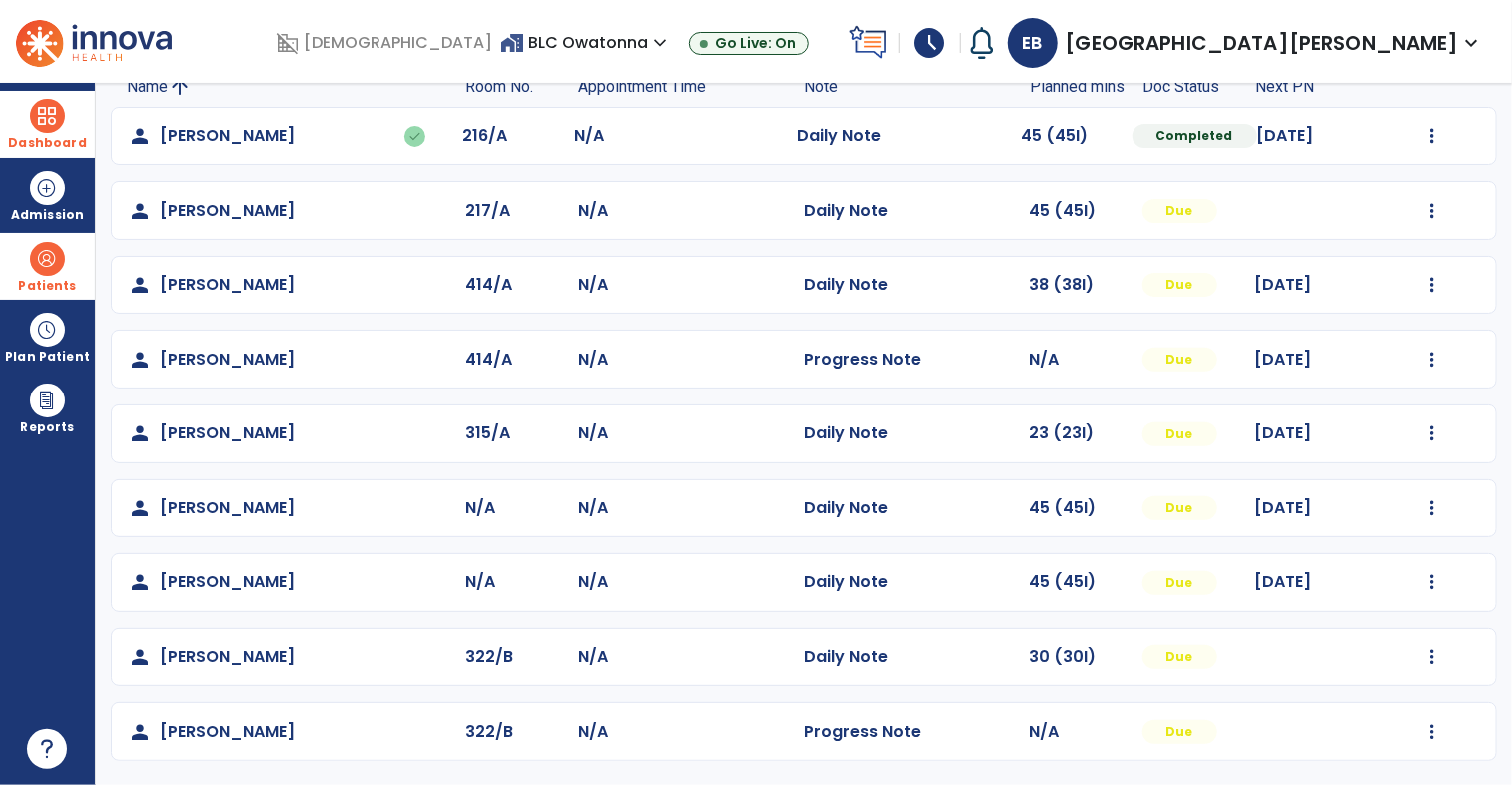 click at bounding box center (47, 259) 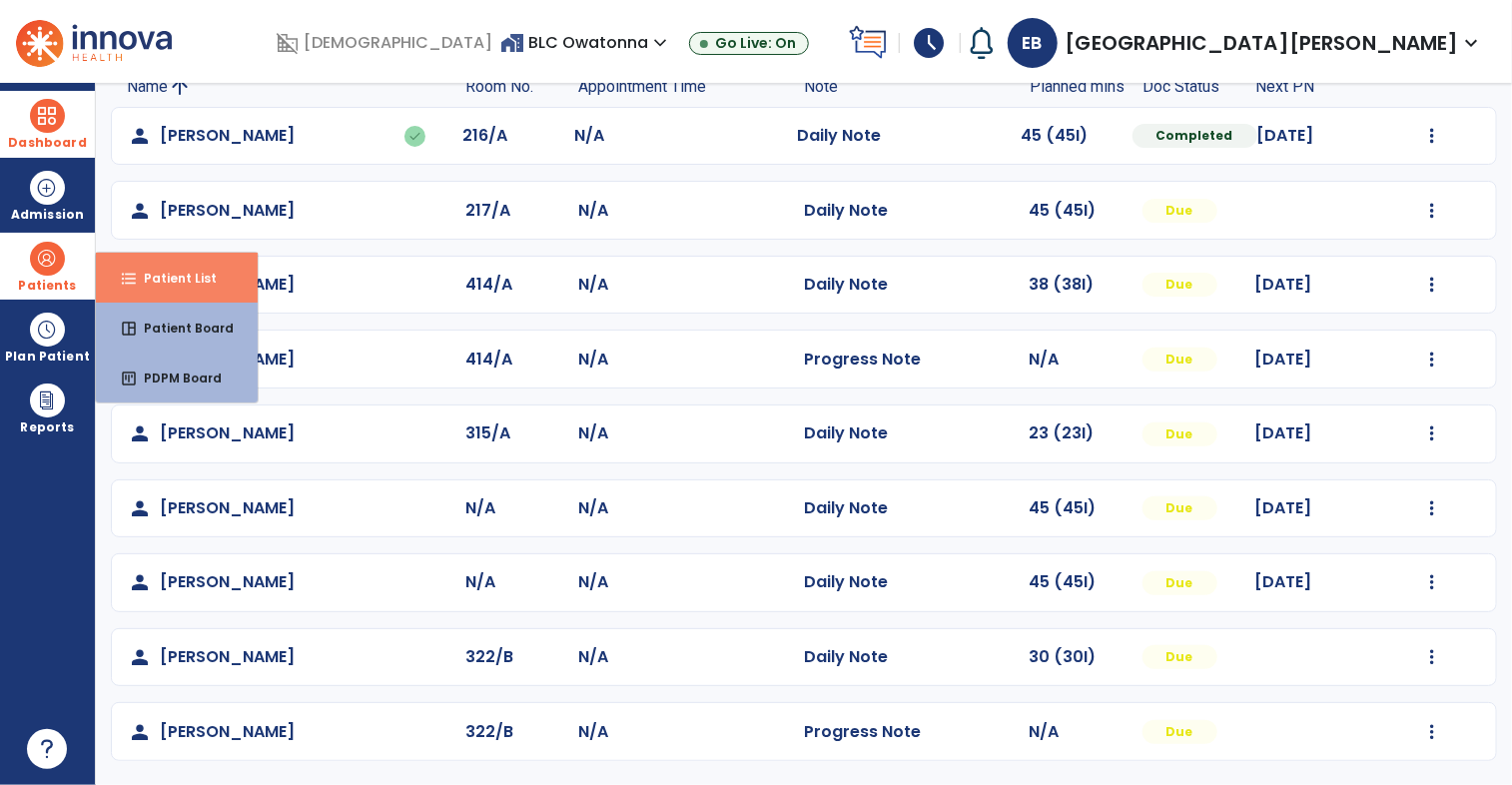 click on "format_list_bulleted  Patient List" at bounding box center (177, 278) 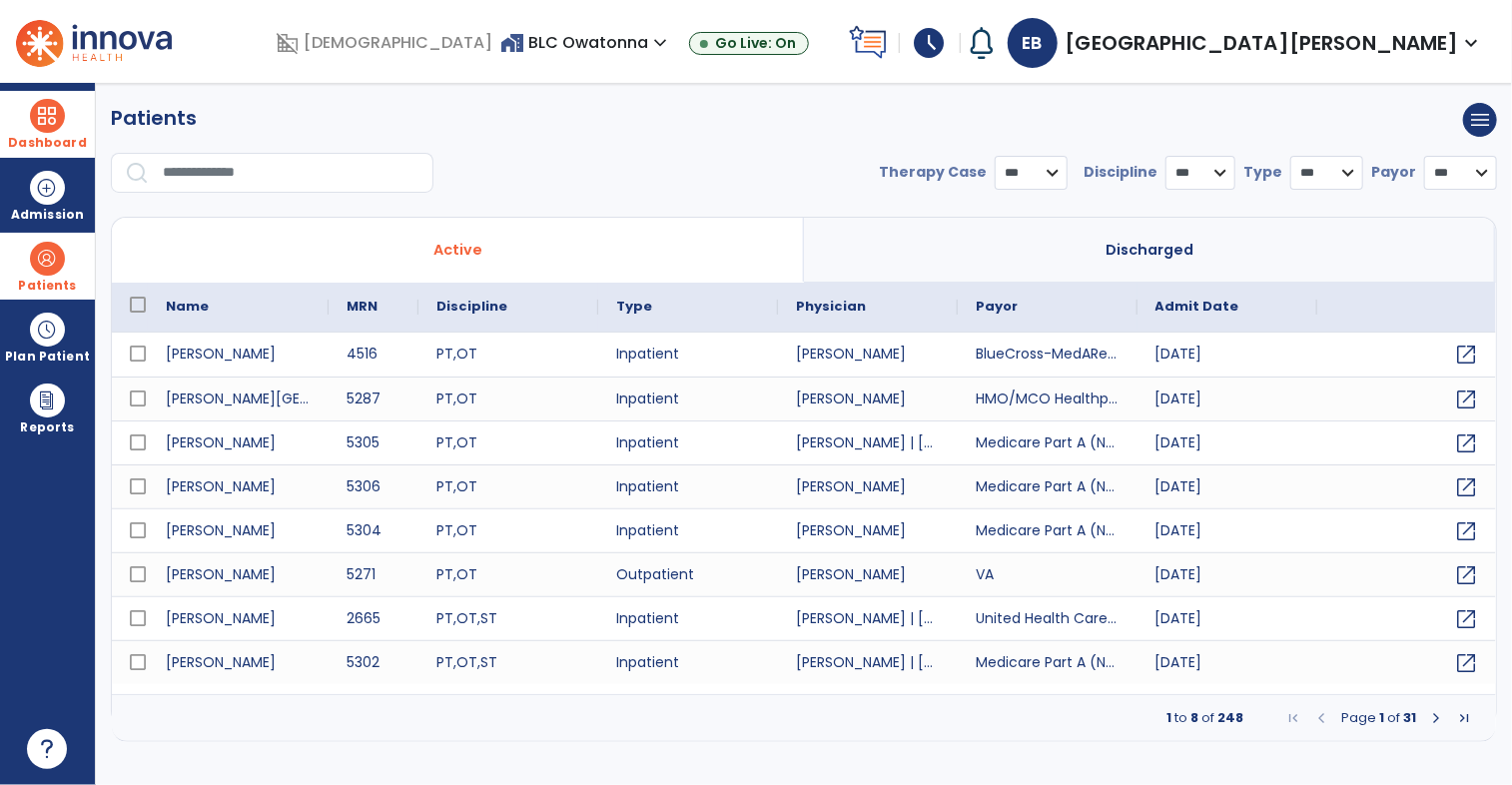 select on "***" 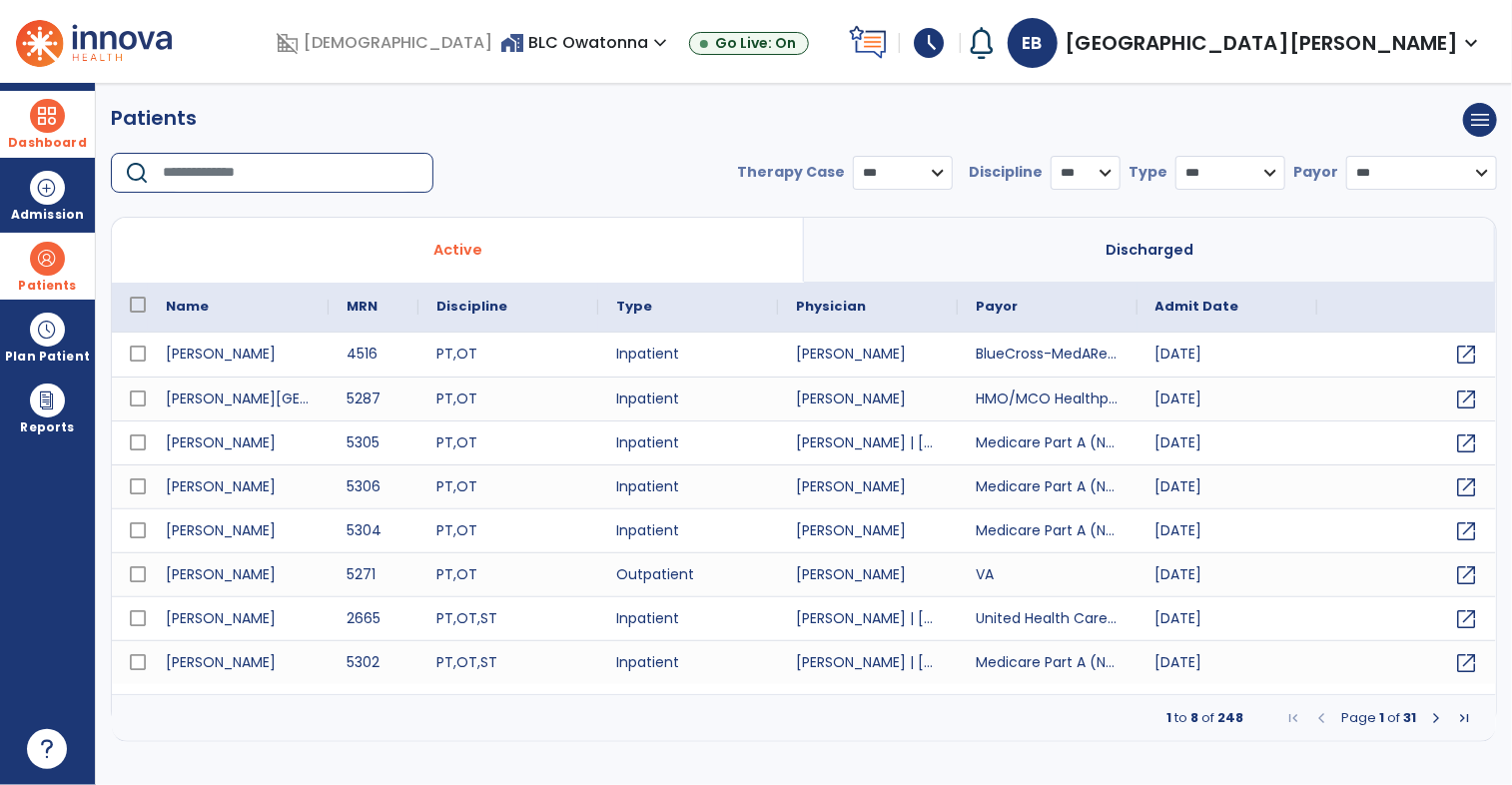 click at bounding box center [291, 173] 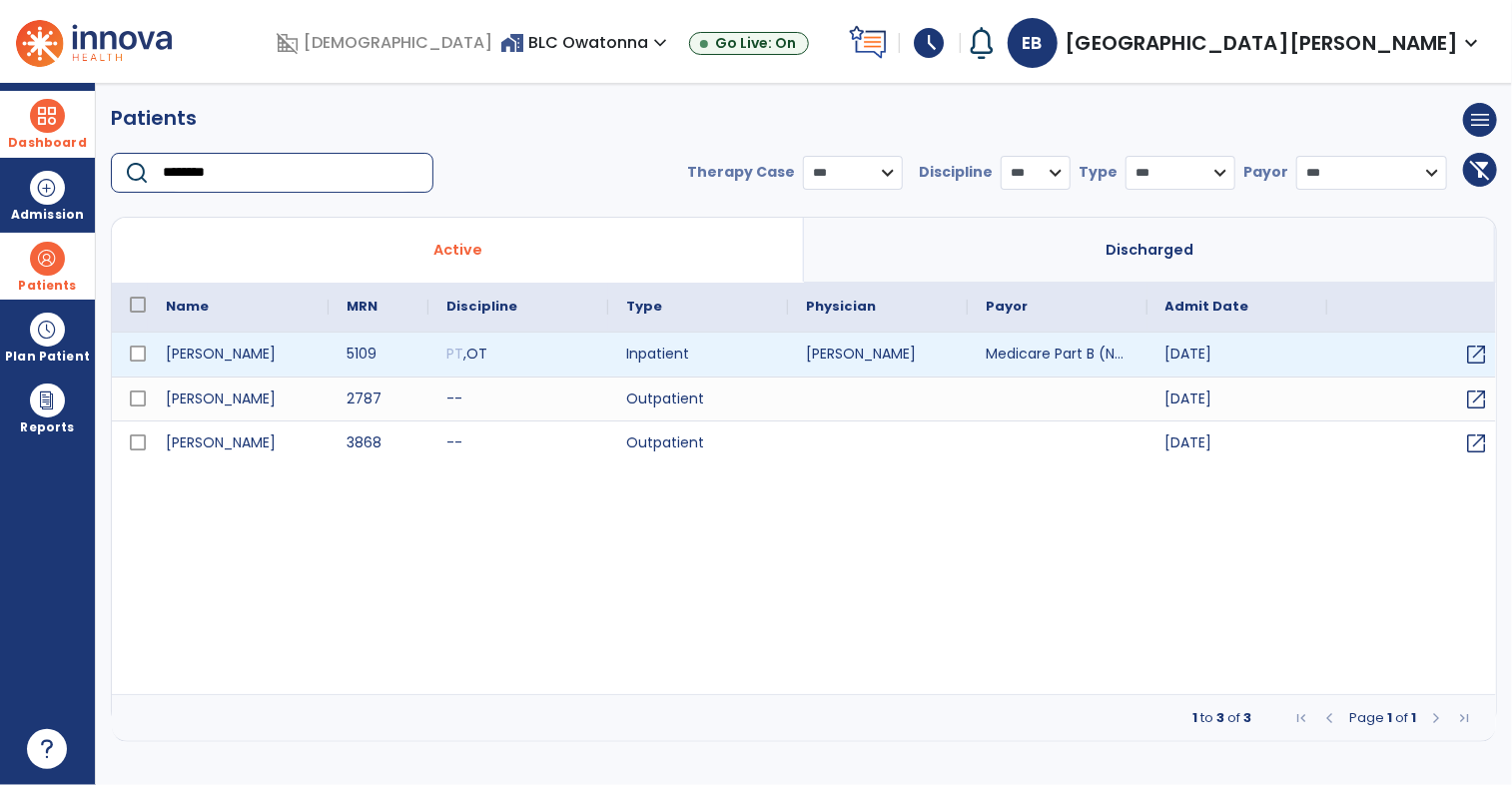 type on "********" 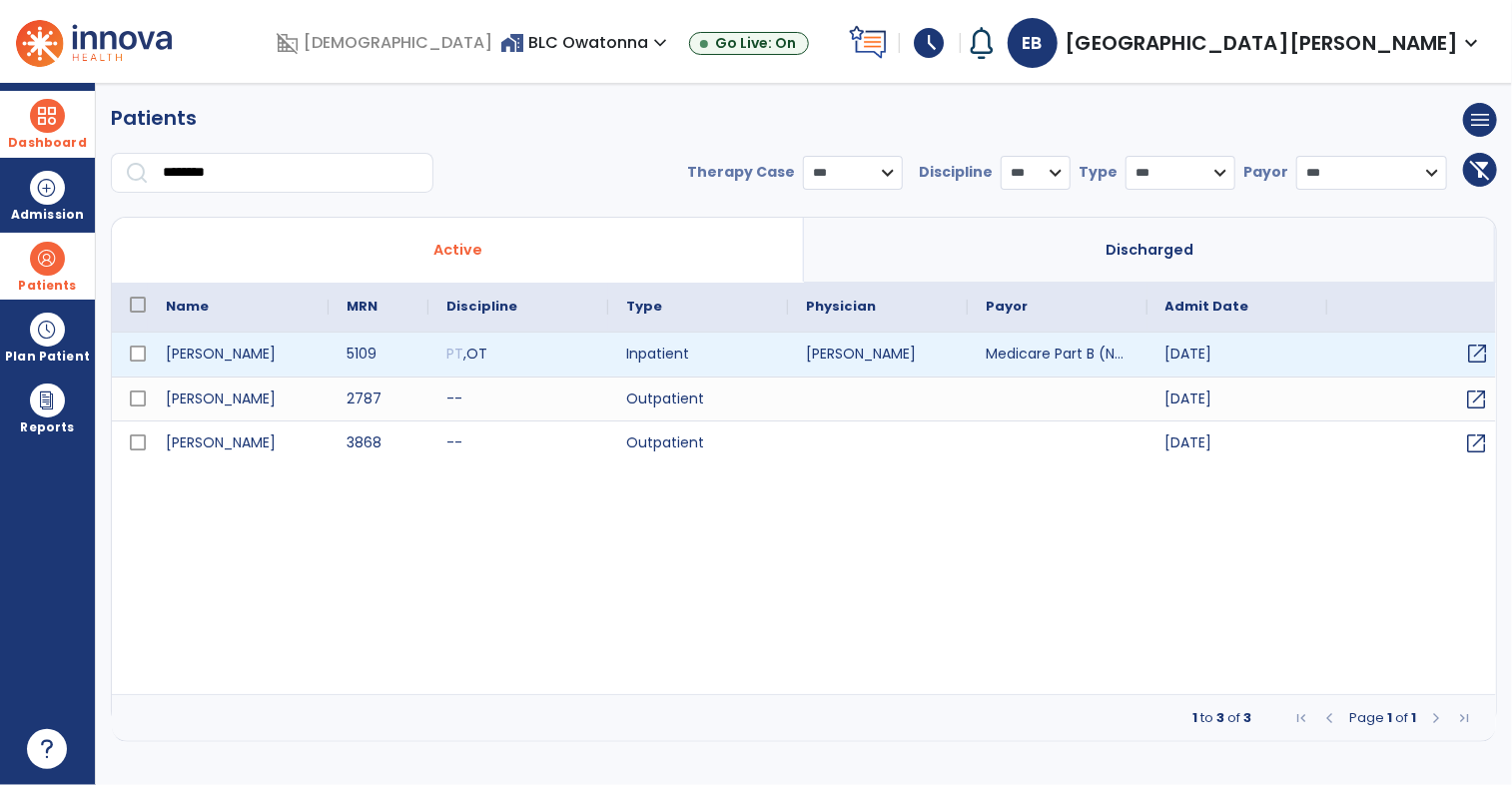 click on "open_in_new" at bounding box center (1478, 354) 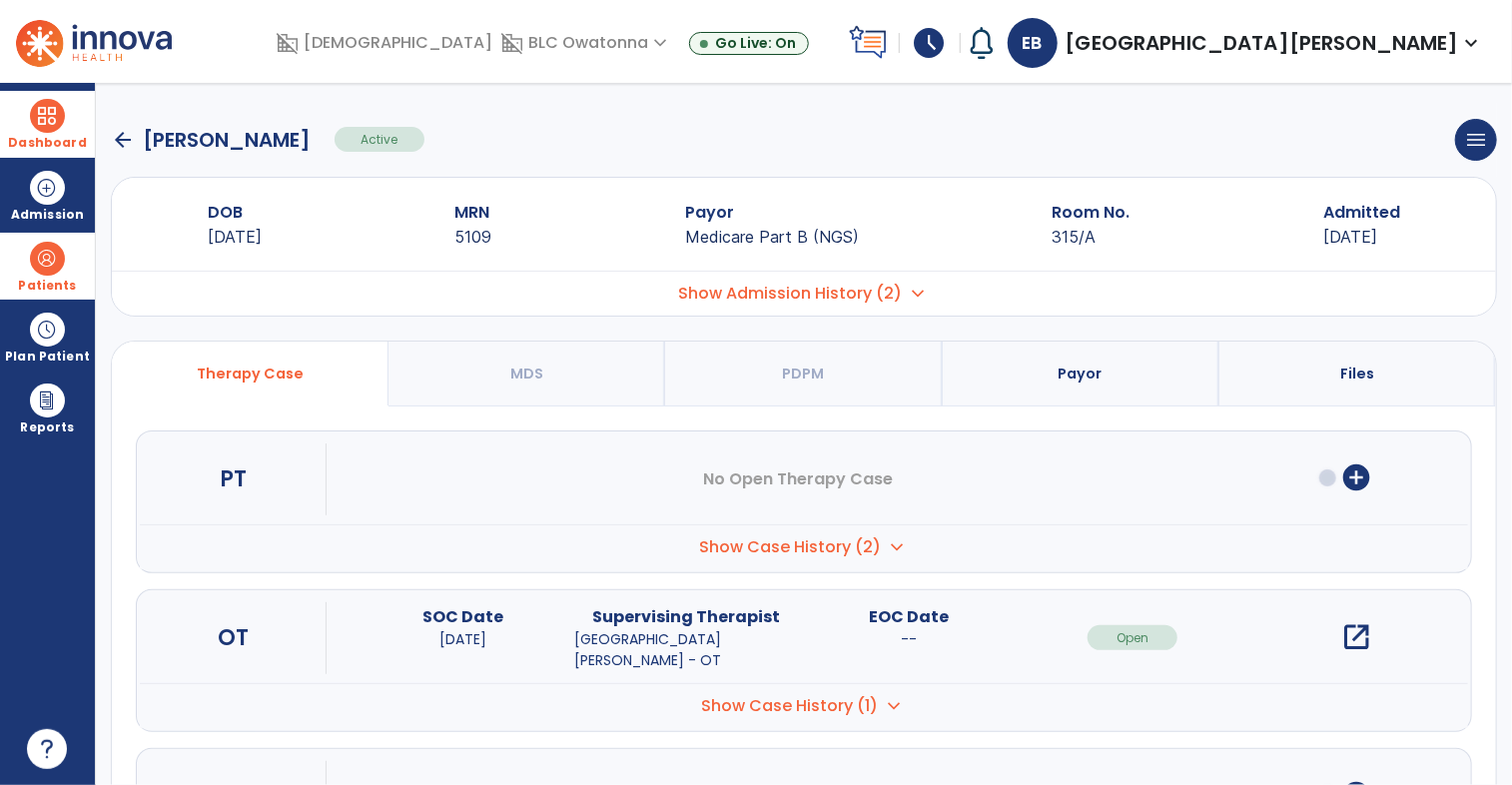 click on "open_in_new" at bounding box center [1356, 637] 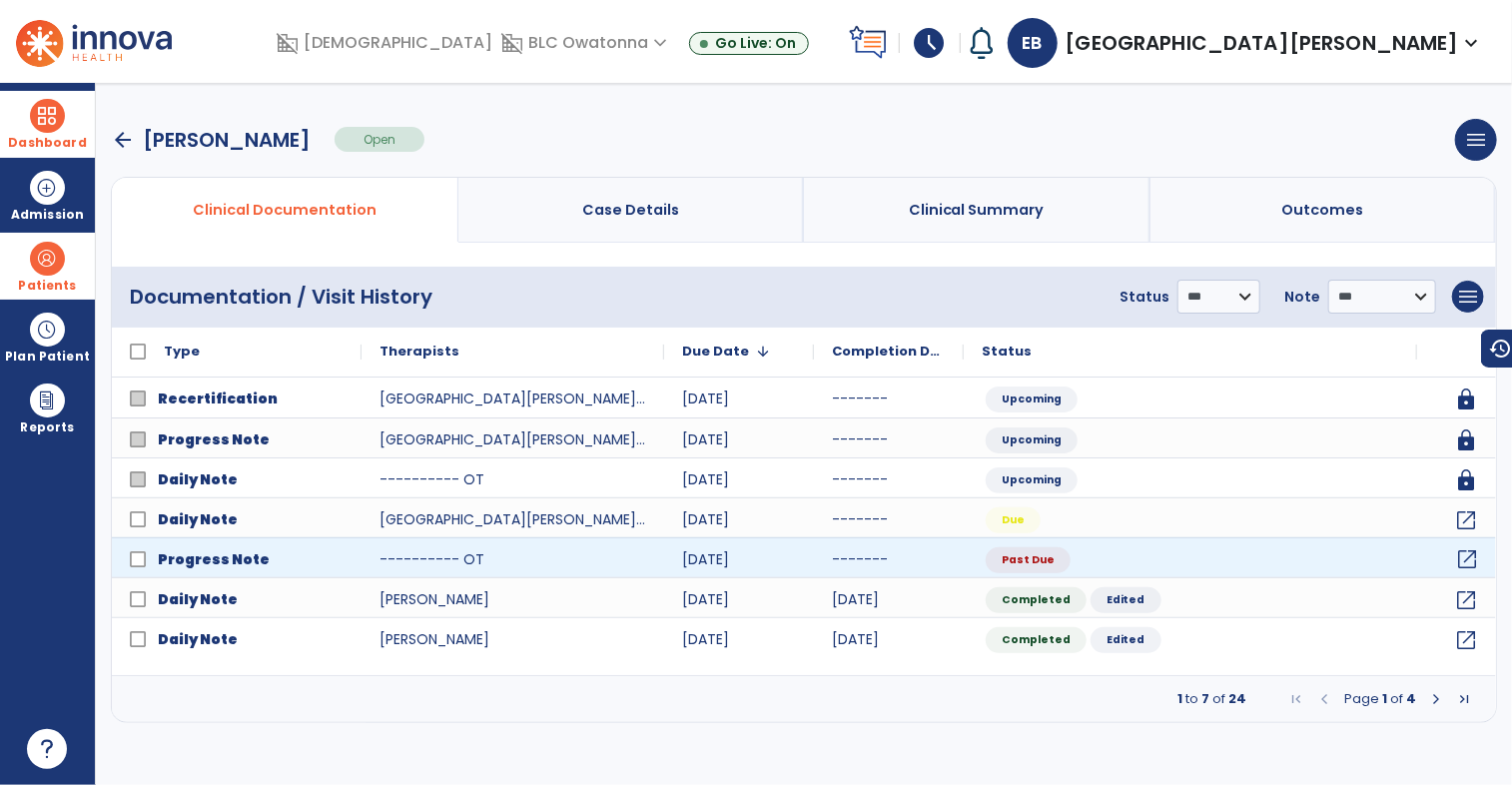 click on "open_in_new" 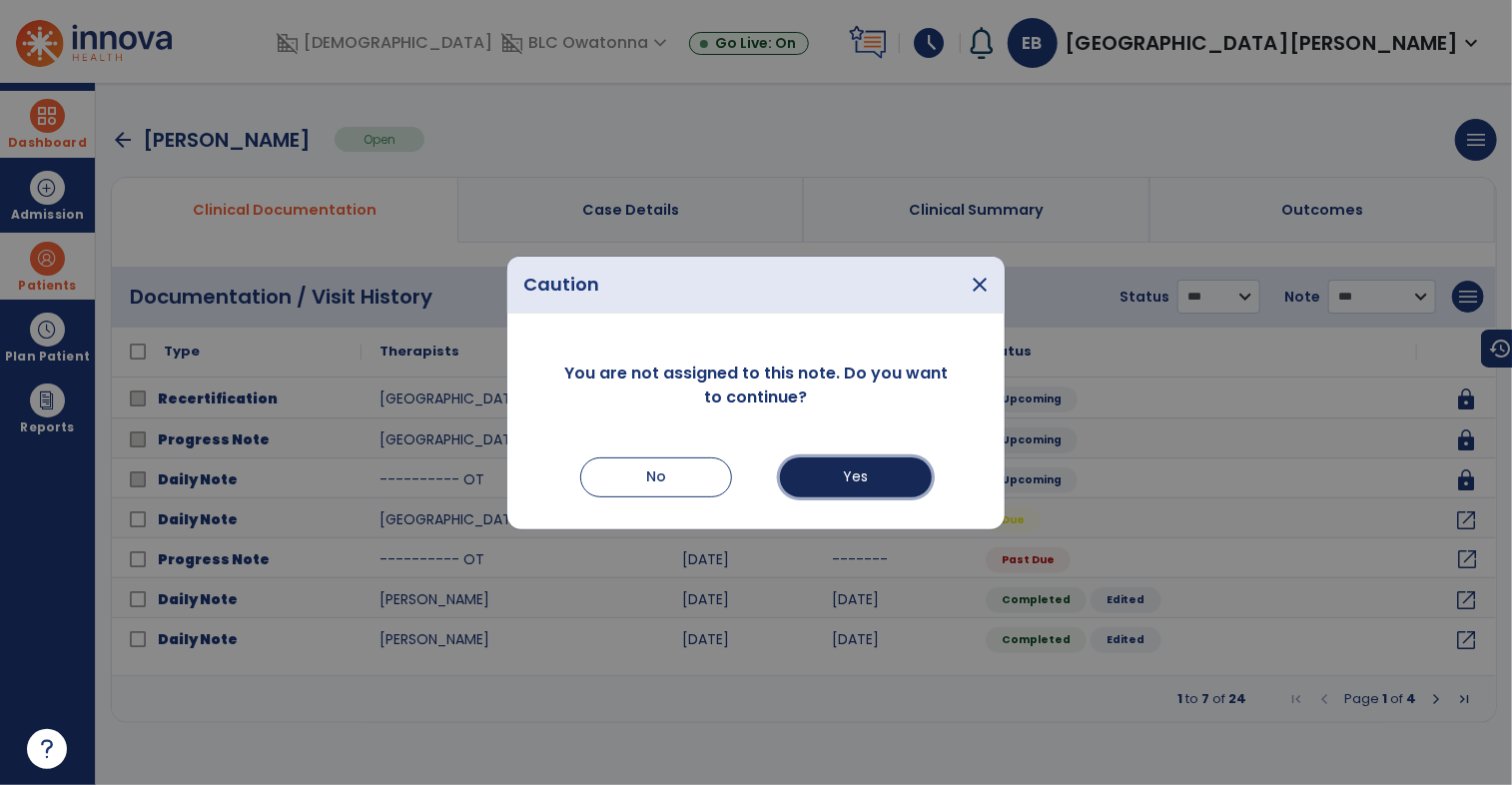 click on "Yes" at bounding box center [856, 477] 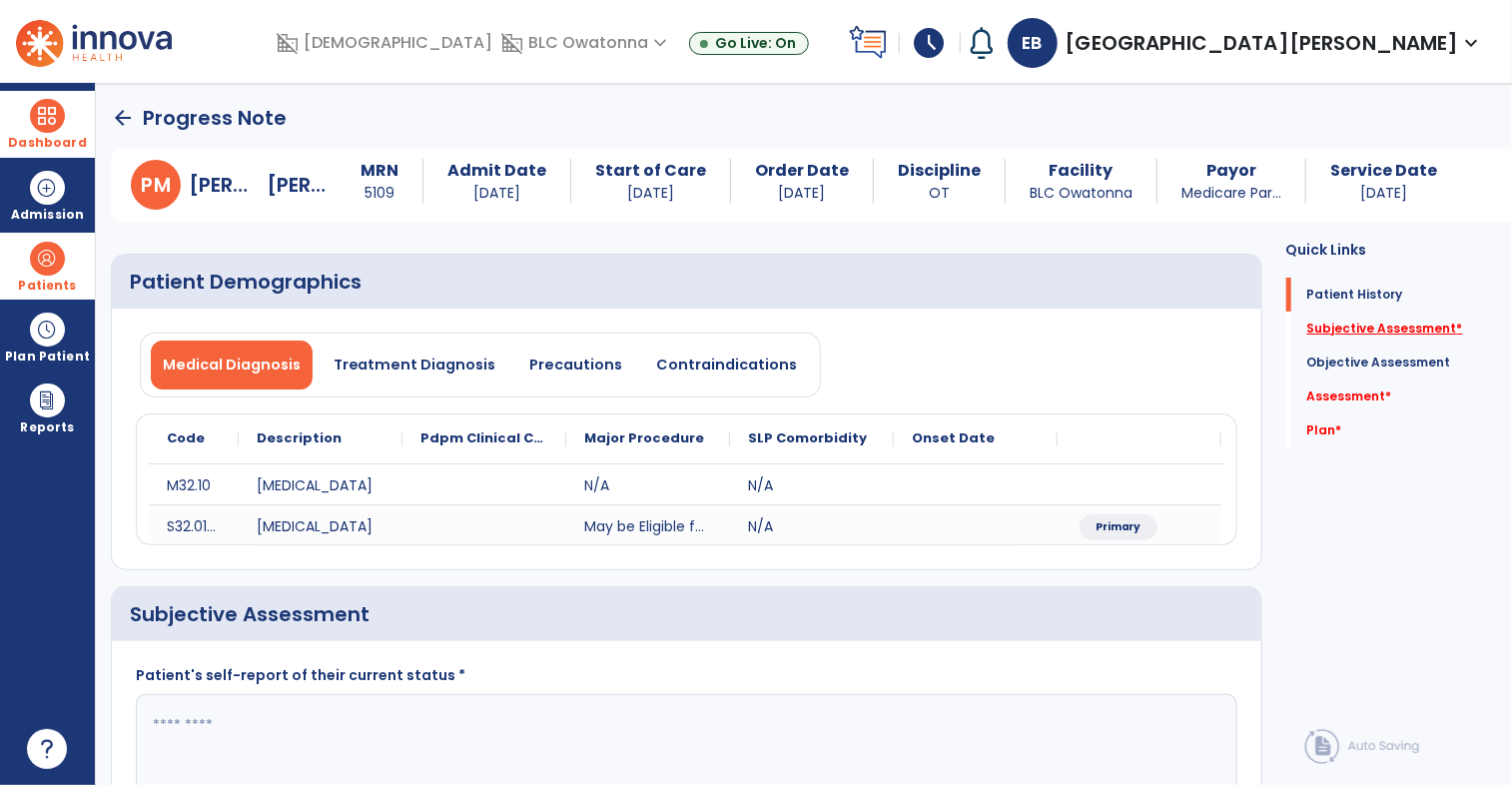 click on "Subjective Assessment   *" 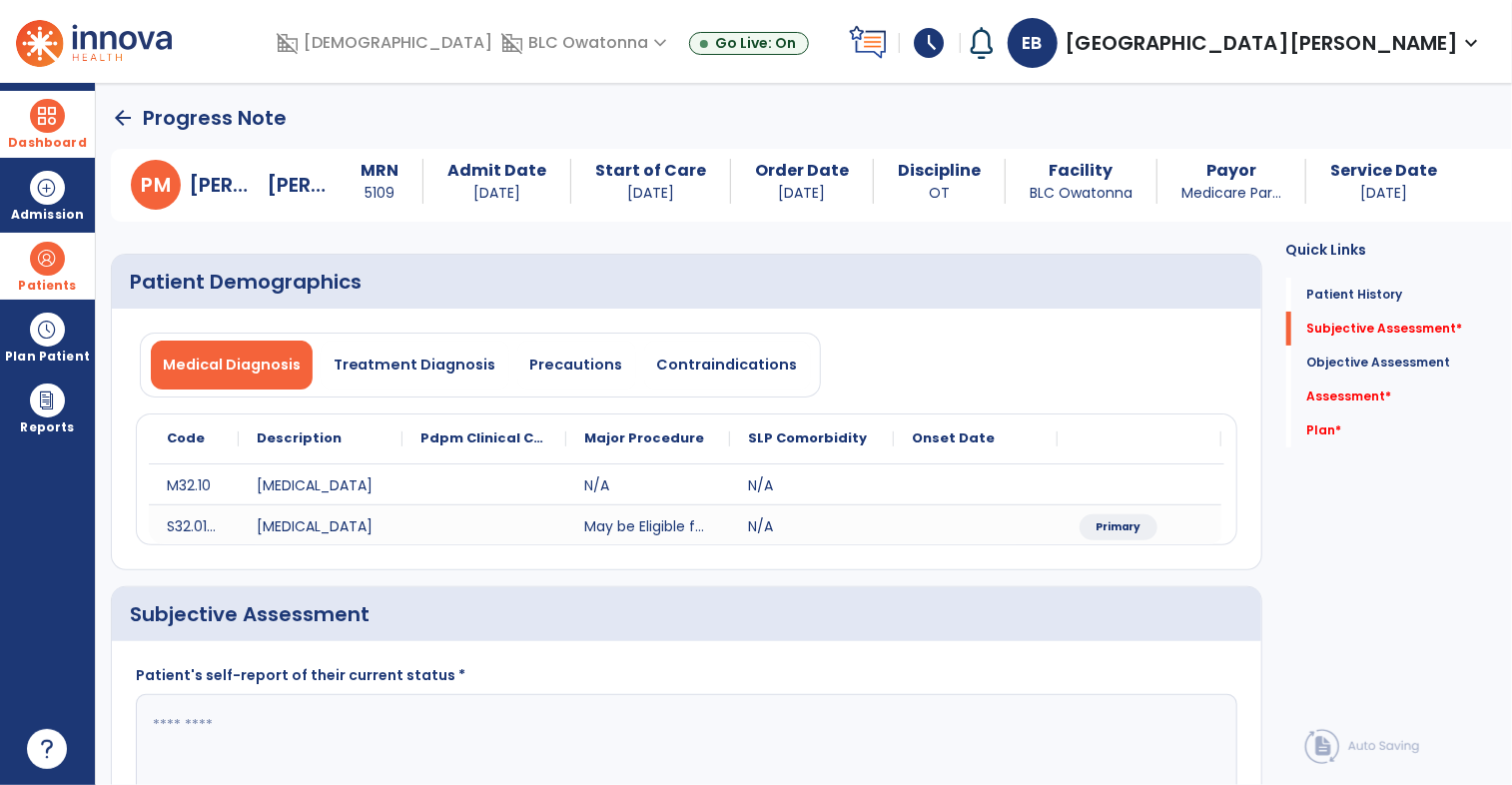 scroll, scrollTop: 40, scrollLeft: 0, axis: vertical 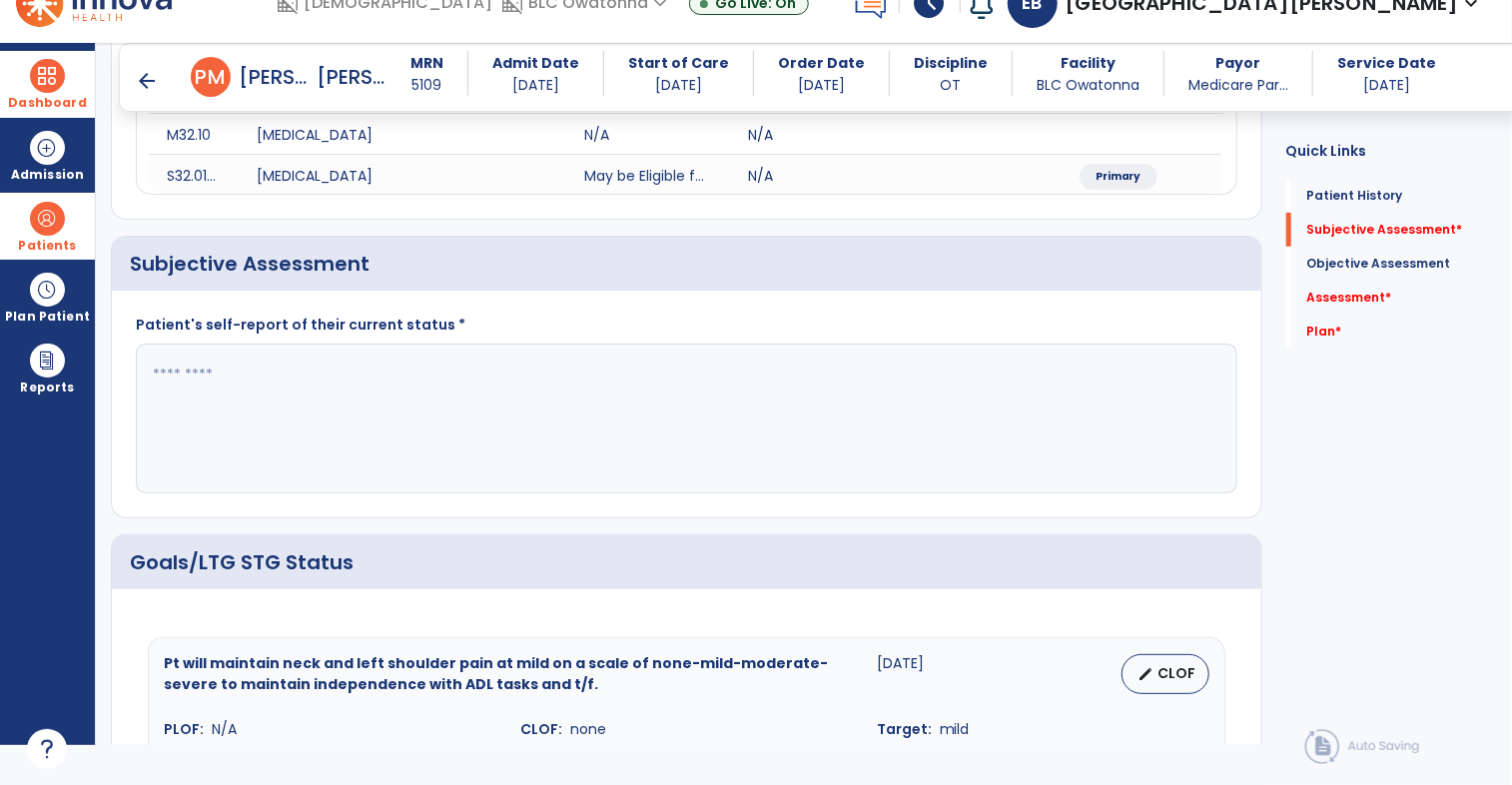click 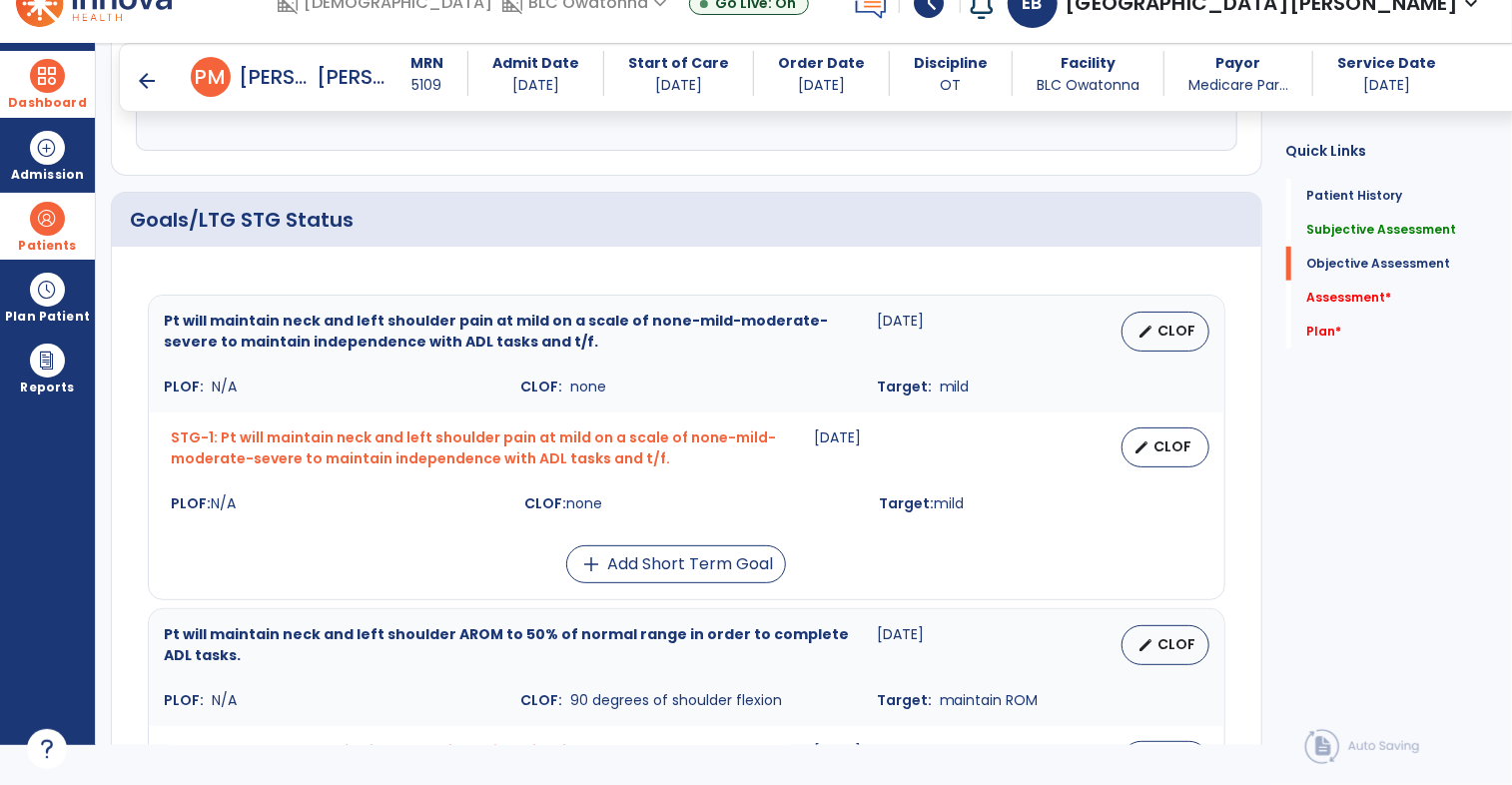 scroll, scrollTop: 635, scrollLeft: 0, axis: vertical 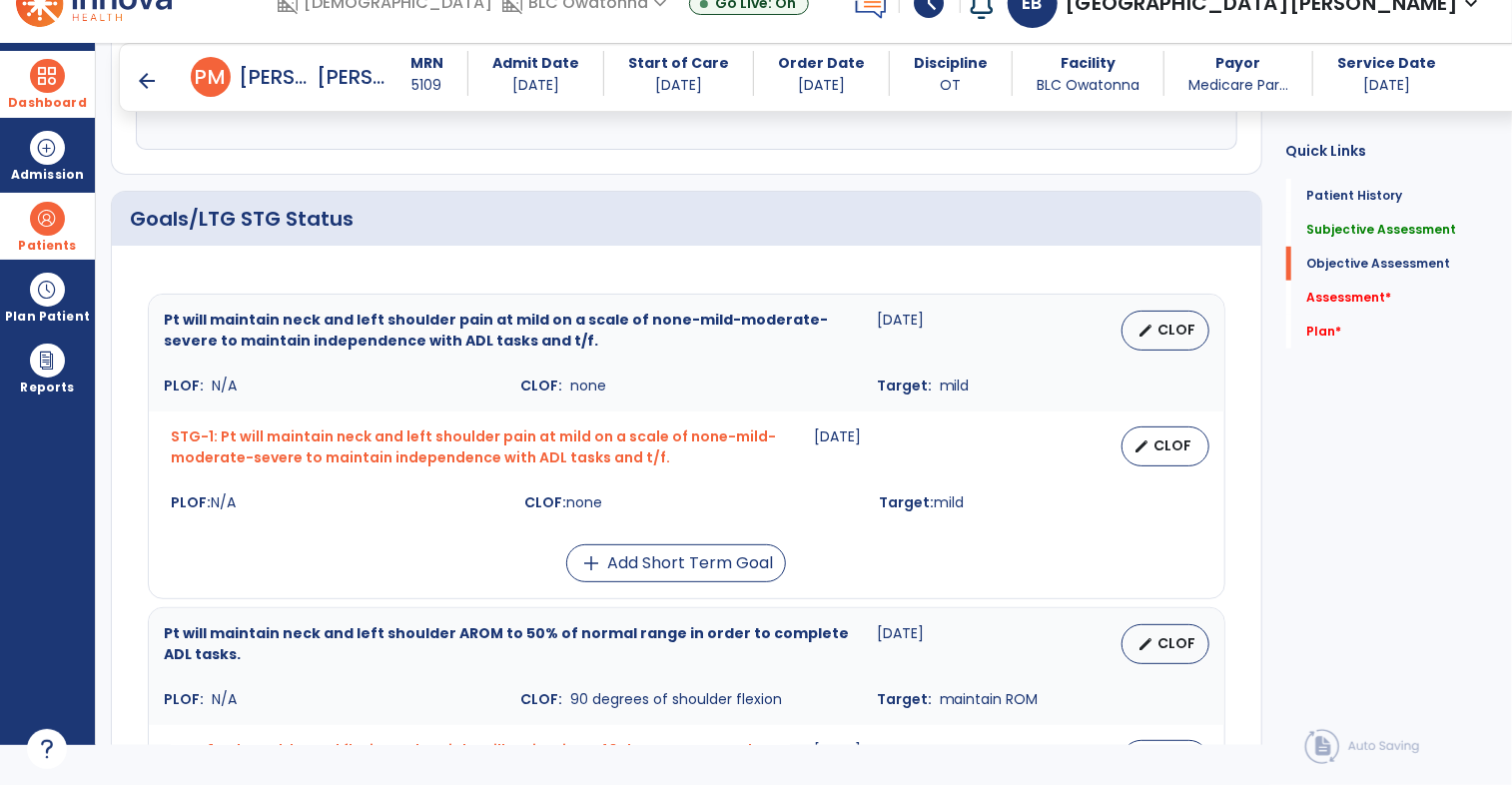 type on "**********" 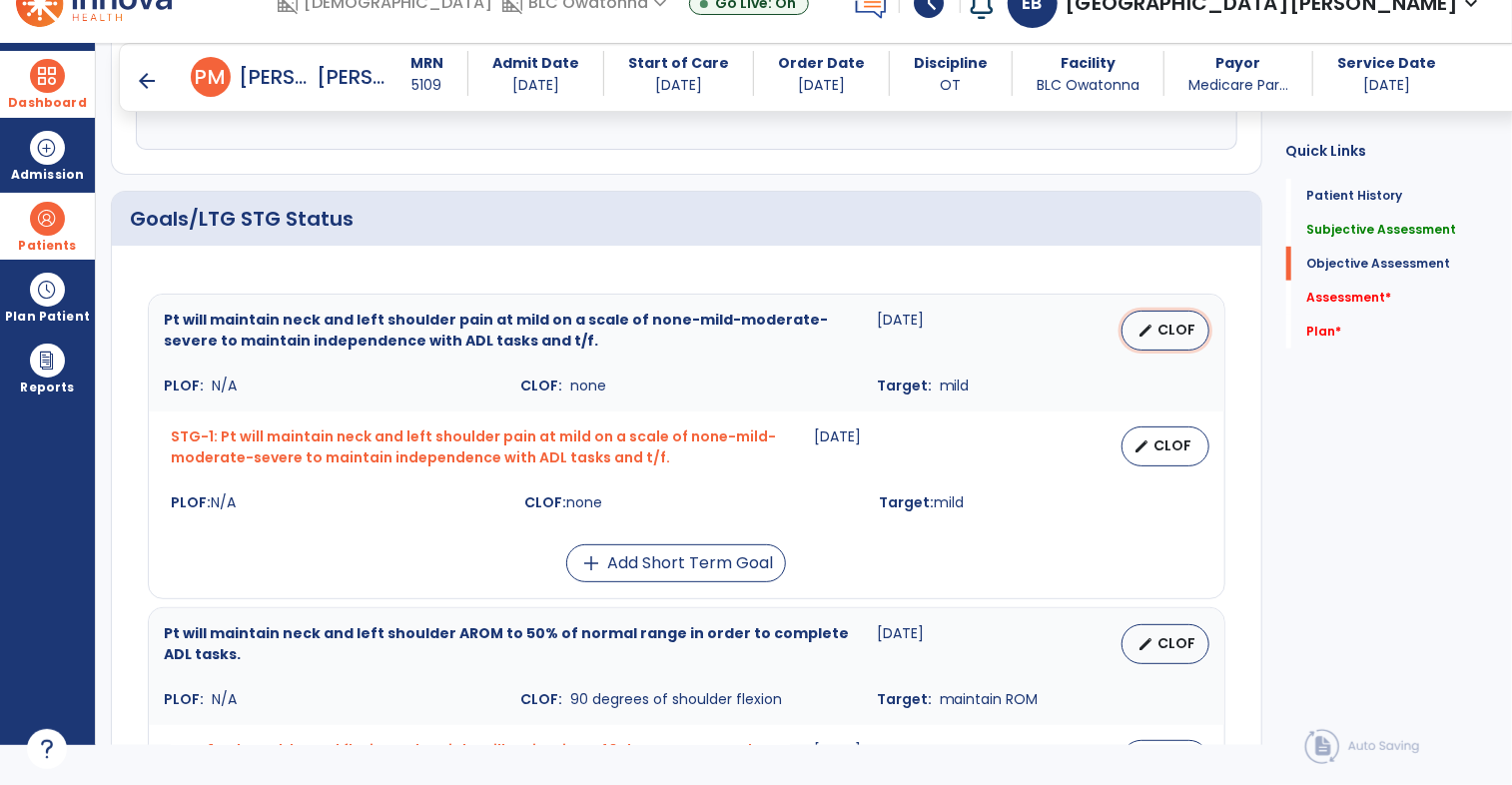 click on "CLOF" at bounding box center (1177, 330) 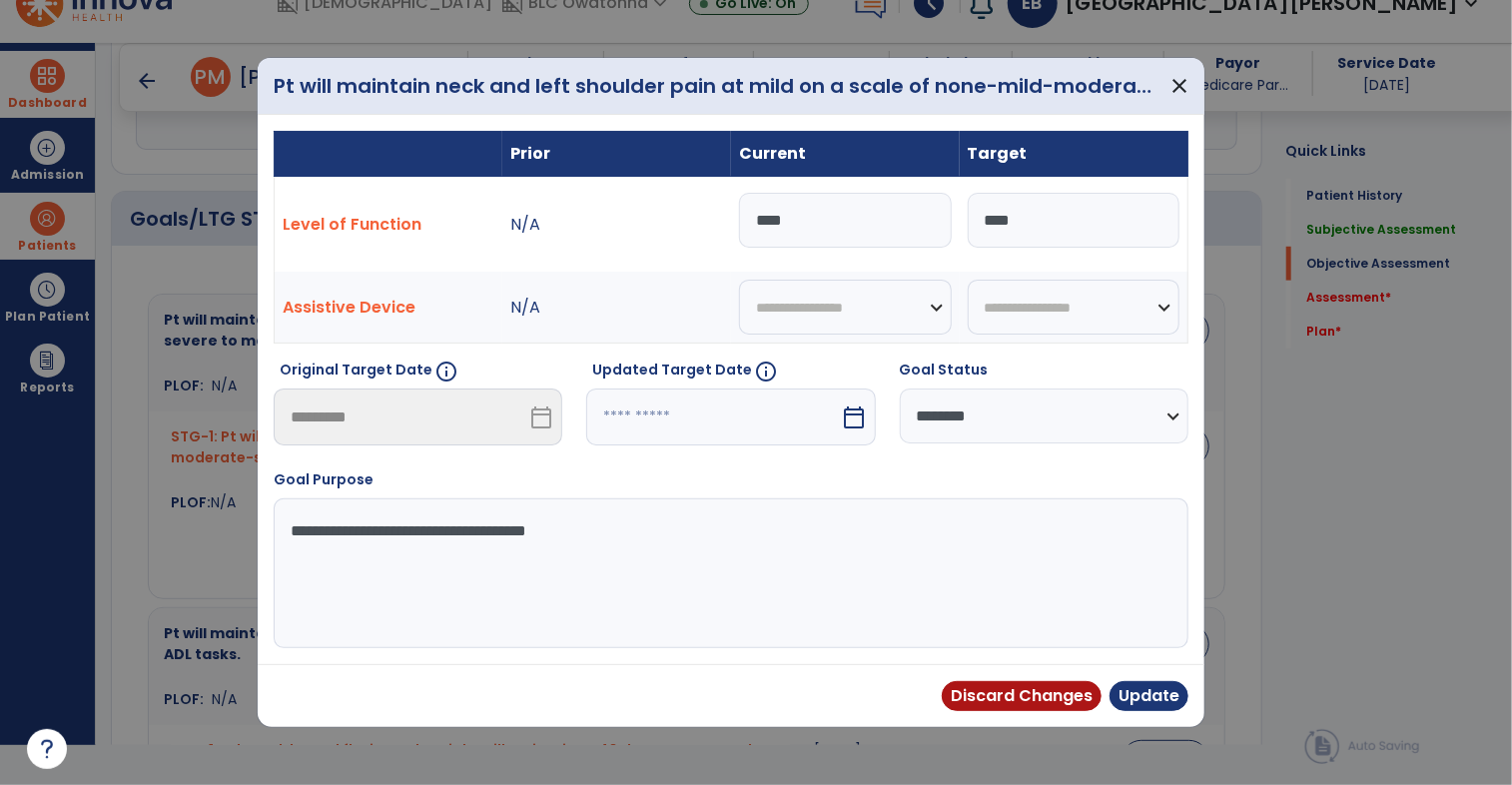 click on "Updated Target Date   info   calendar_today" at bounding box center [730, 410] 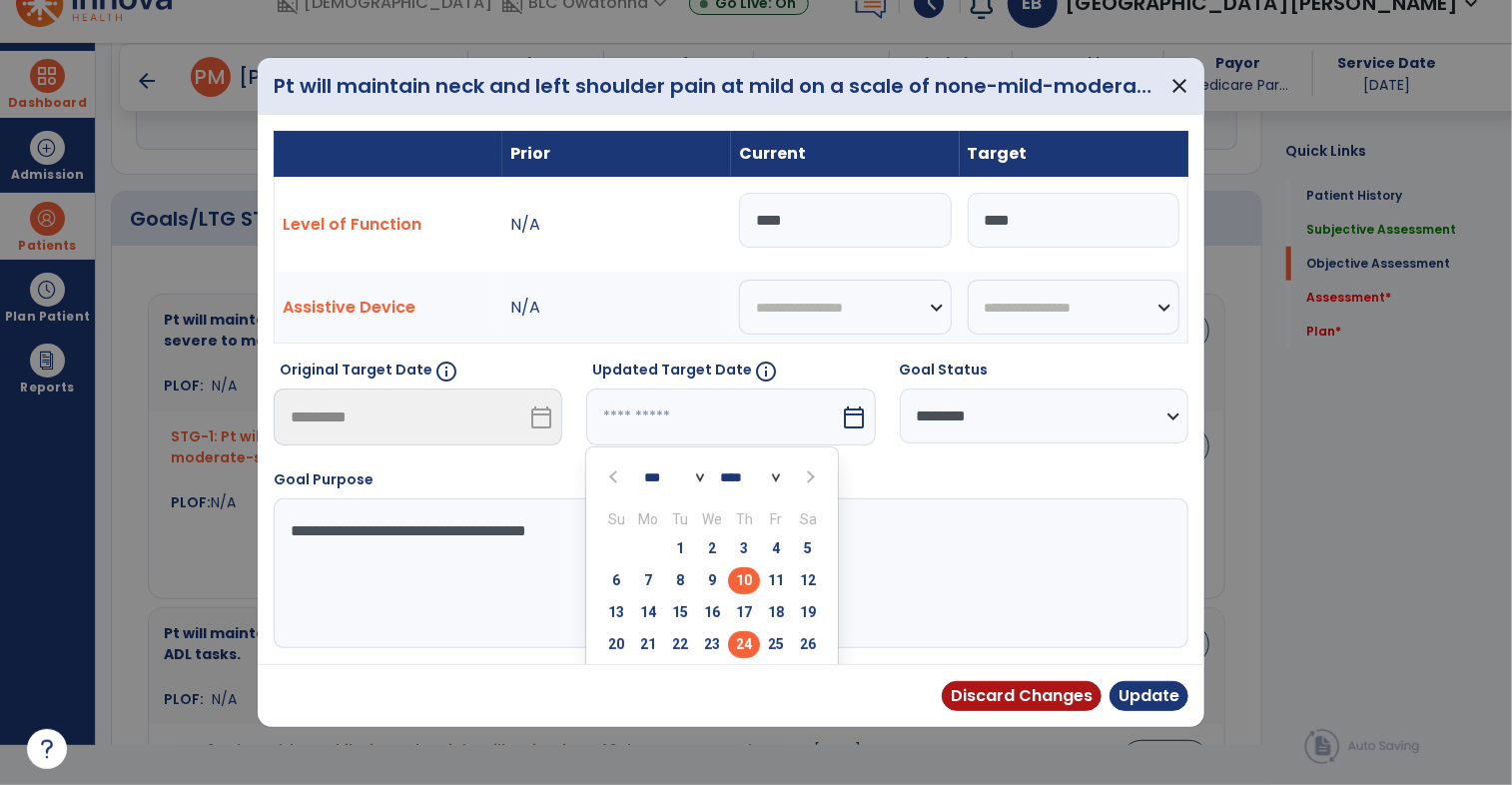 click on "24" at bounding box center [744, 644] 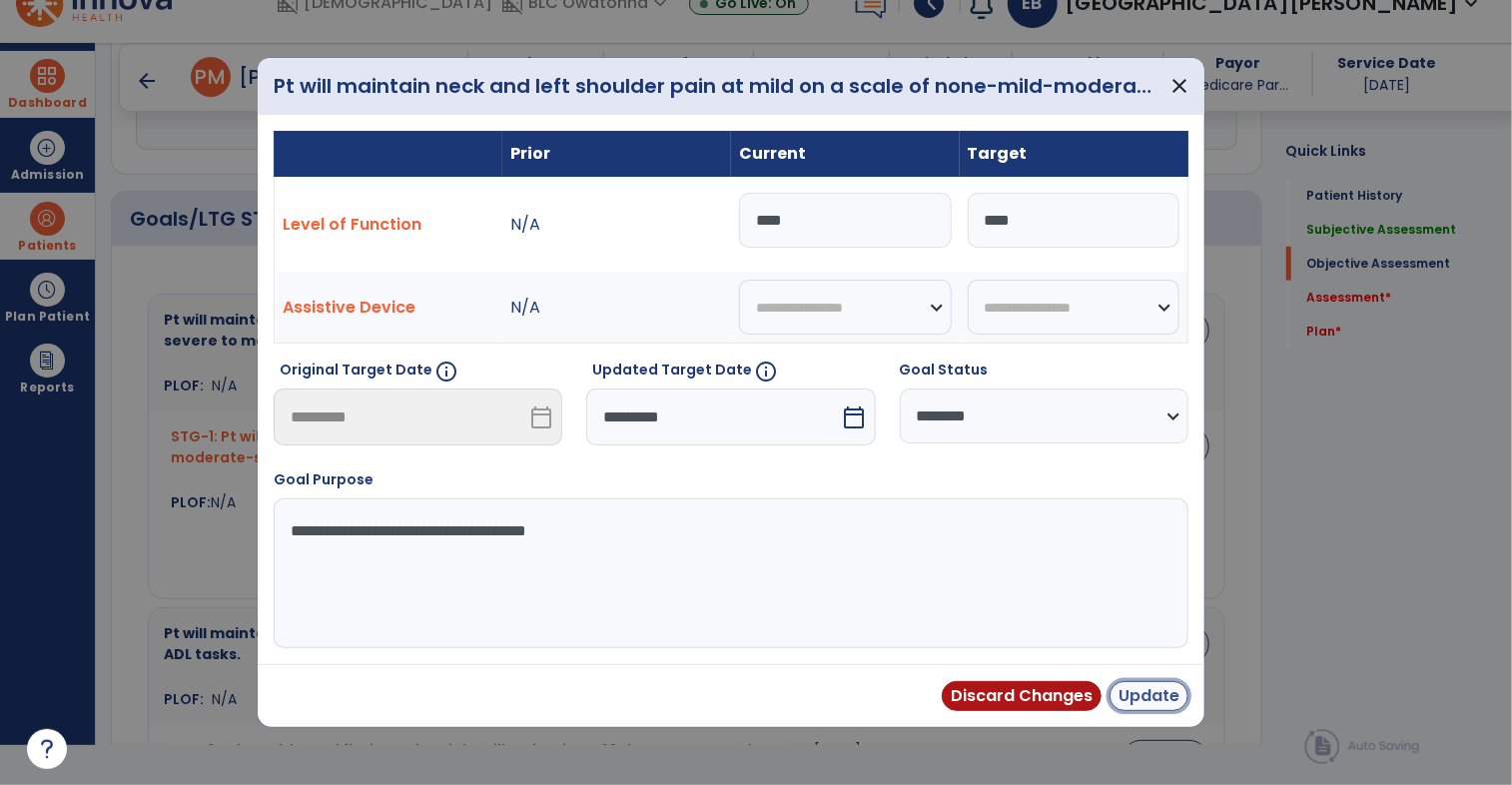 click on "Update" at bounding box center (1148, 696) 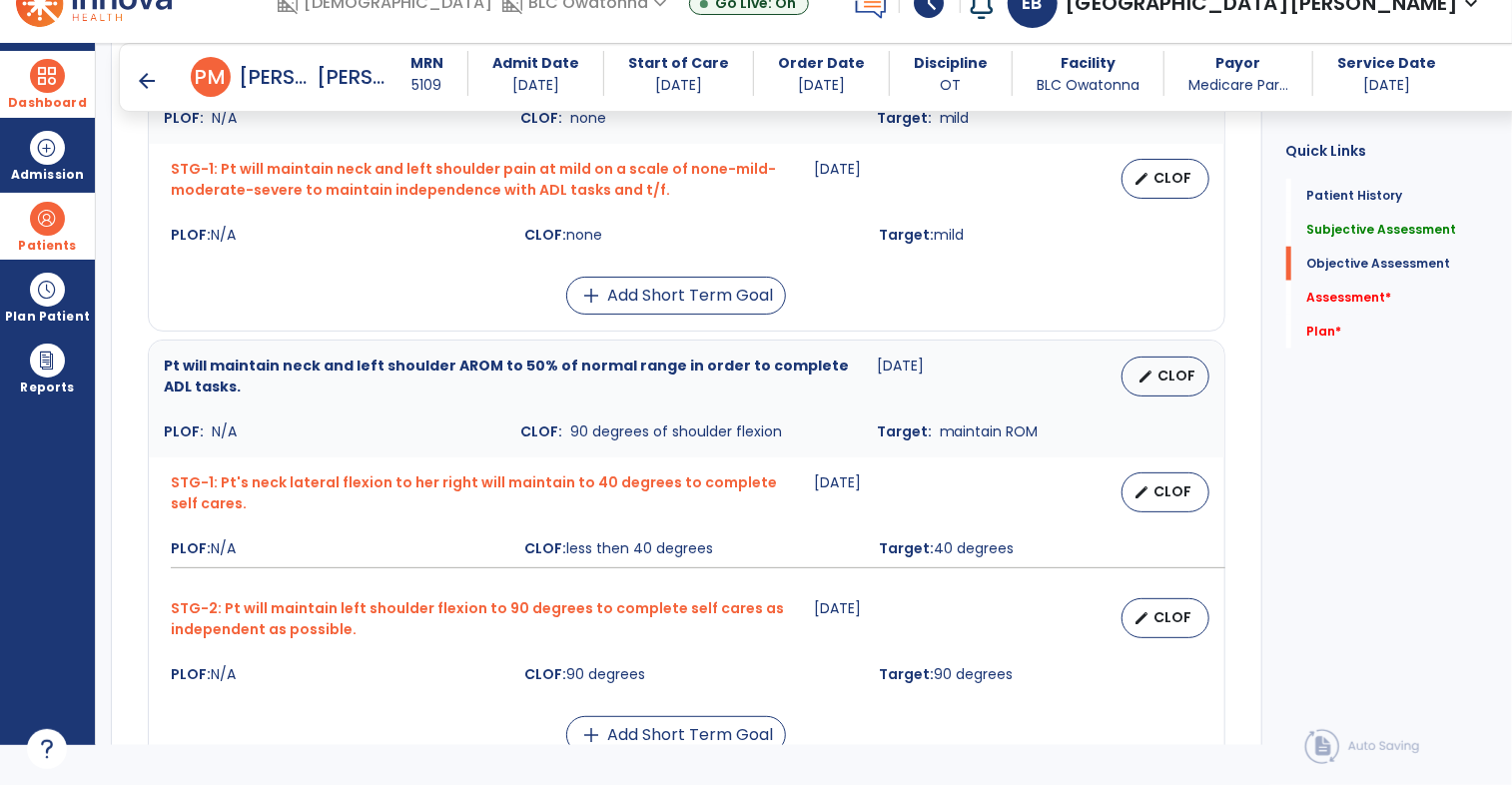 scroll, scrollTop: 907, scrollLeft: 0, axis: vertical 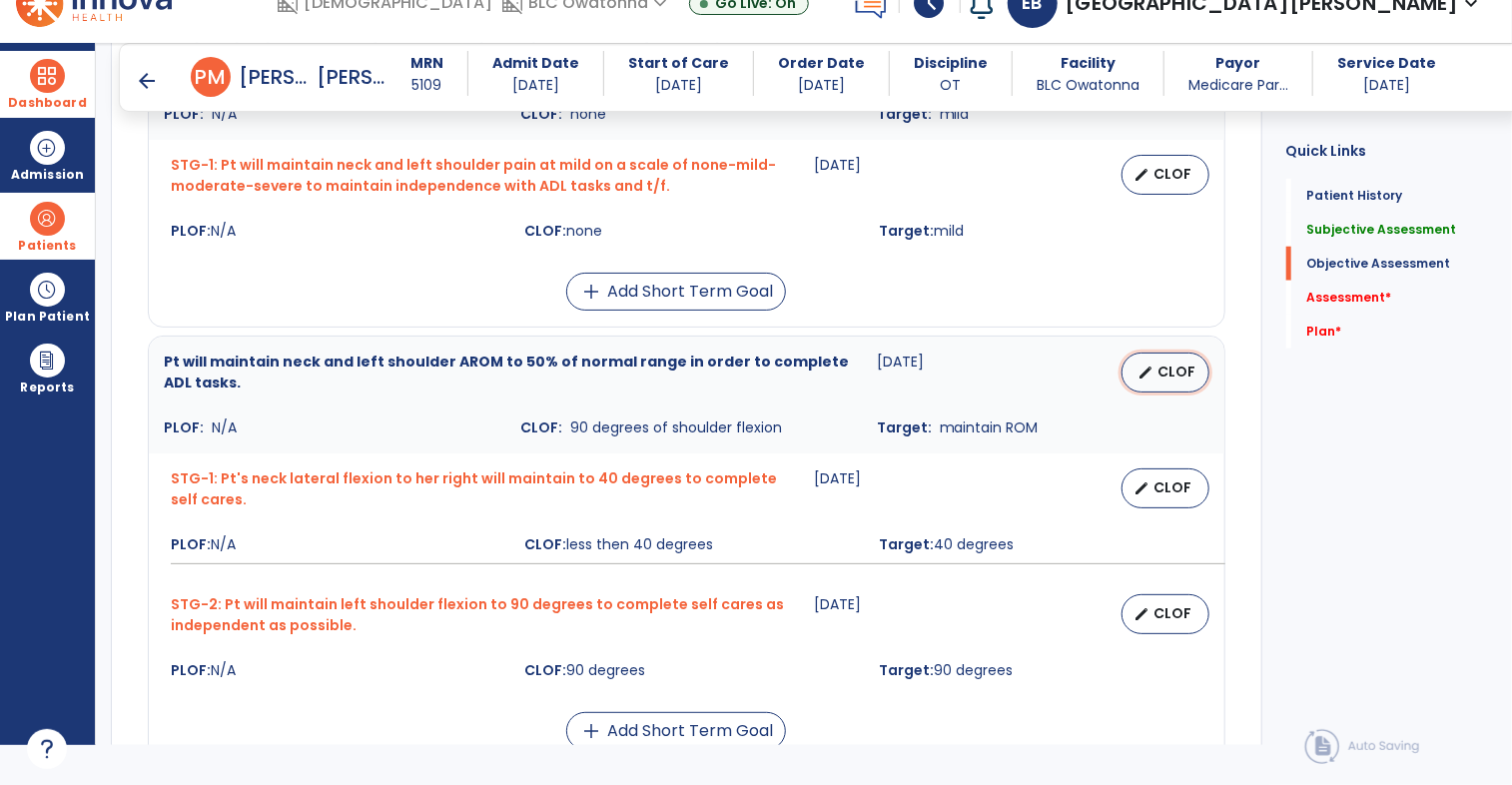 click on "edit   CLOF" at bounding box center (1165, 373) 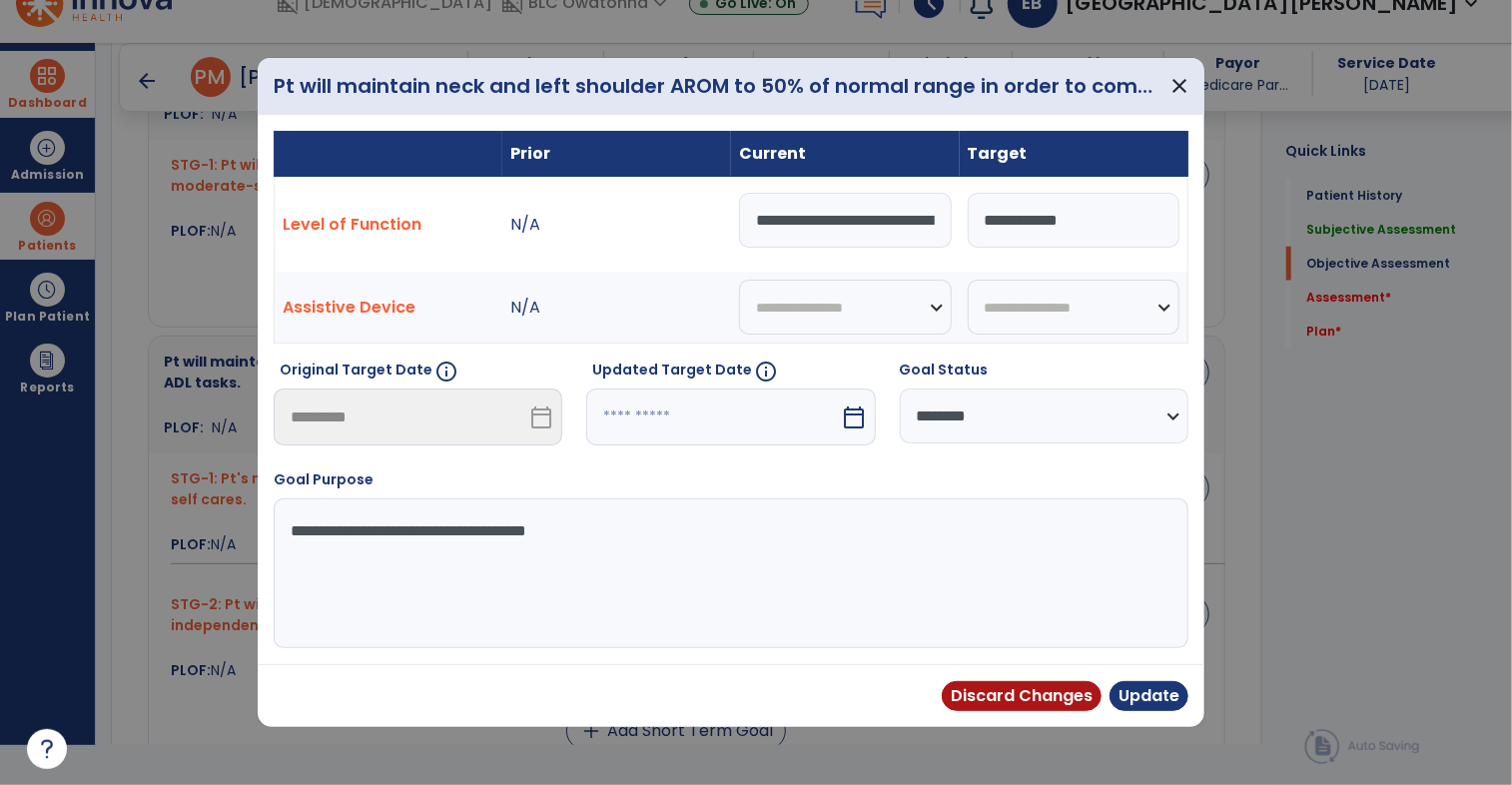 click at bounding box center [713, 416] 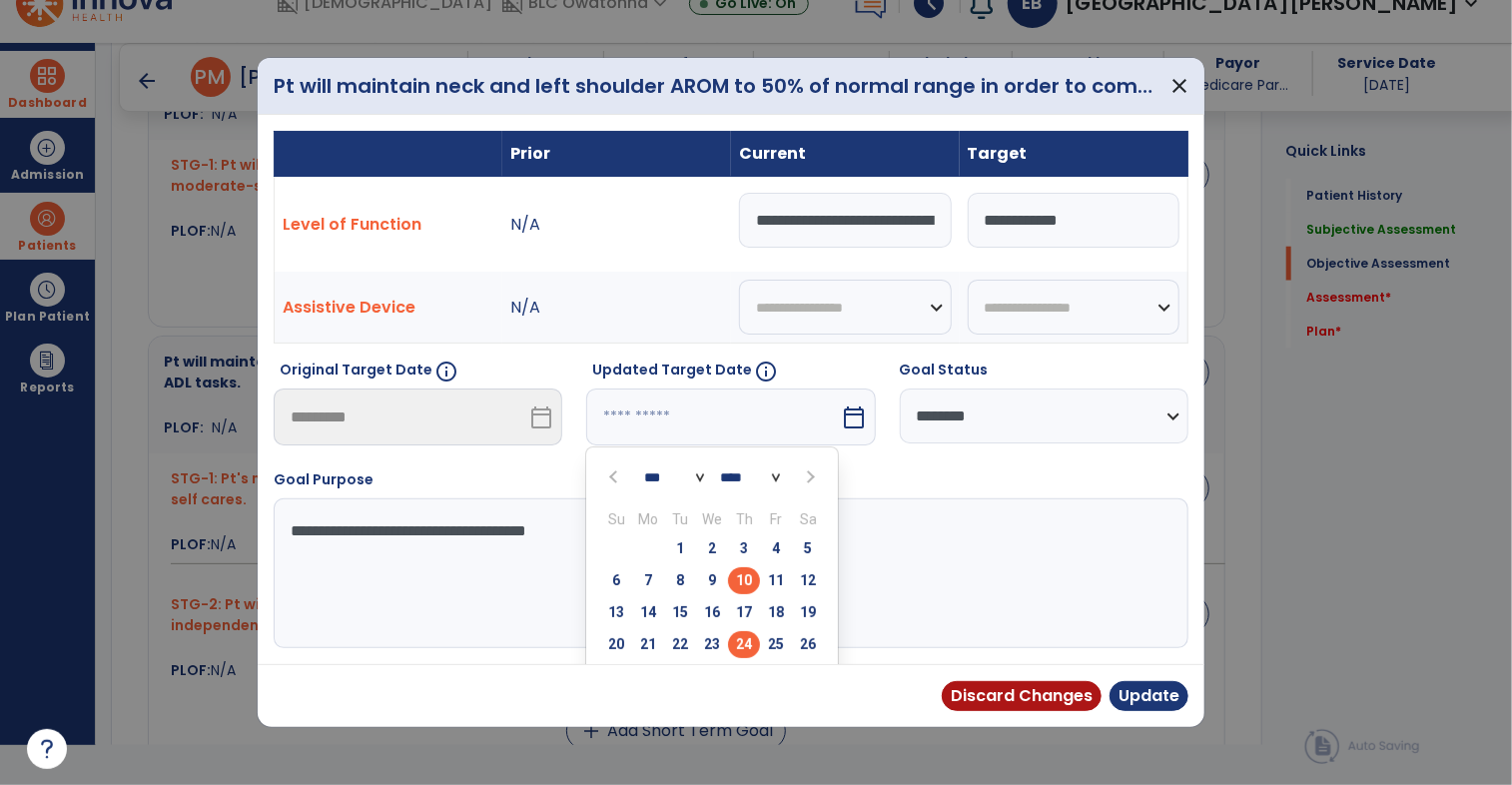 click on "24" at bounding box center [744, 644] 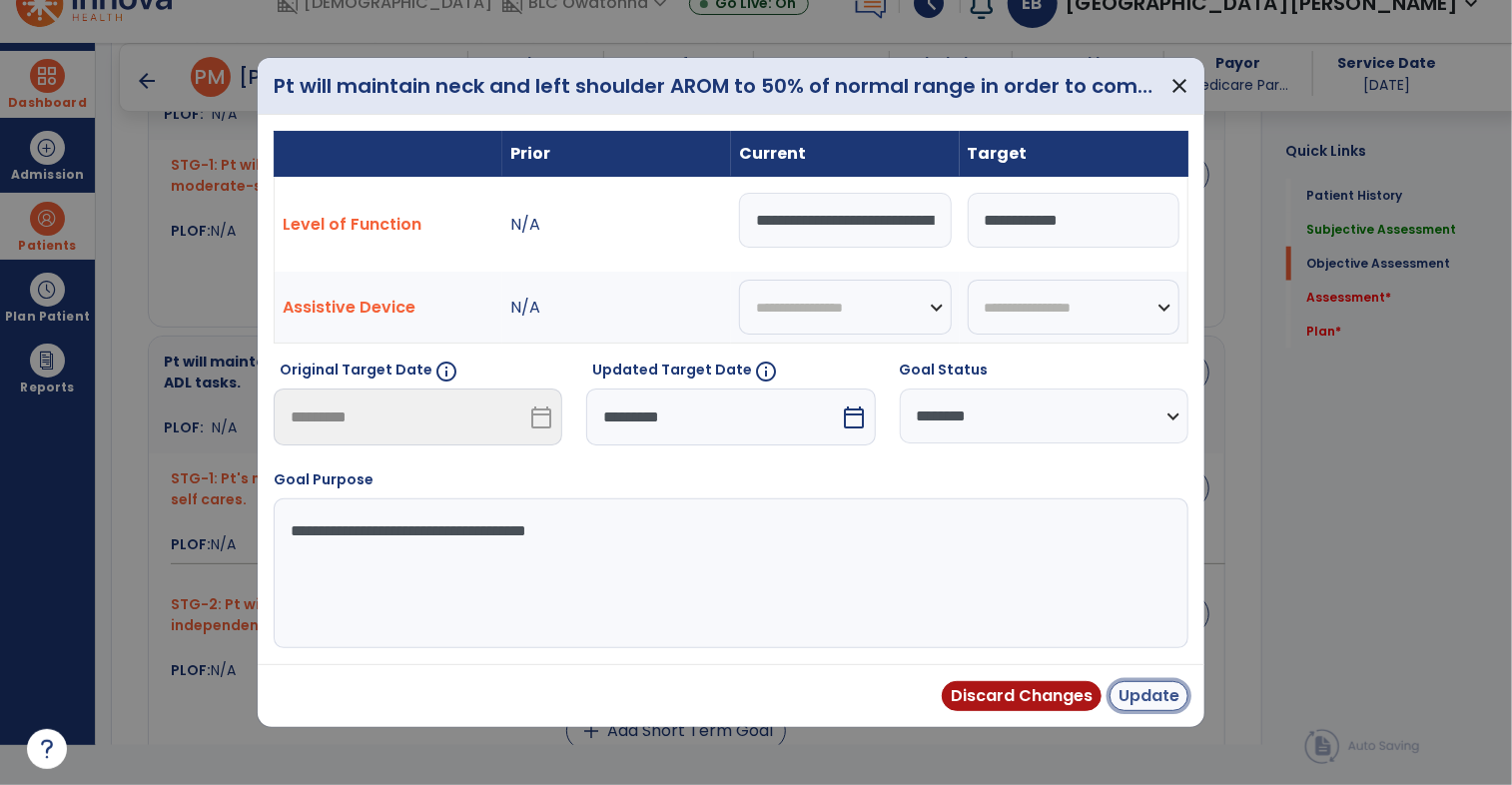 click on "Update" at bounding box center (1148, 696) 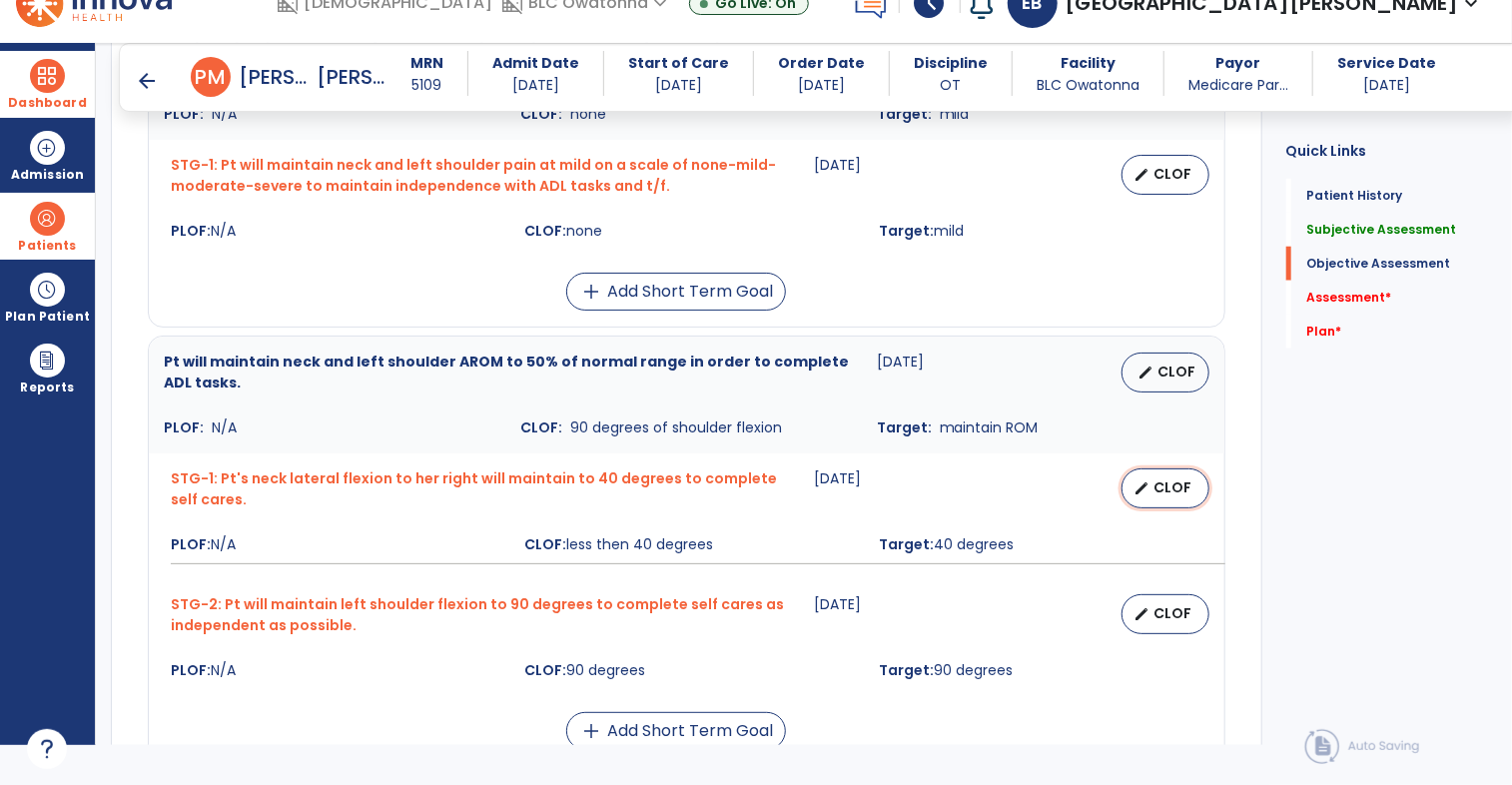 click on "CLOF" at bounding box center (1173, 487) 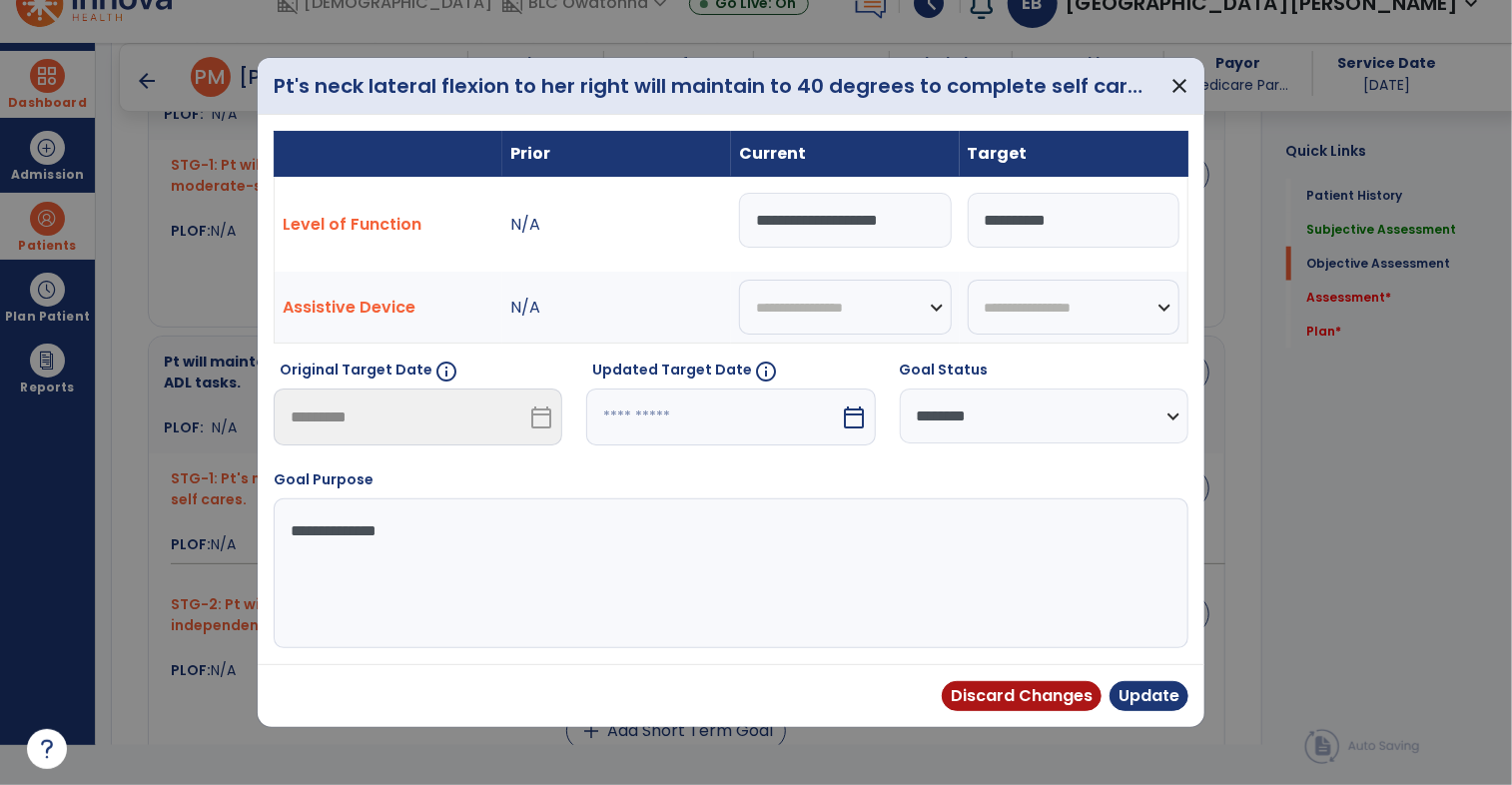 click at bounding box center [713, 416] 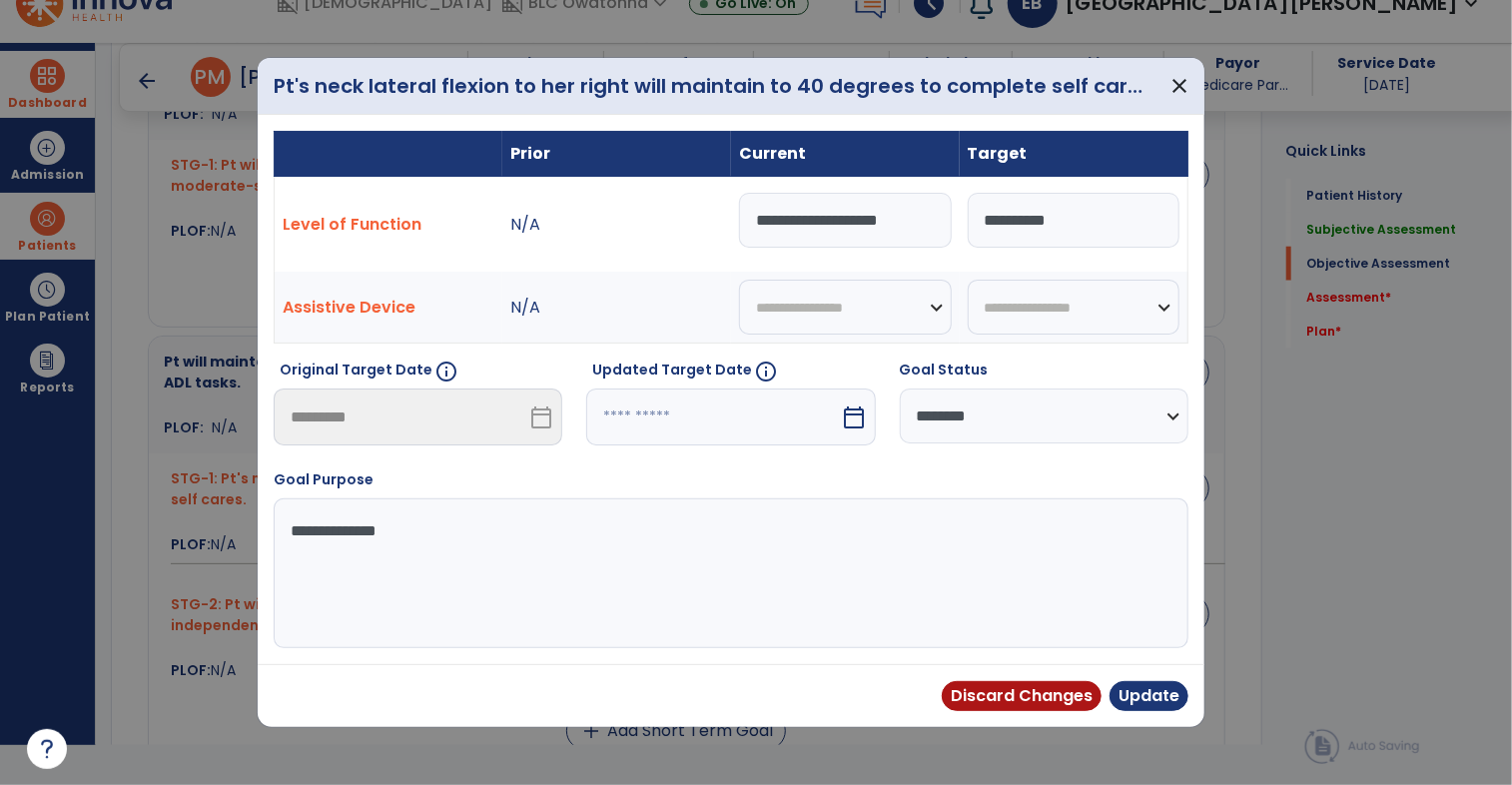 select on "*" 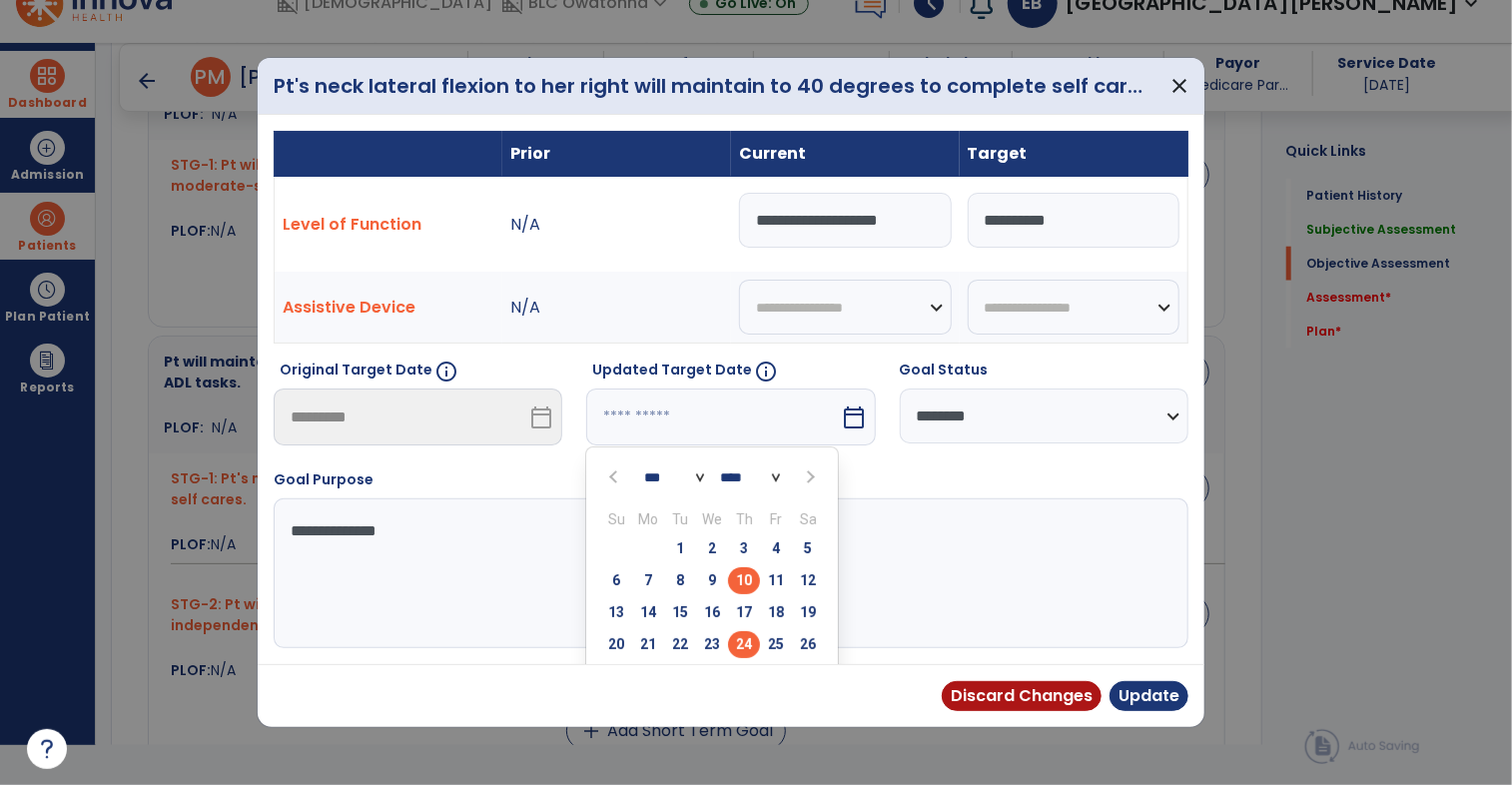 click on "24" at bounding box center (744, 644) 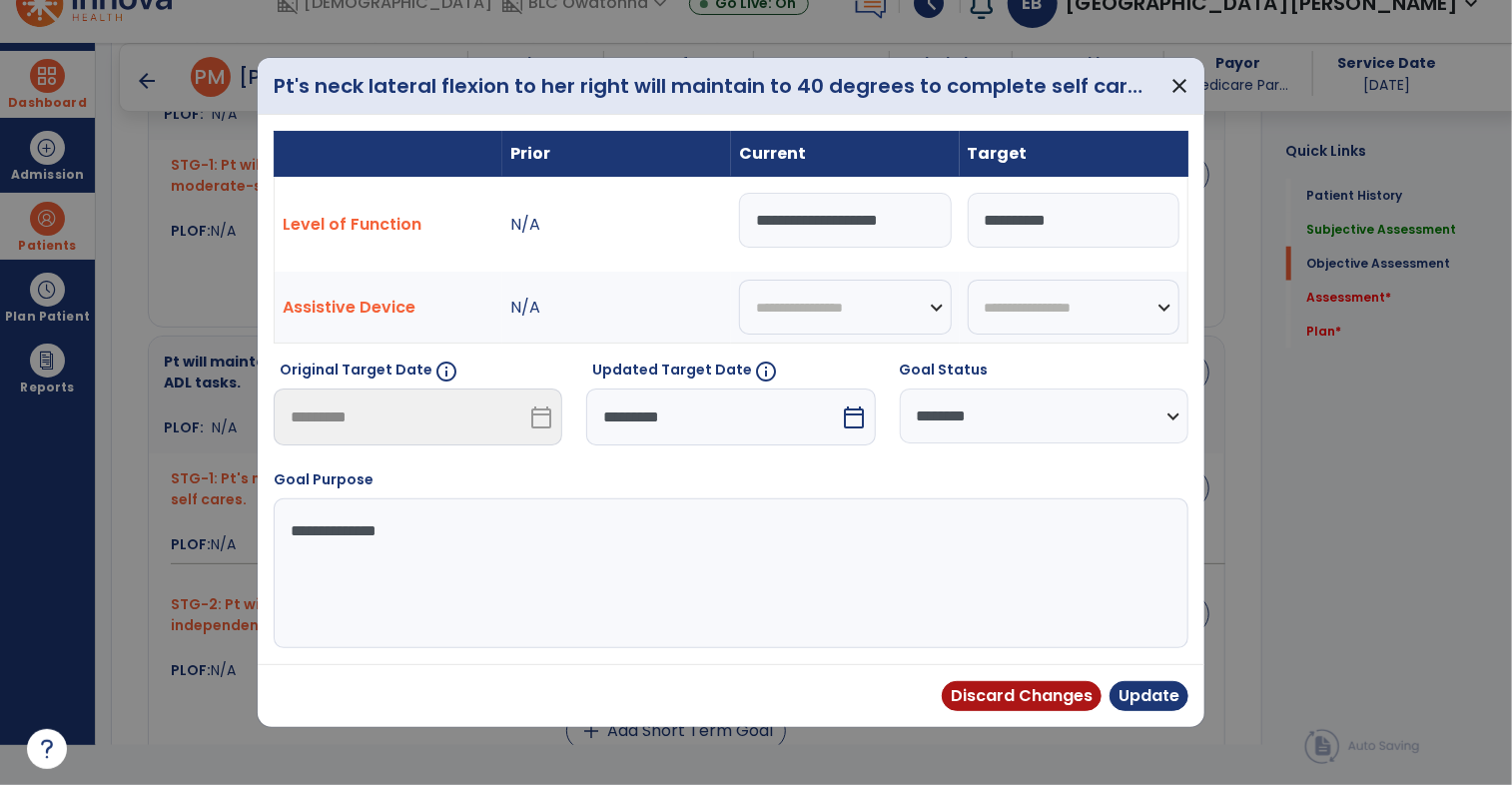 click on "**********" at bounding box center [845, 220] 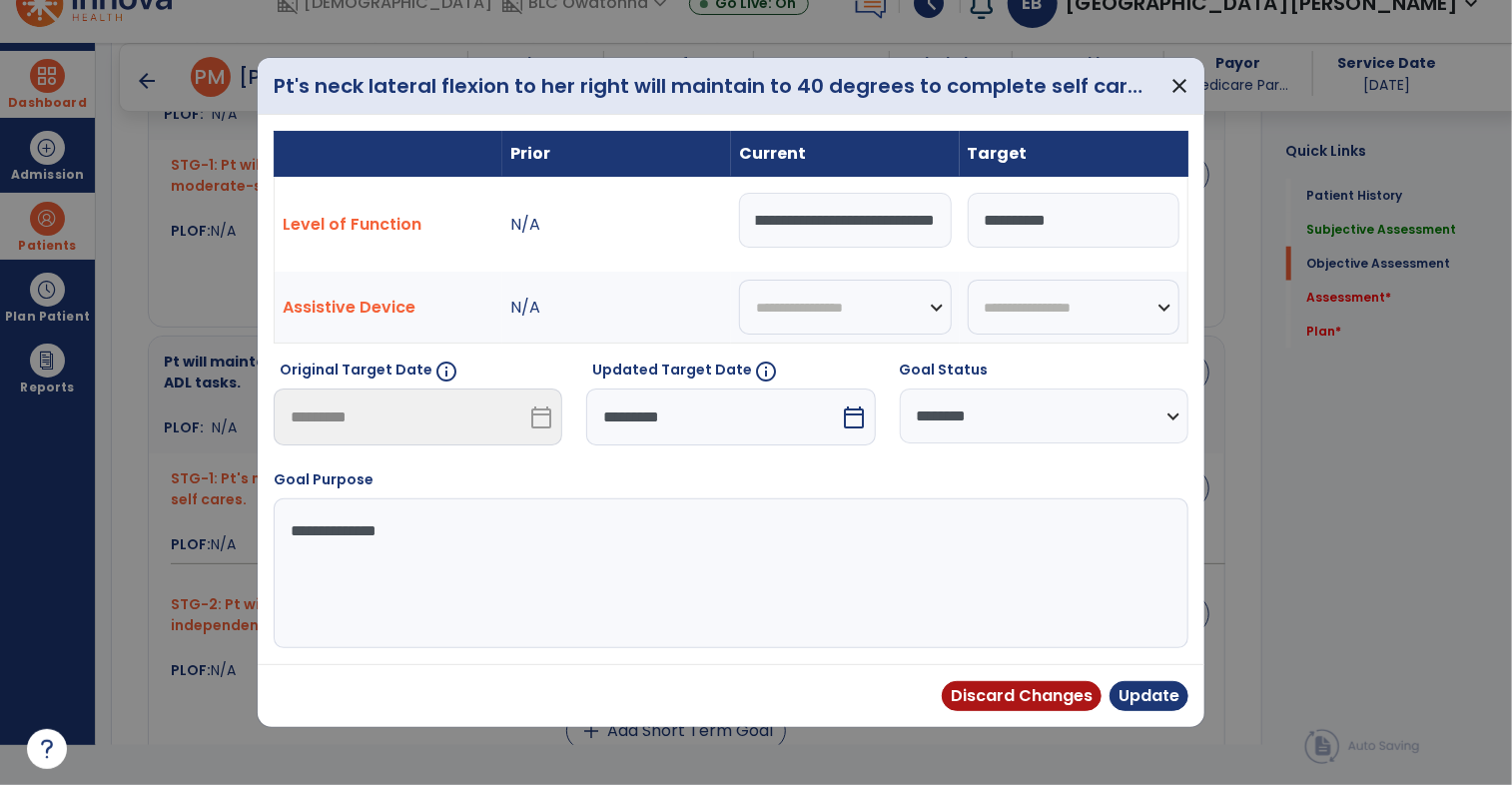 scroll, scrollTop: 0, scrollLeft: 155, axis: horizontal 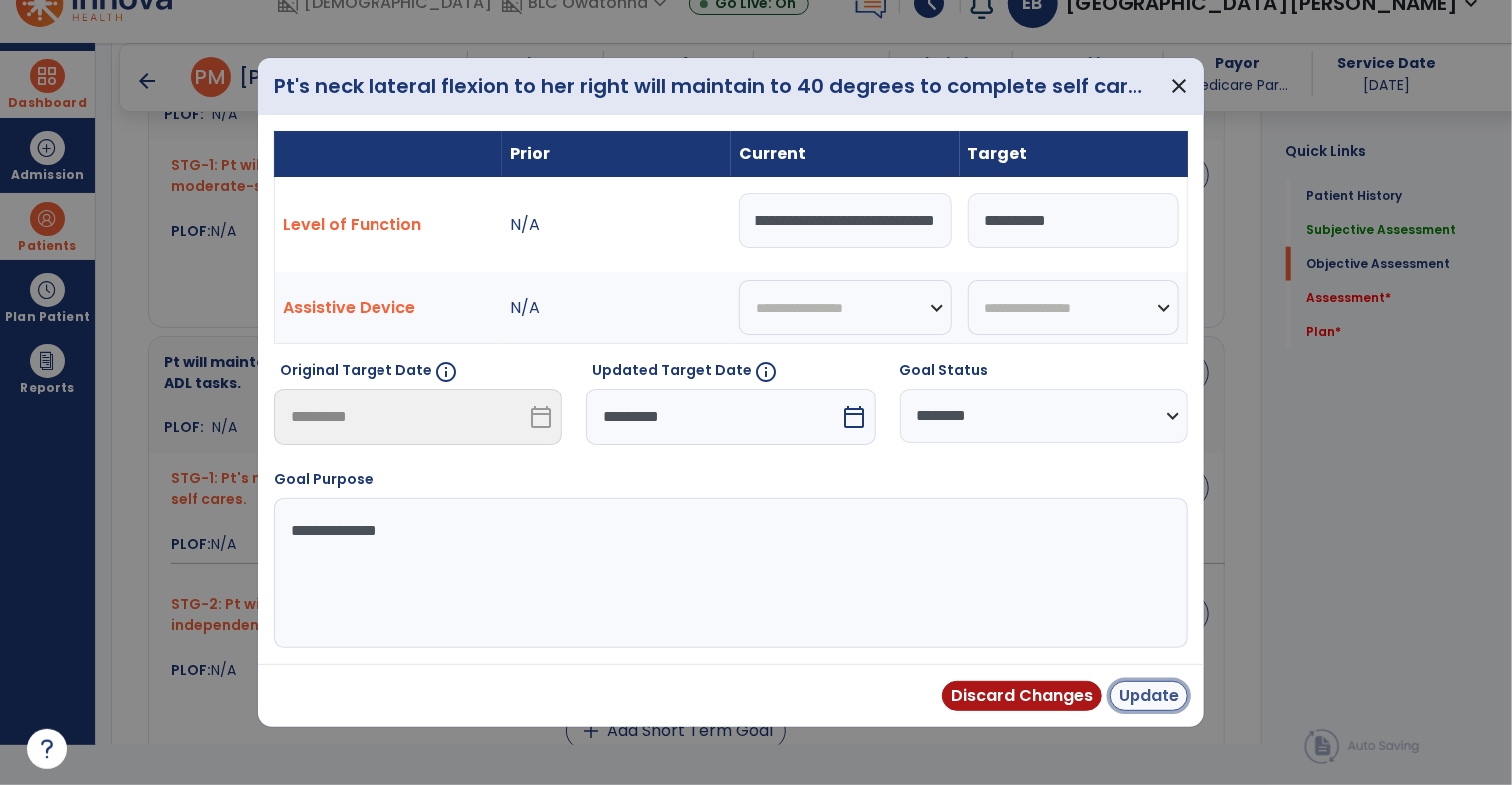 click on "Update" at bounding box center (1148, 696) 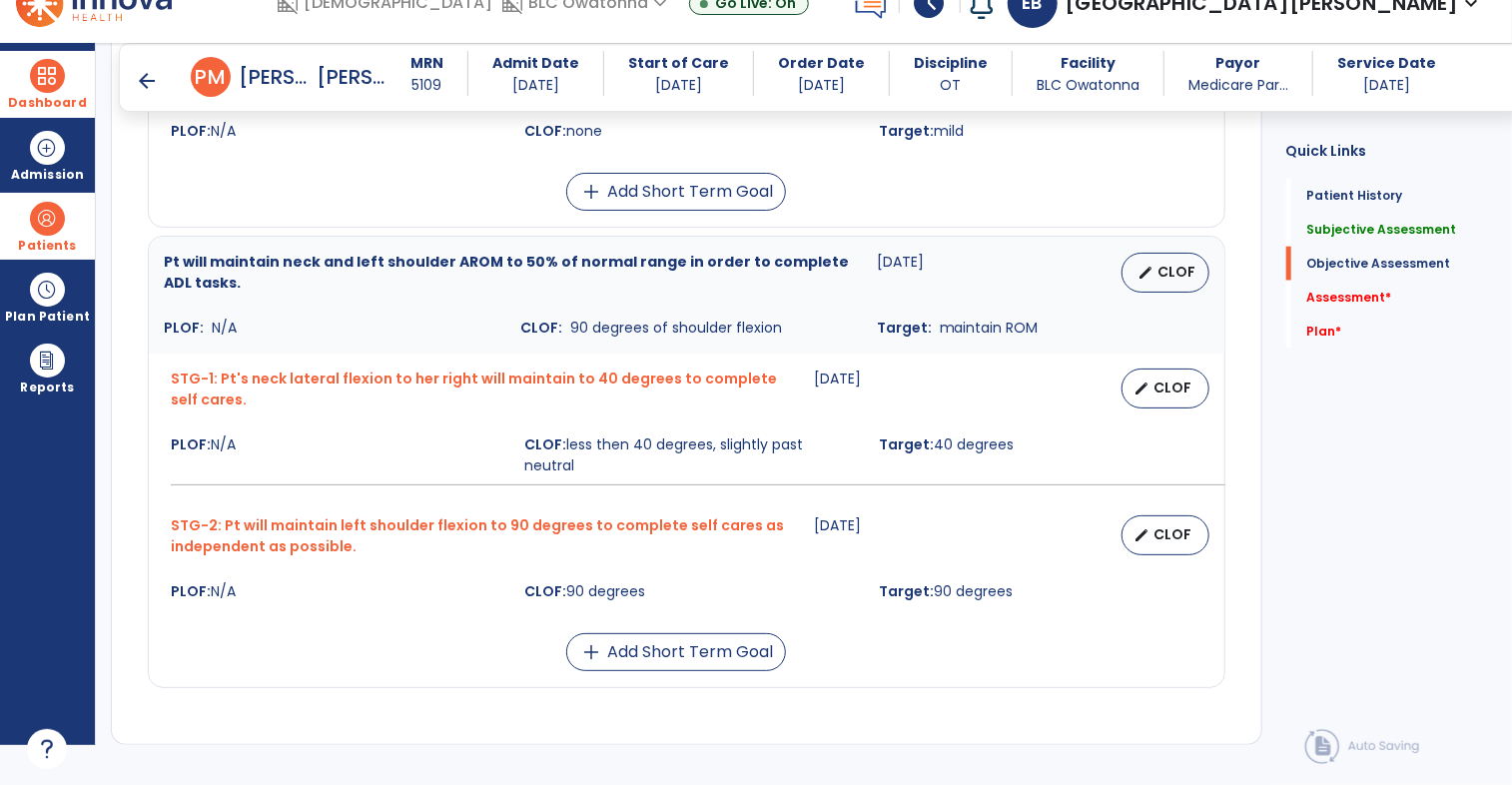 scroll, scrollTop: 1127, scrollLeft: 0, axis: vertical 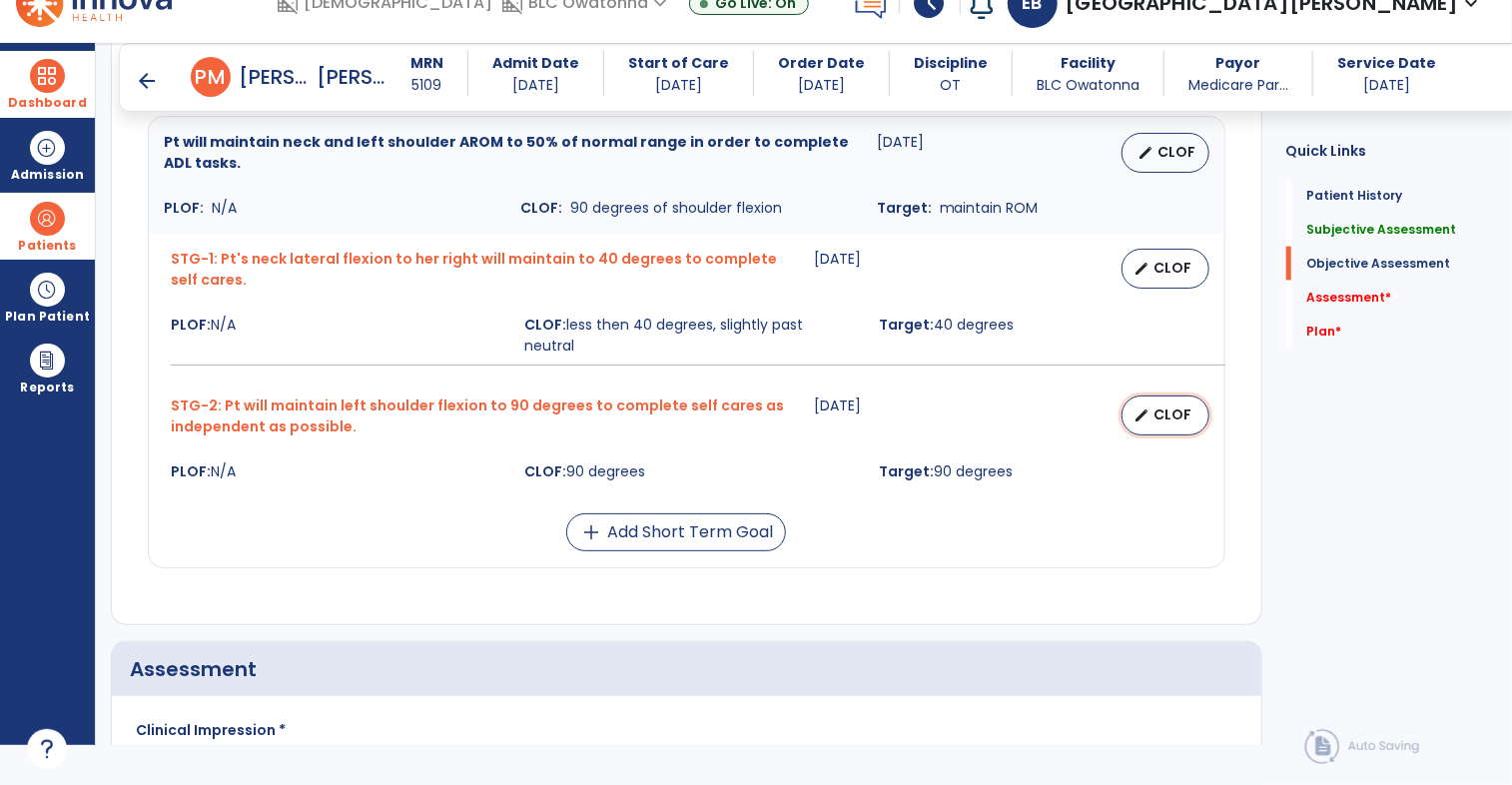 click on "CLOF" at bounding box center (1173, 414) 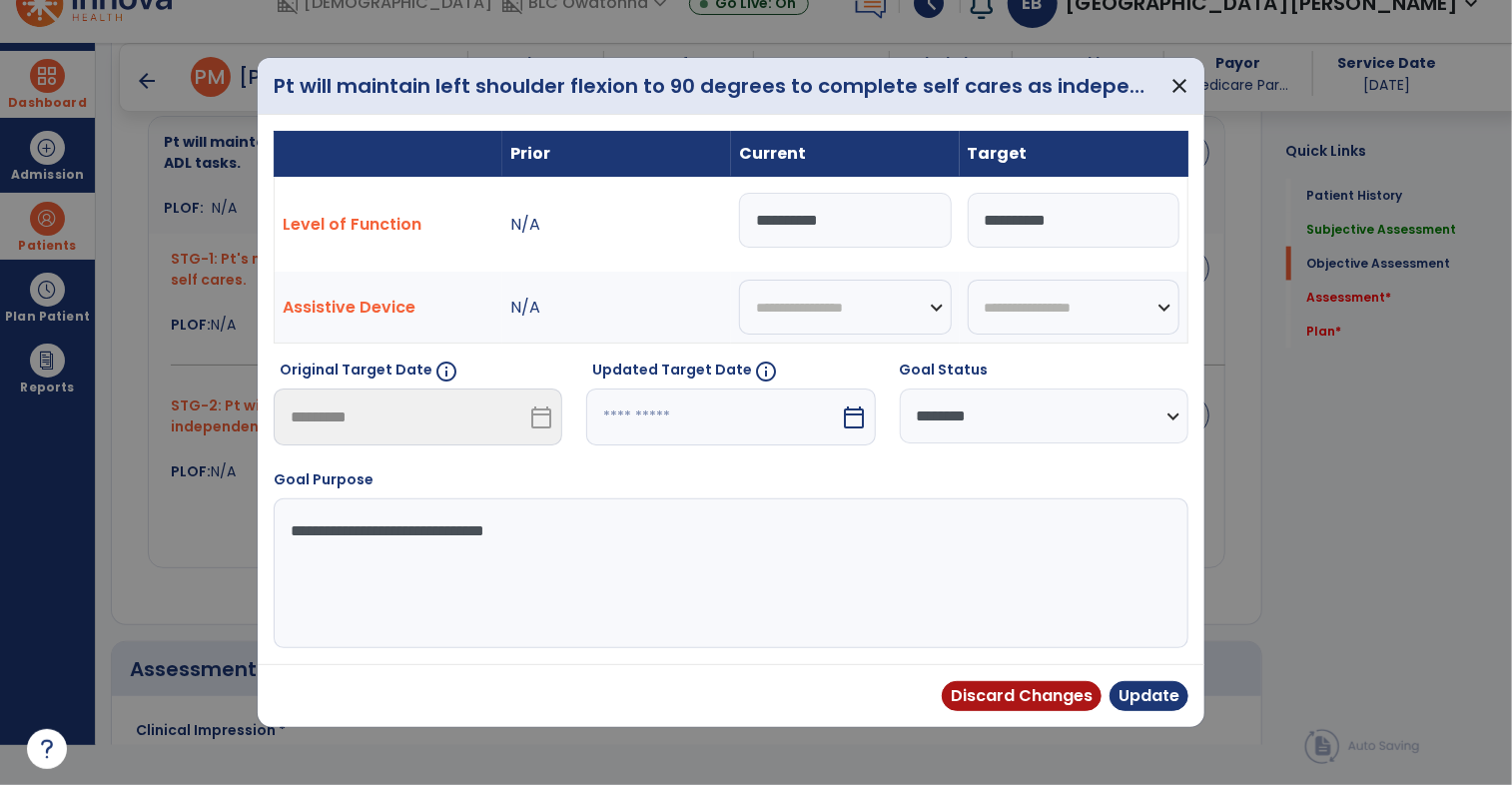 click at bounding box center [713, 416] 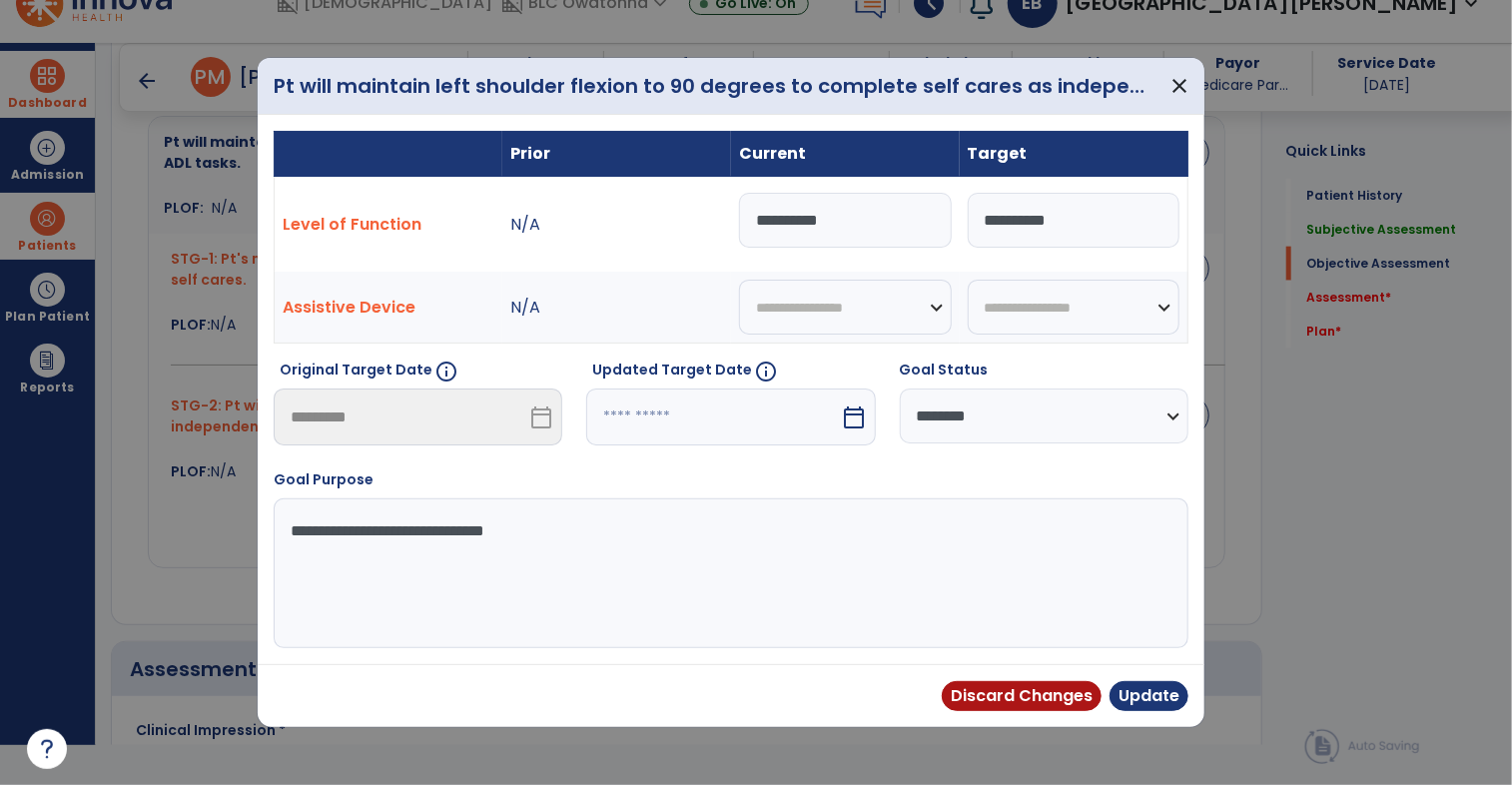 select on "*" 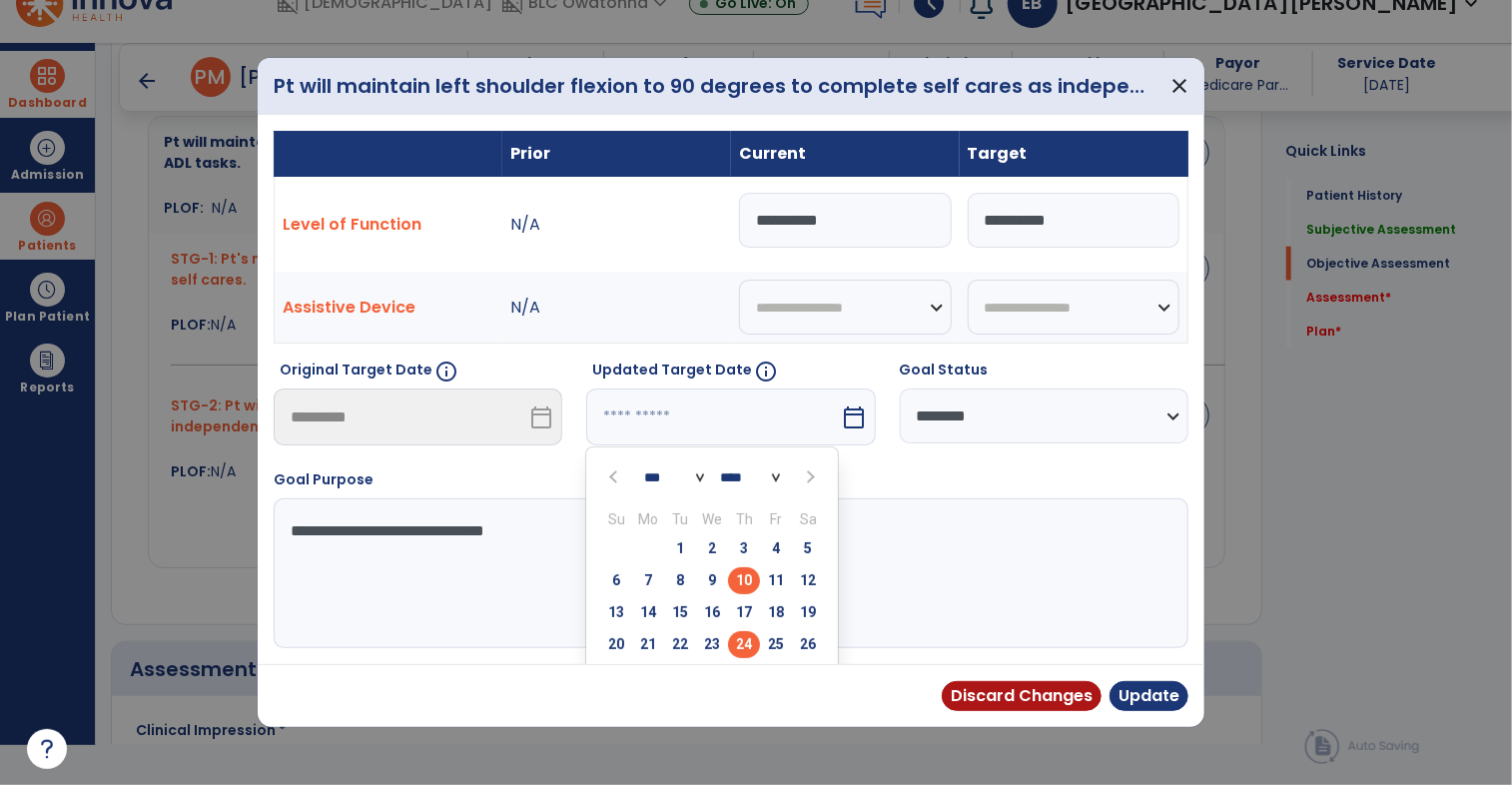click on "24" at bounding box center [744, 644] 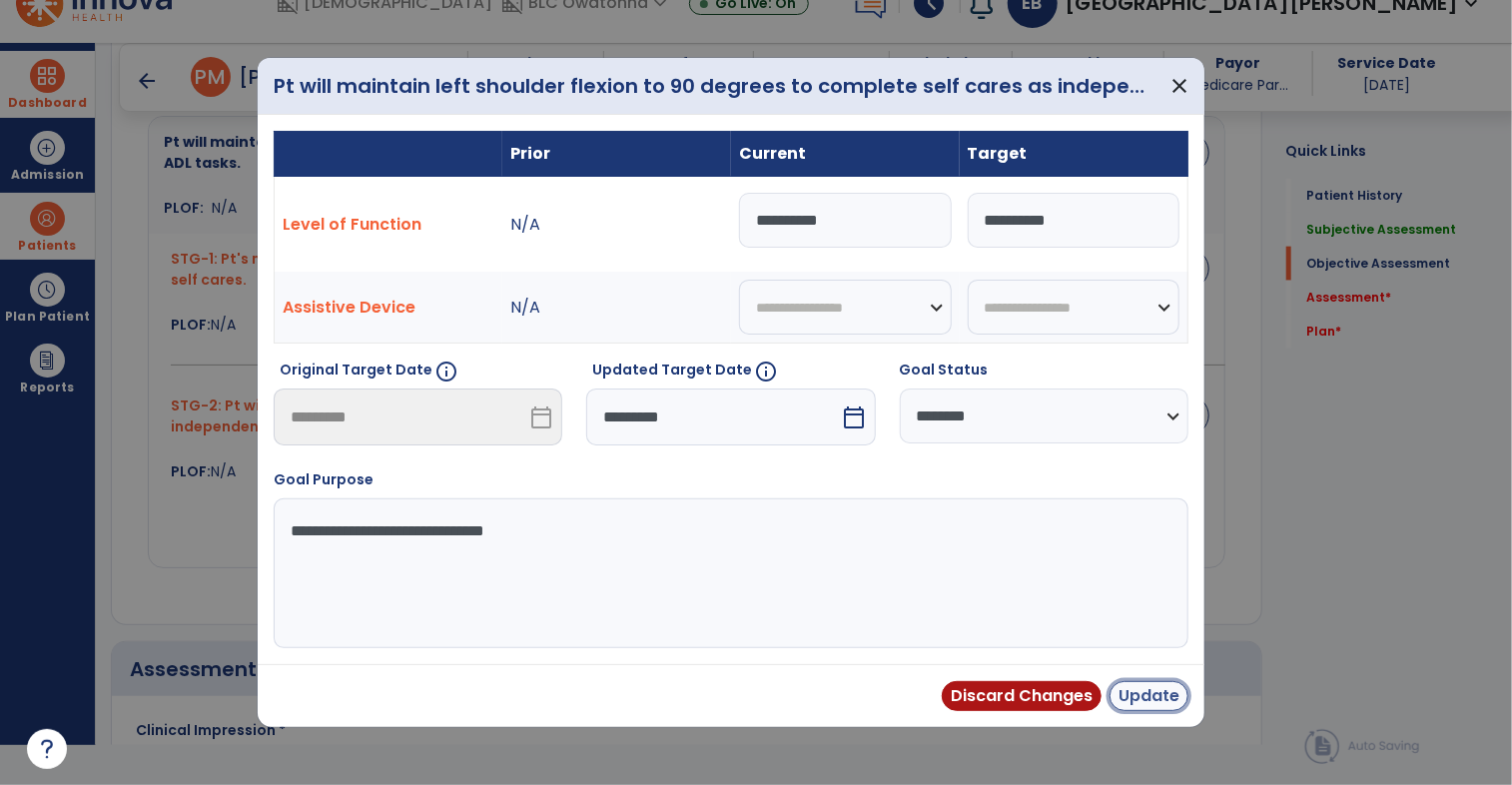click on "Update" at bounding box center [1148, 696] 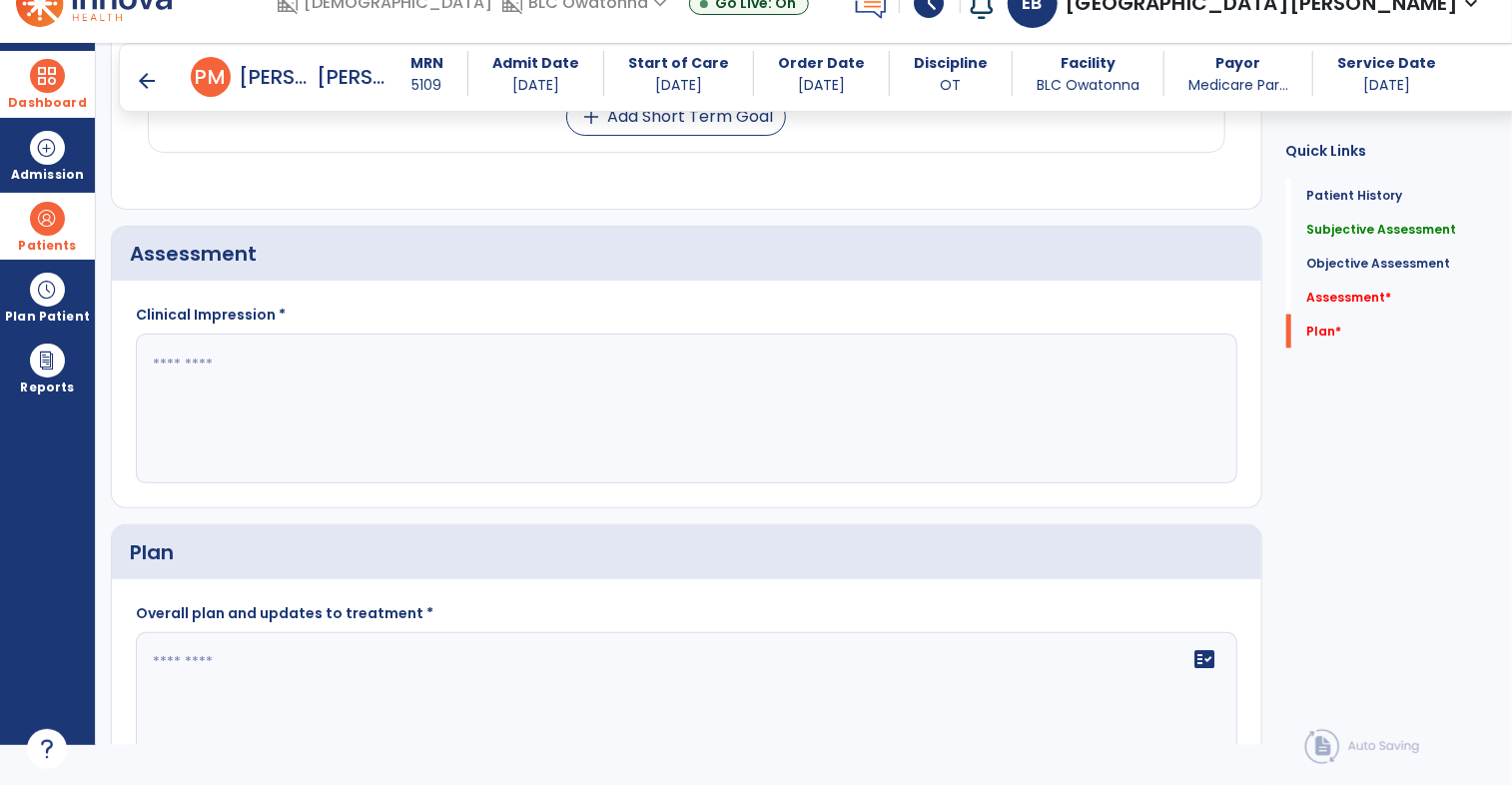 scroll, scrollTop: 1637, scrollLeft: 0, axis: vertical 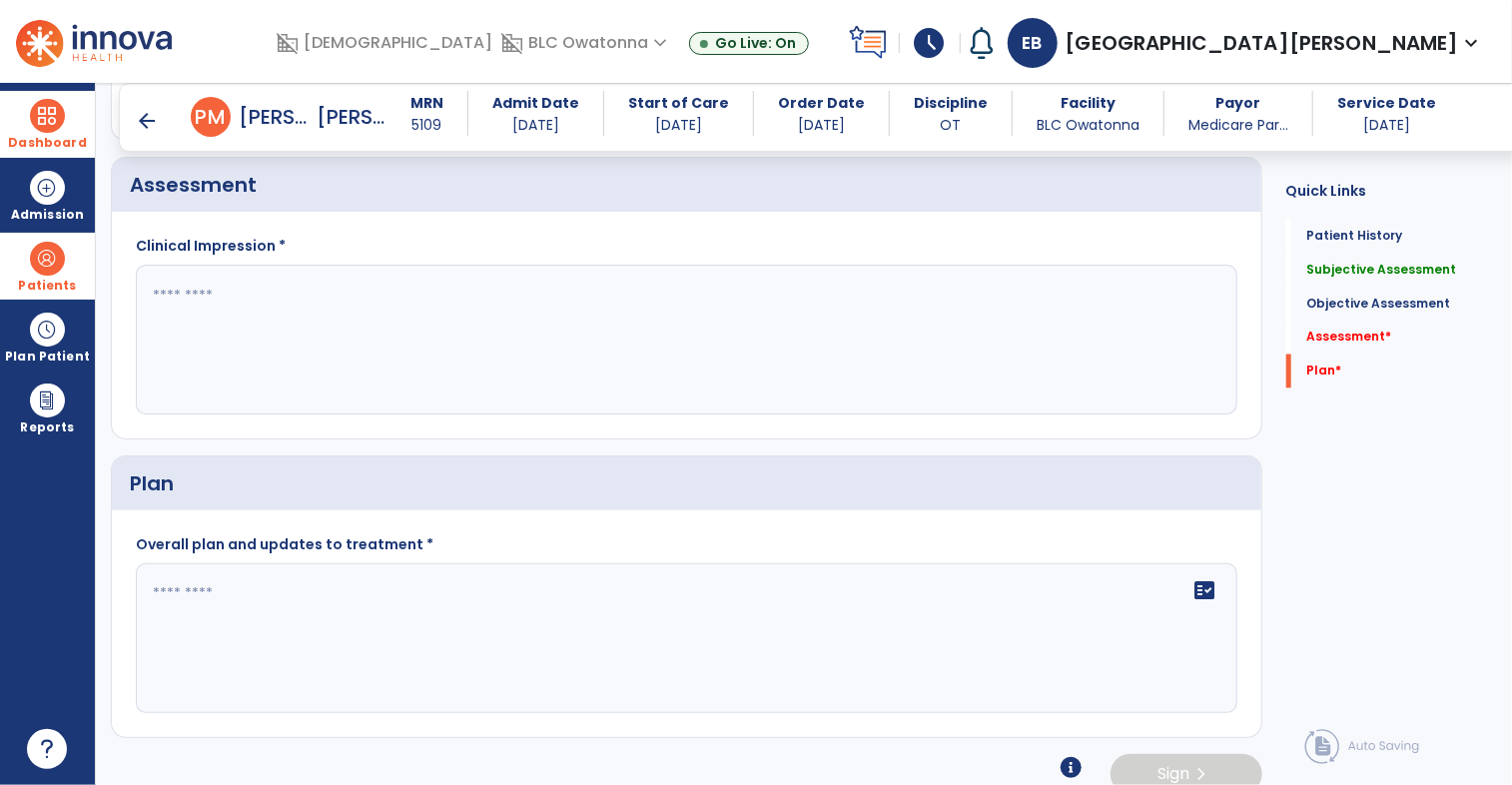 click 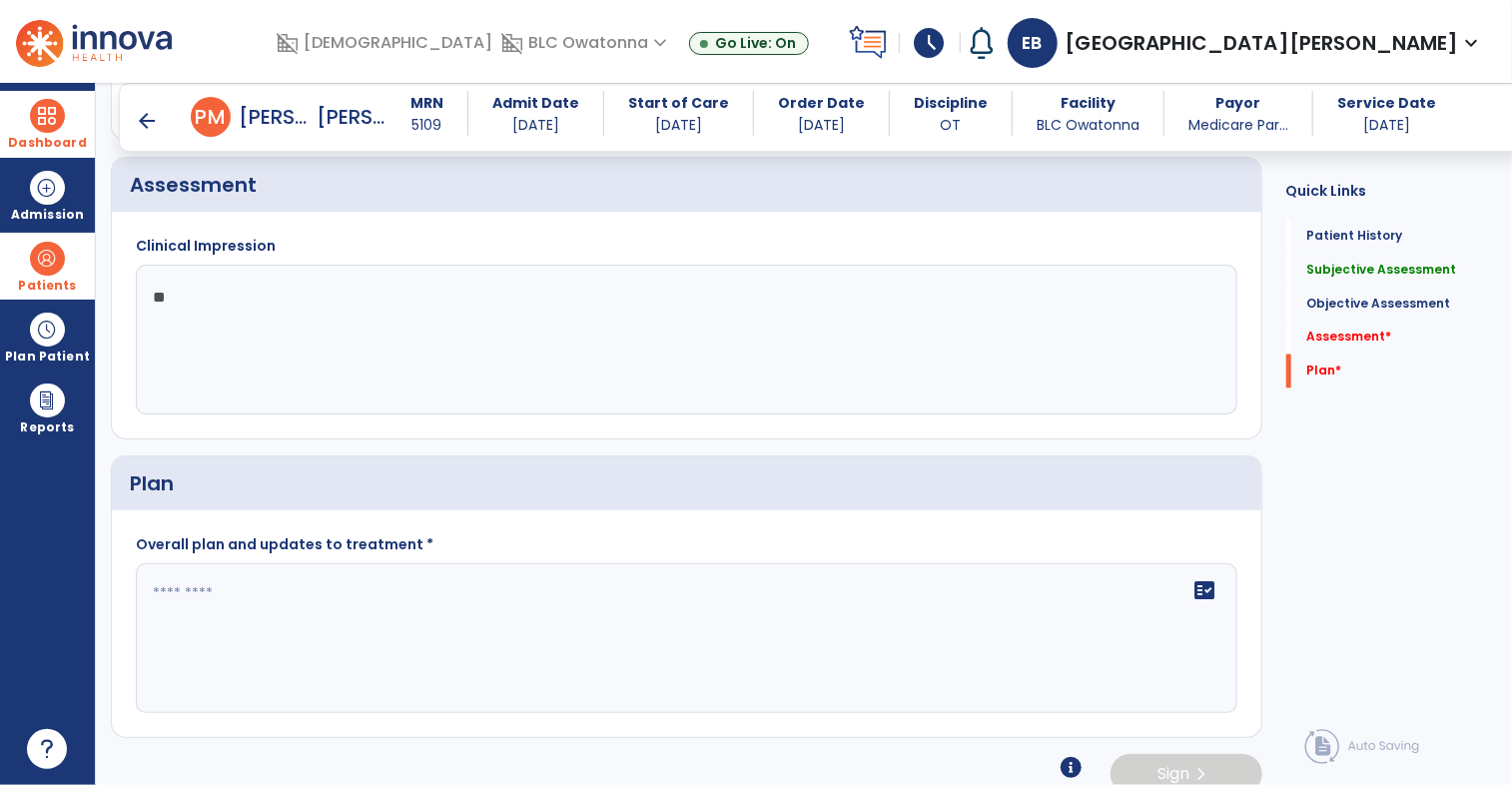 type on "*" 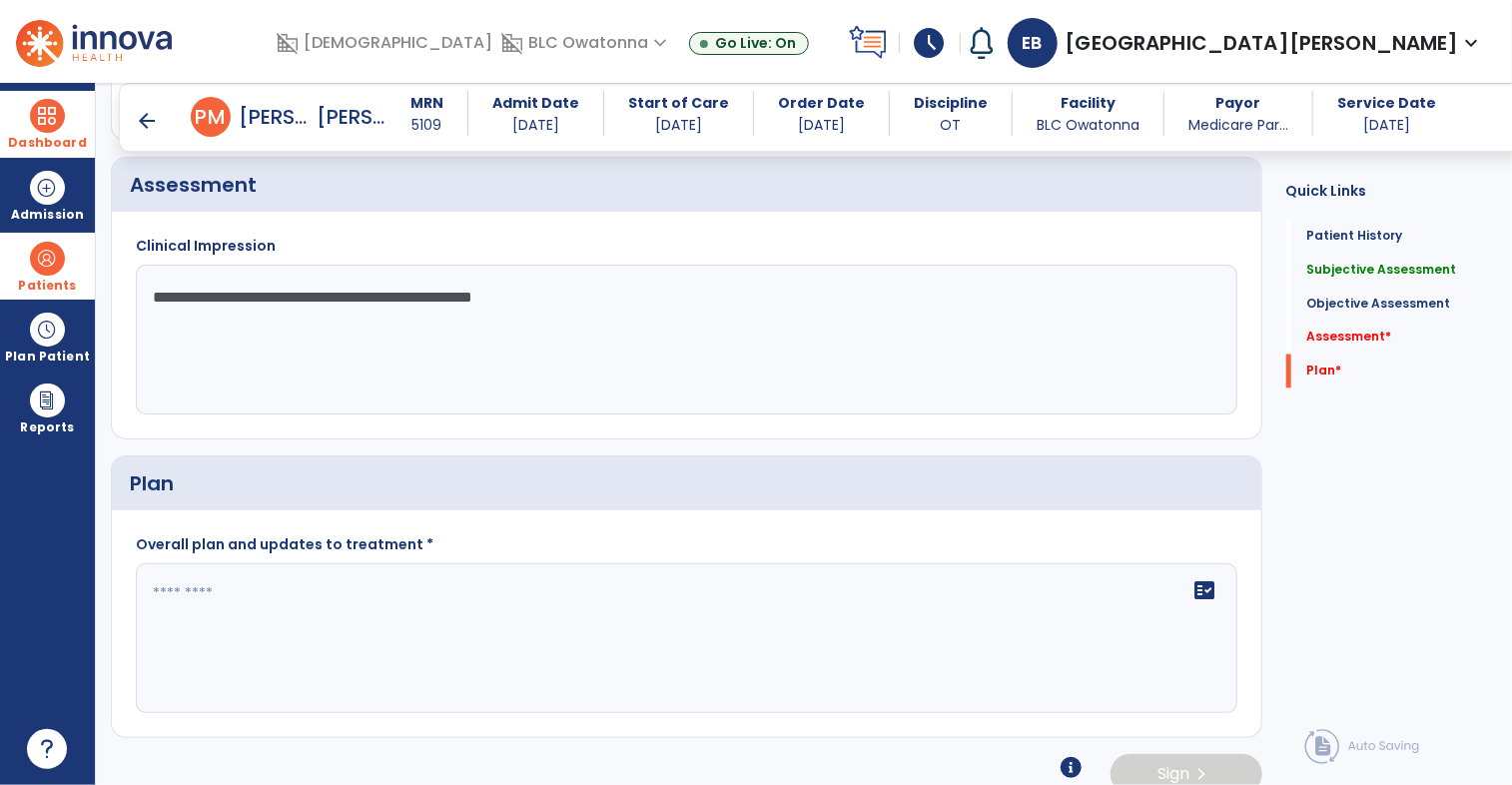 type on "**********" 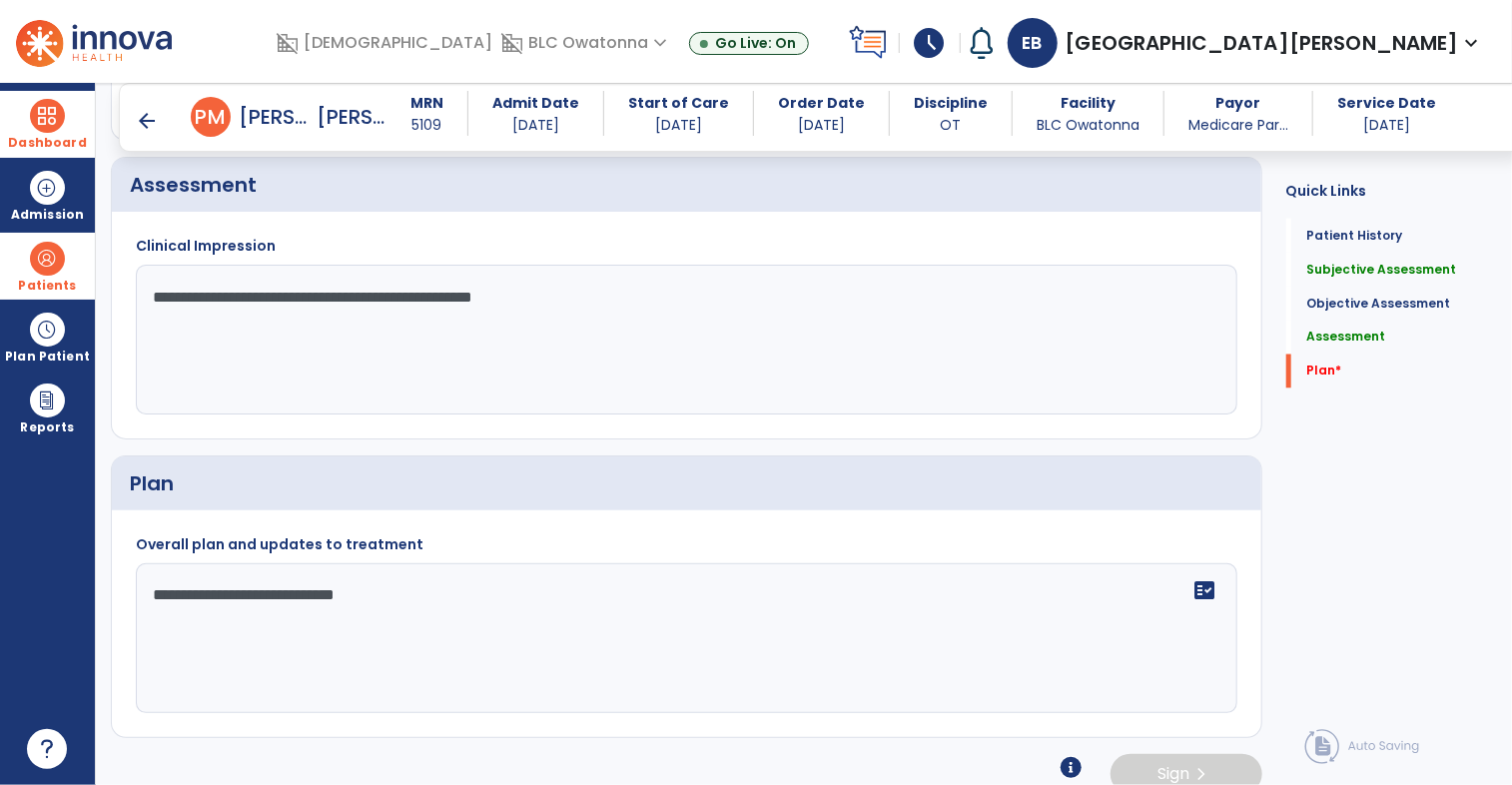click on "**********" 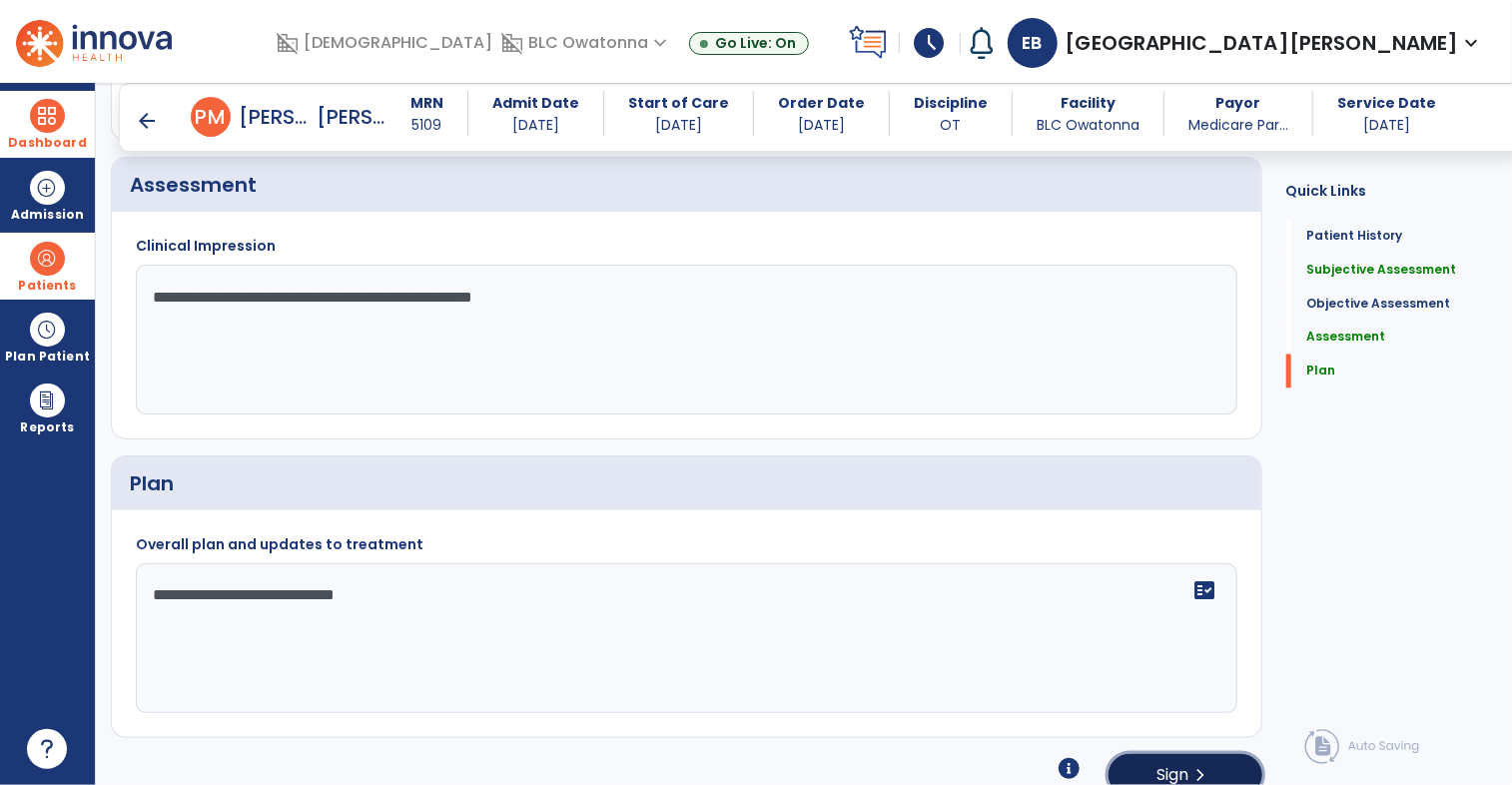 click on "chevron_right" 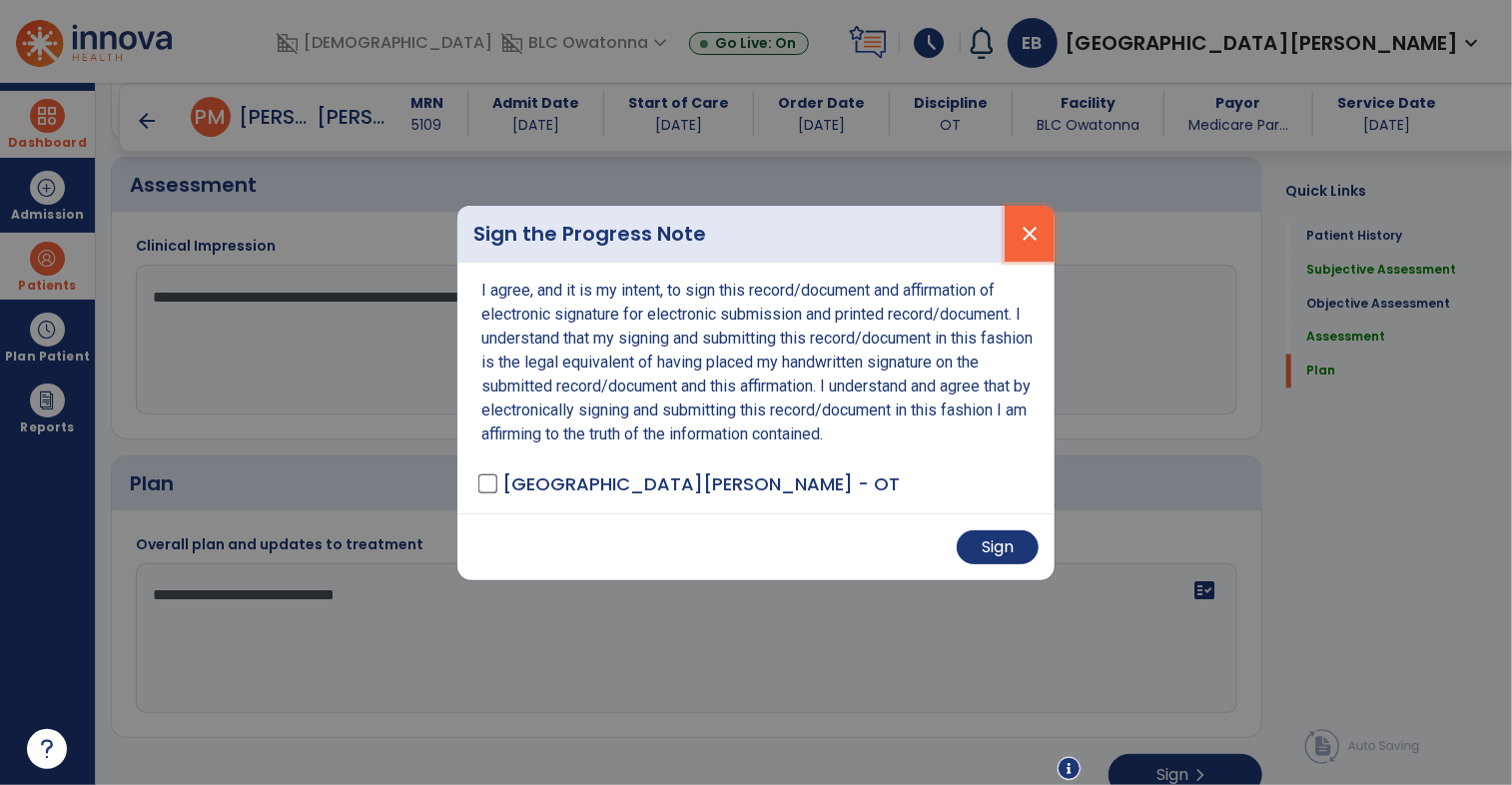 click on "close" at bounding box center (1030, 234) 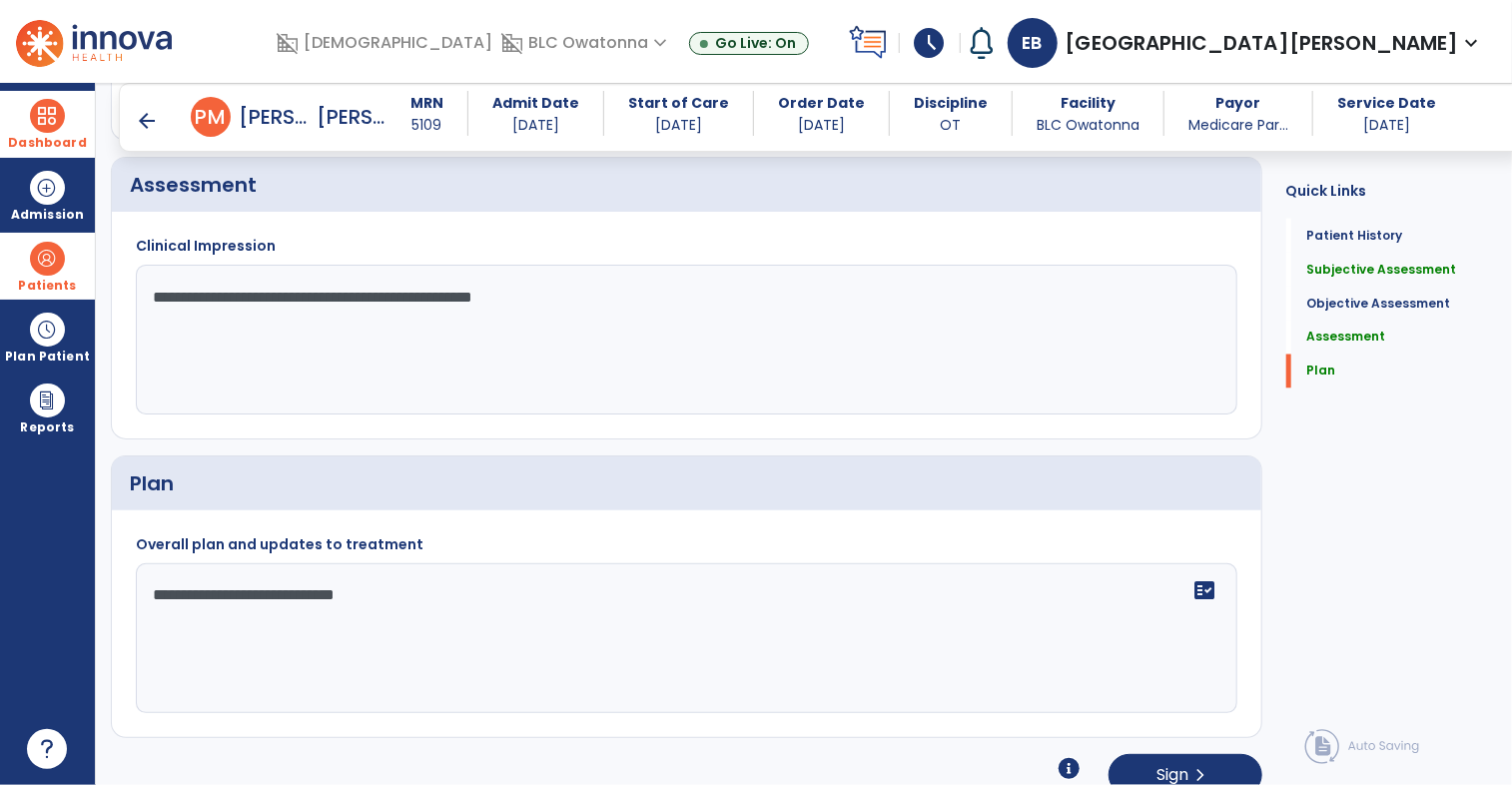 click on "**********" 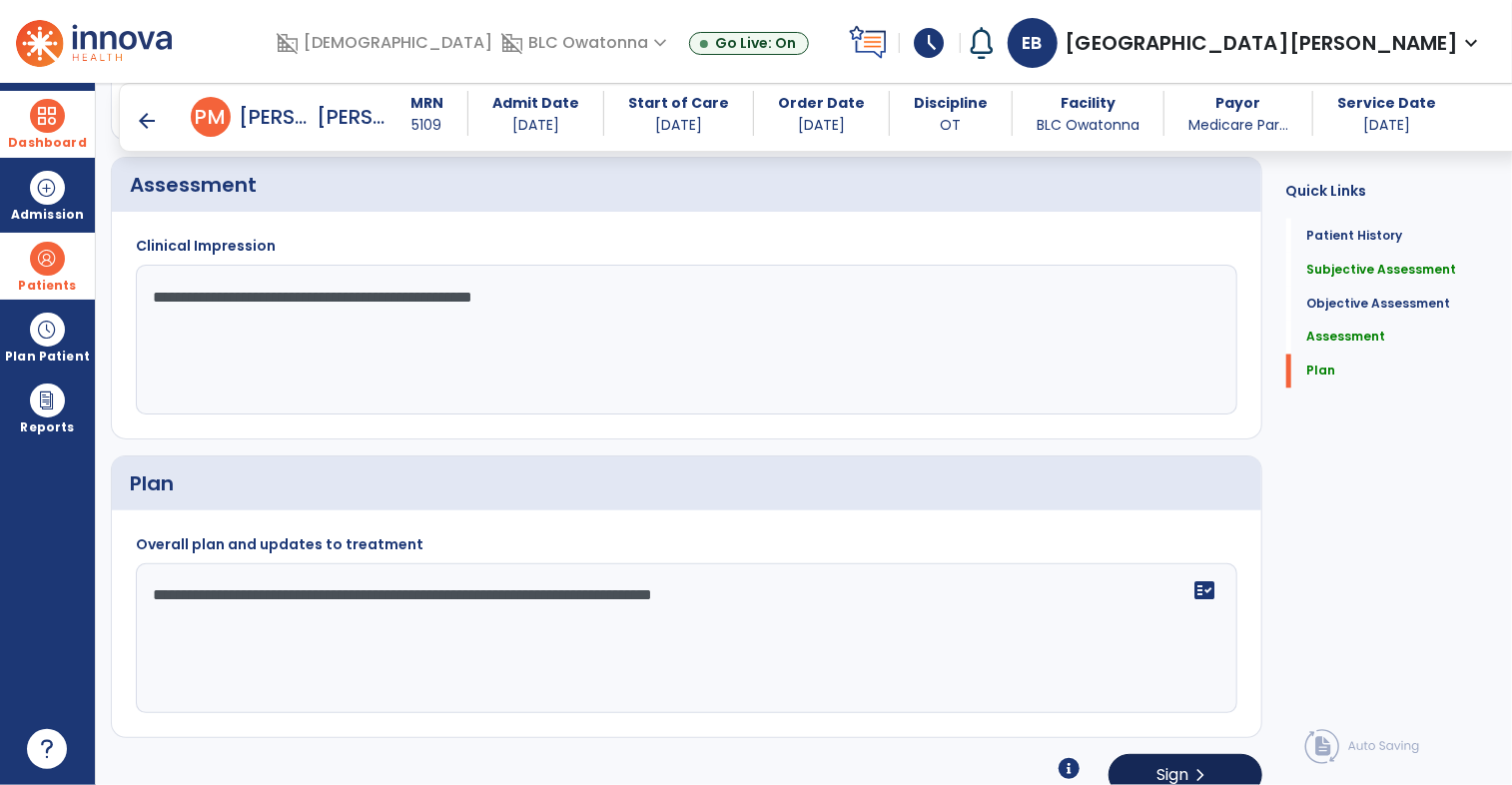 type on "**********" 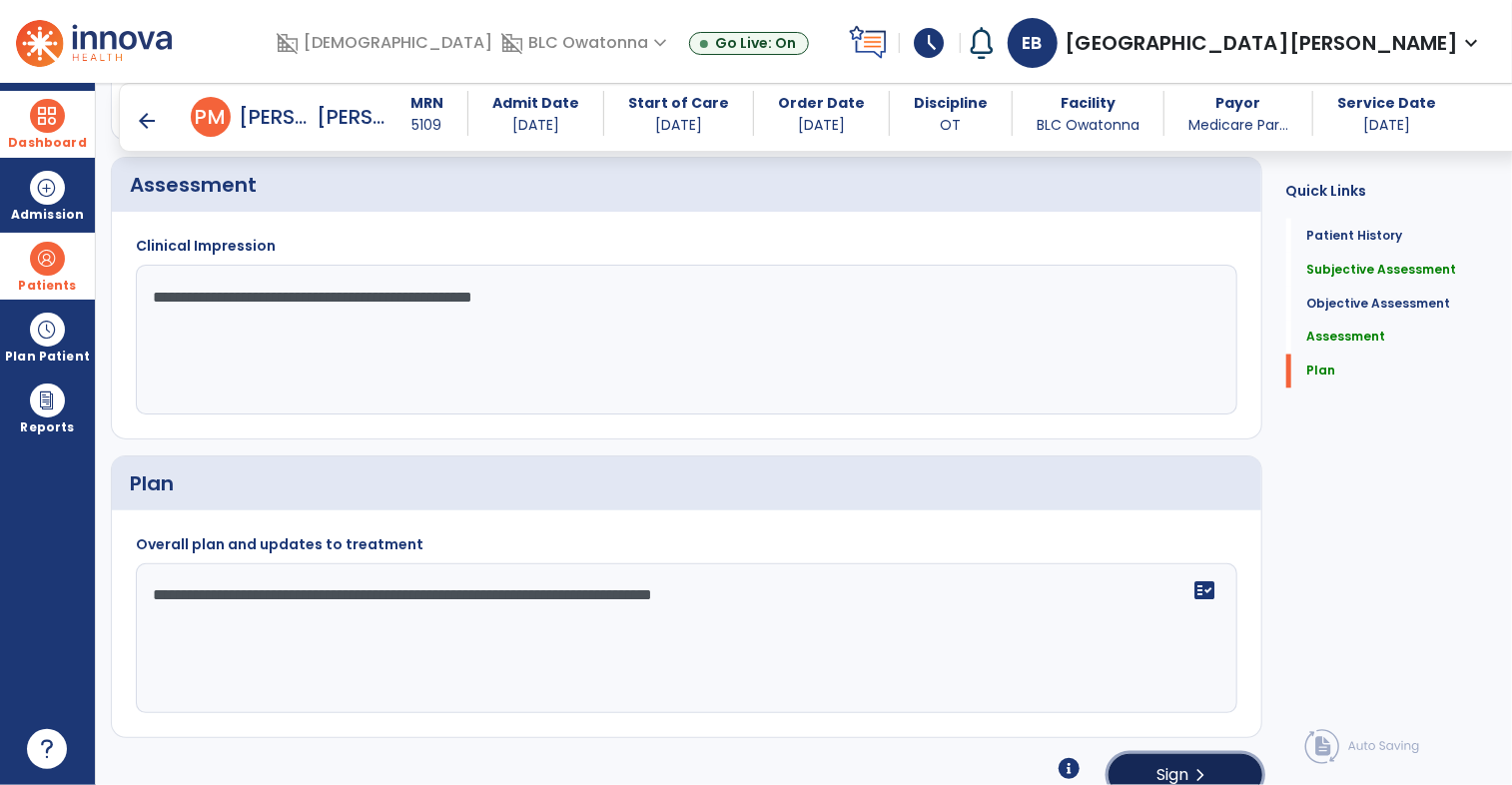 click on "Sign" 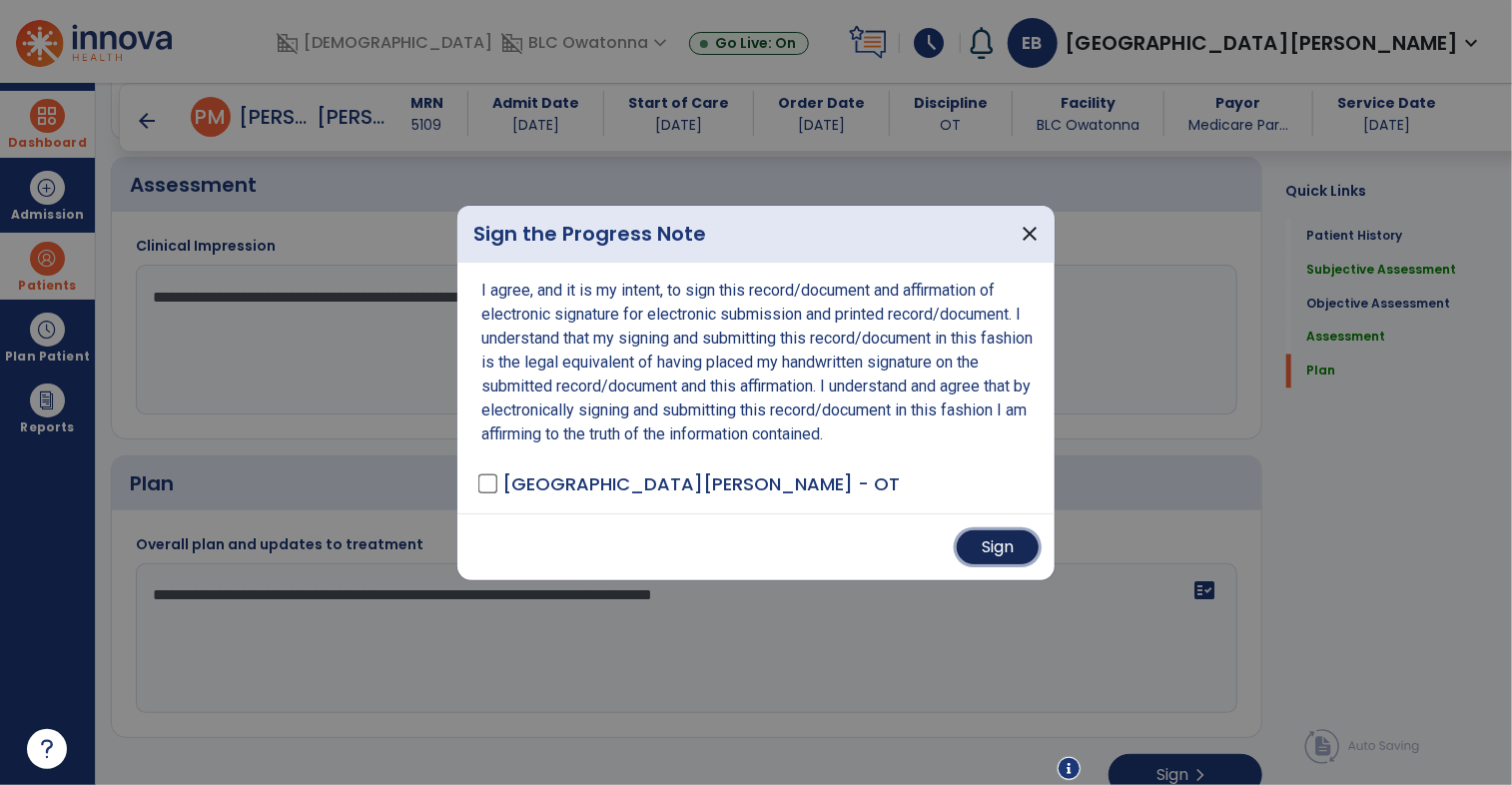 click on "Sign" at bounding box center [998, 547] 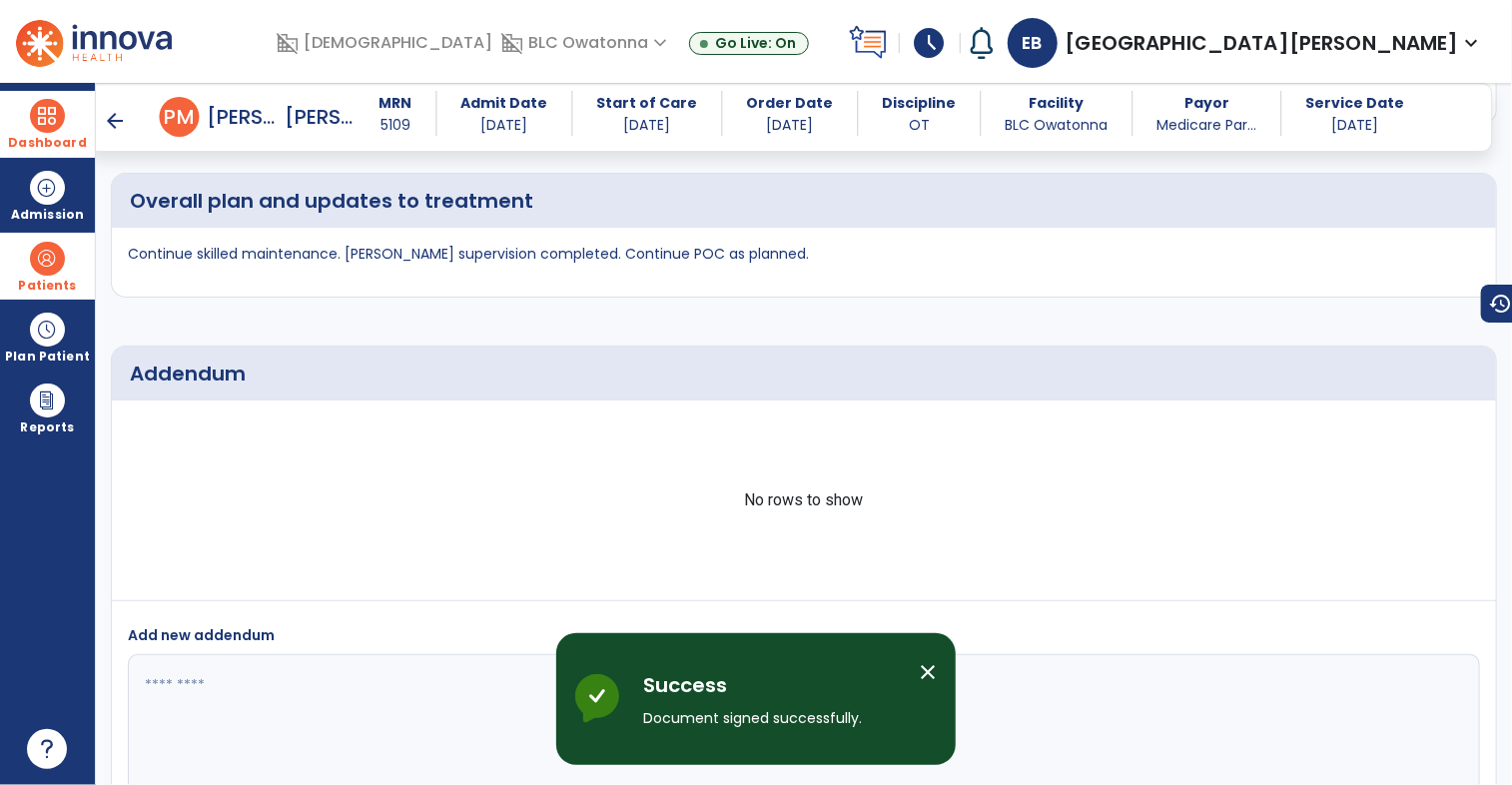 scroll, scrollTop: 2209, scrollLeft: 0, axis: vertical 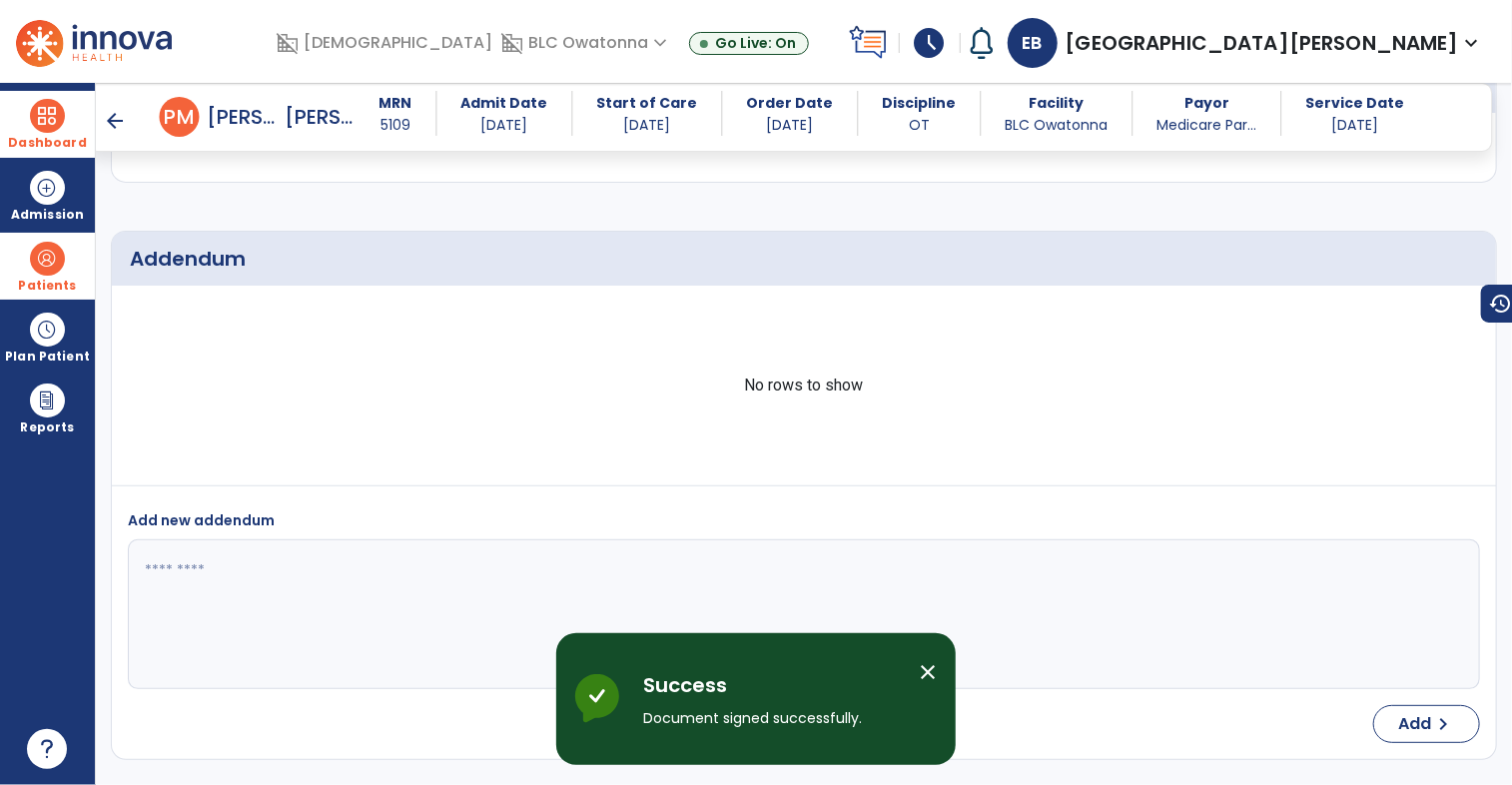 click on "arrow_back" at bounding box center (116, 121) 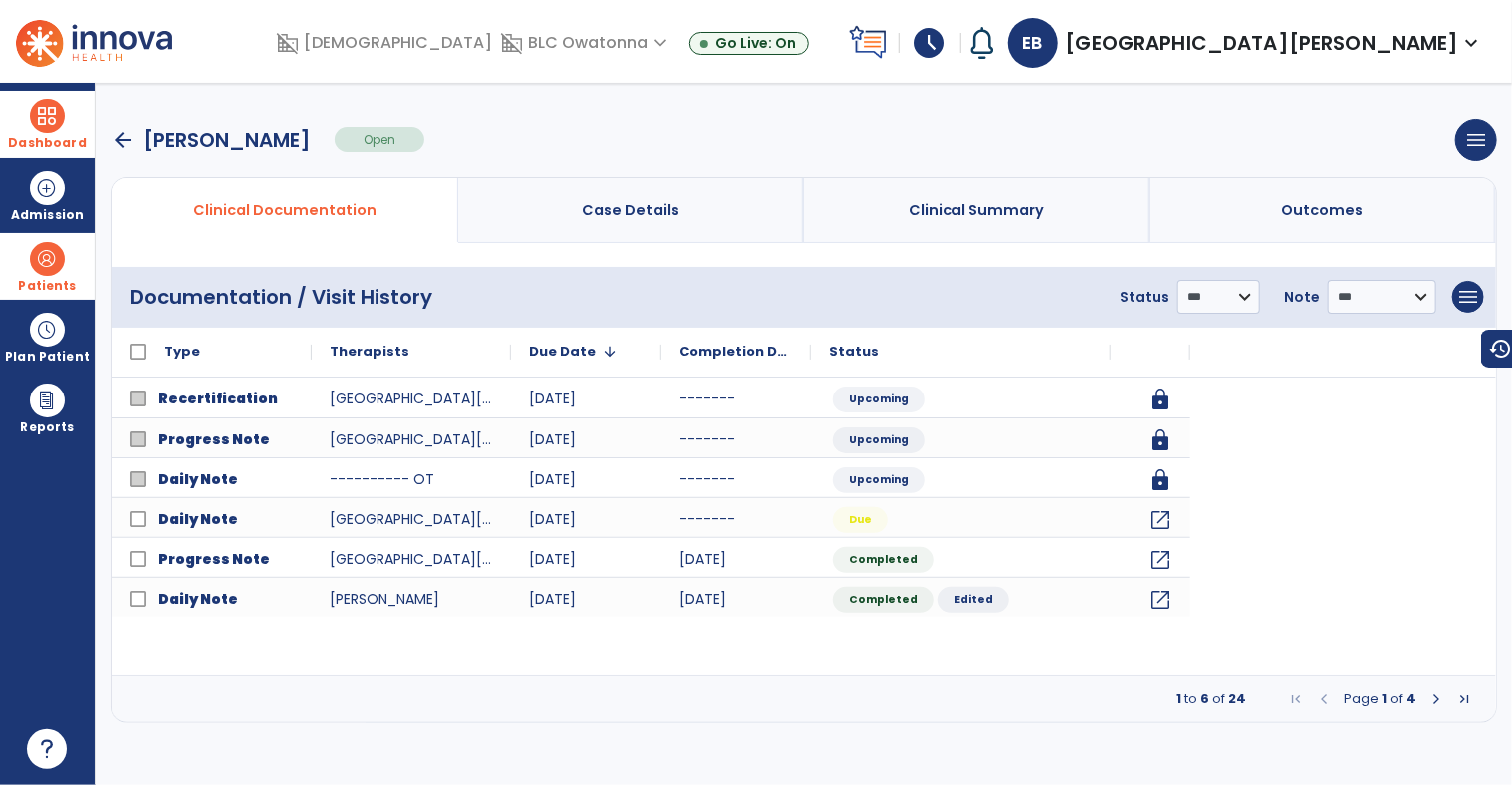 scroll, scrollTop: 0, scrollLeft: 0, axis: both 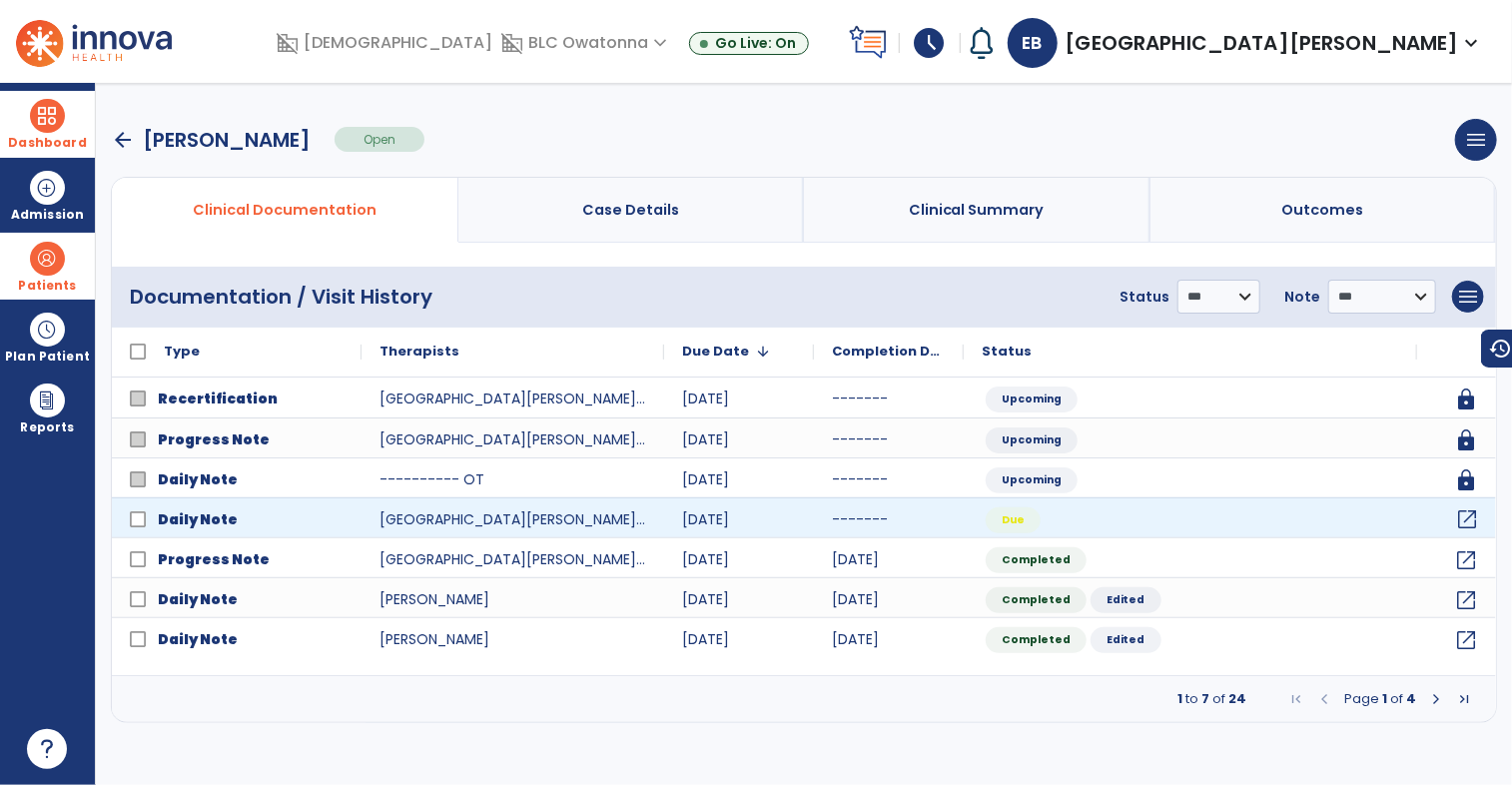 click on "open_in_new" 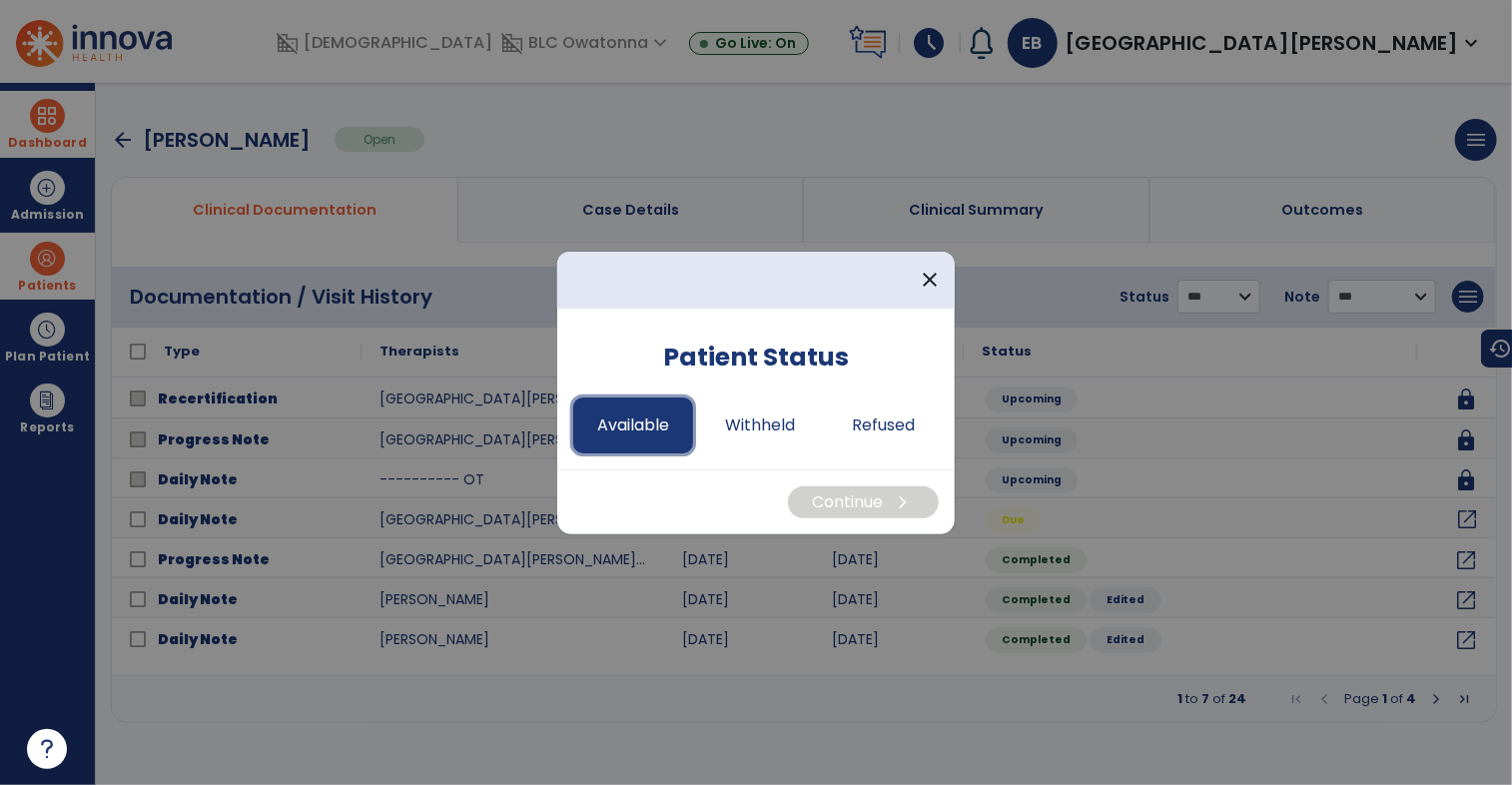 click on "Available" at bounding box center (633, 425) 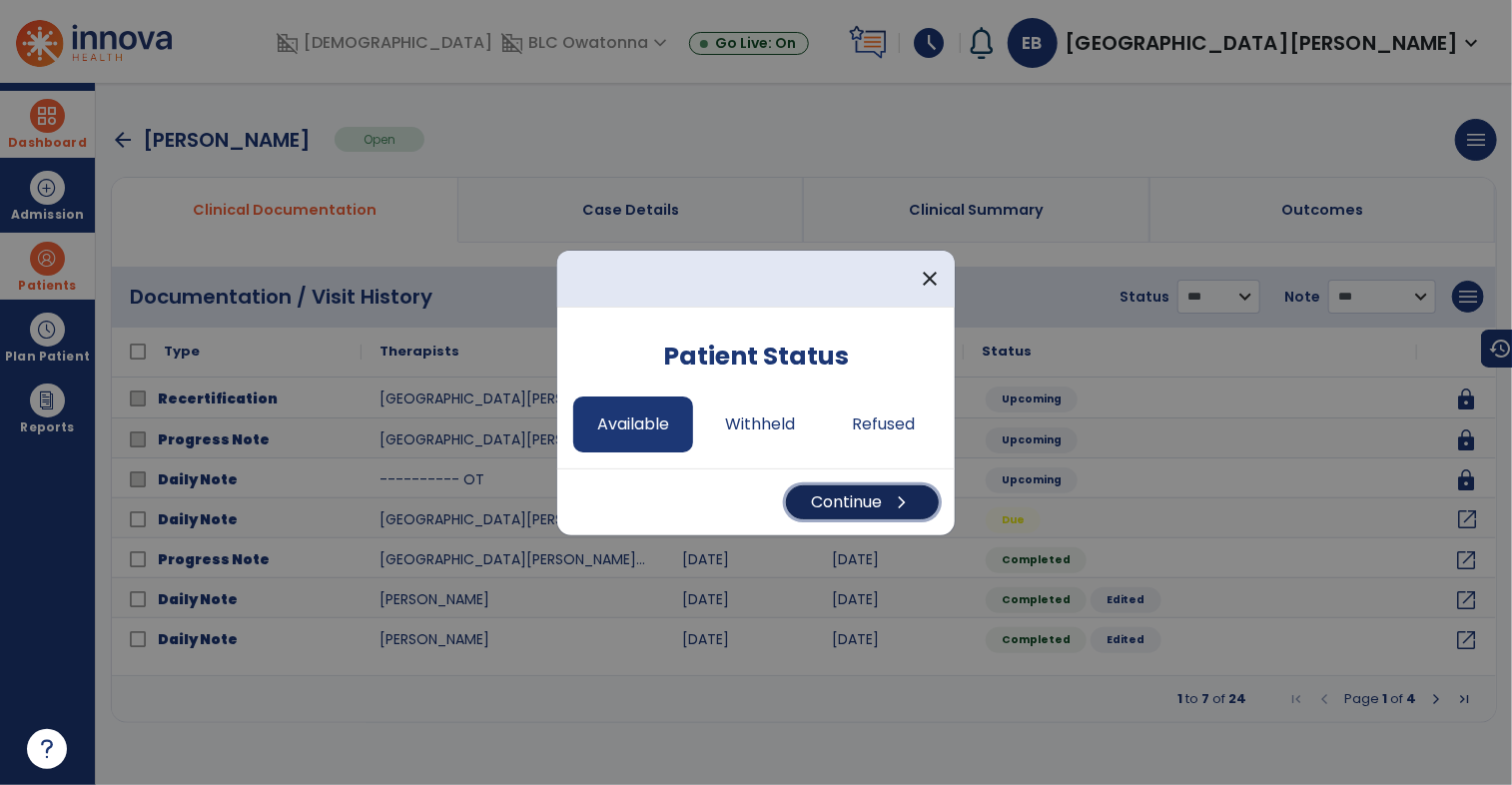 click on "Continue   chevron_right" at bounding box center [862, 502] 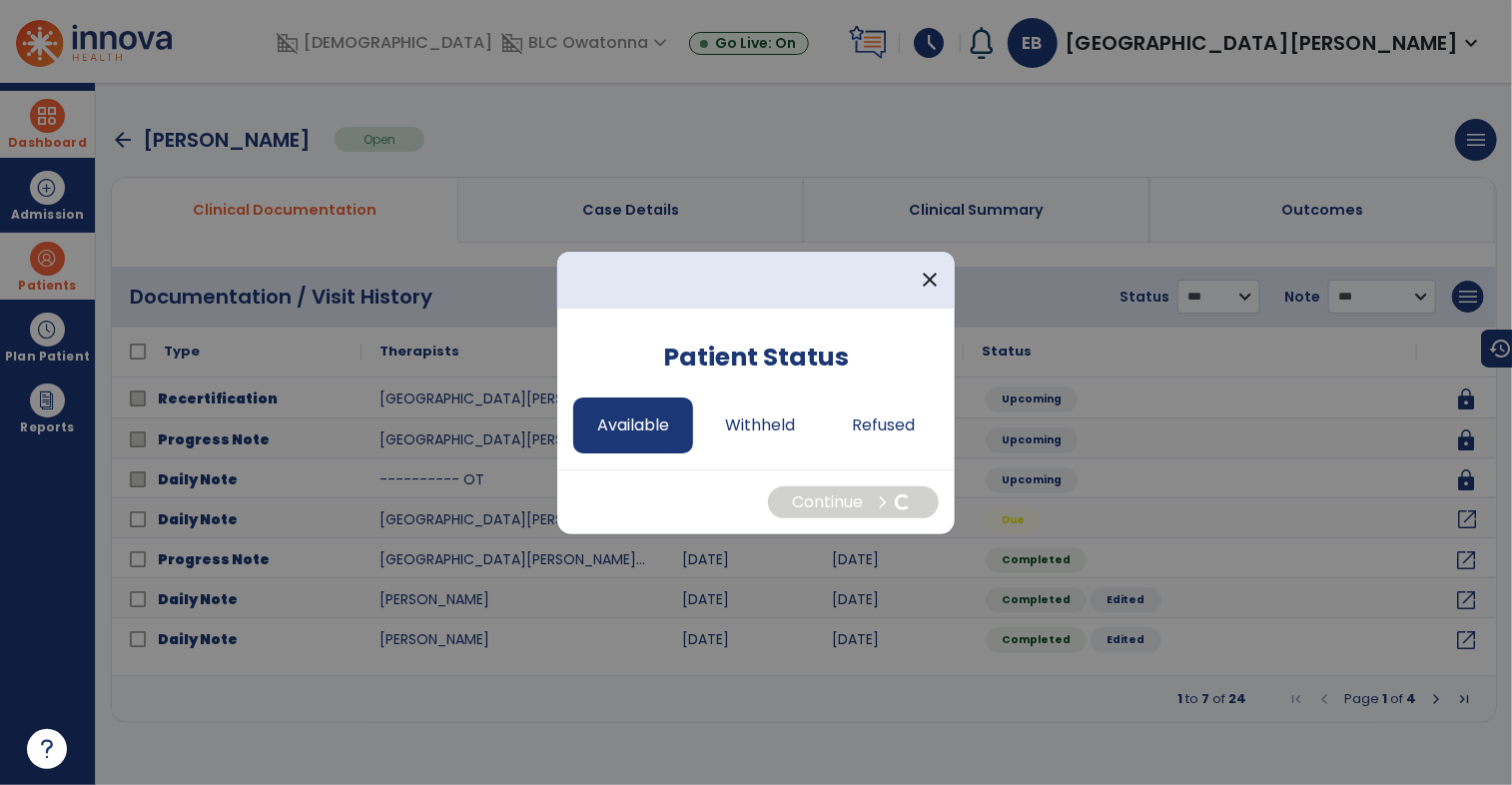 select on "*" 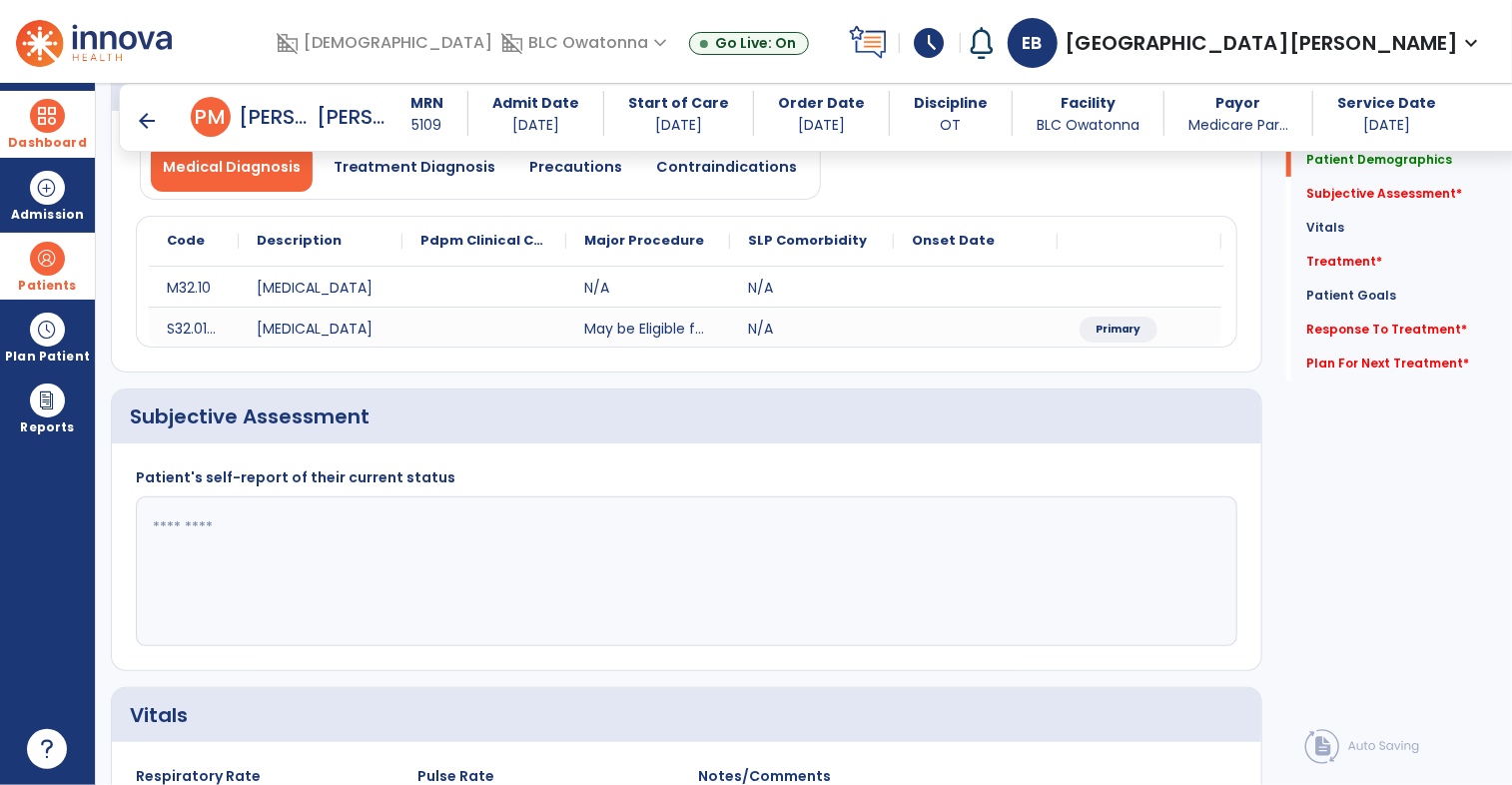scroll, scrollTop: 187, scrollLeft: 0, axis: vertical 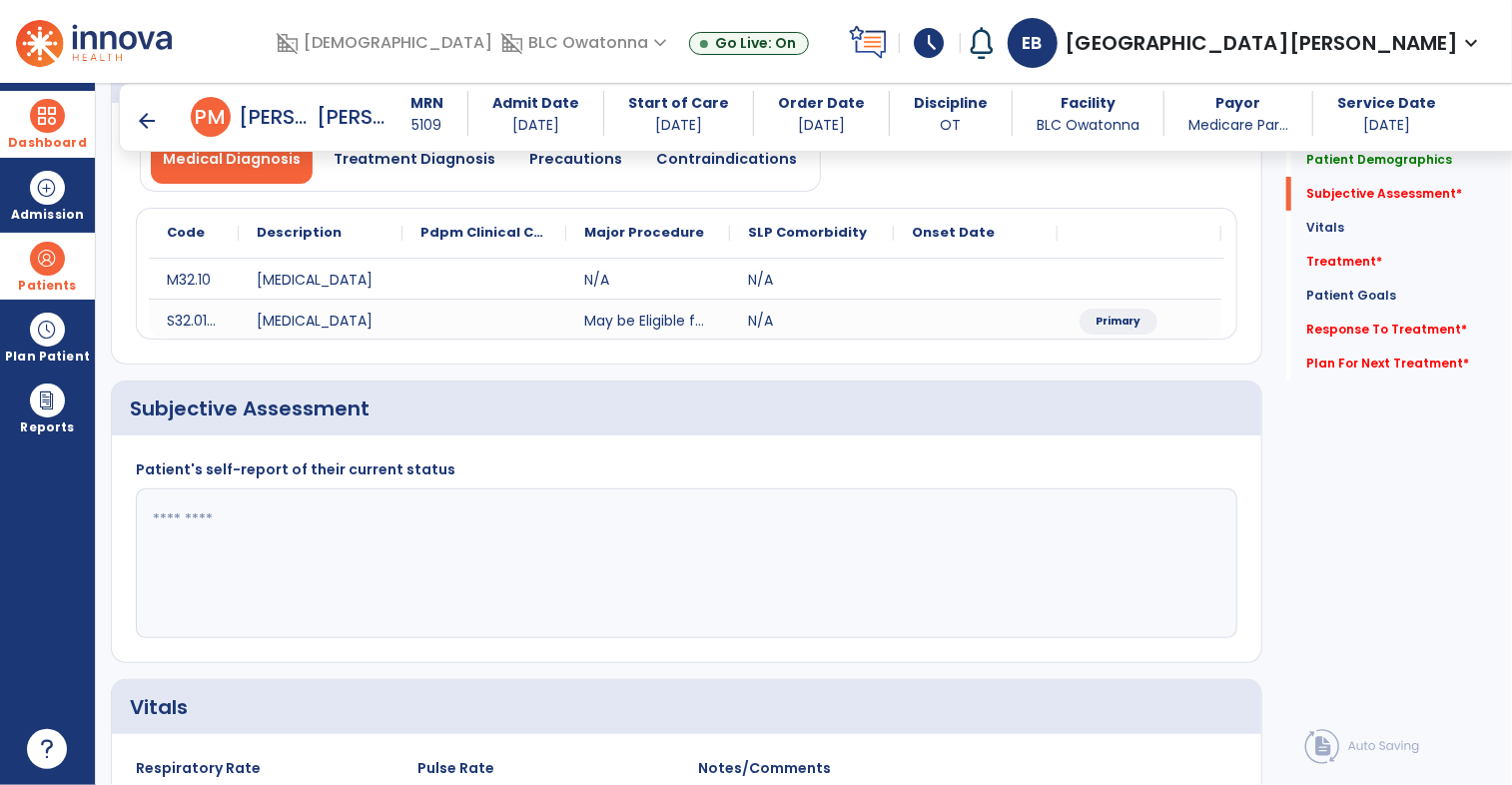 click 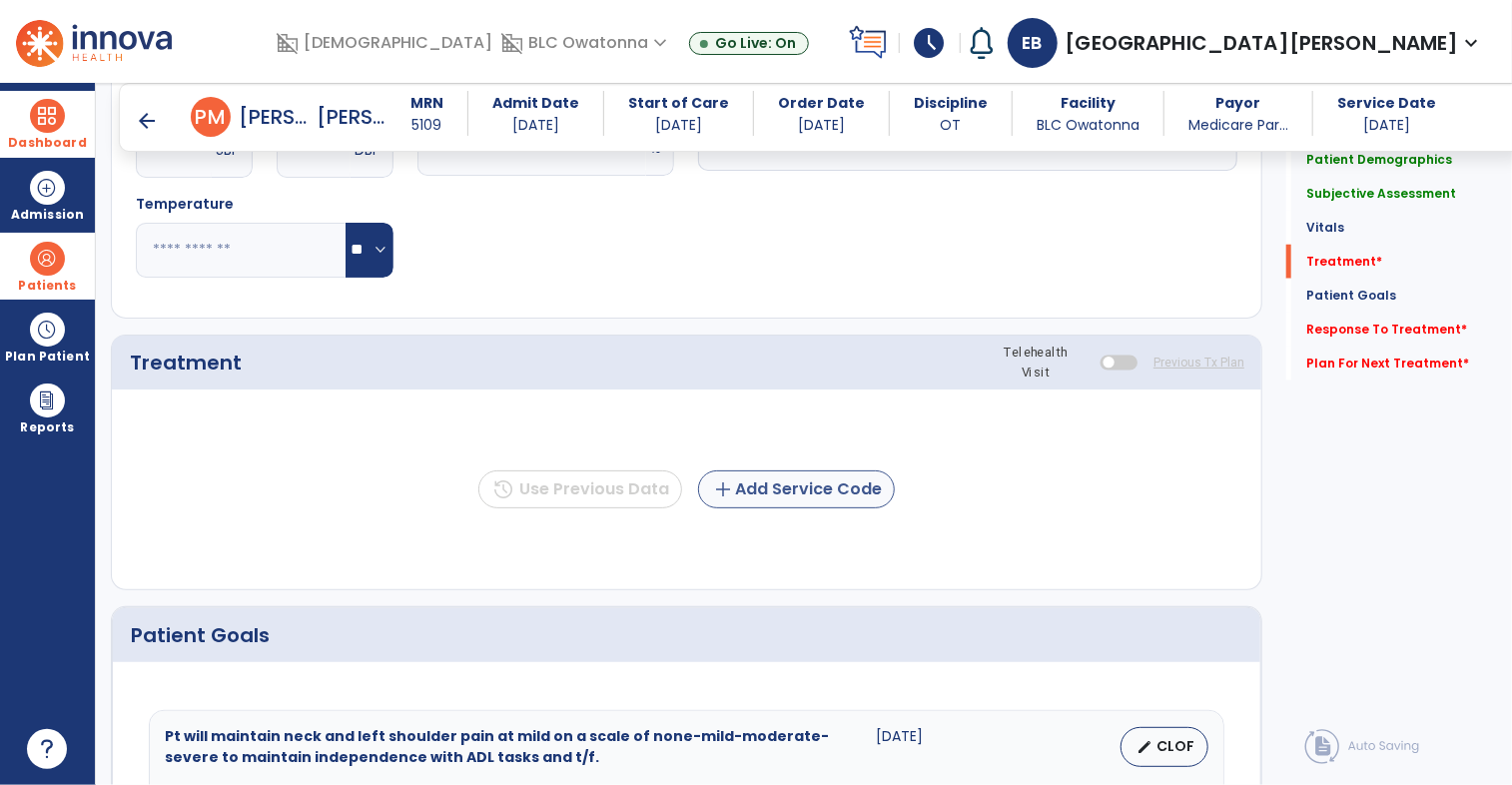 scroll, scrollTop: 951, scrollLeft: 0, axis: vertical 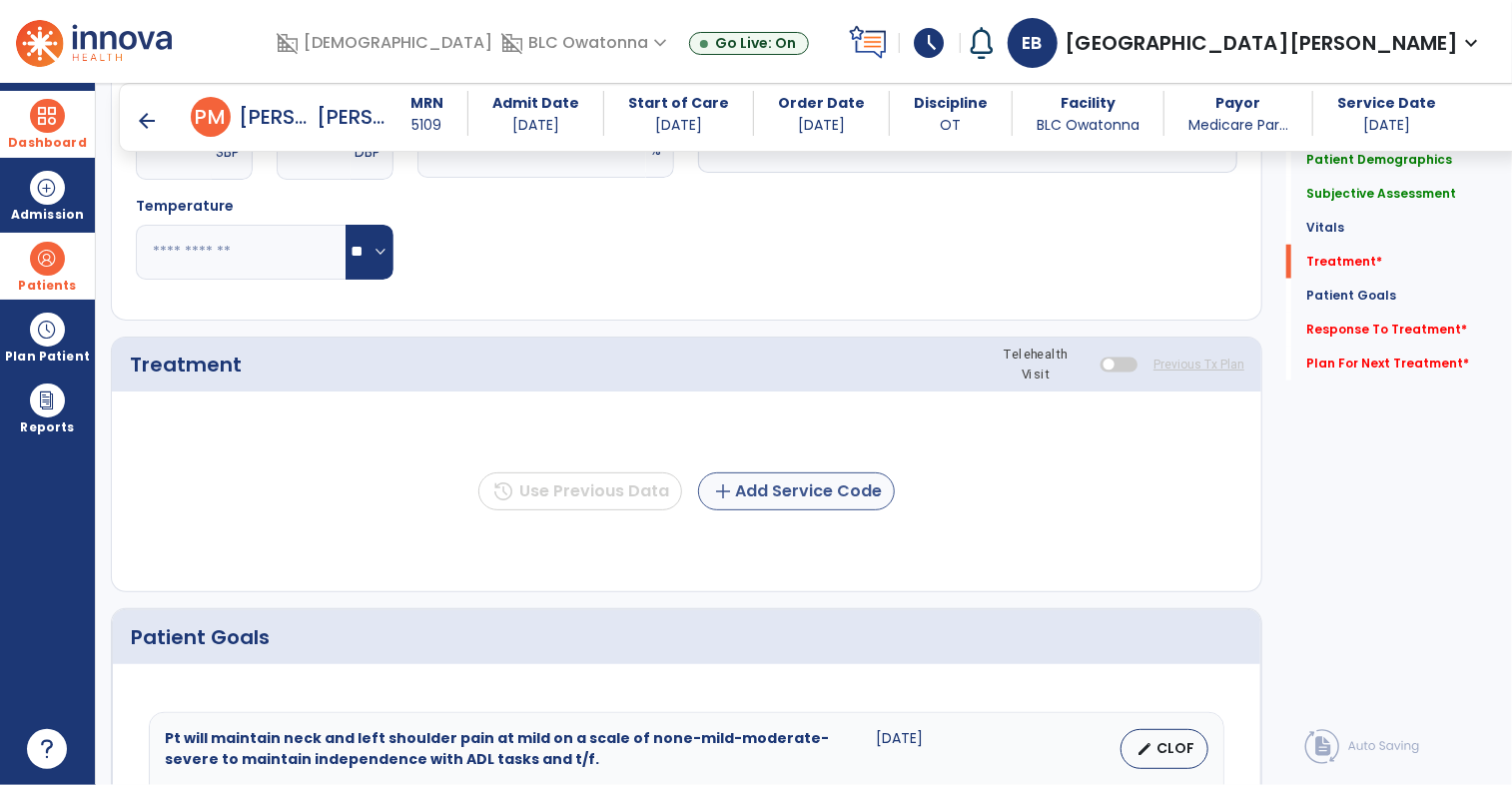 type on "**********" 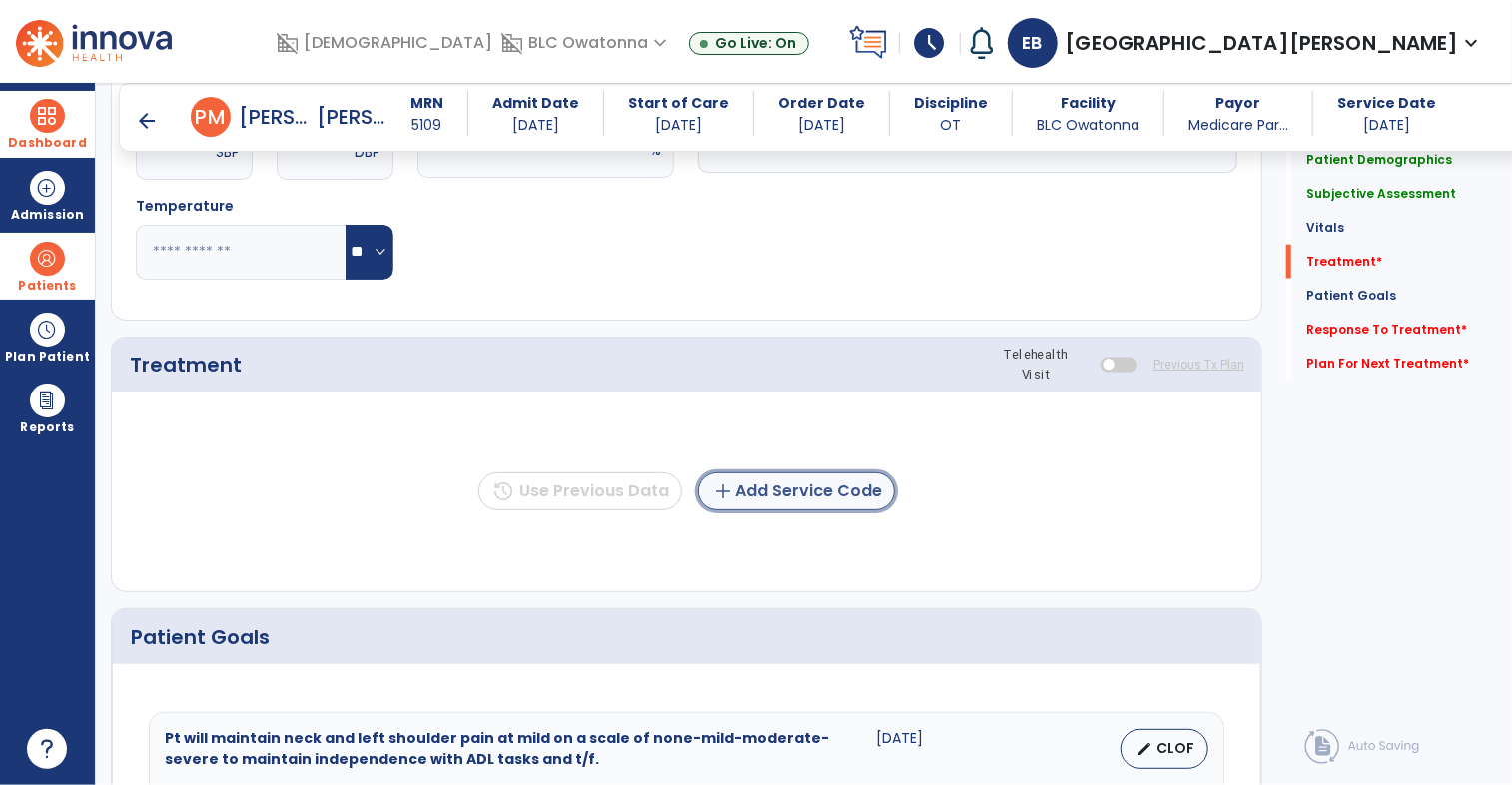 click on "add  Add Service Code" 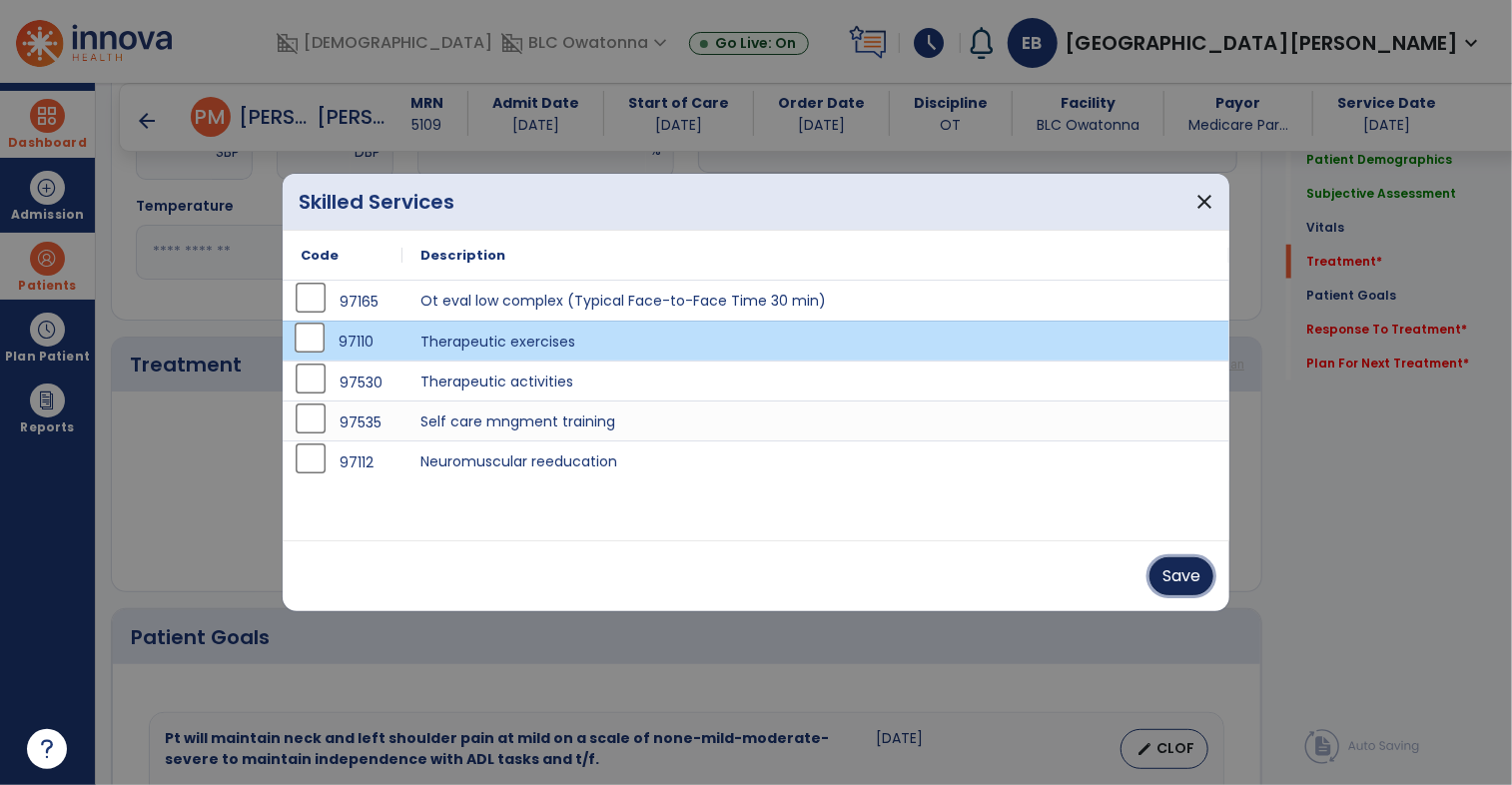 click on "Save" at bounding box center [1181, 576] 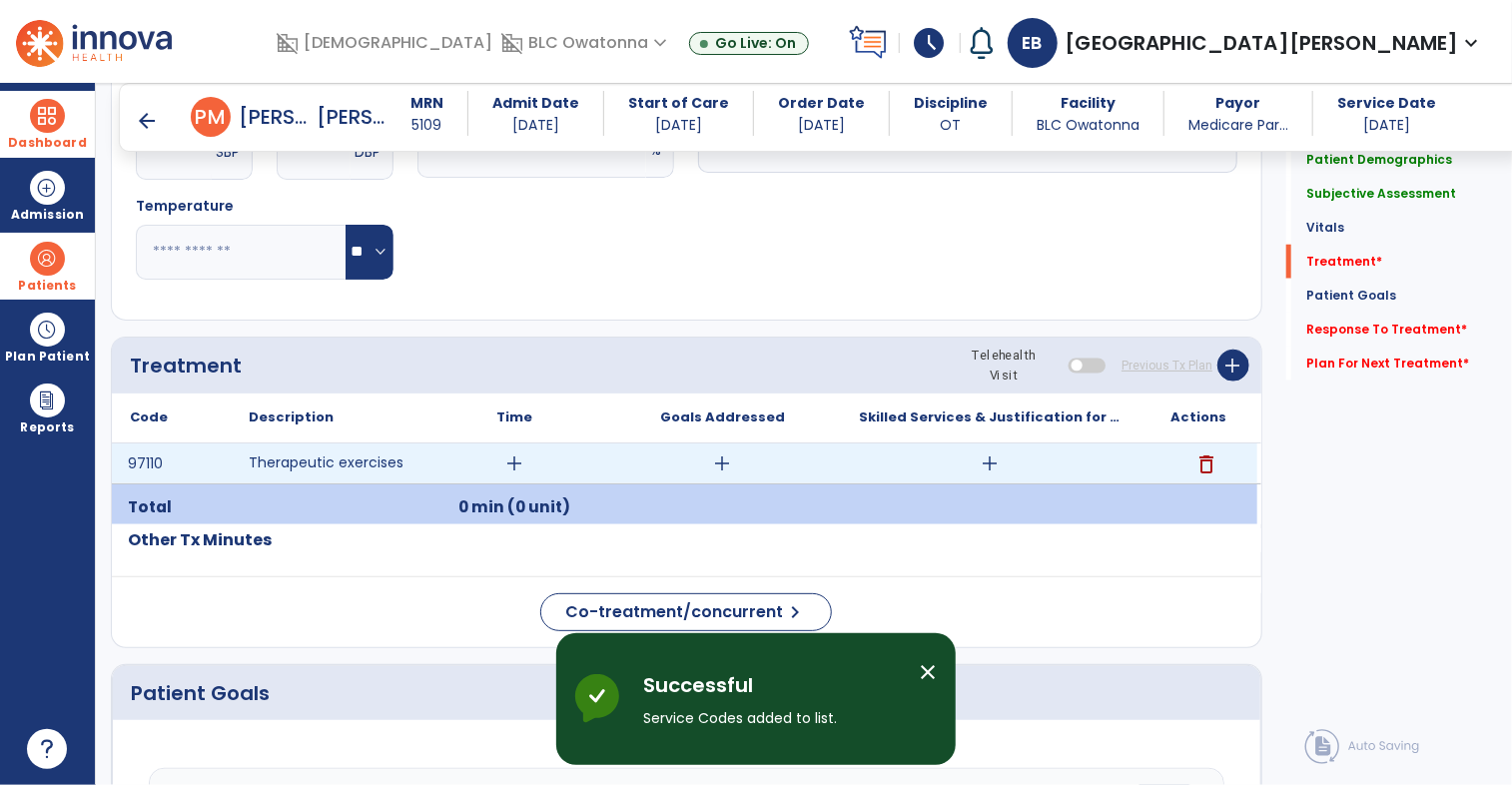 click on "add" at bounding box center [990, 463] 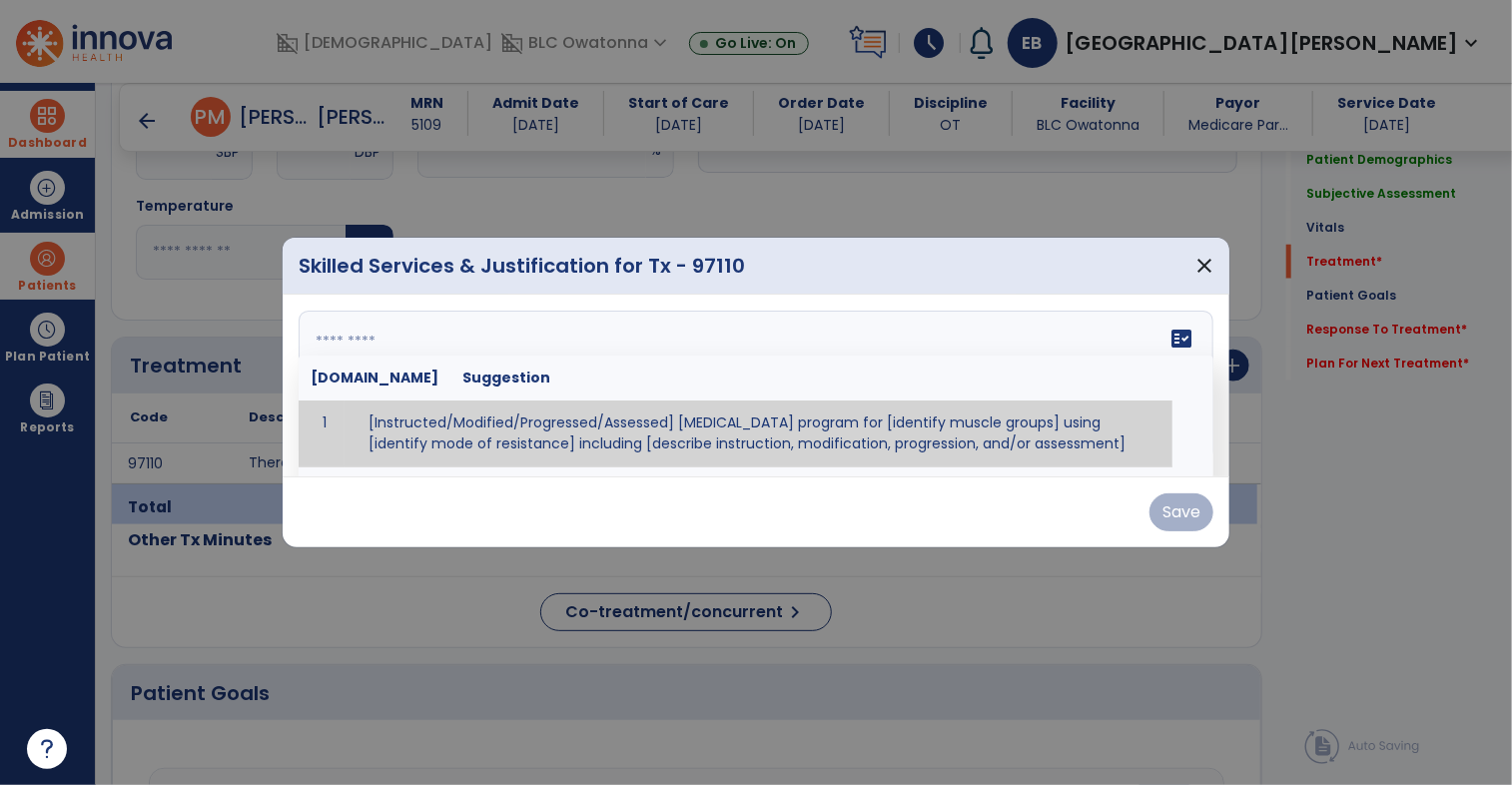 click on "fact_check  [DOMAIN_NAME] Suggestion 1 [Instructed/Modified/Progressed/Assessed] [MEDICAL_DATA] program for [identify muscle groups] using [identify mode of resistance] including [describe instruction, modification, progression, and/or assessment] 2 [Instructed/Modified/Progressed/Assessed] aerobic exercise program using [identify equipment/mode] including [describe instruction, modification,progression, and/or assessment] 3 [Instructed/Modified/Progressed/Assessed] [PROM/A/AROM/AROM] program for [identify joint movements] using [contract-relax, over-pressure, inhibitory techniques, other] 4 [Assessed/Tested] aerobic capacity with administration of [aerobic capacity test]" at bounding box center (756, 386) 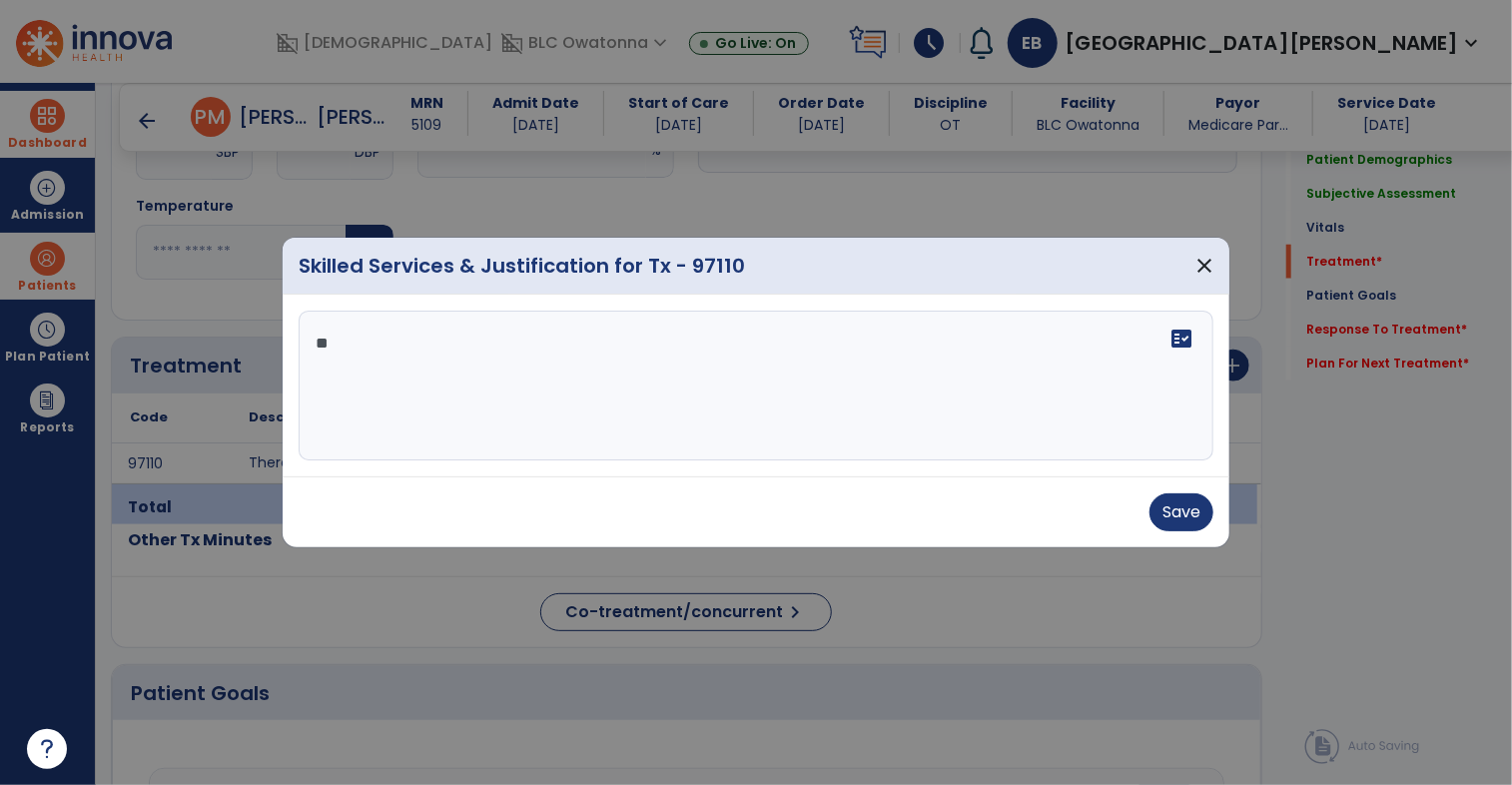 type on "*" 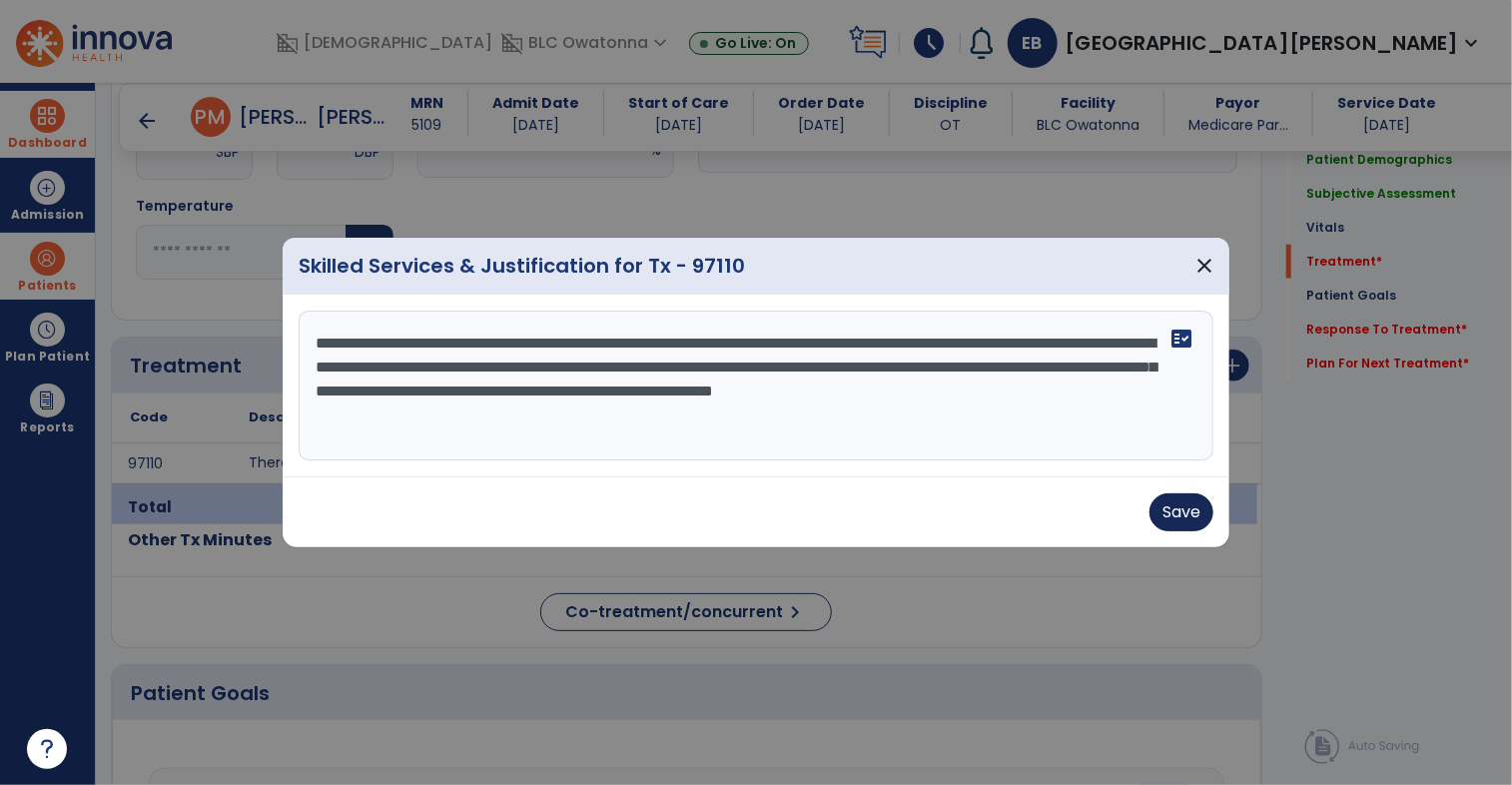 type on "**********" 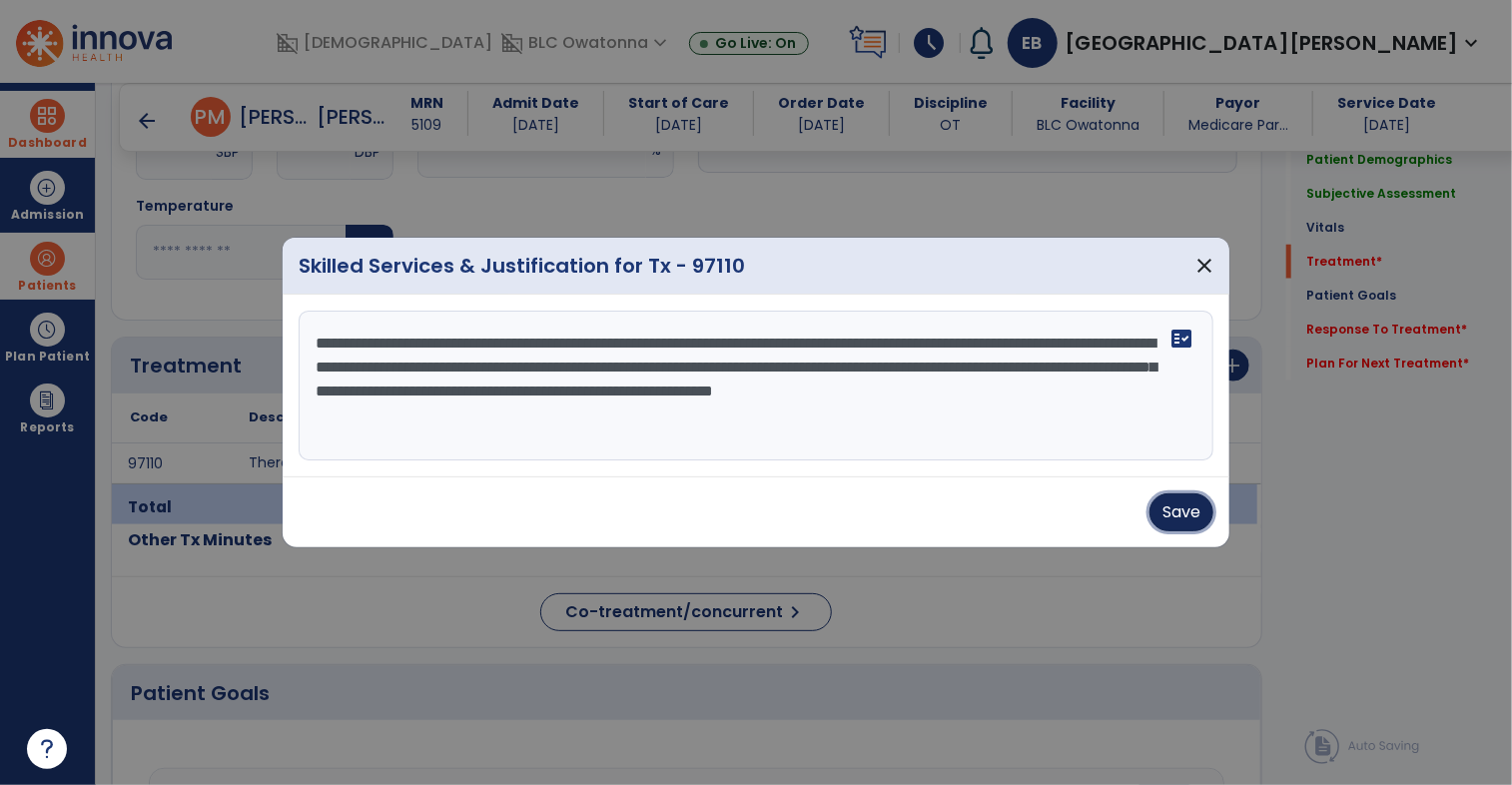 click on "Save" at bounding box center [1181, 512] 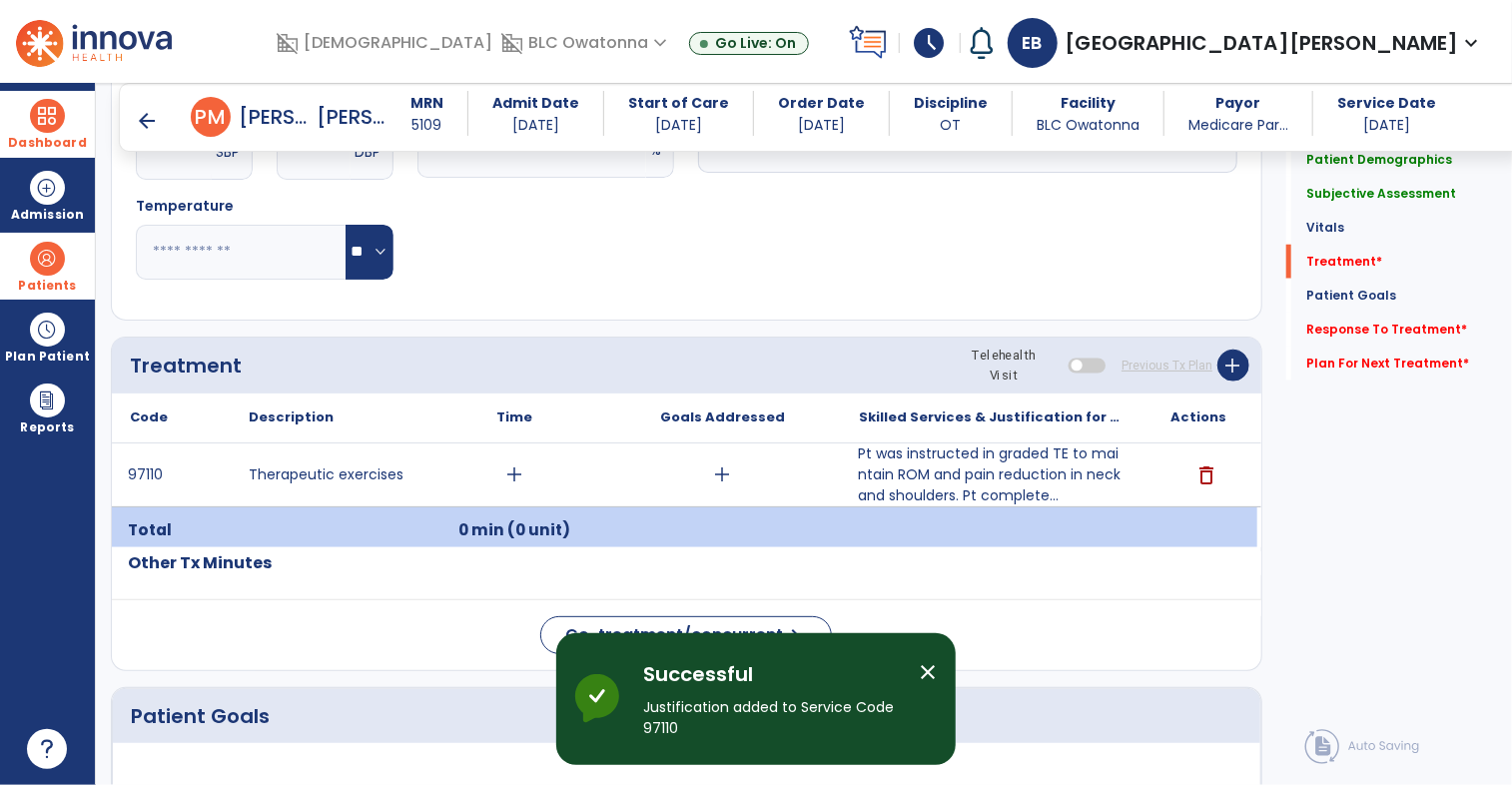 click on "arrow_back" at bounding box center [147, 121] 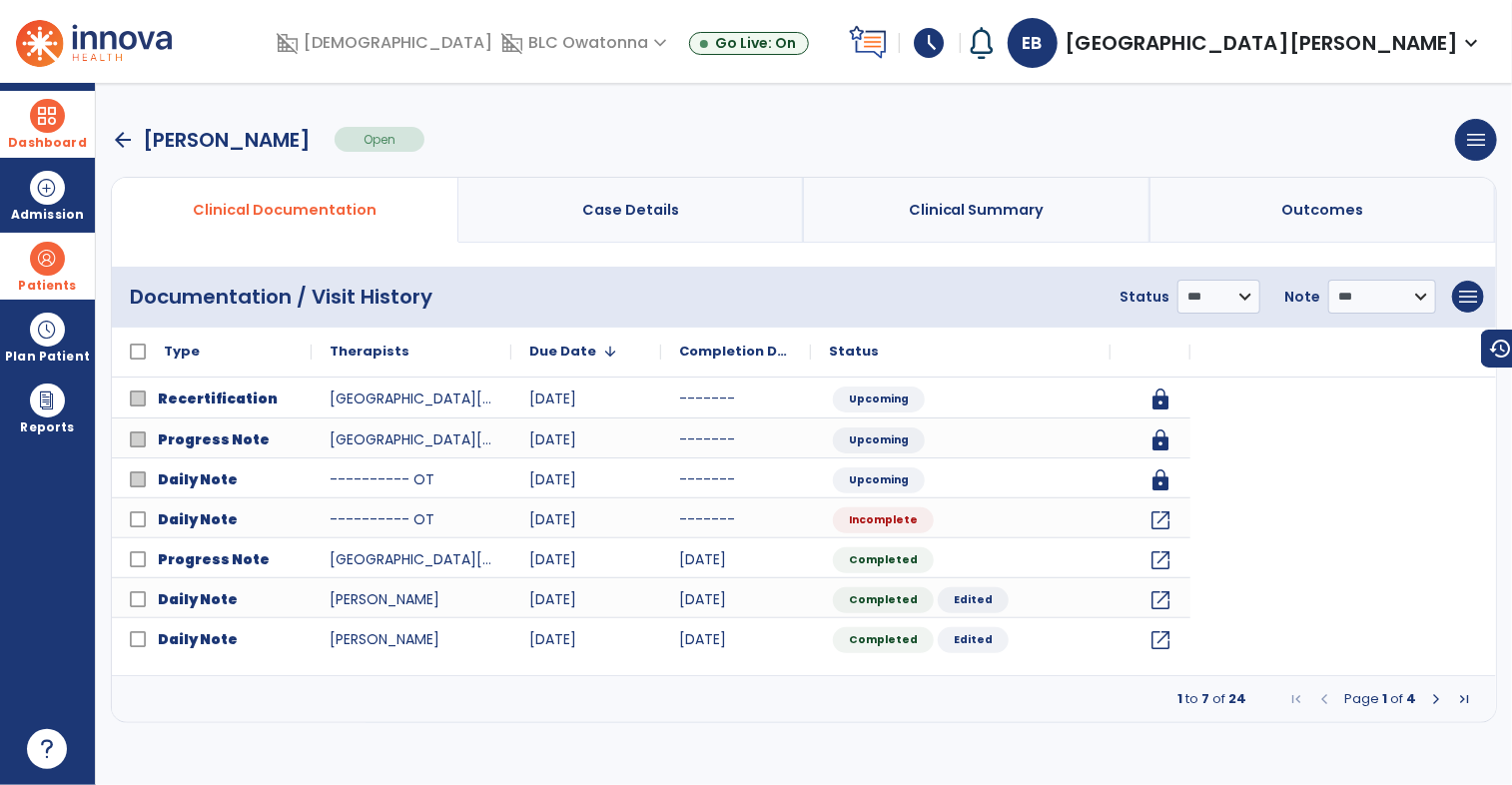 scroll, scrollTop: 0, scrollLeft: 0, axis: both 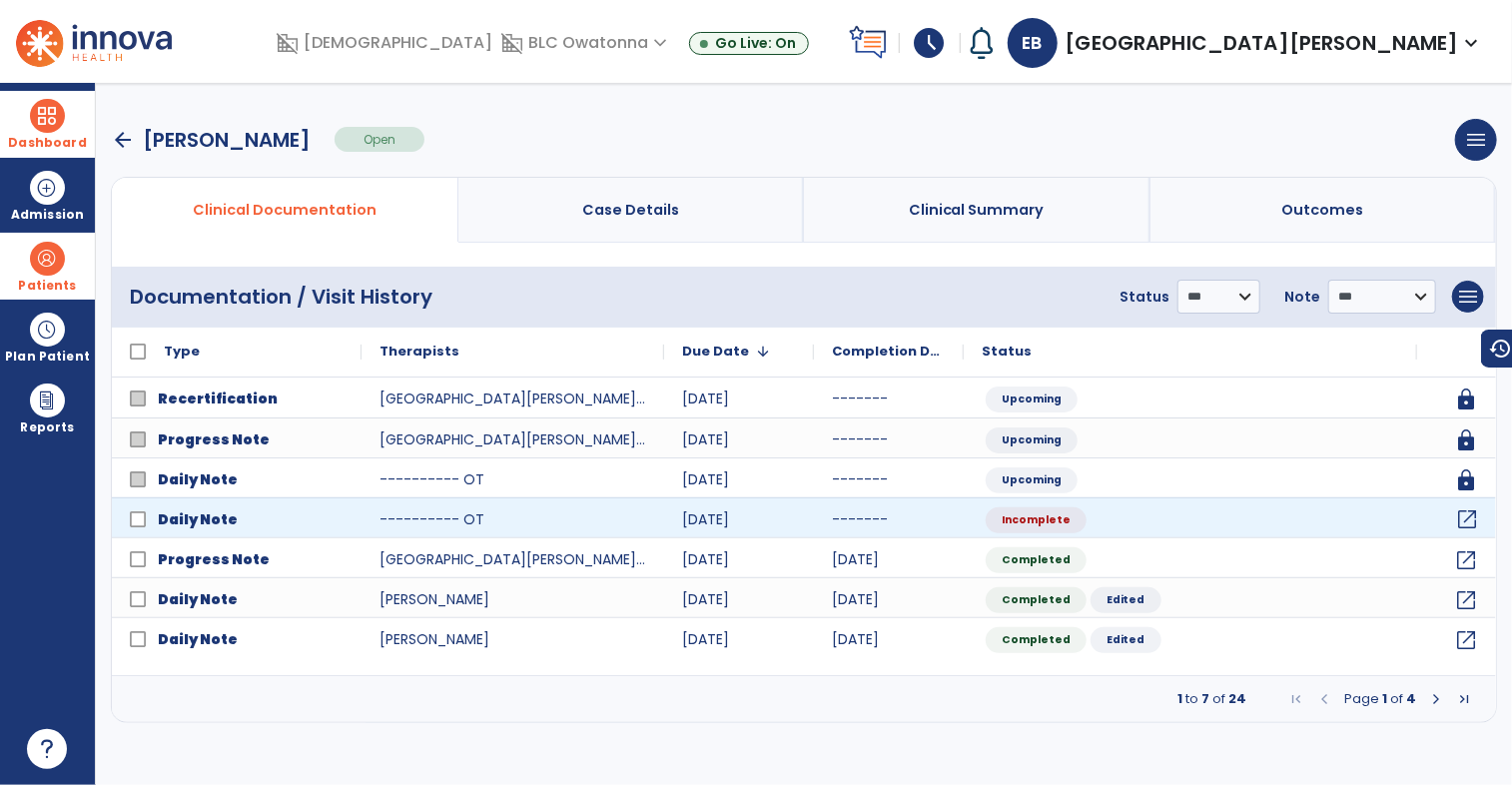 click on "open_in_new" 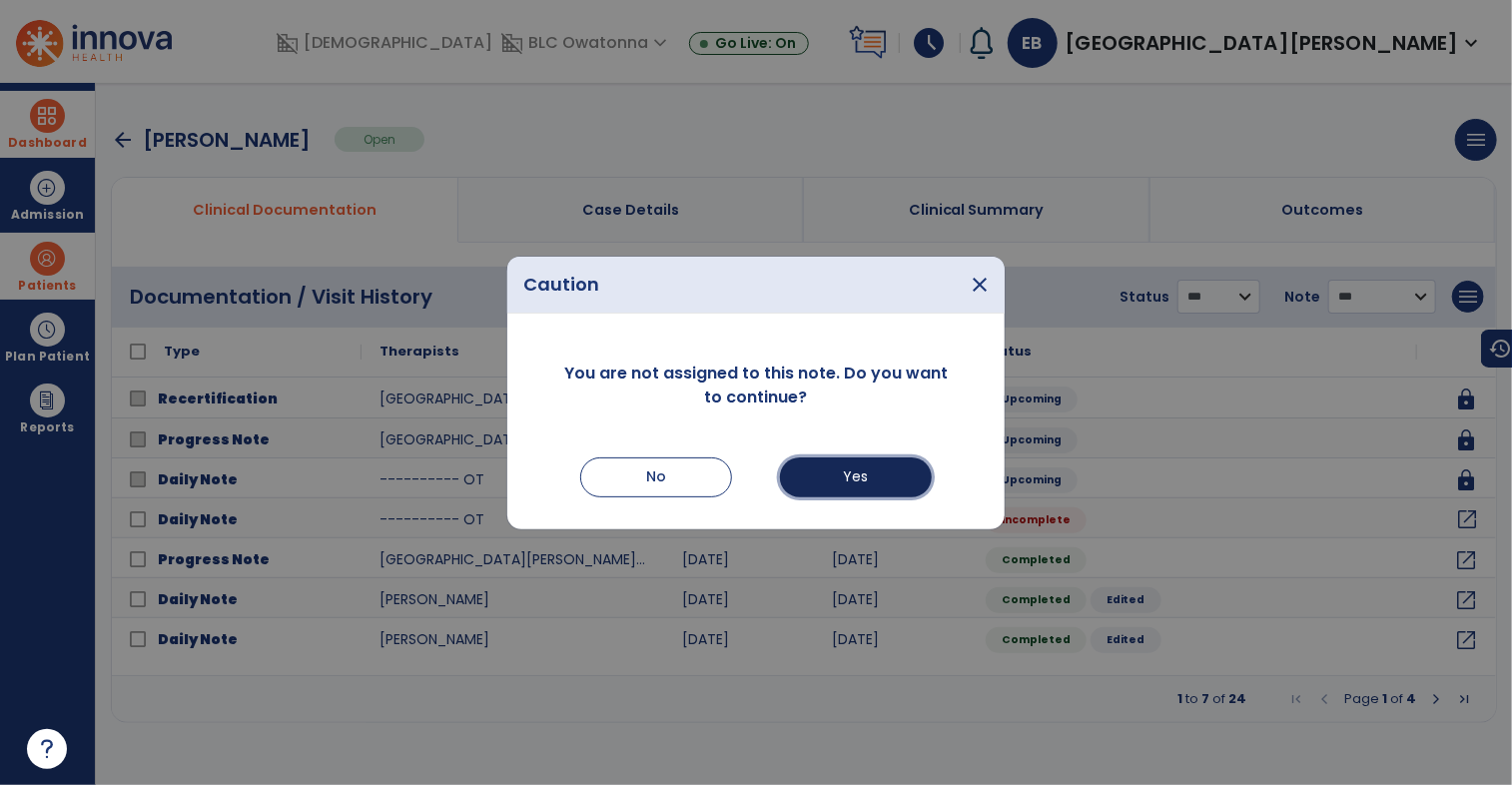 click on "Yes" at bounding box center (856, 477) 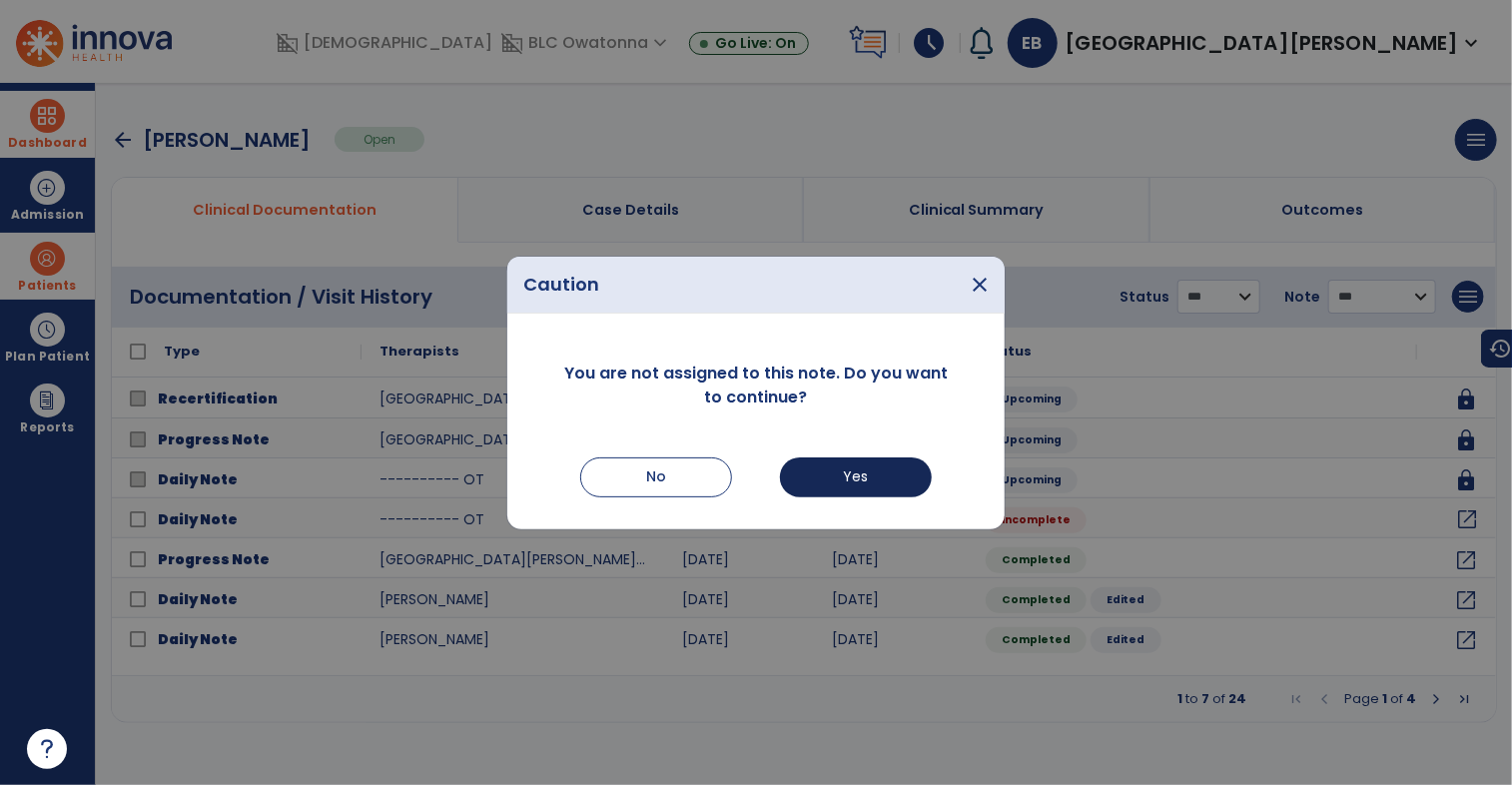 select on "*" 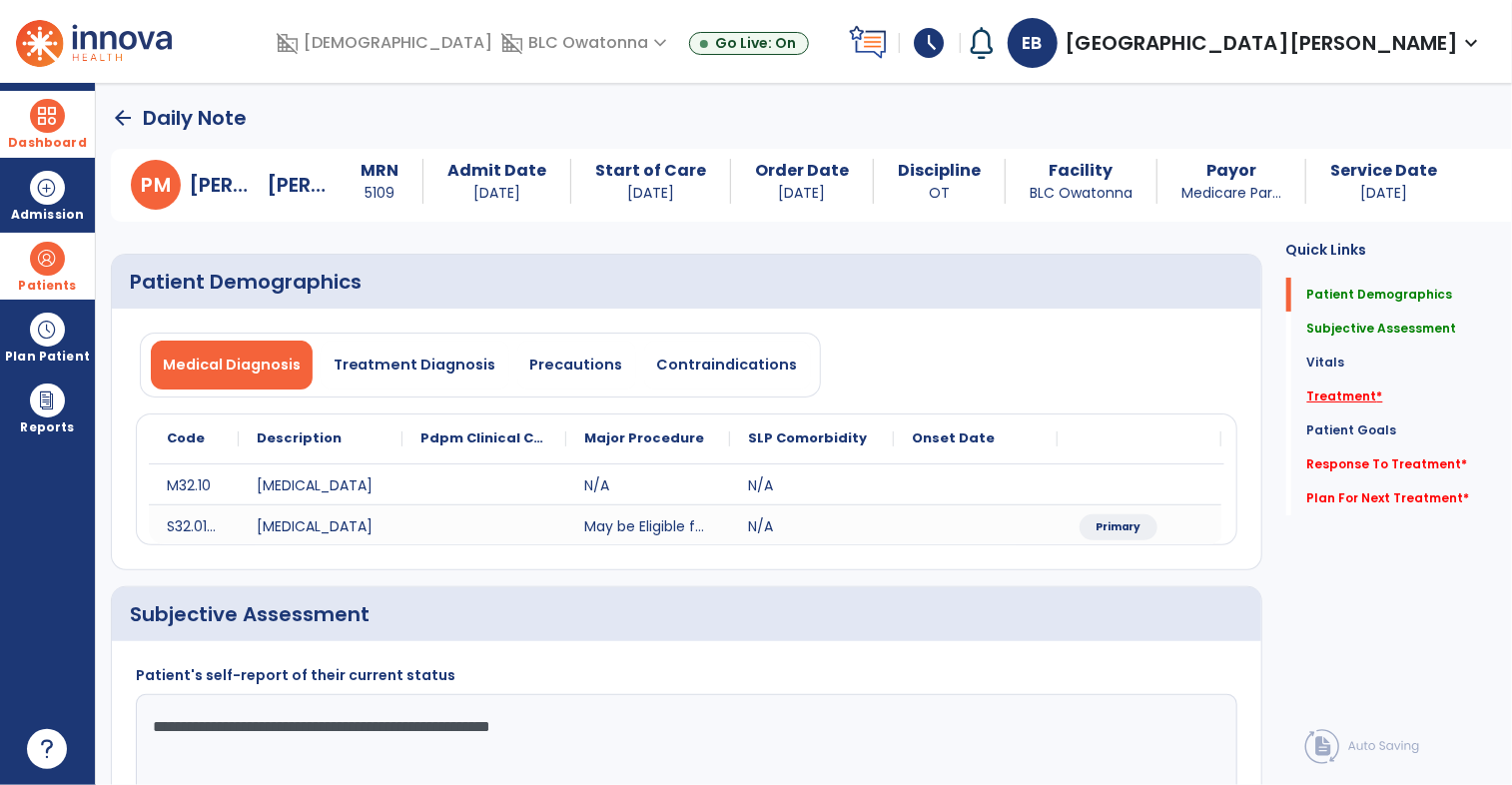 click on "Treatment   *" 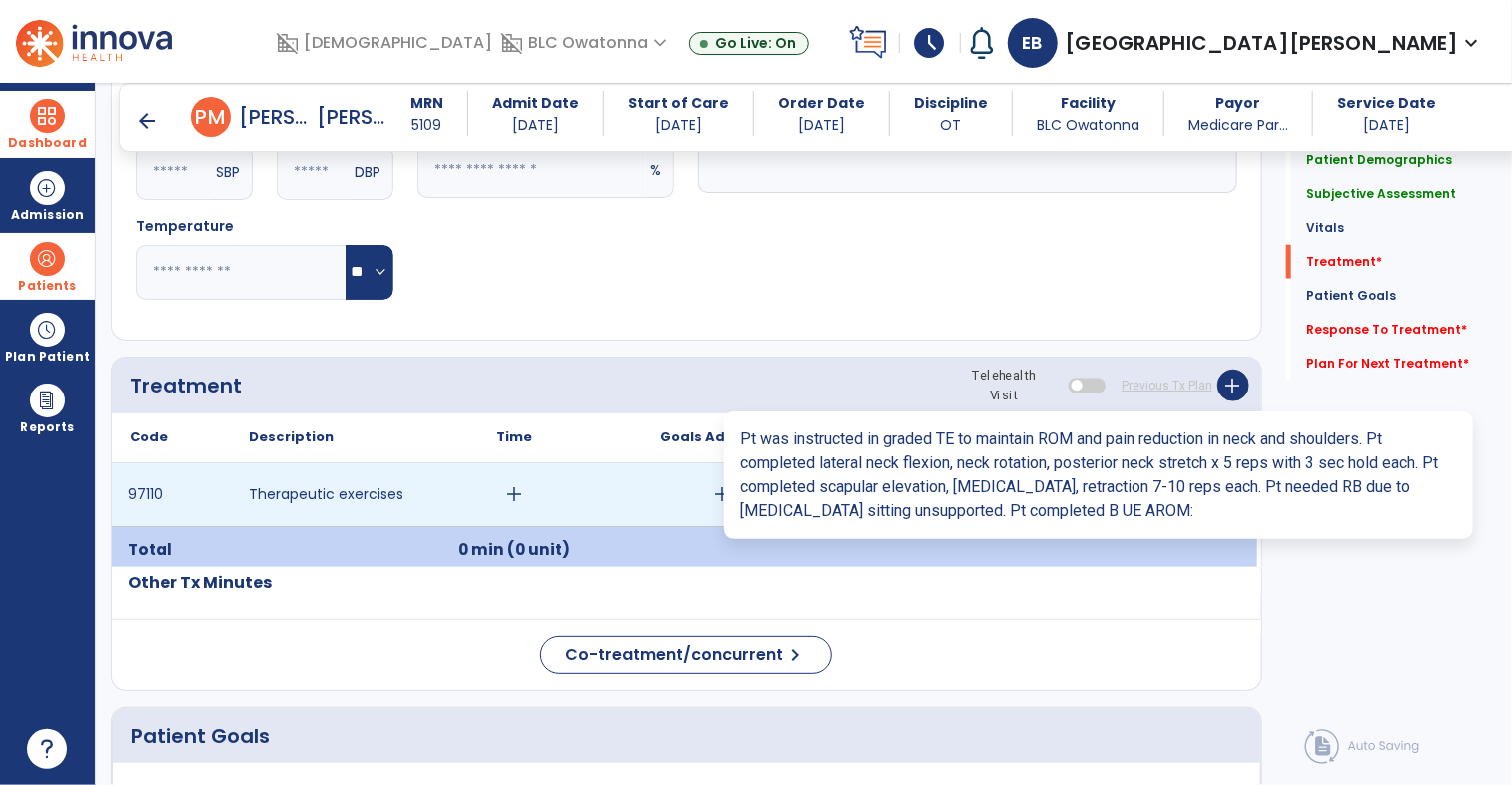 scroll, scrollTop: 1038, scrollLeft: 0, axis: vertical 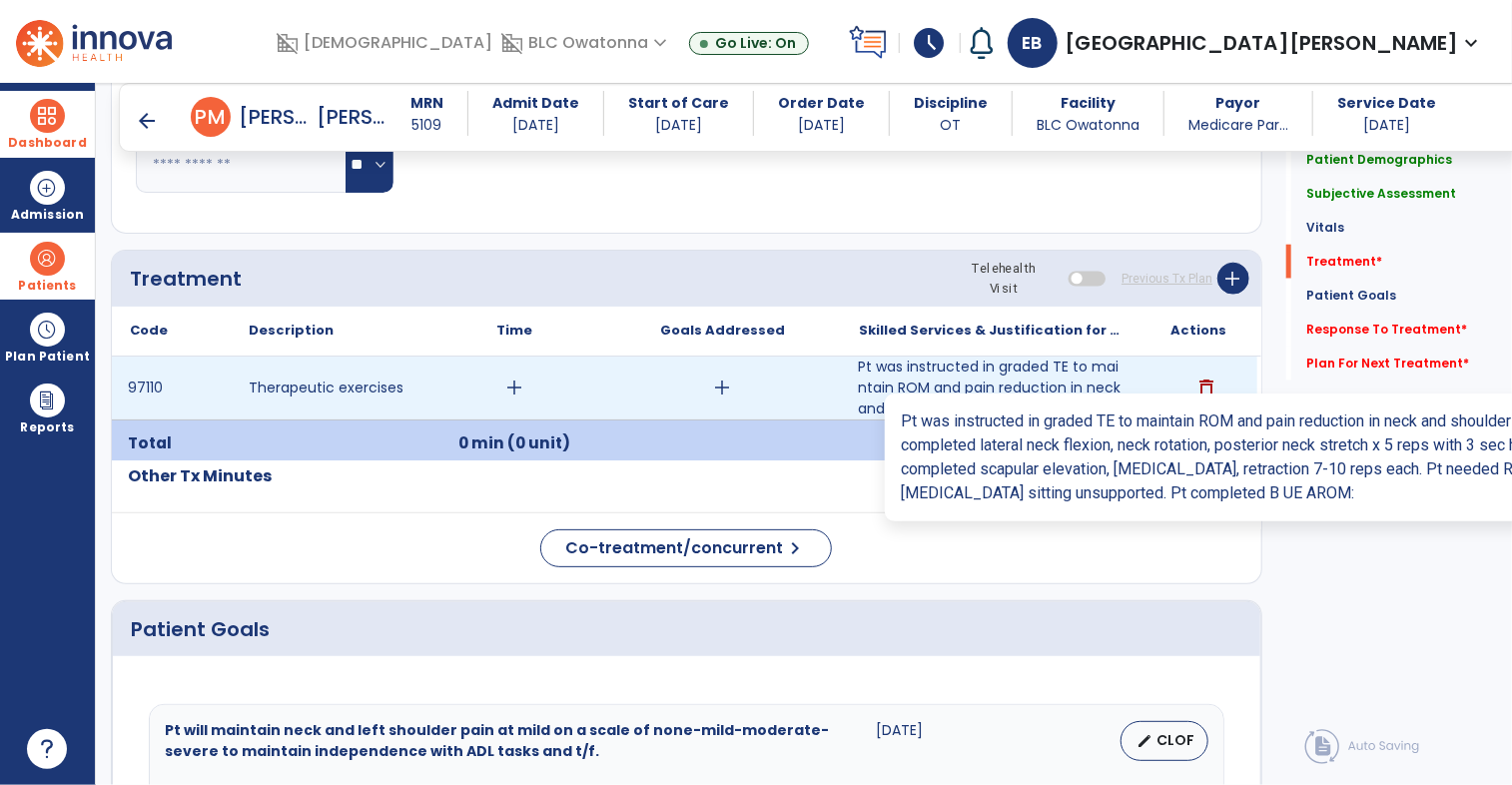 click on "Pt was instructed in graded TE to maintain ROM and pain reduction in neck and shoulders. Pt complete..." at bounding box center (990, 388) 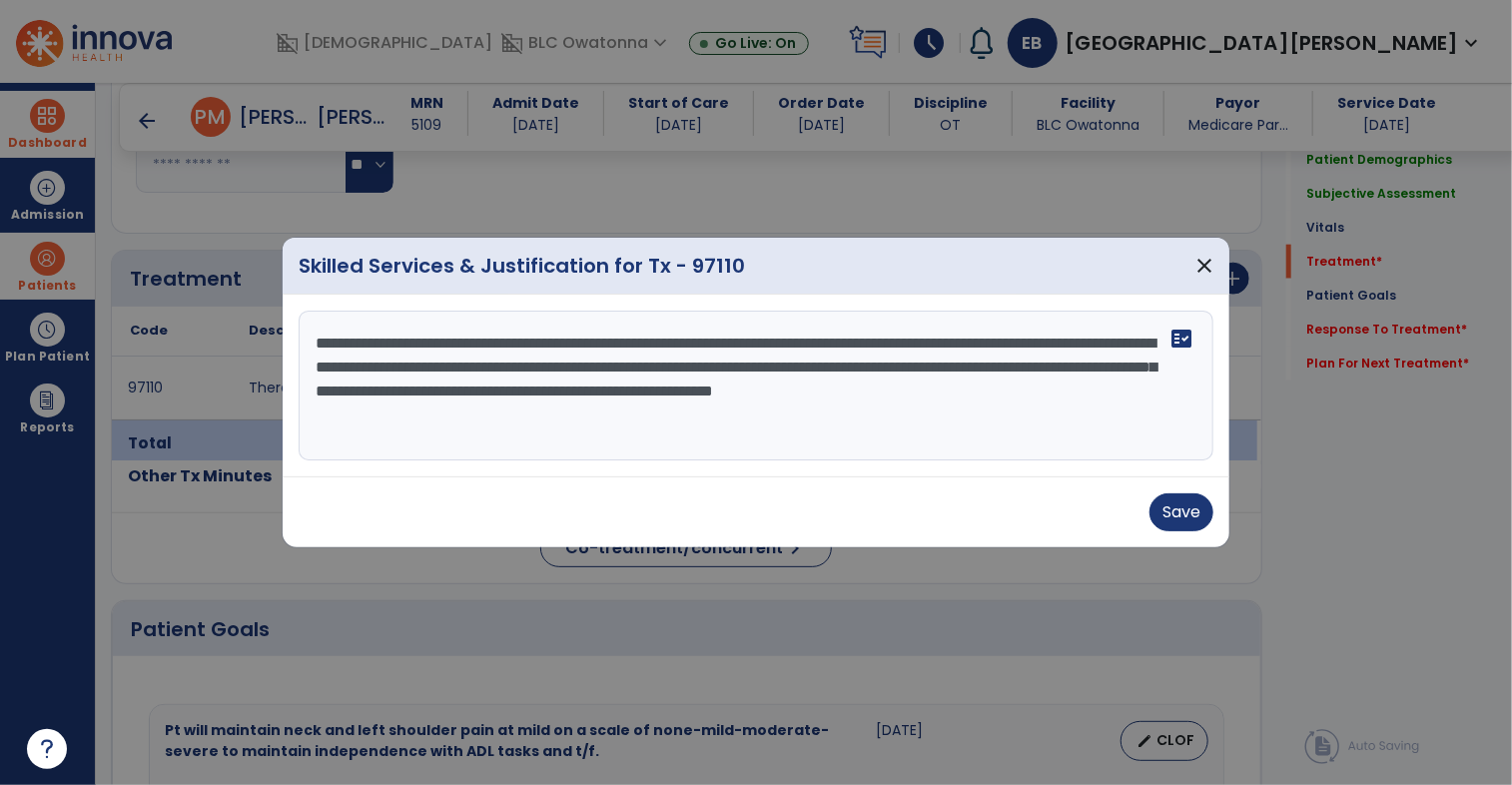 click on "**********" at bounding box center [756, 386] 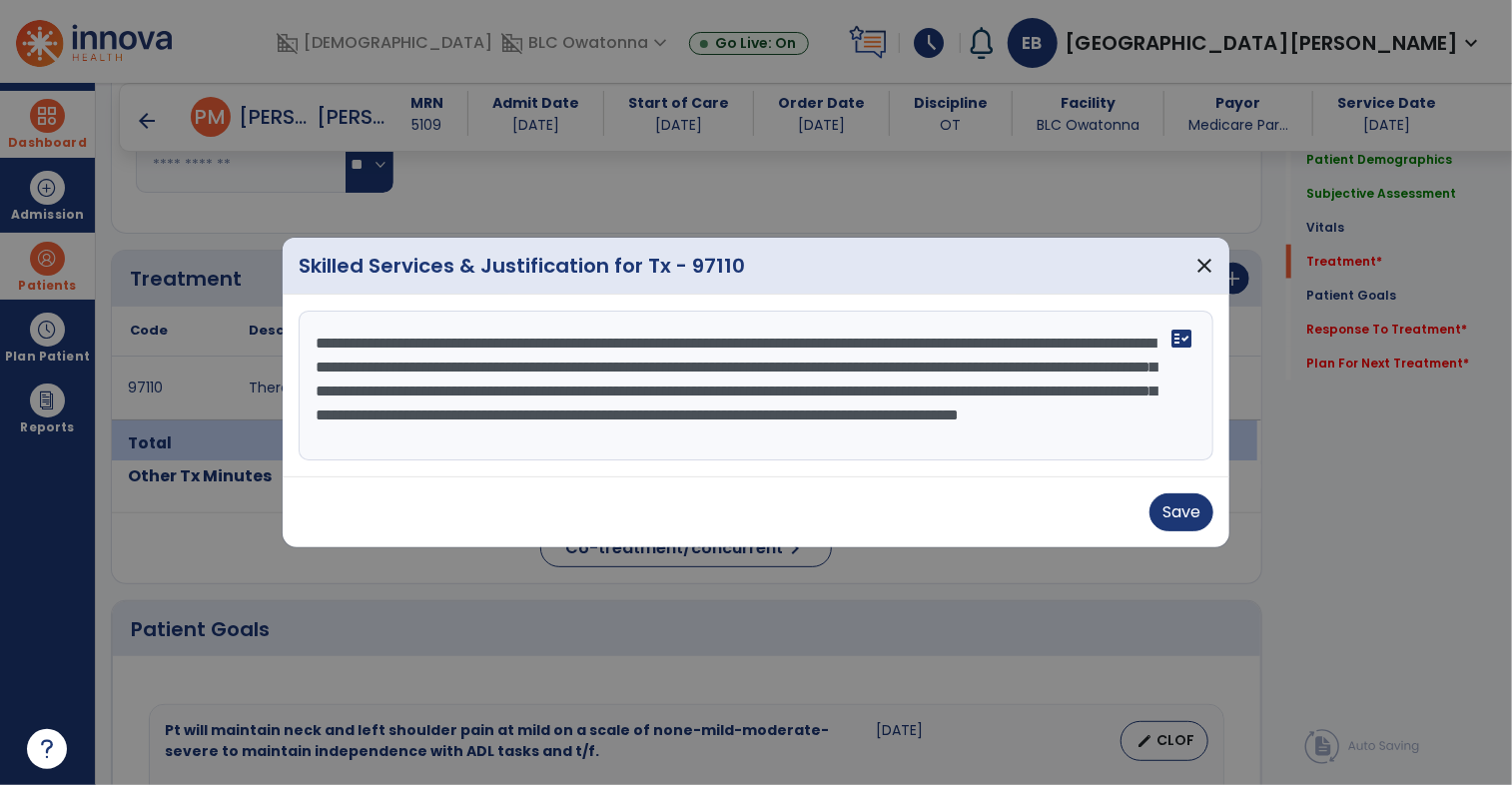 scroll, scrollTop: 15, scrollLeft: 0, axis: vertical 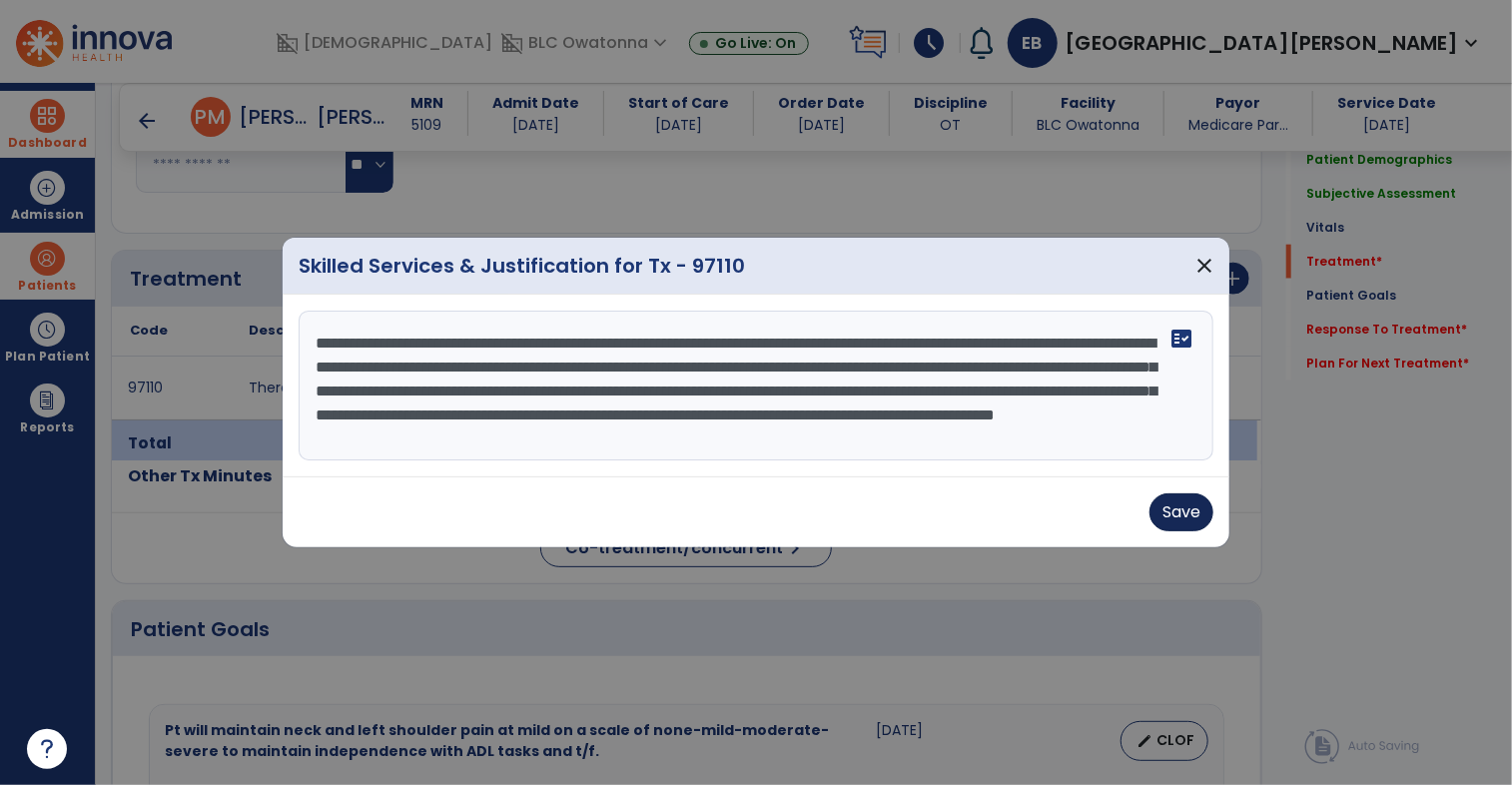type on "**********" 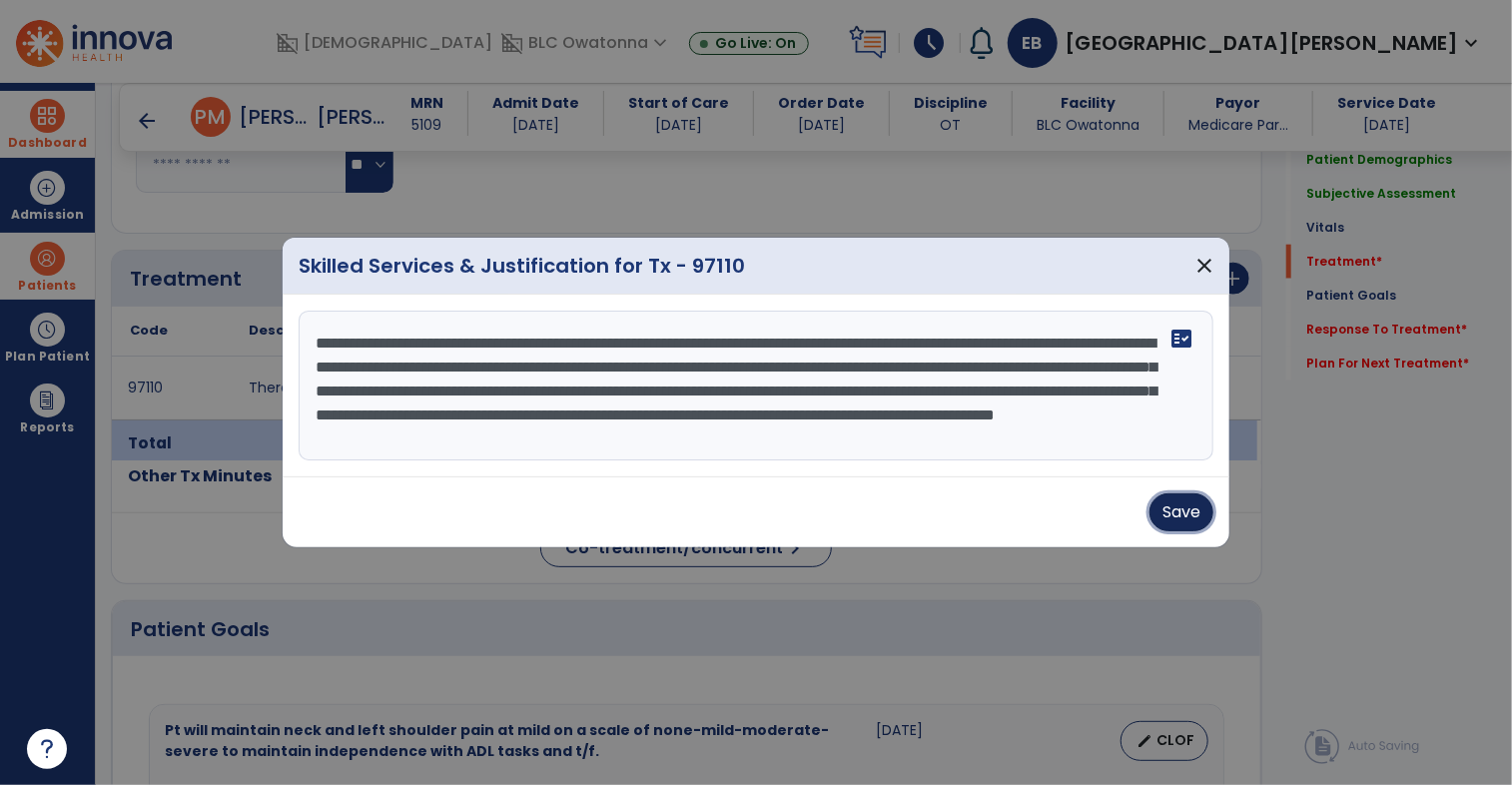 click on "Save" at bounding box center [1181, 512] 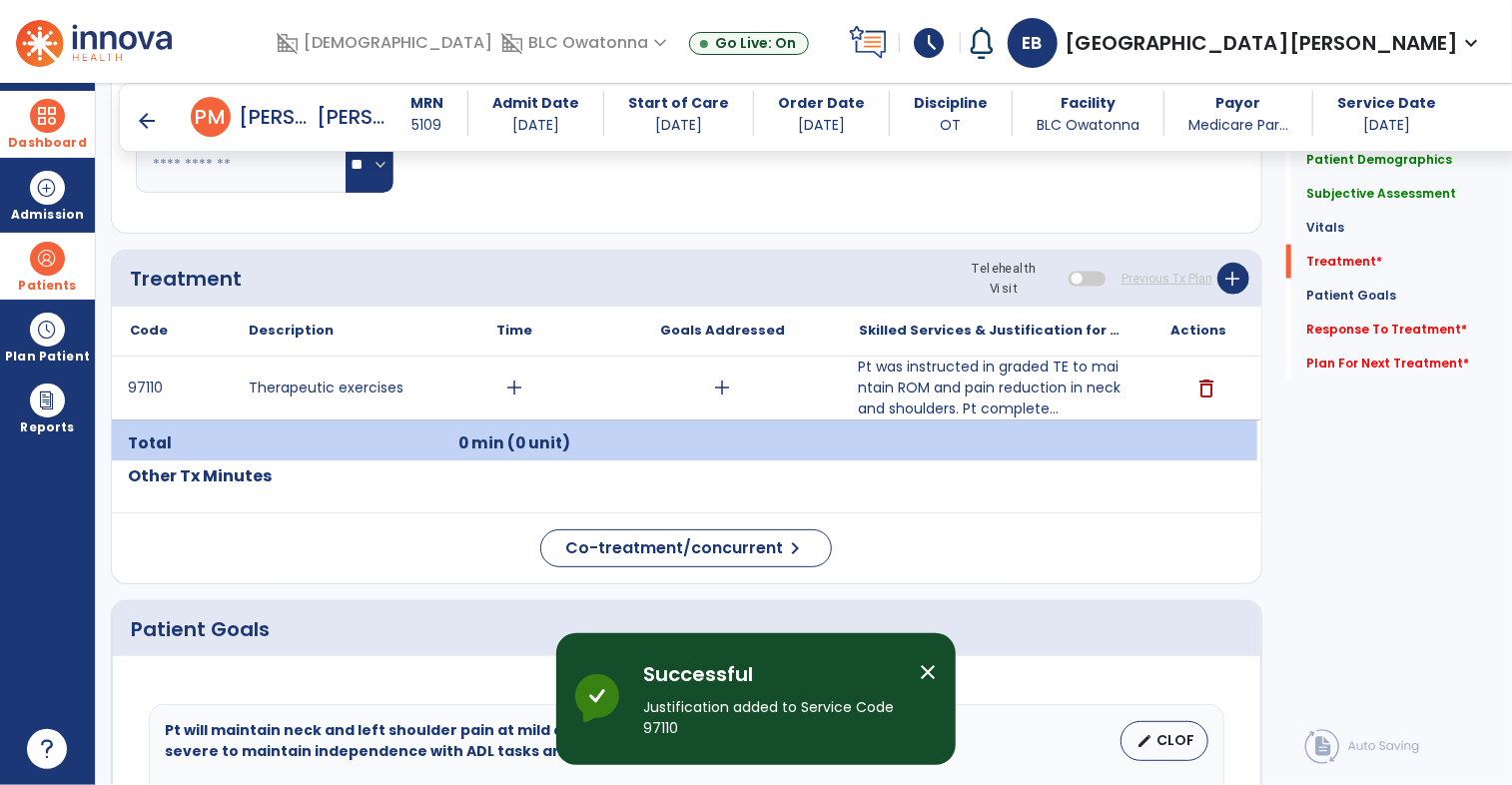 click on "arrow_back" at bounding box center (147, 121) 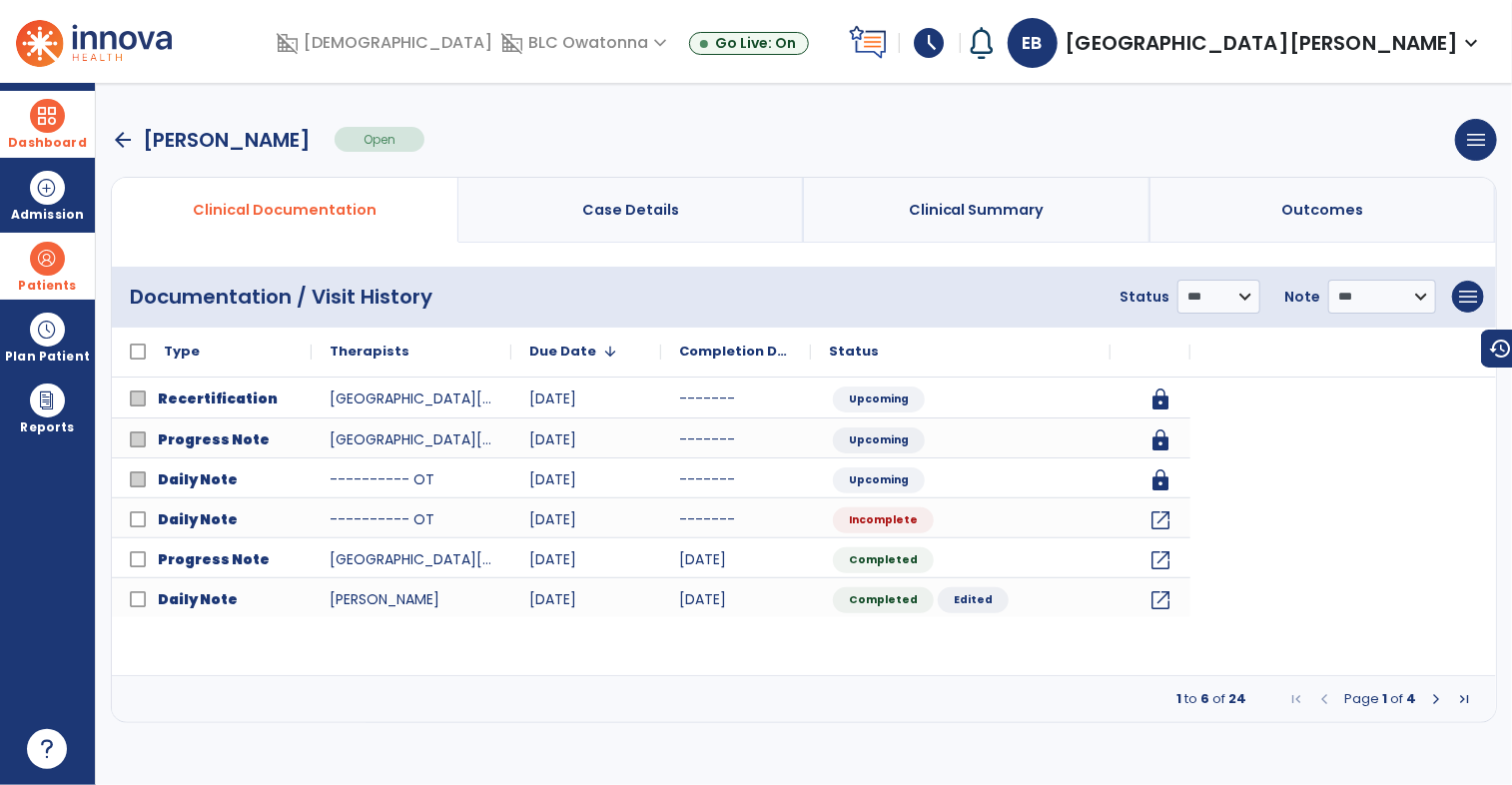scroll, scrollTop: 0, scrollLeft: 0, axis: both 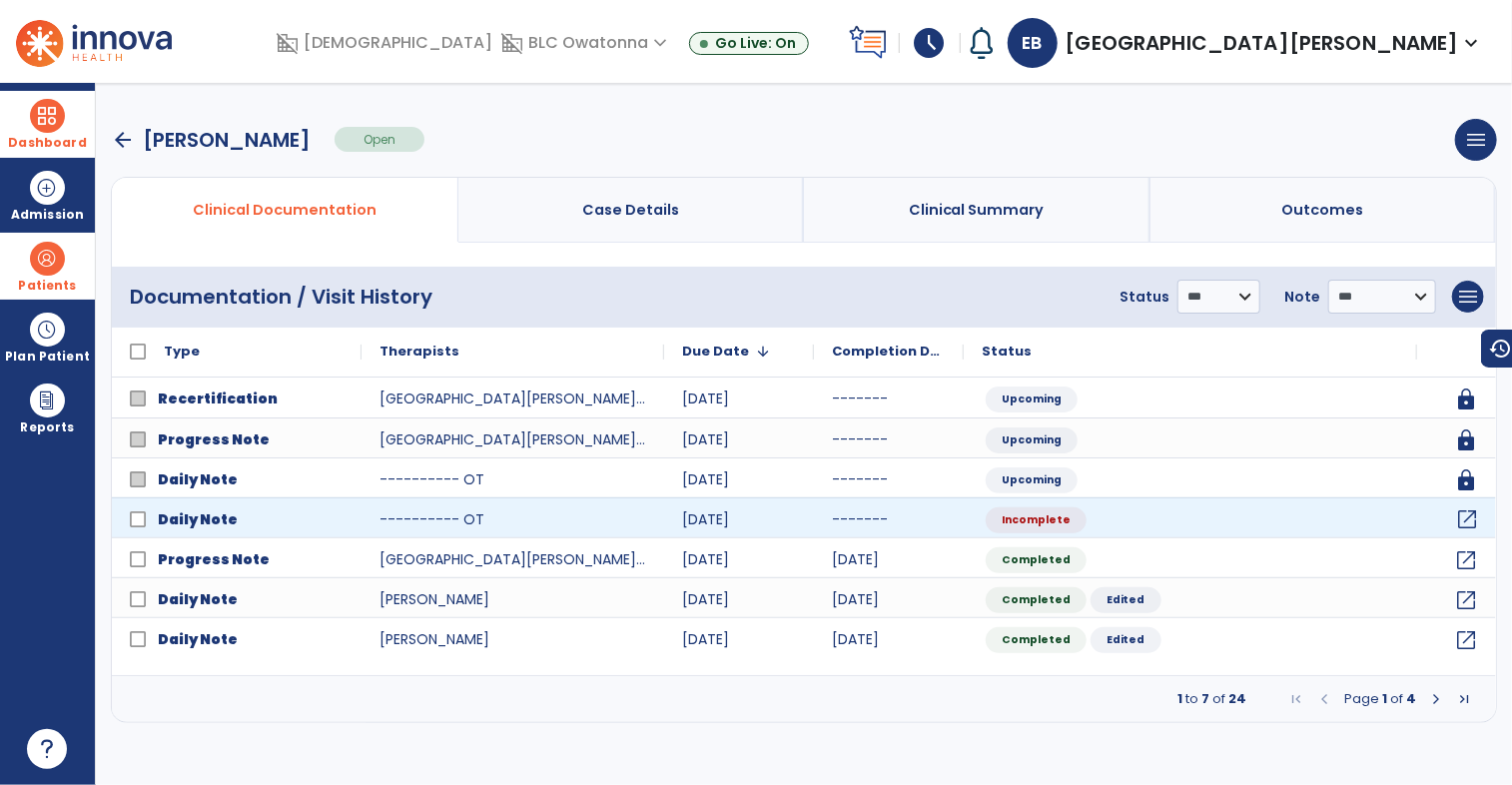 click on "open_in_new" 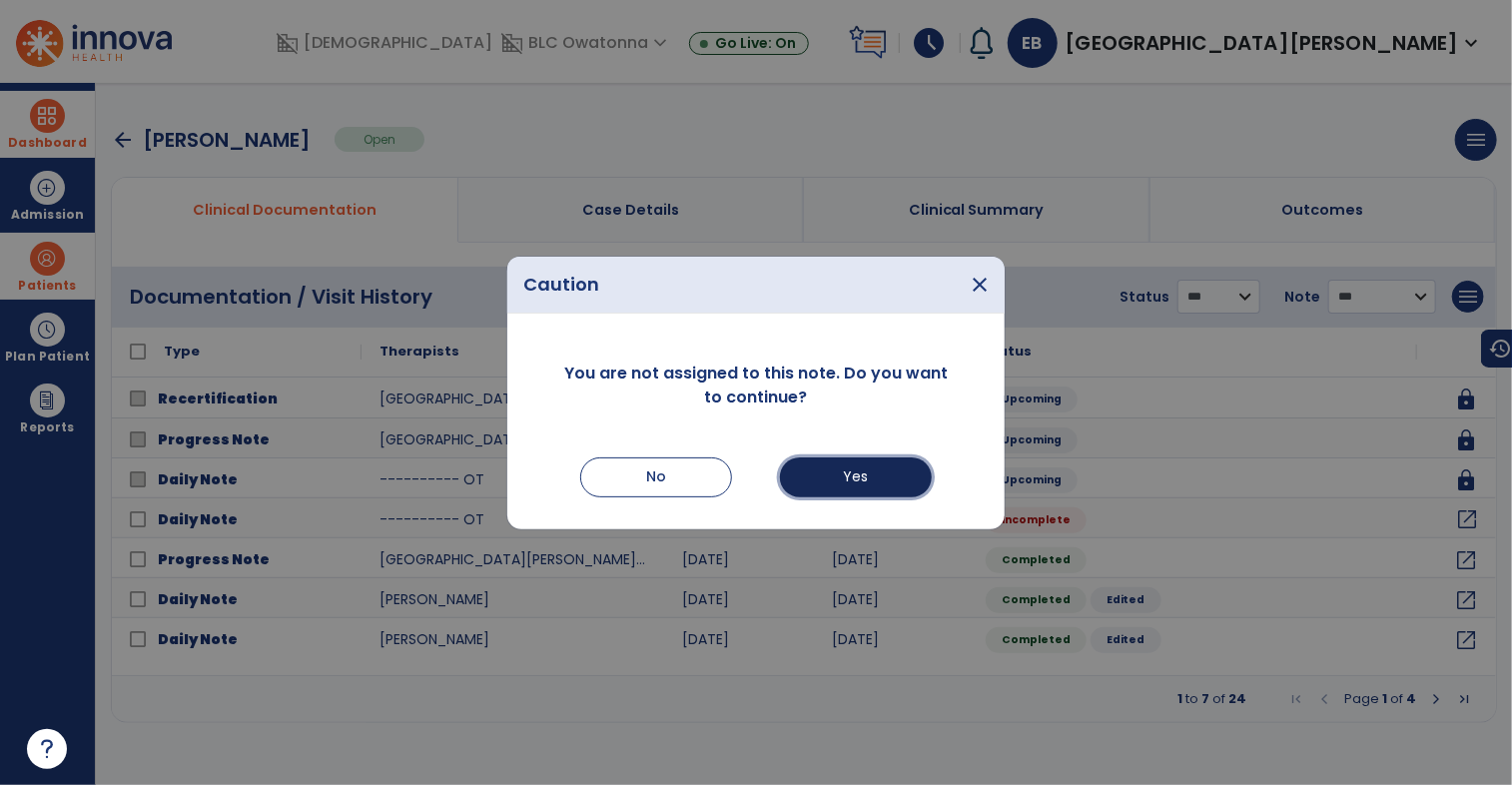 click on "Yes" at bounding box center [856, 477] 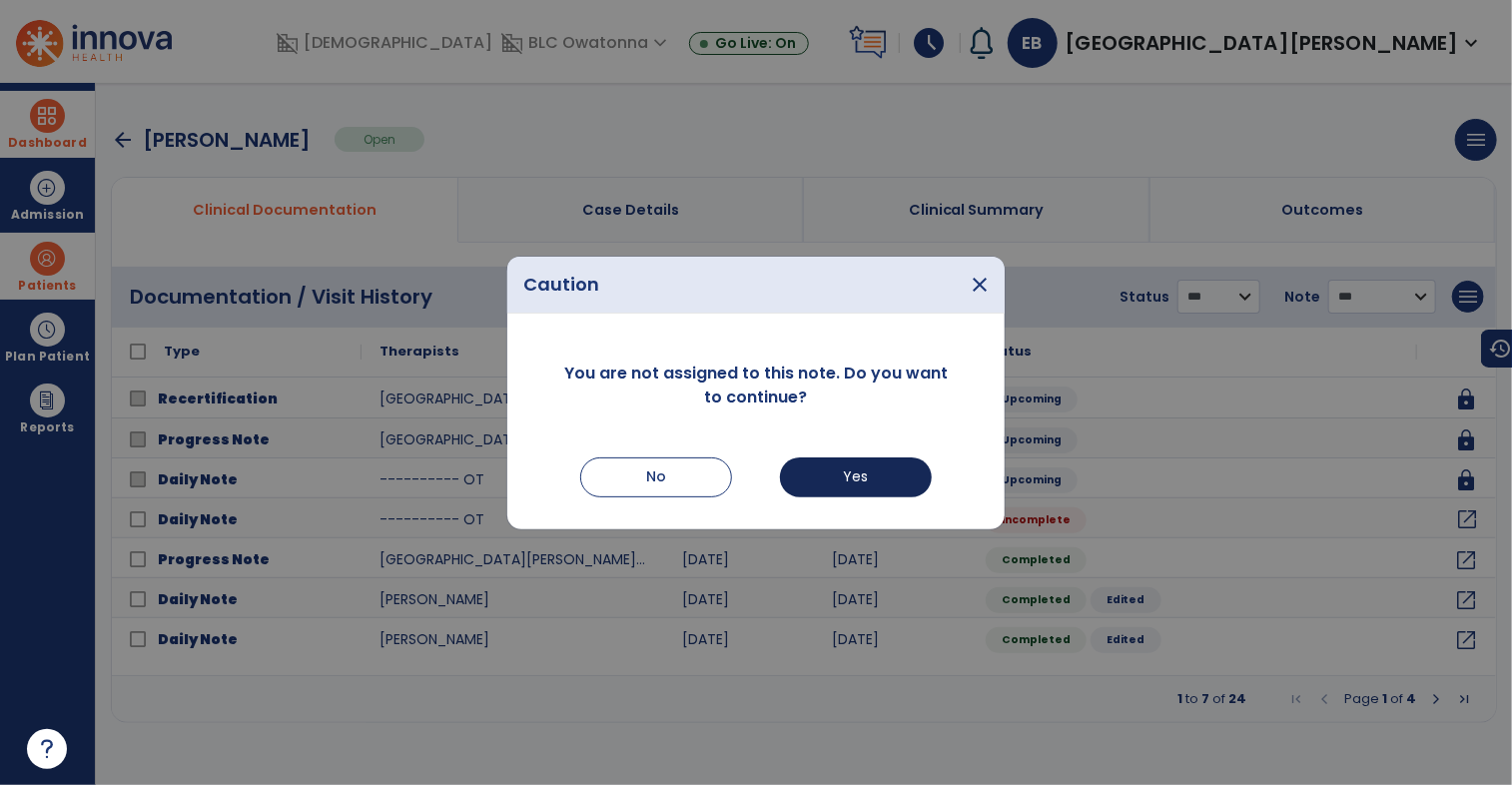 select on "*" 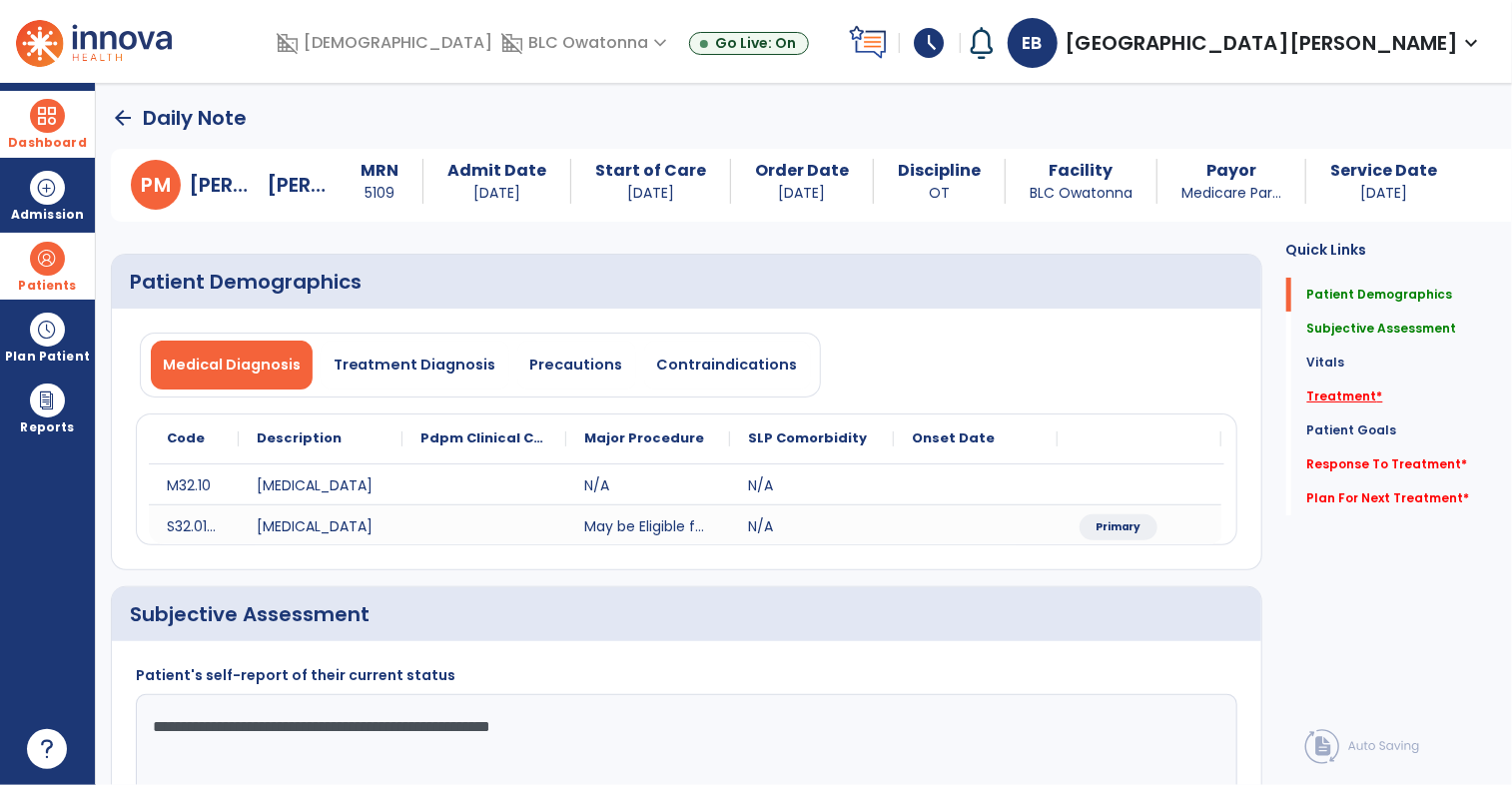 click on "Treatment   *" 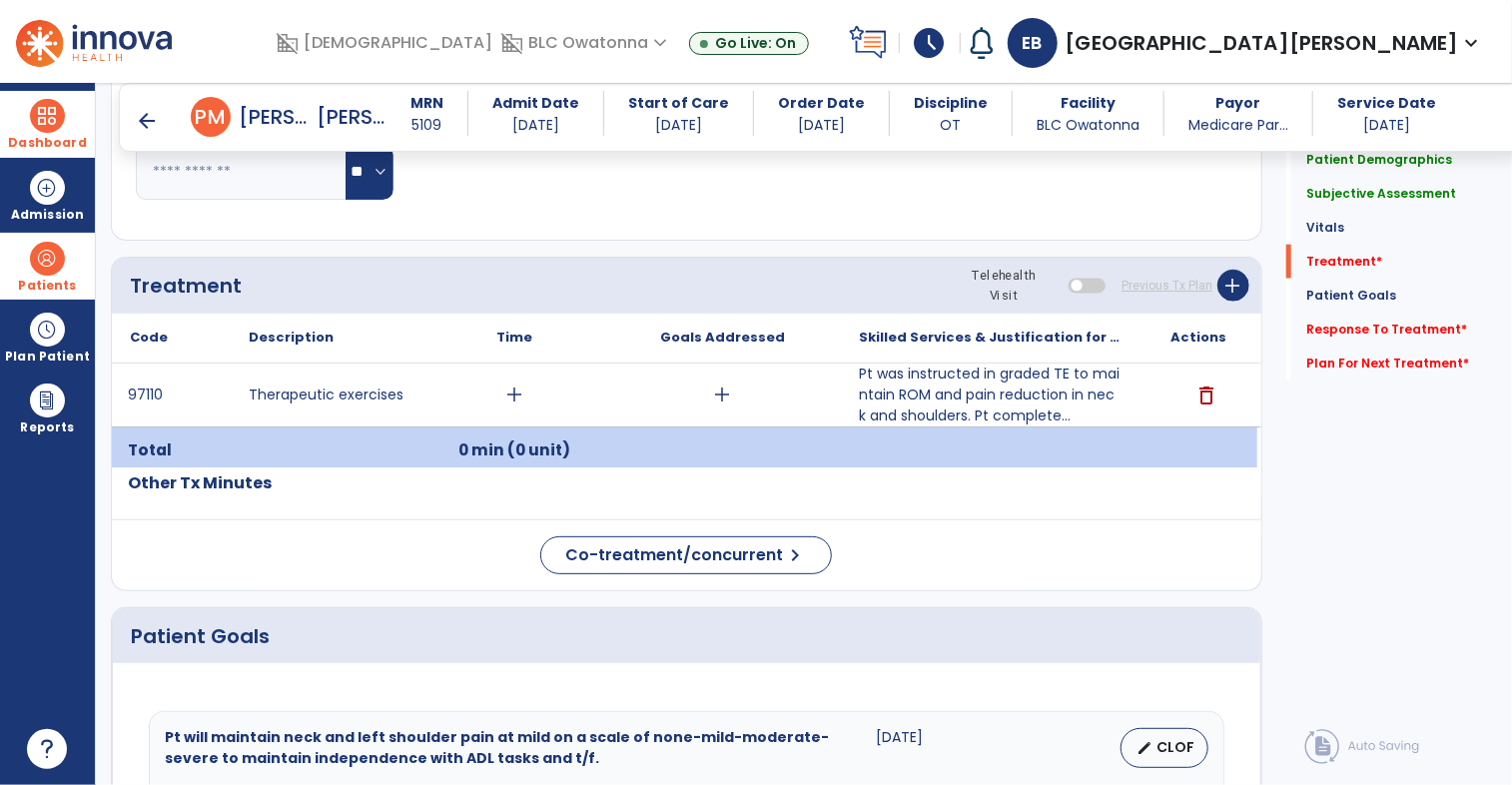 scroll, scrollTop: 1038, scrollLeft: 0, axis: vertical 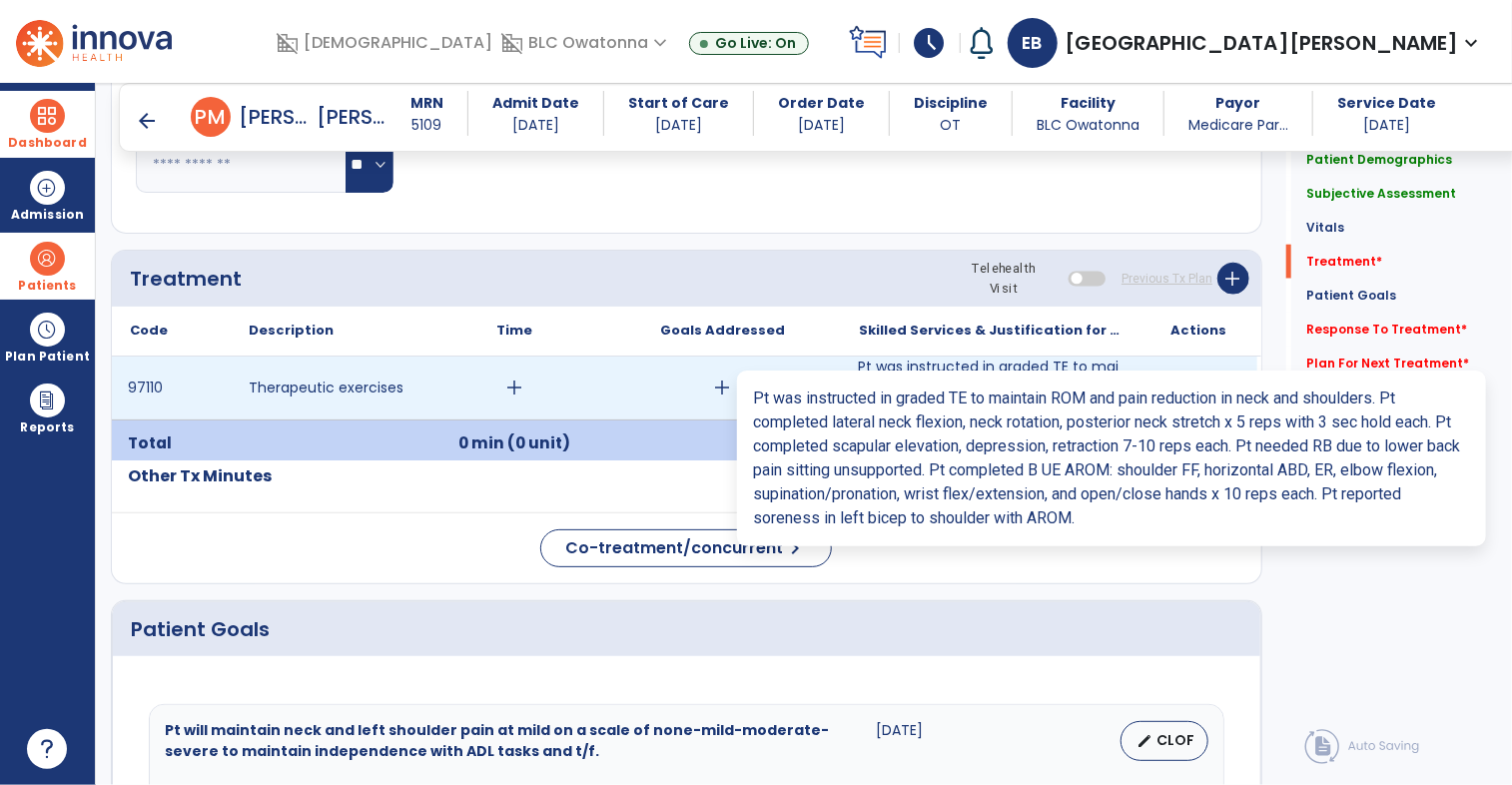 click on "Pt was instructed in graded TE to maintain ROM and pain reduction in neck and shoulders. Pt complete..." at bounding box center [990, 388] 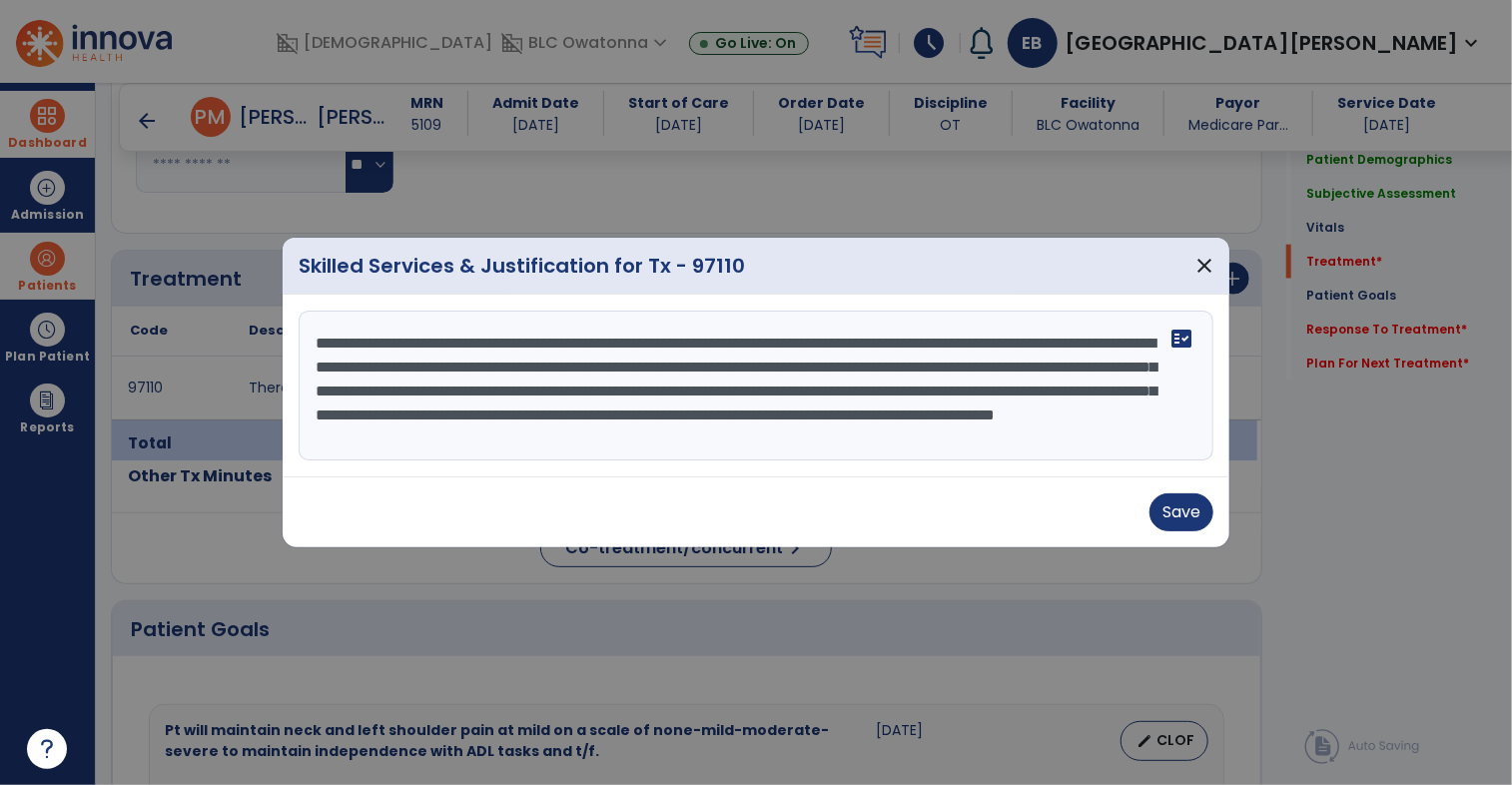 scroll, scrollTop: 24, scrollLeft: 0, axis: vertical 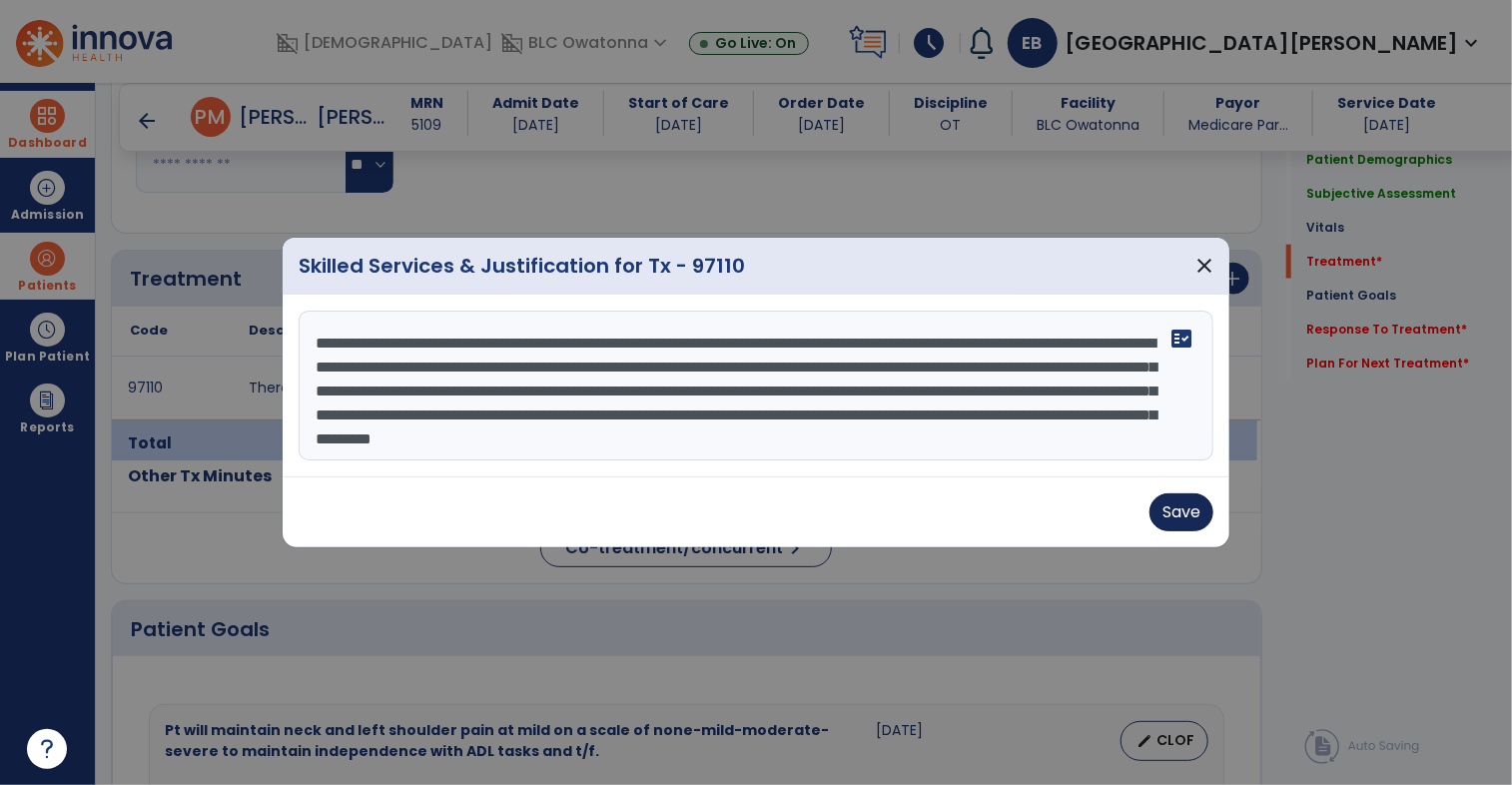 type on "**********" 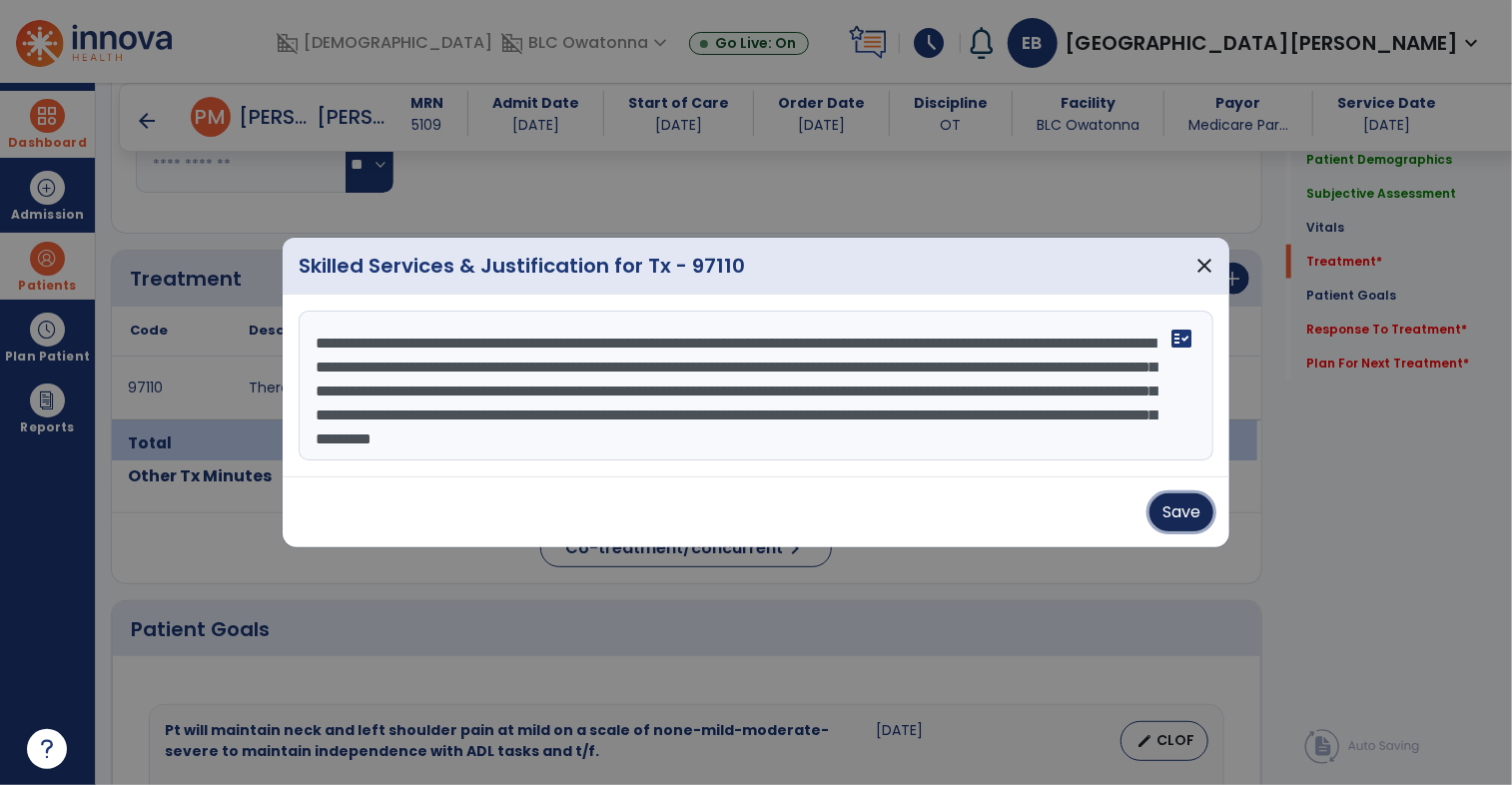 click on "Save" at bounding box center (1181, 512) 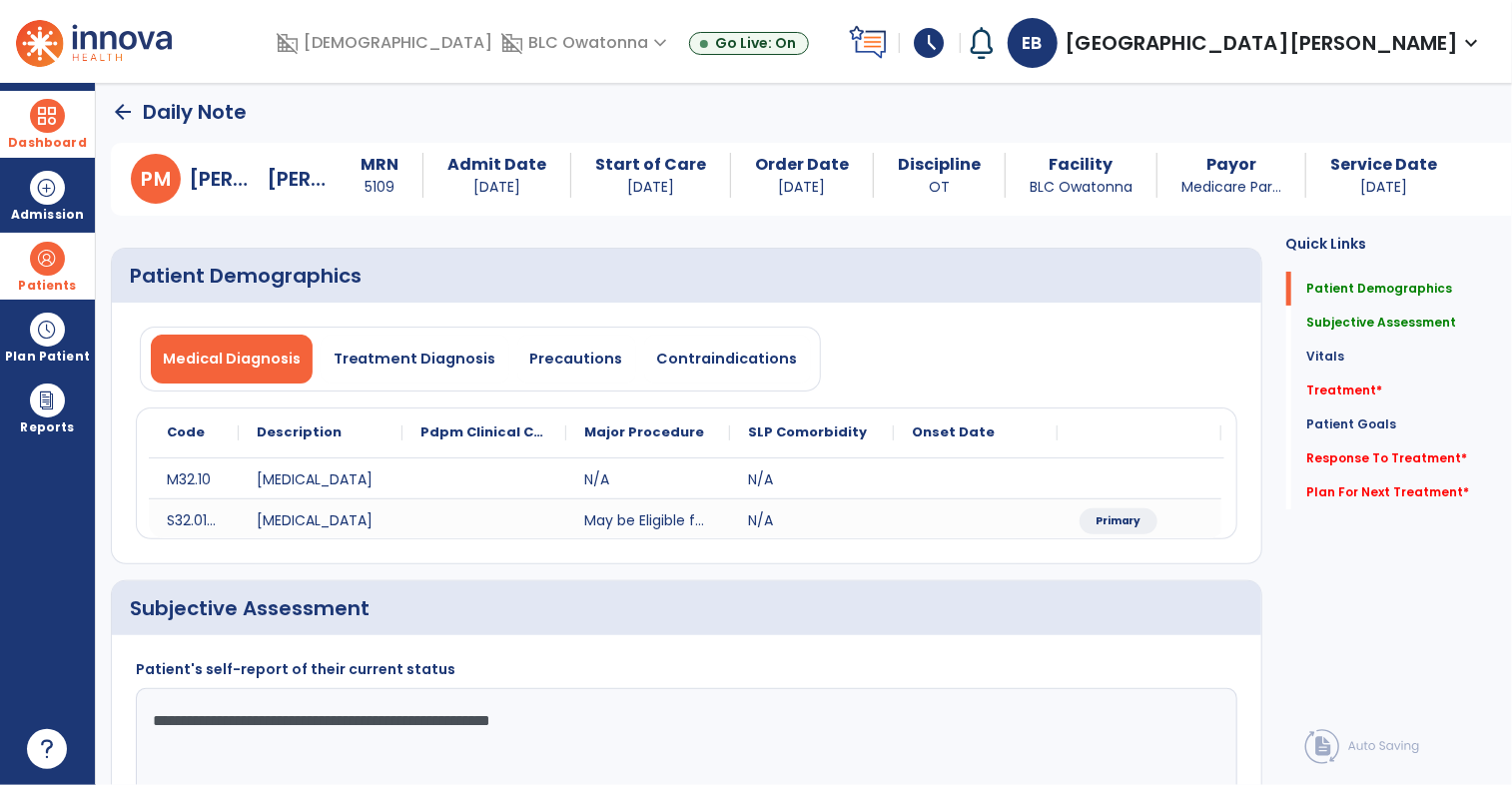 scroll, scrollTop: 0, scrollLeft: 0, axis: both 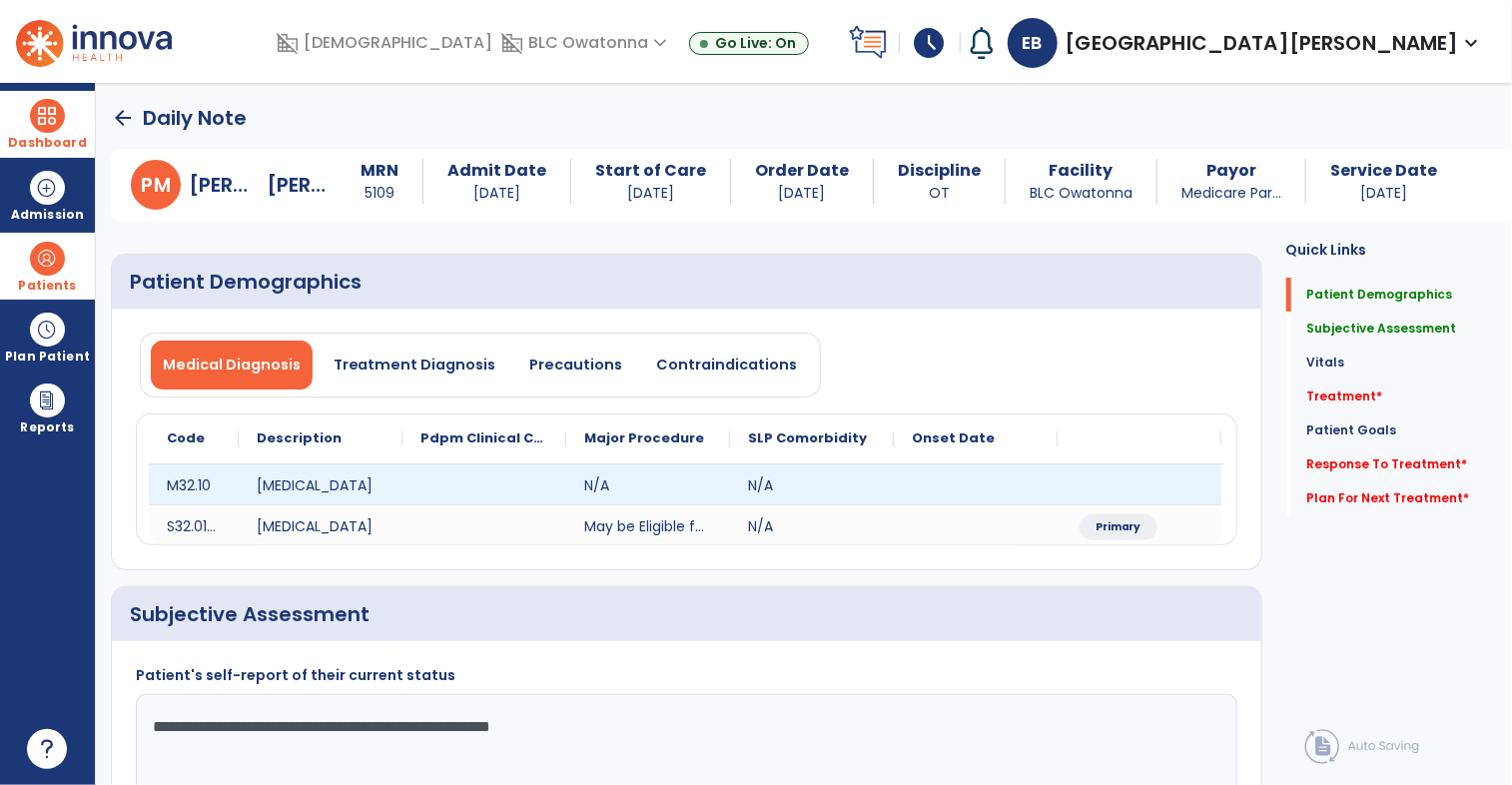 click 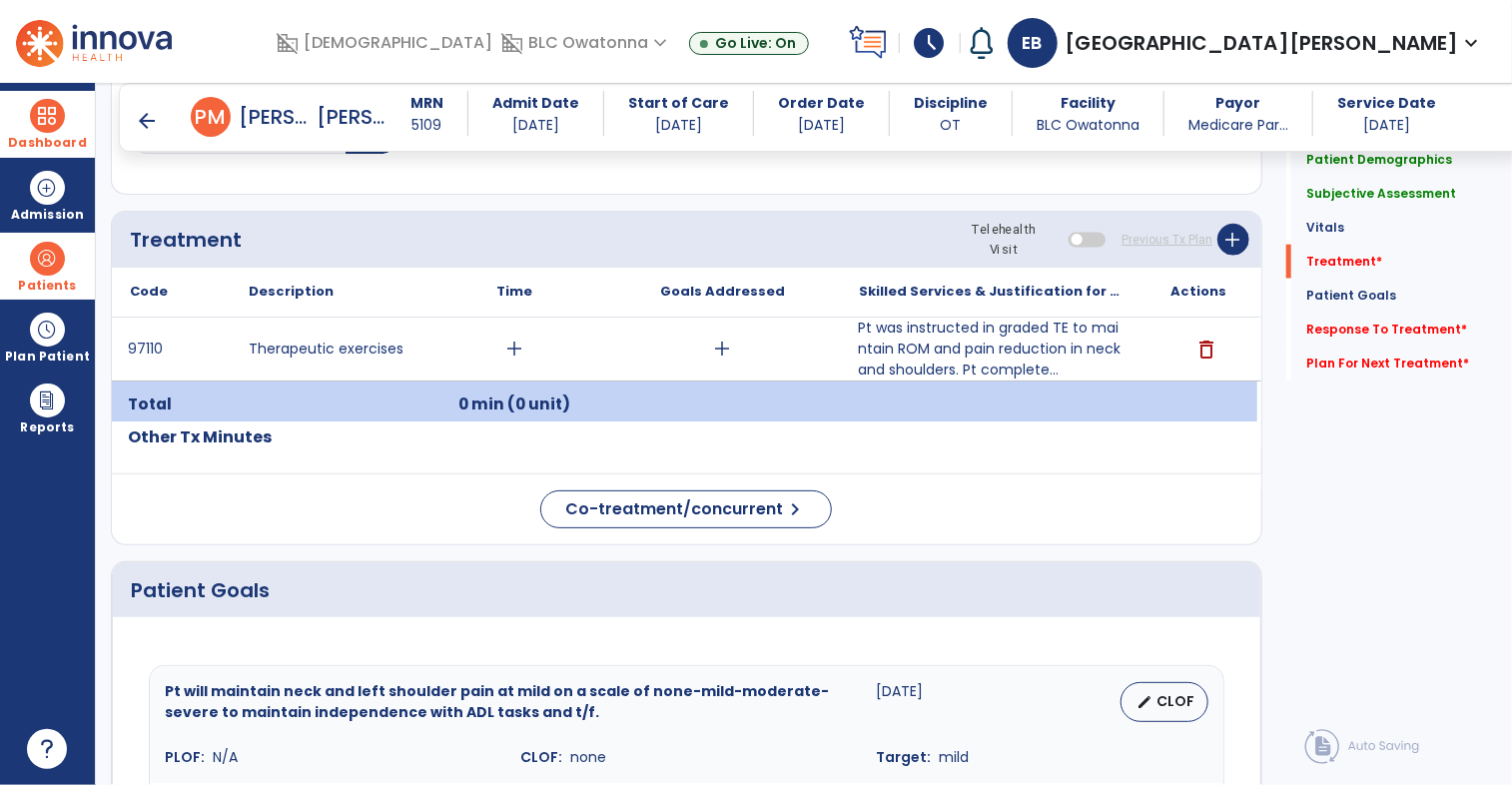 scroll, scrollTop: 1093, scrollLeft: 0, axis: vertical 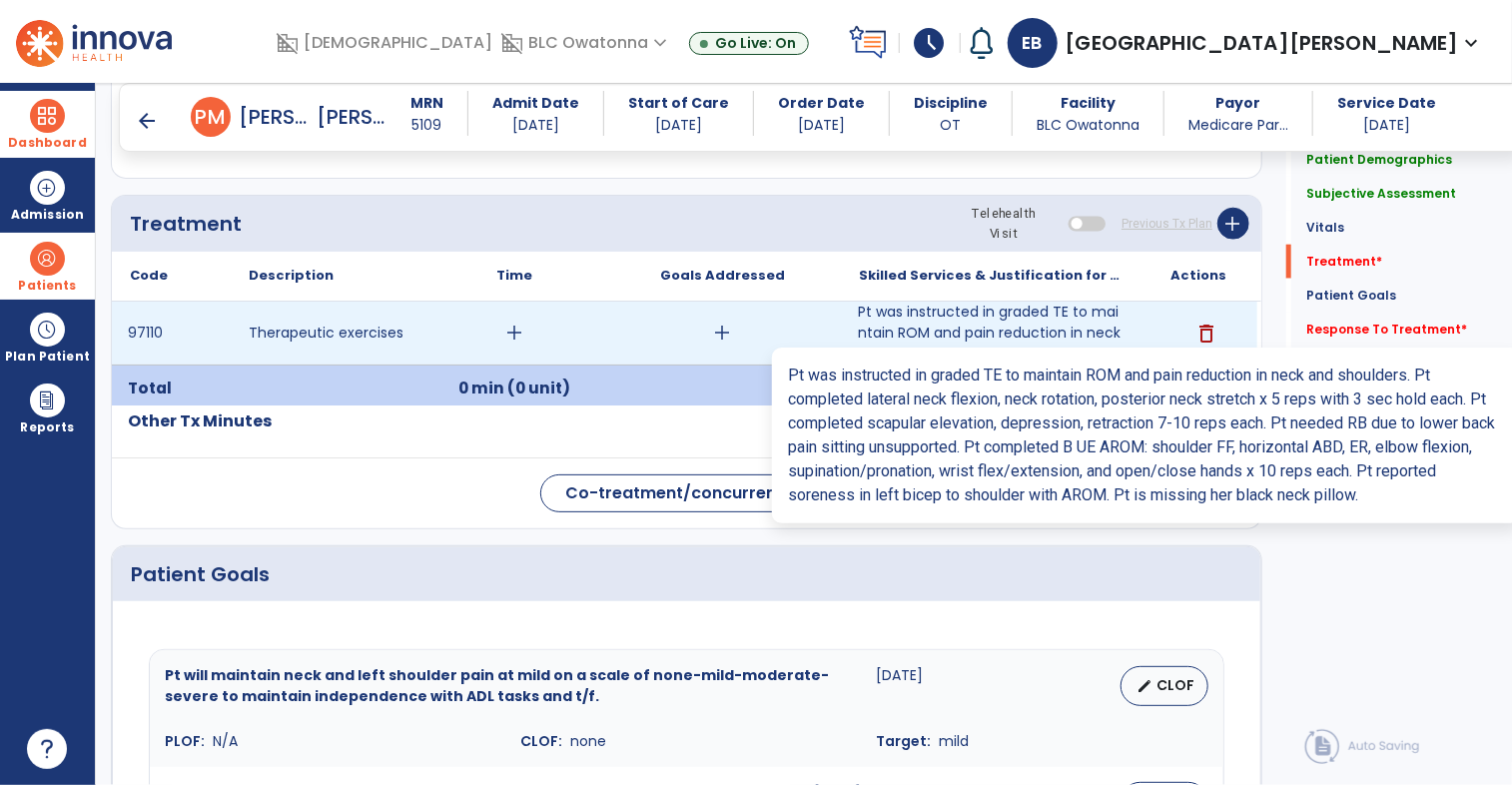 click on "Pt was instructed in graded TE to maintain ROM and pain reduction in neck and shoulders. Pt complete..." at bounding box center (990, 333) 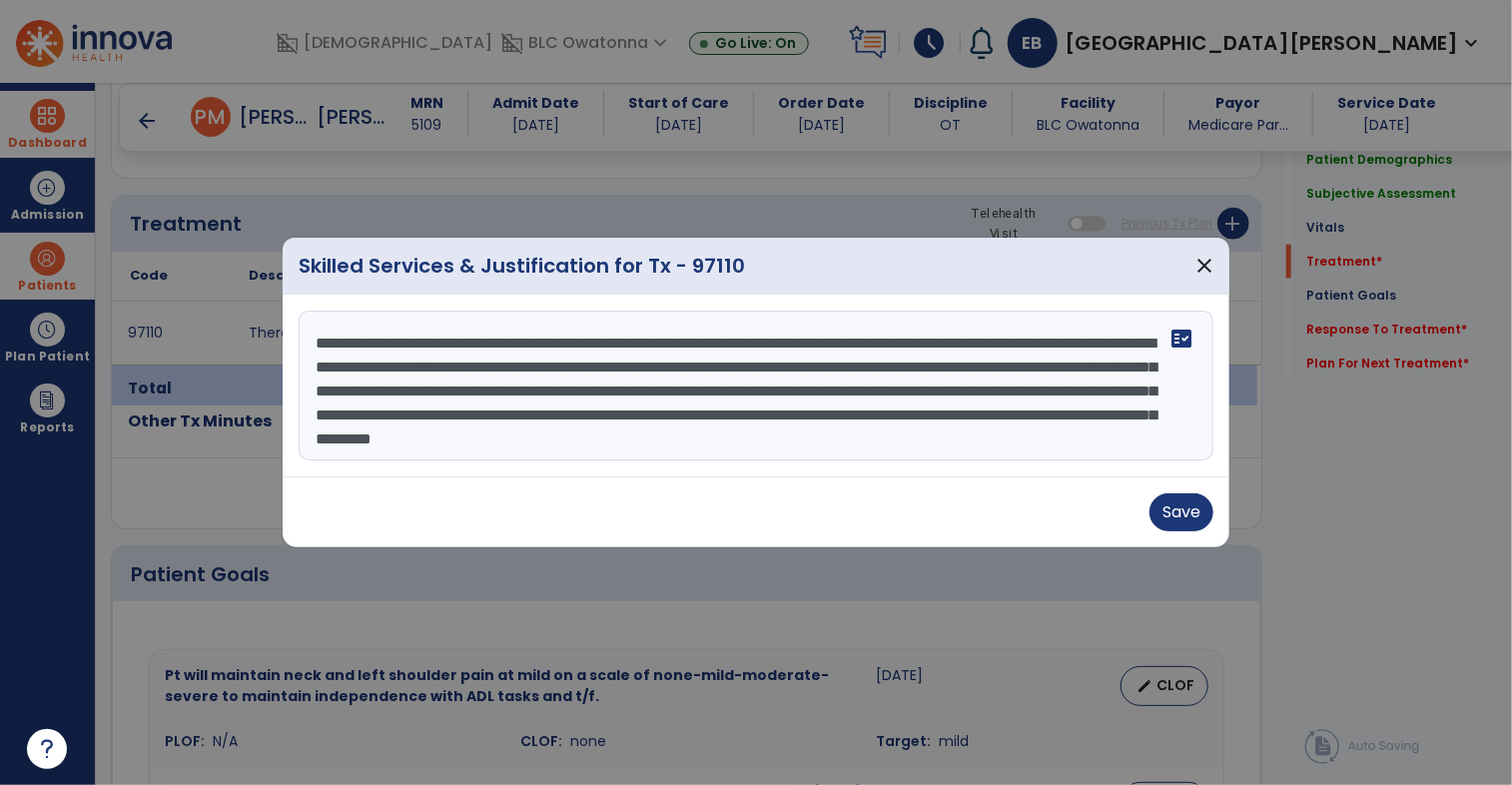 scroll, scrollTop: 24, scrollLeft: 0, axis: vertical 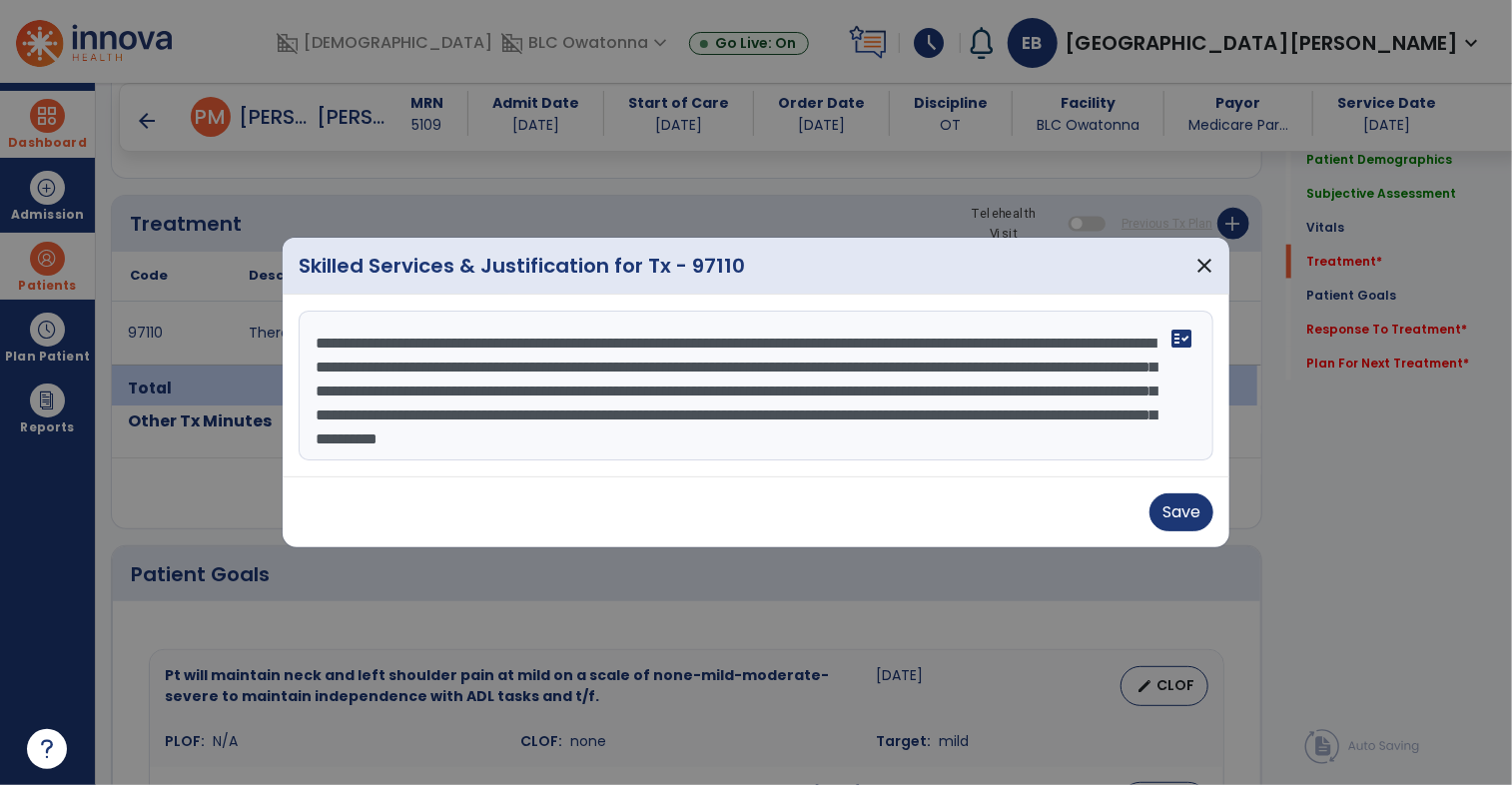 click on "Pt was instructed in graded TE to maintain ROM and pain reduction in neck and shoulders. Pt completed lateral neck flexion, neck rotation, posterior neck stretch x 5 reps with 3 sec hold each. Pt completed scapular elevation, depression, retraction 7-10 reps each. Pt needed RB due to lower back pain sitting unsupported. Pt completed B UE AROM: shoulder FF, horizontal ABD, ER, elbow flexion, supination/pronation, wrist flex/extension, and open/close hands x 10 reps each. Pt reported soreness in left bicep to shoulder with AROM. Pt was missing her black neck pillow.  fact_check" at bounding box center [756, 386] 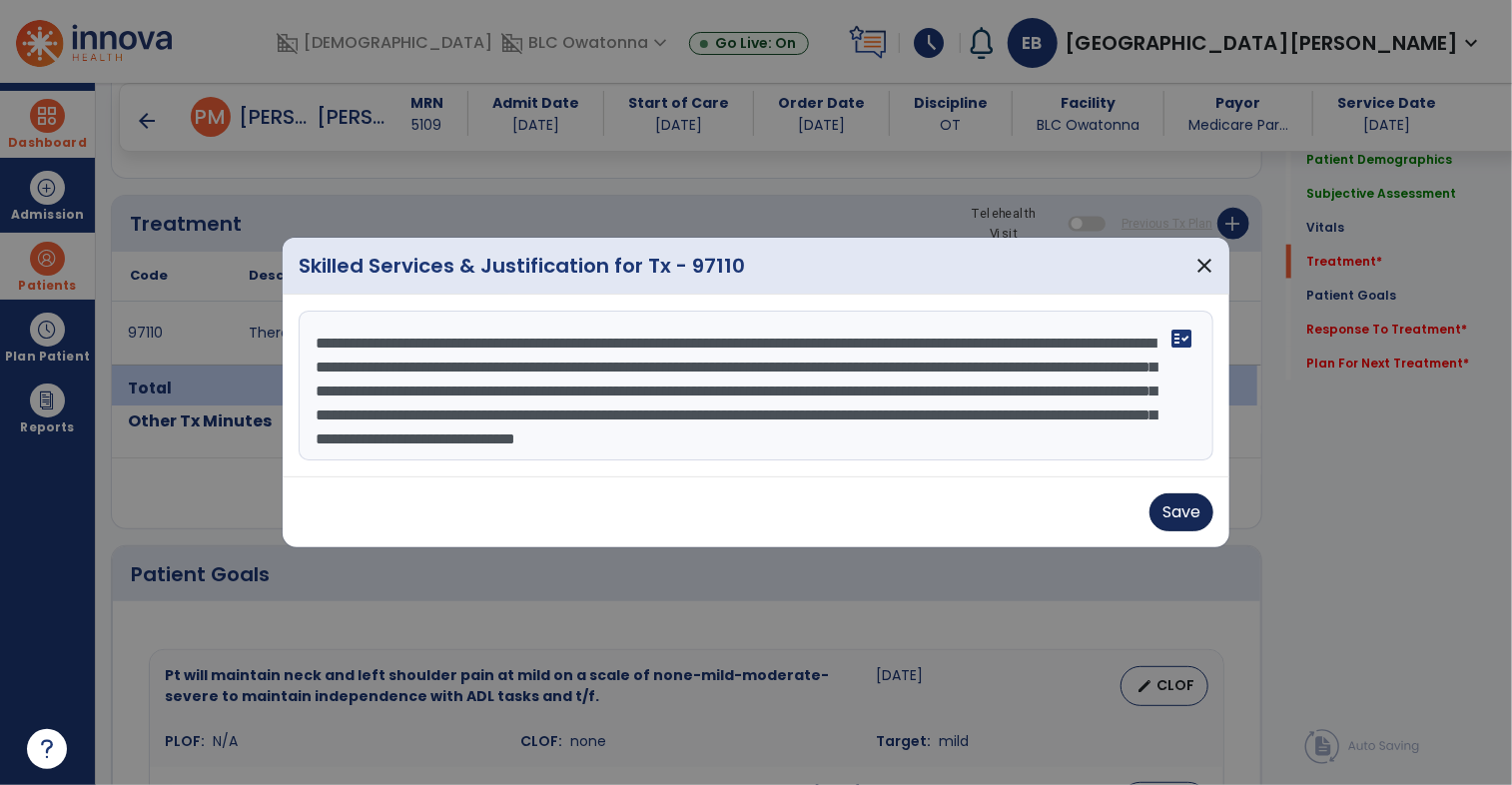 type on "**********" 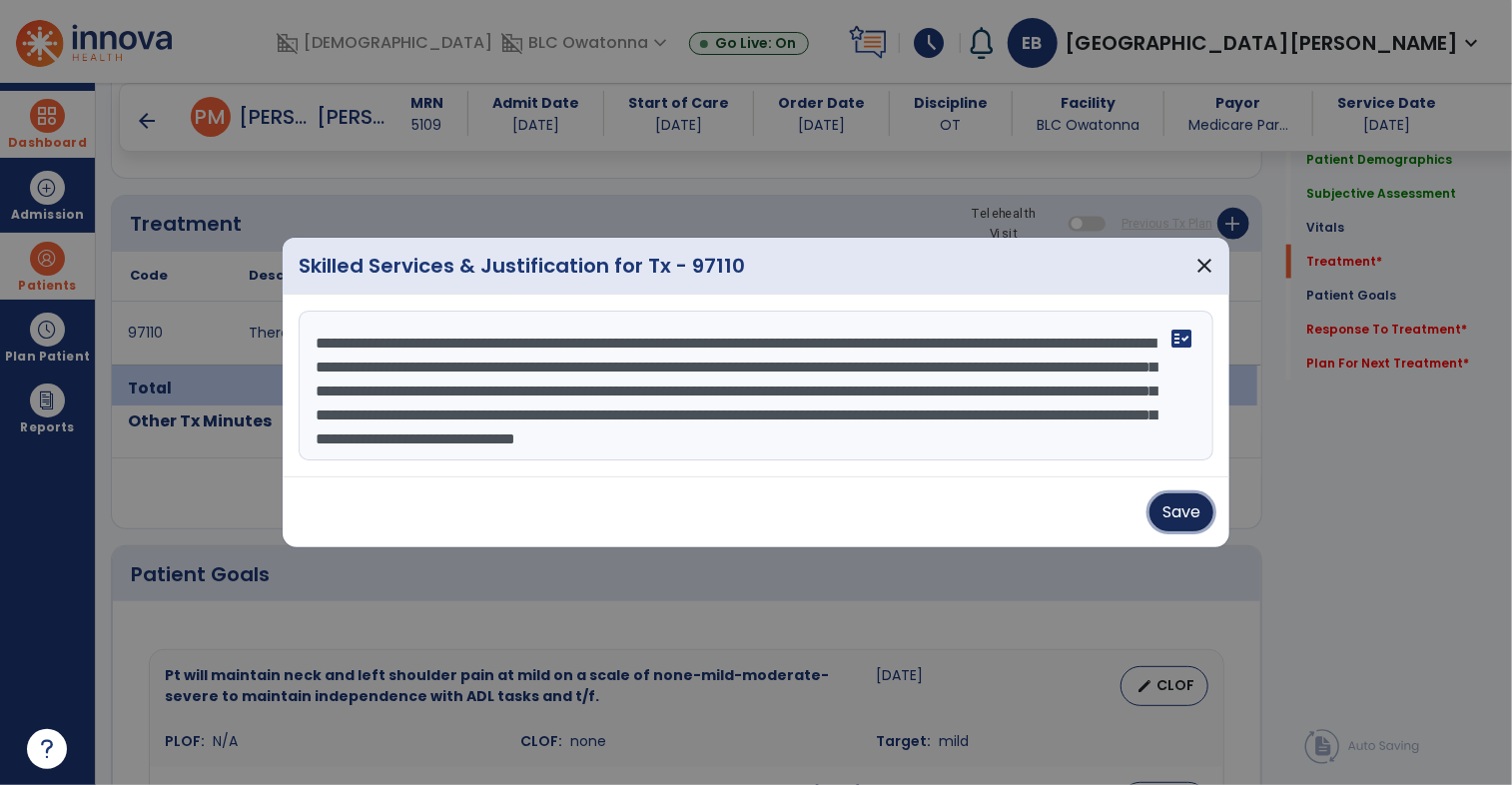 click on "Save" at bounding box center (1181, 512) 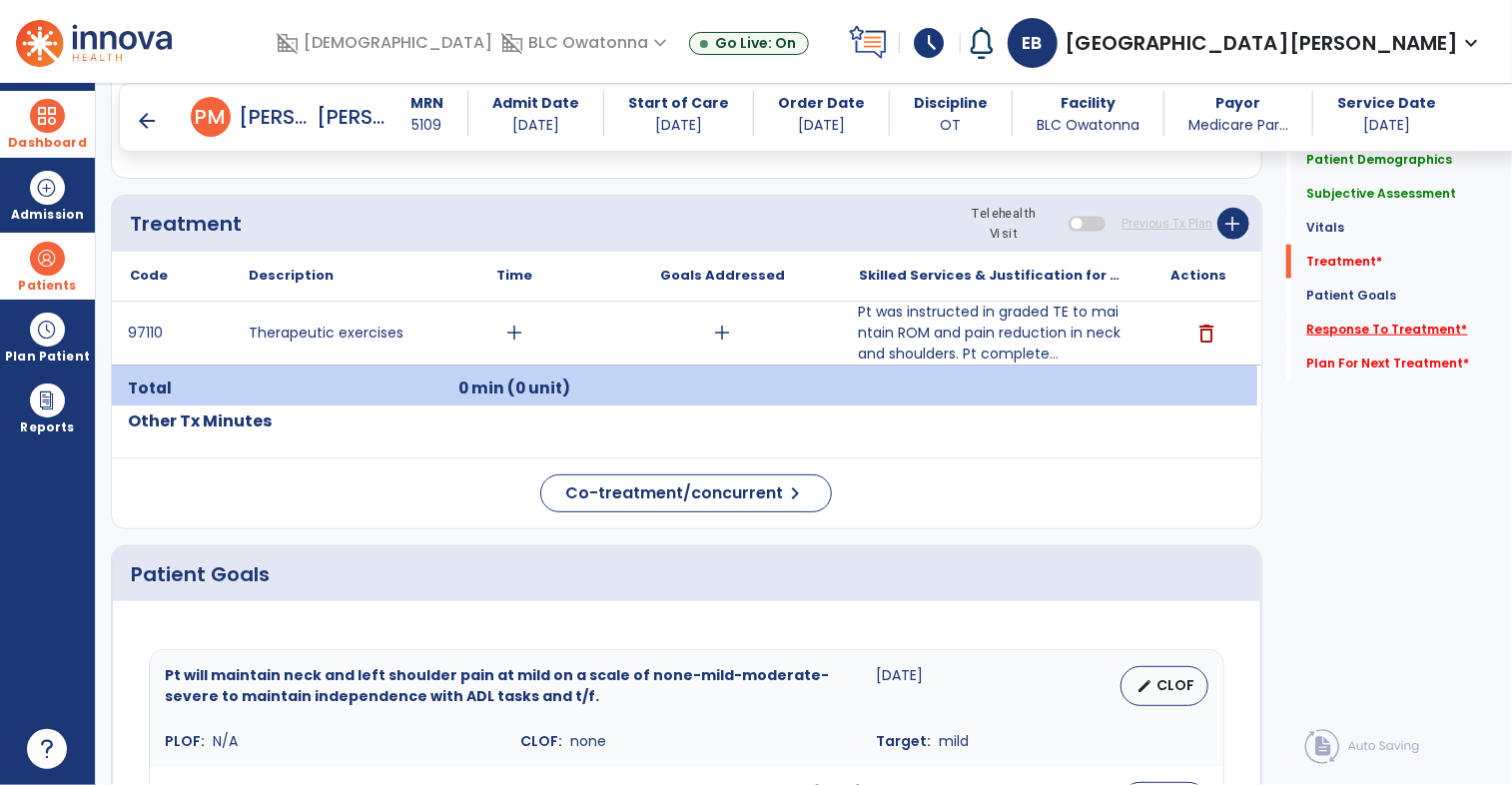 click on "Response To Treatment   *" 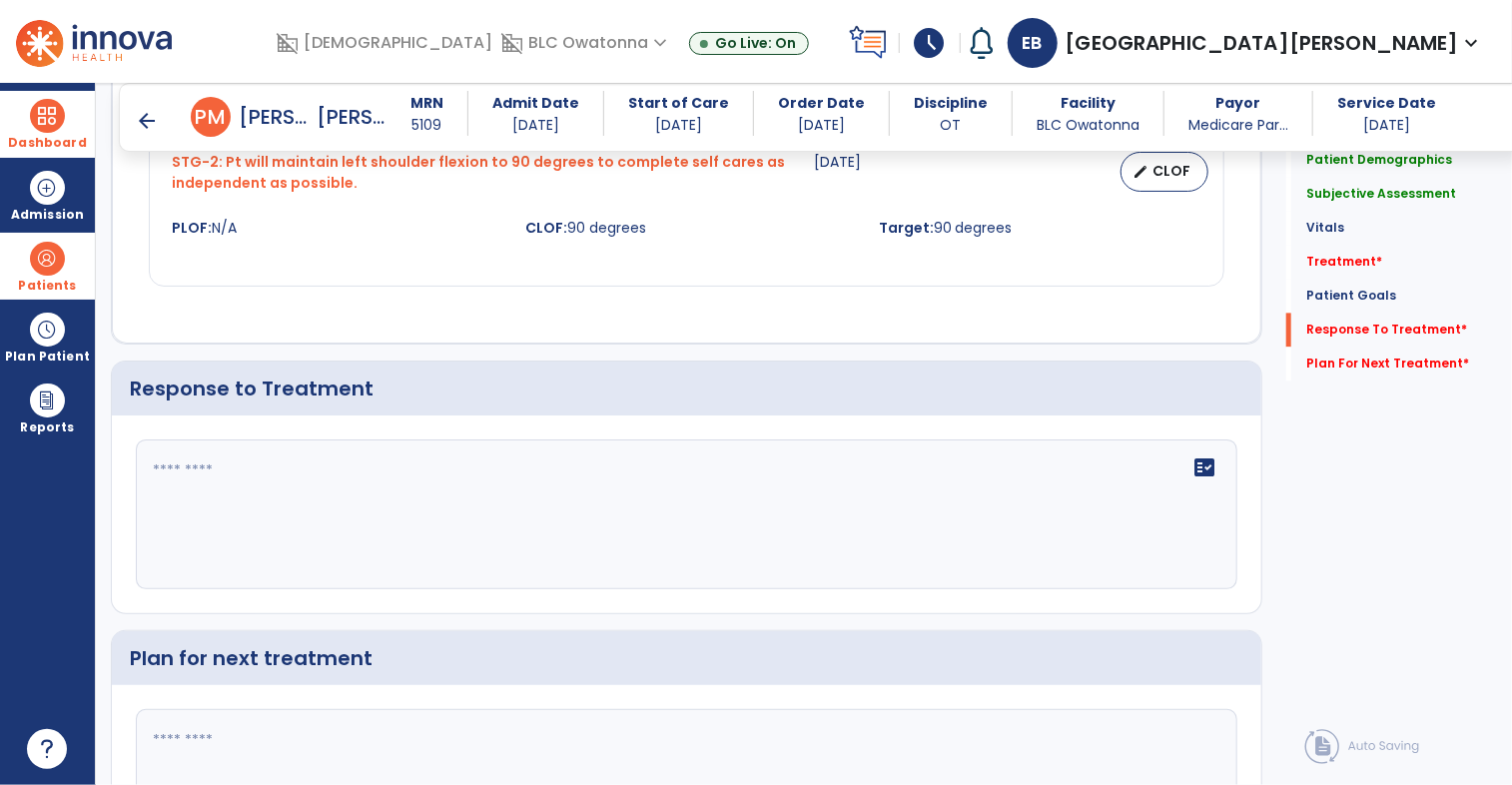 scroll, scrollTop: 2194, scrollLeft: 0, axis: vertical 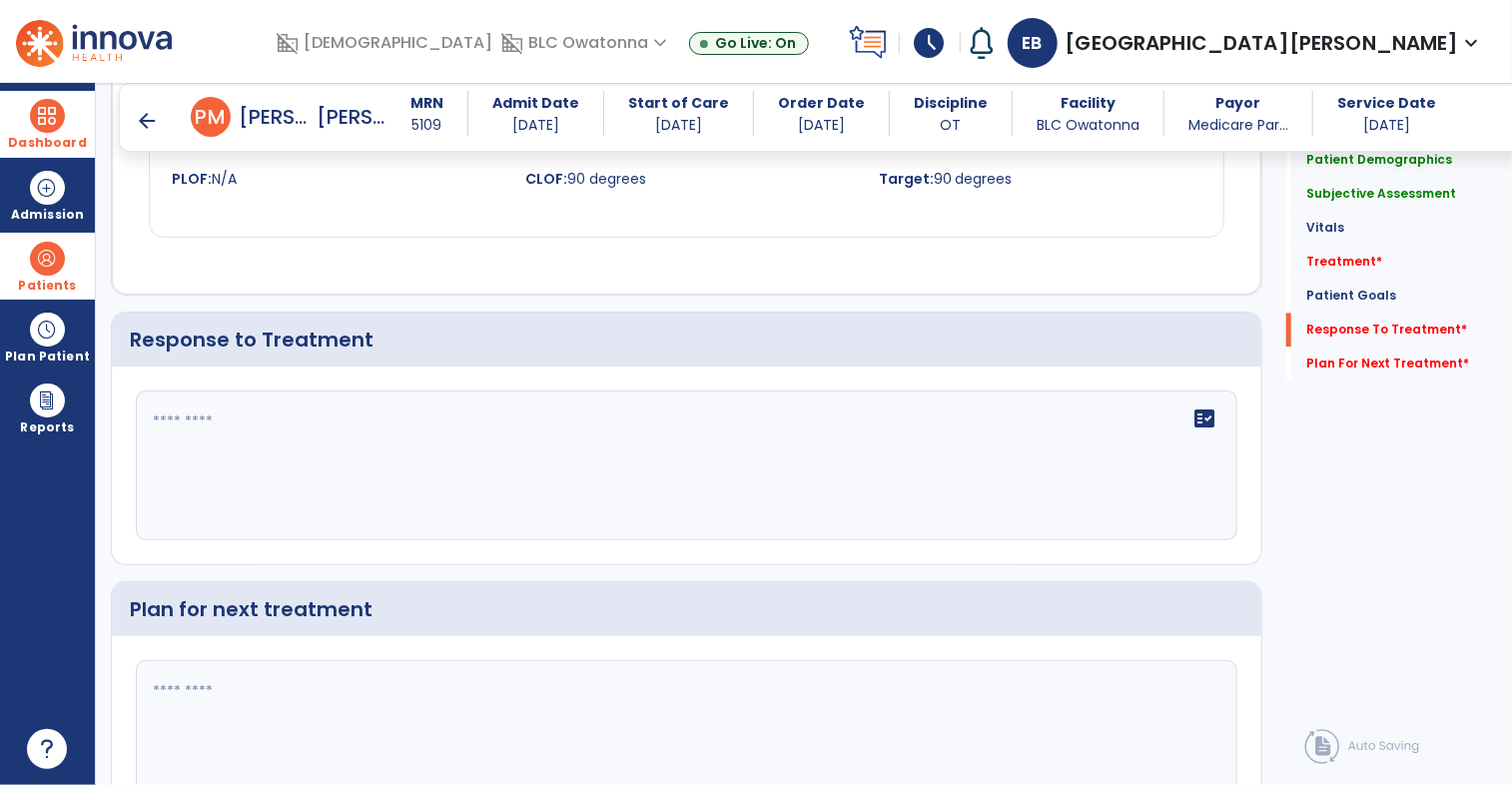 click on "fact_check" 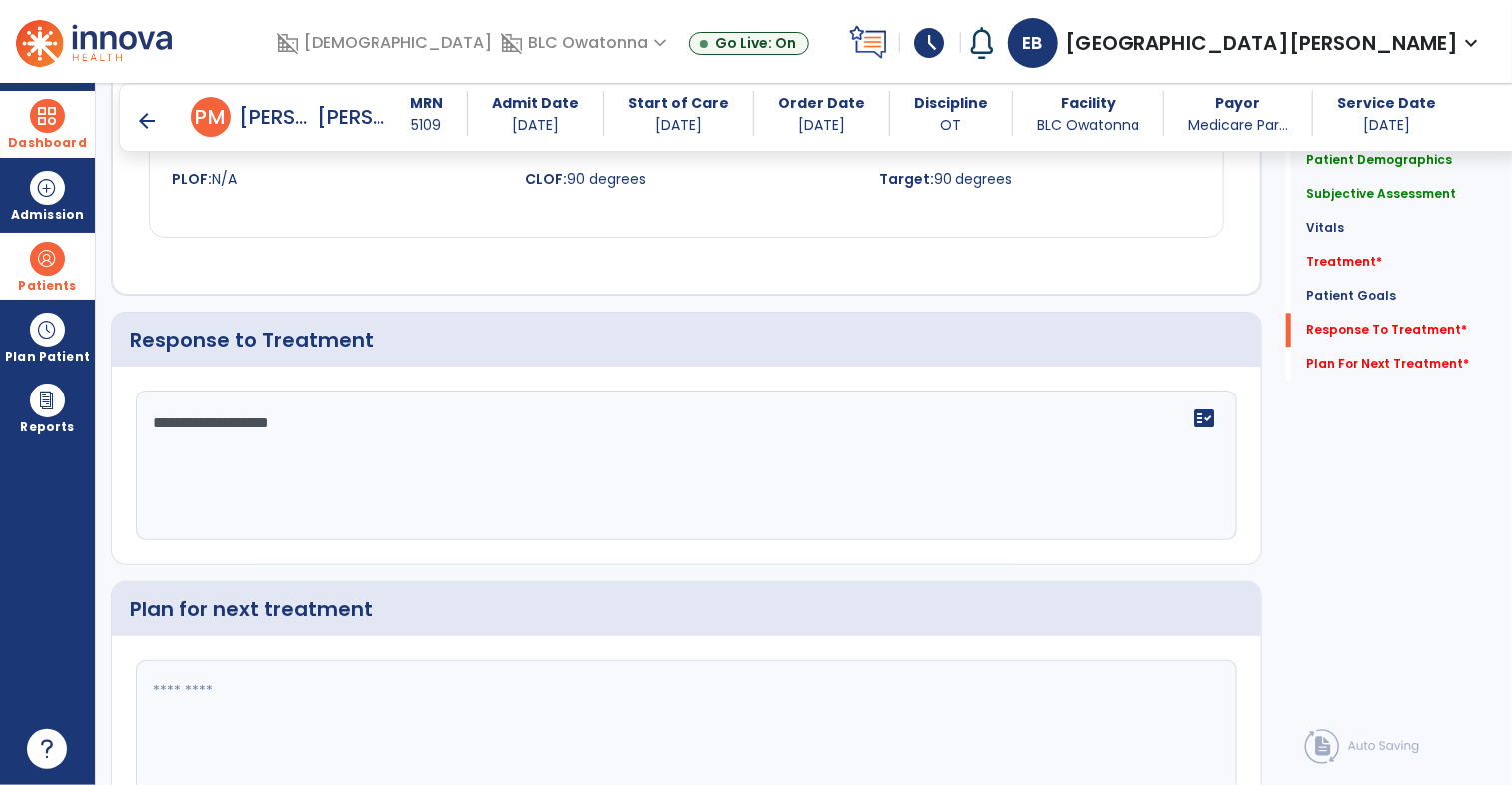 type on "**********" 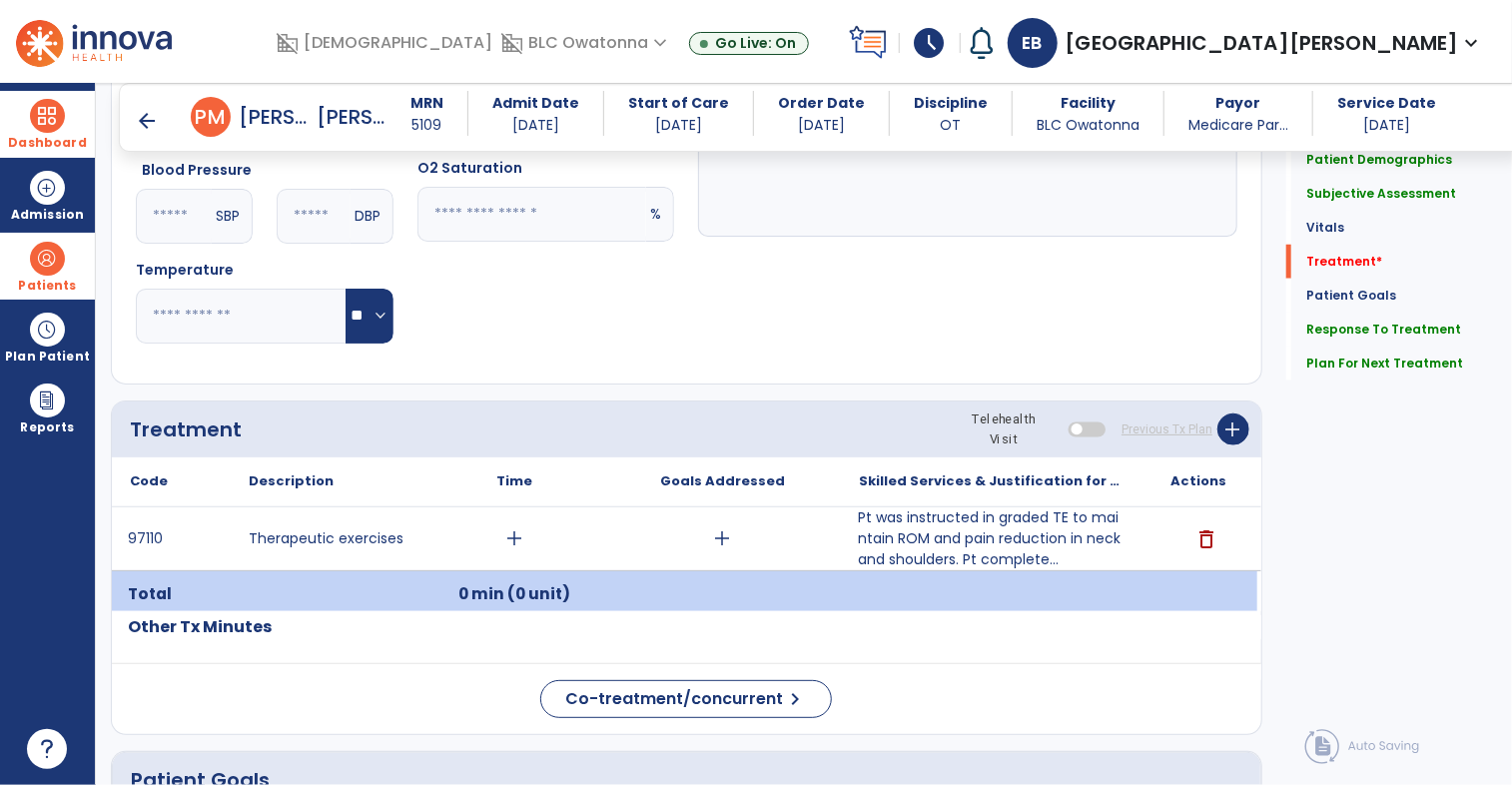 scroll, scrollTop: 883, scrollLeft: 0, axis: vertical 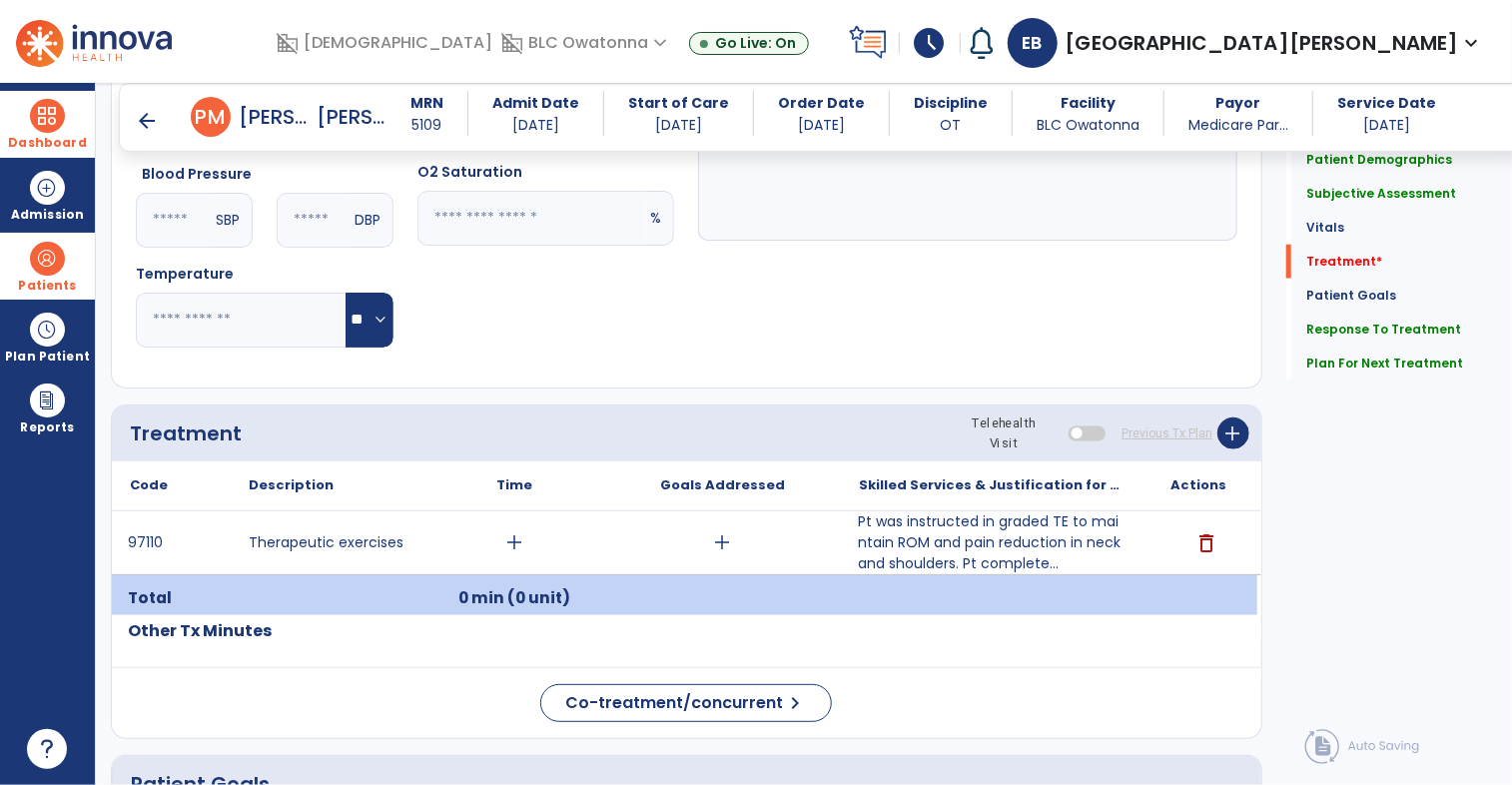 type on "**********" 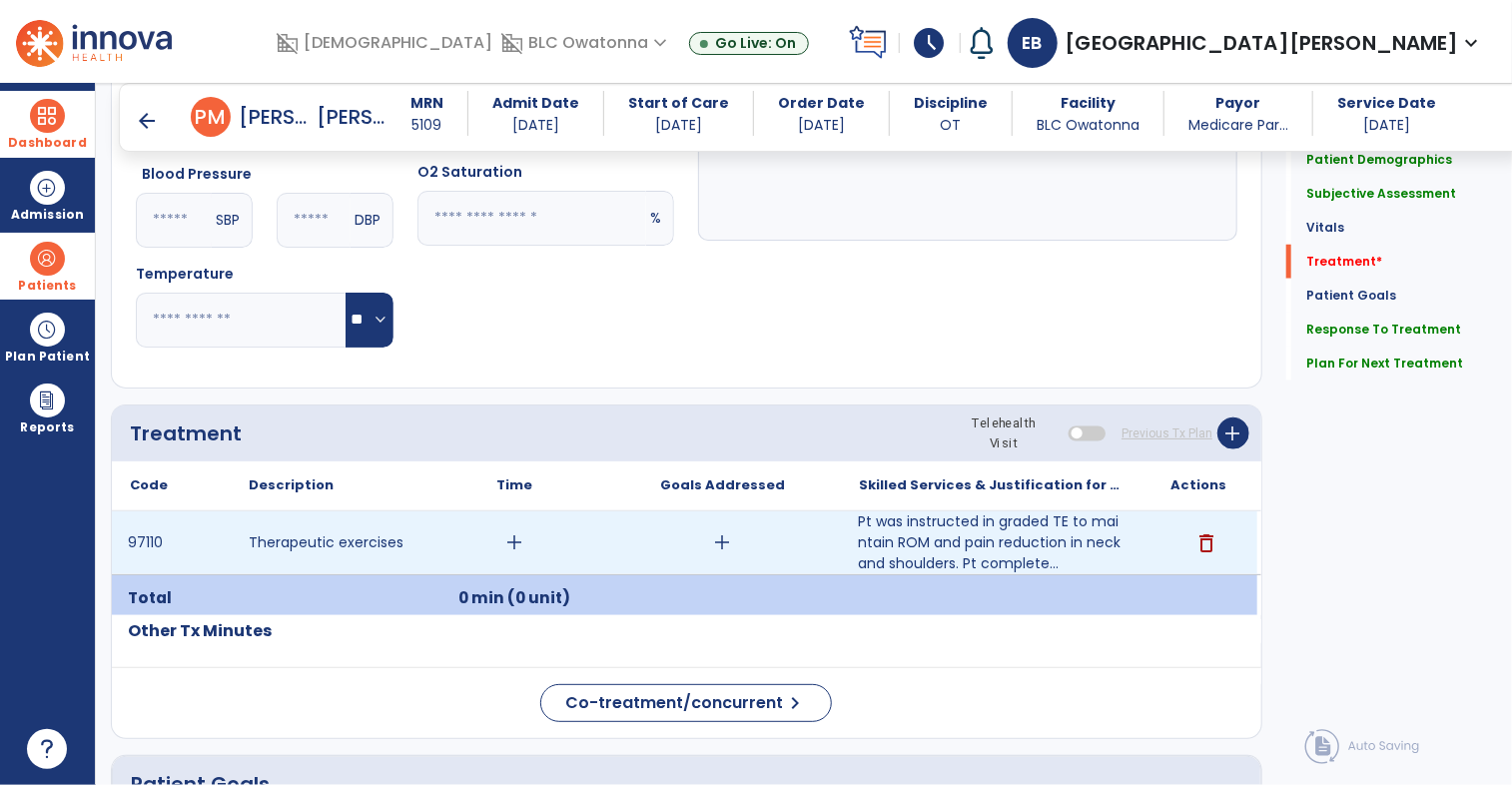 click on "add" at bounding box center (514, 542) 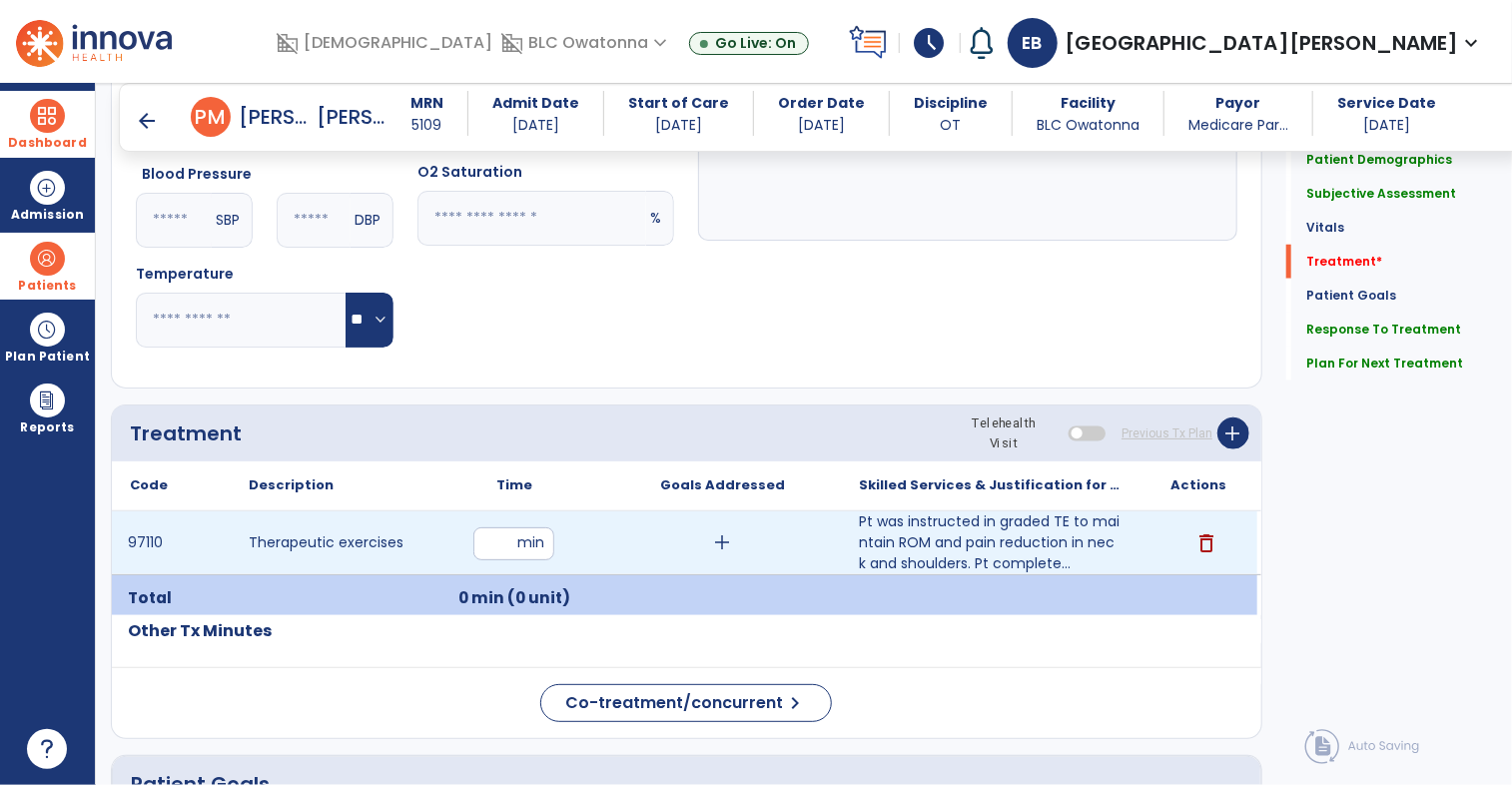 type on "**" 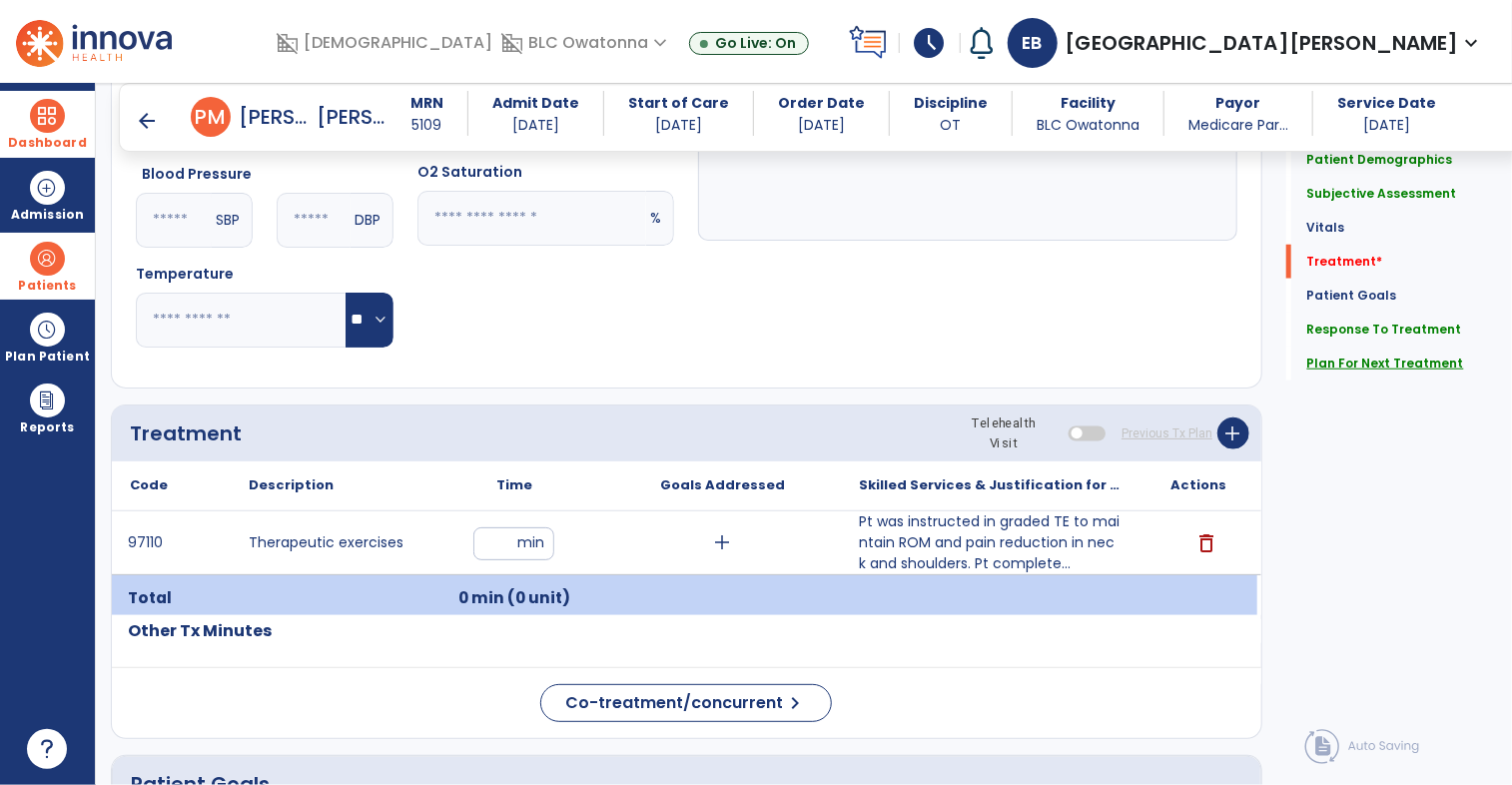 click on "Plan For Next Treatment" 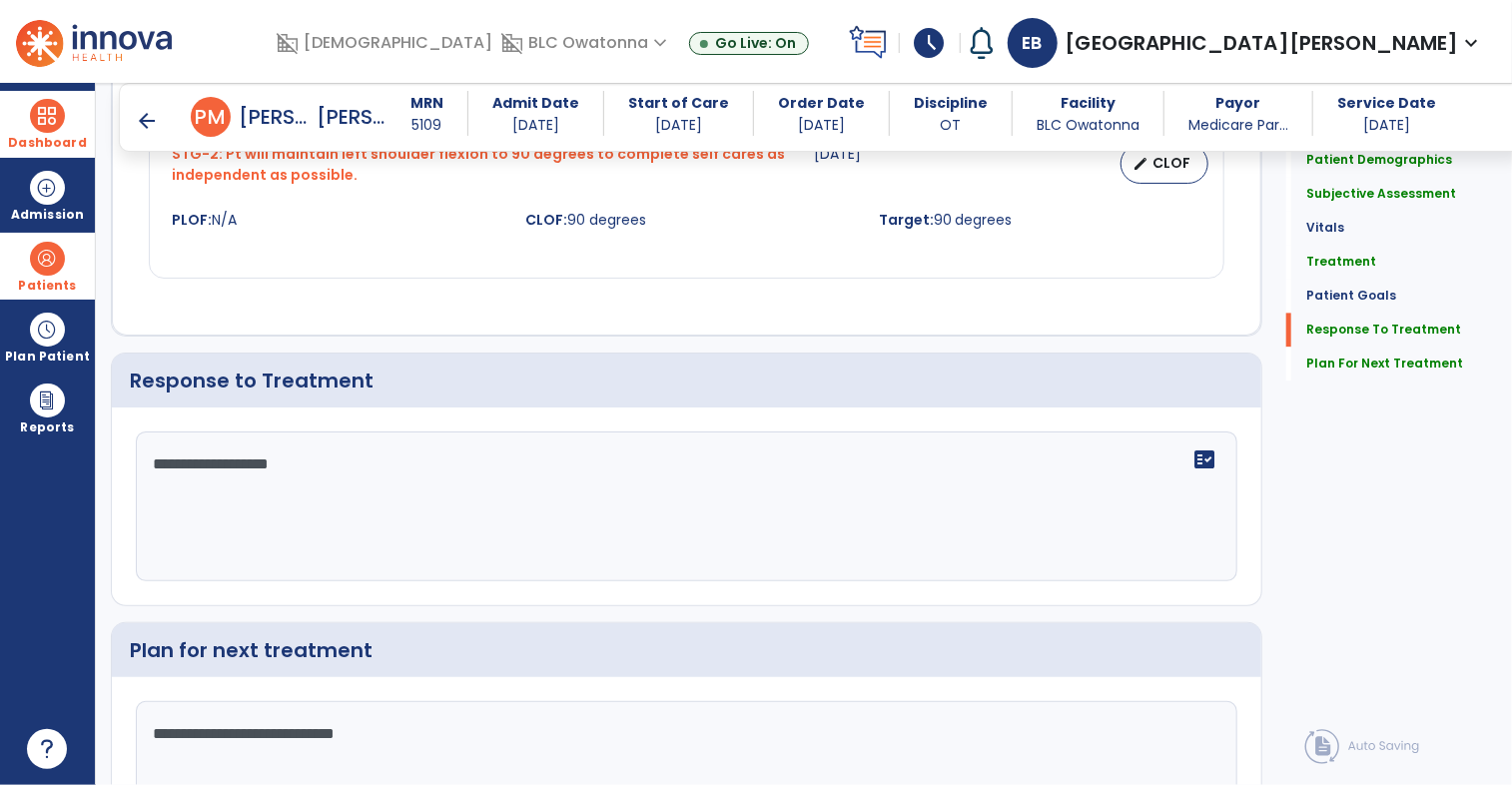 scroll, scrollTop: 2280, scrollLeft: 0, axis: vertical 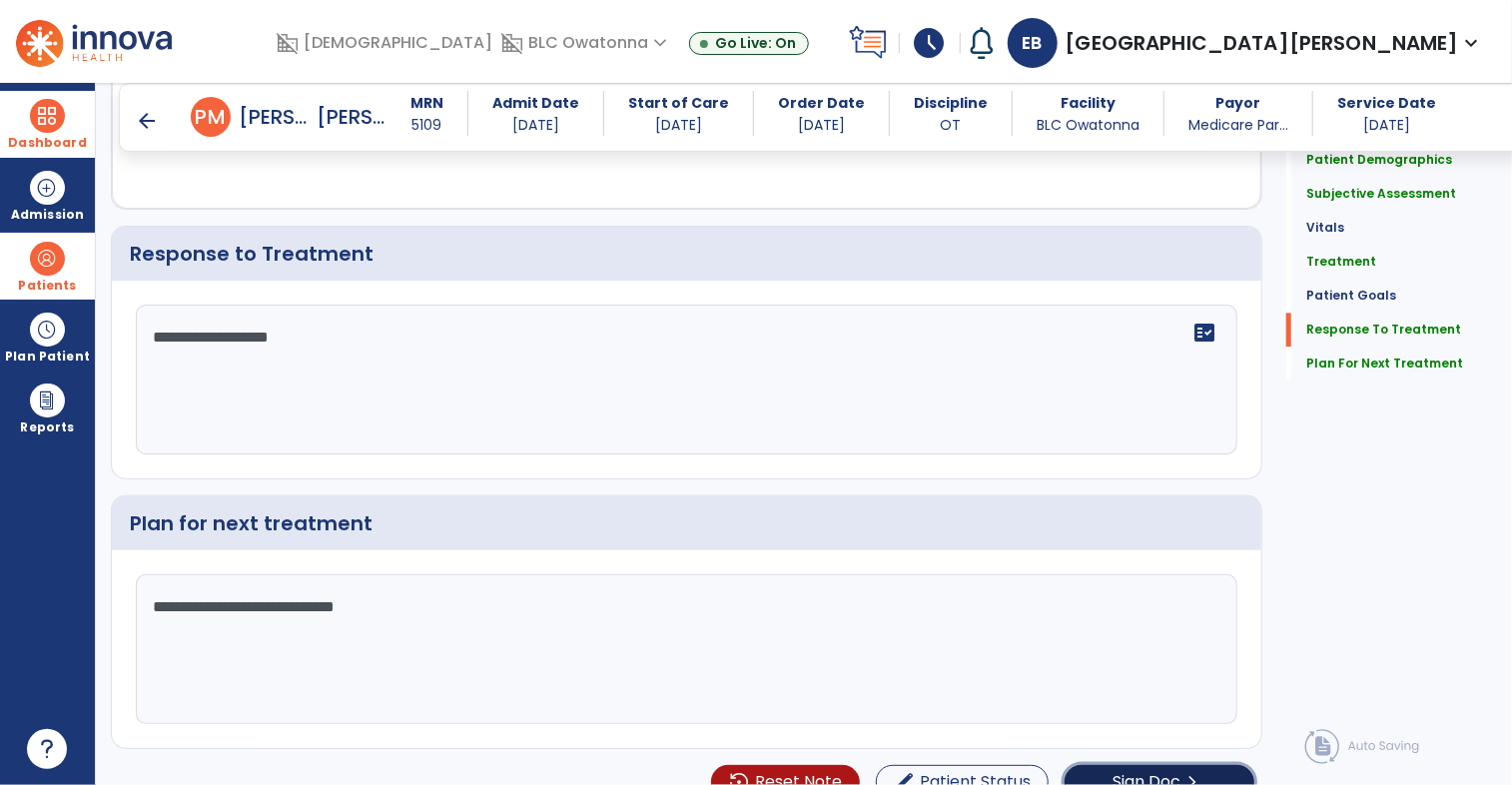 click on "Sign Doc" 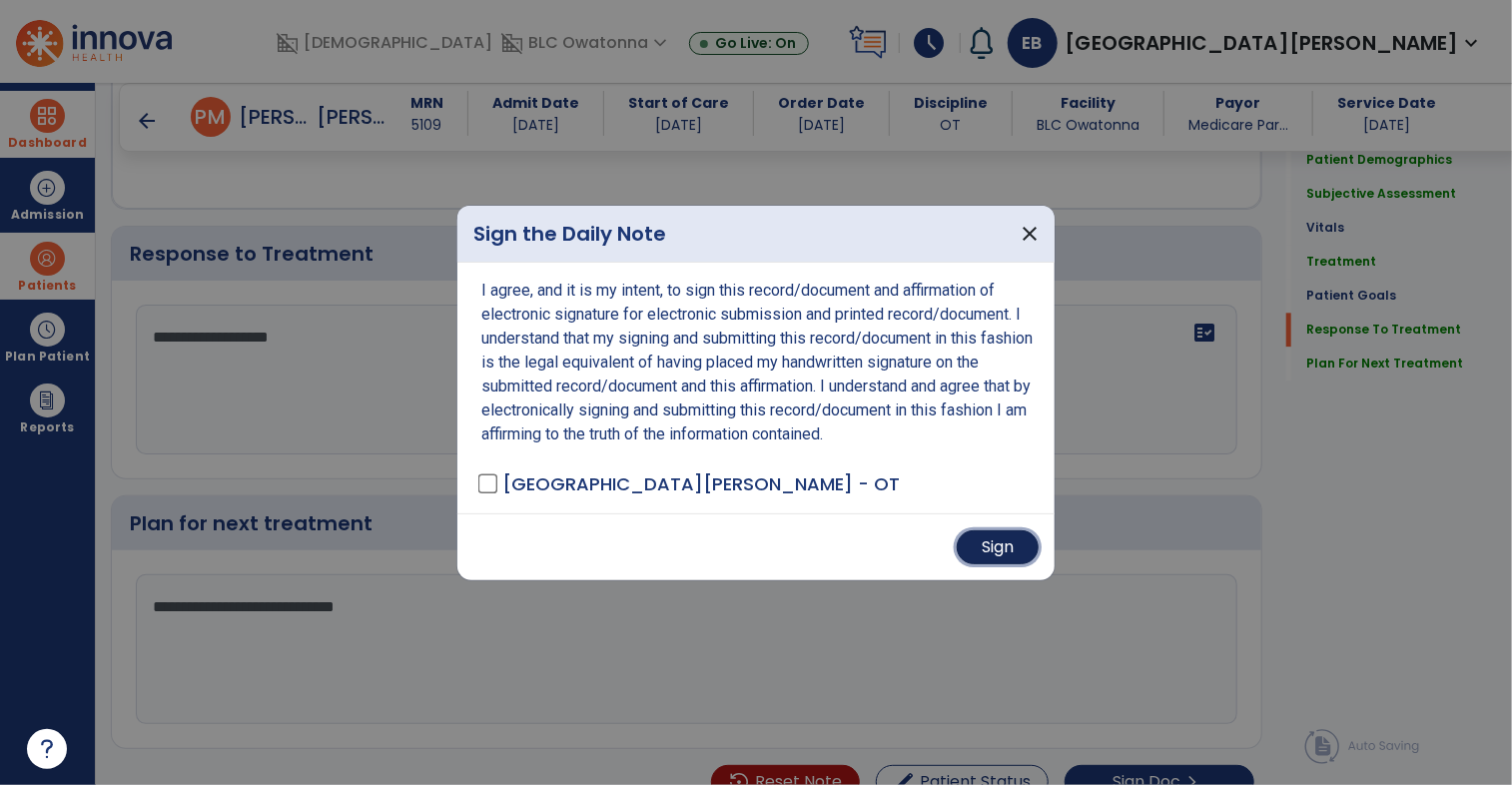 click on "Sign" at bounding box center [998, 547] 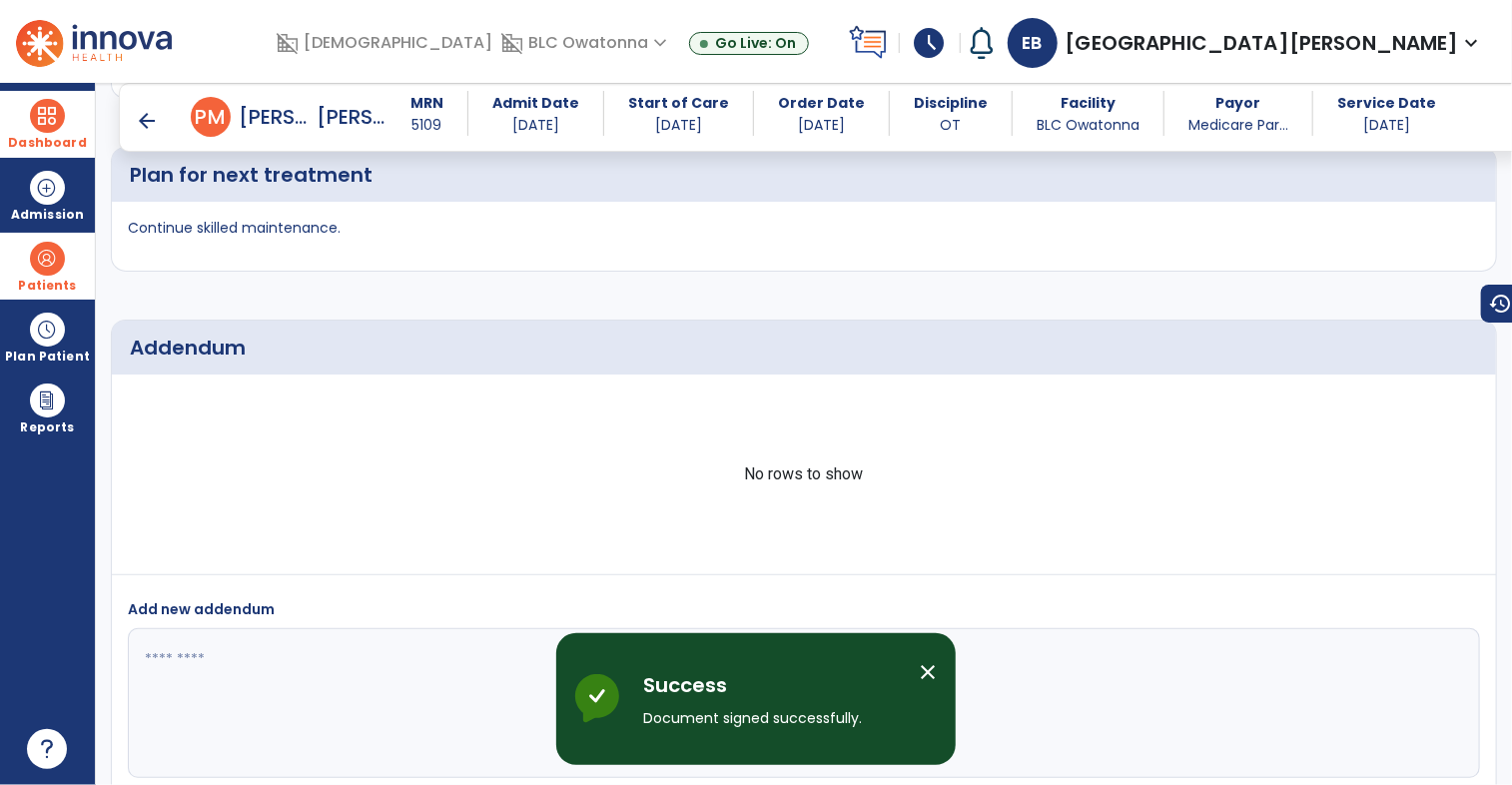 scroll, scrollTop: 3340, scrollLeft: 0, axis: vertical 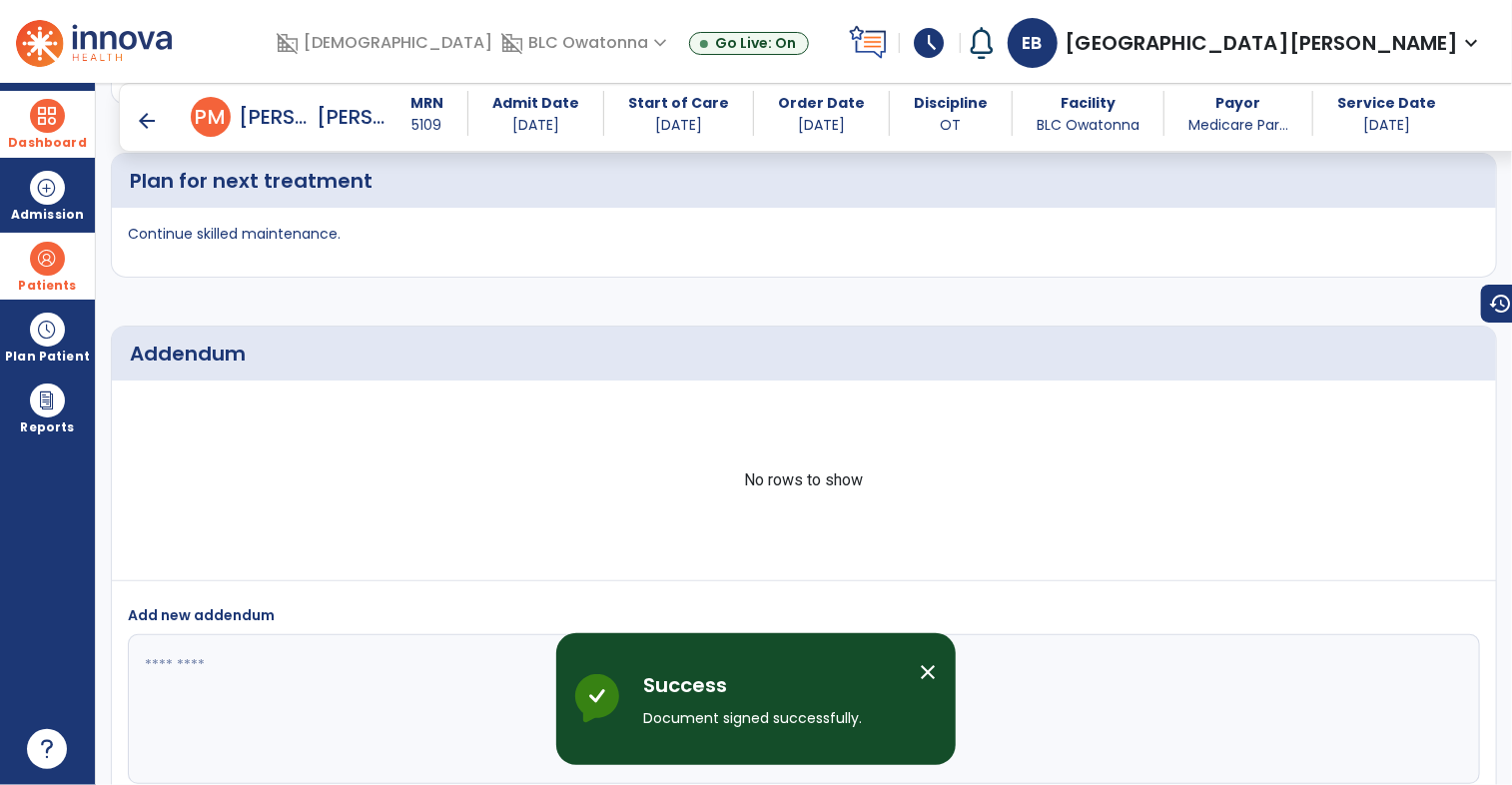 click on "arrow_back" at bounding box center [151, 121] 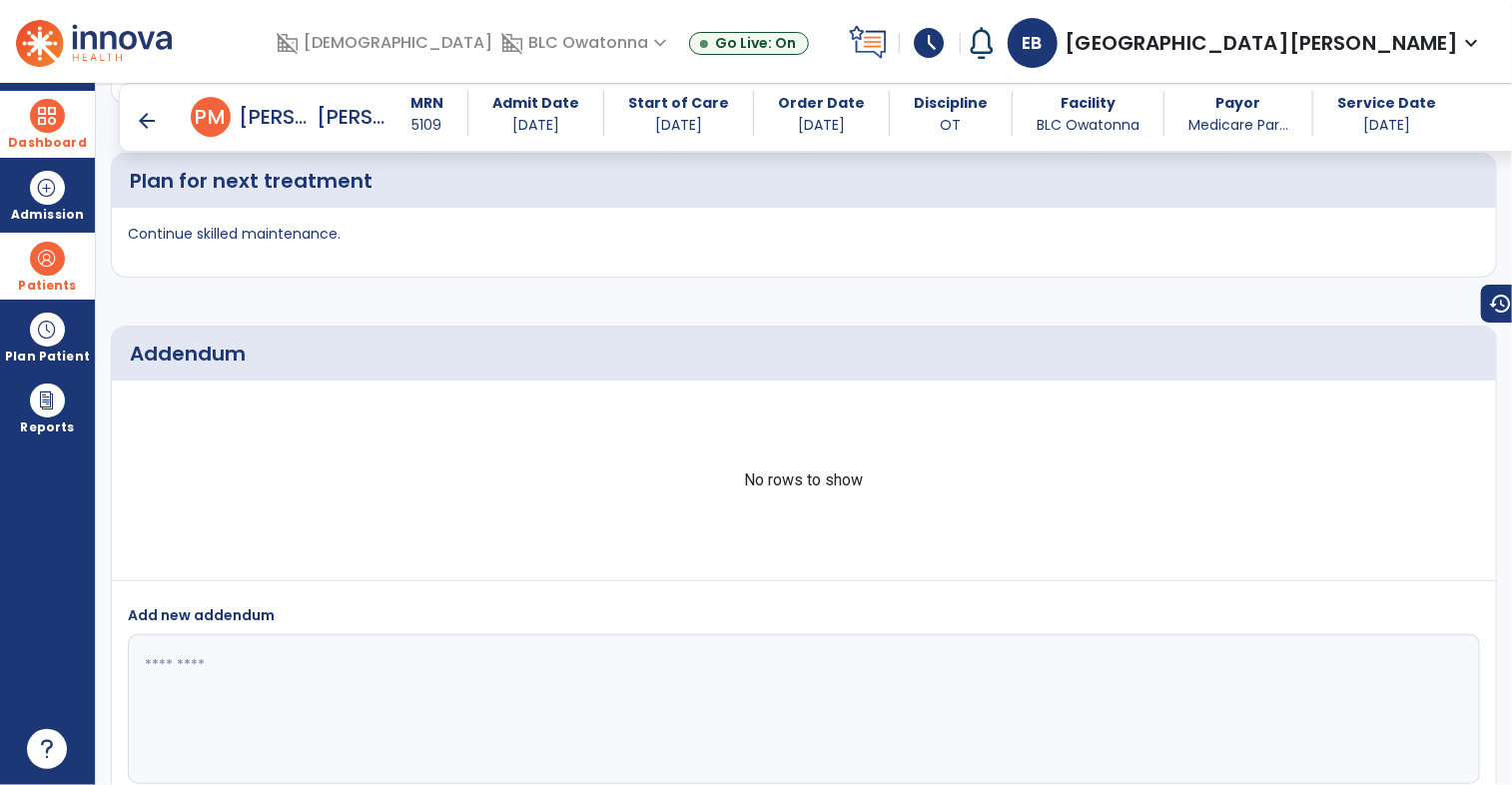 click on "arrow_back" at bounding box center (147, 121) 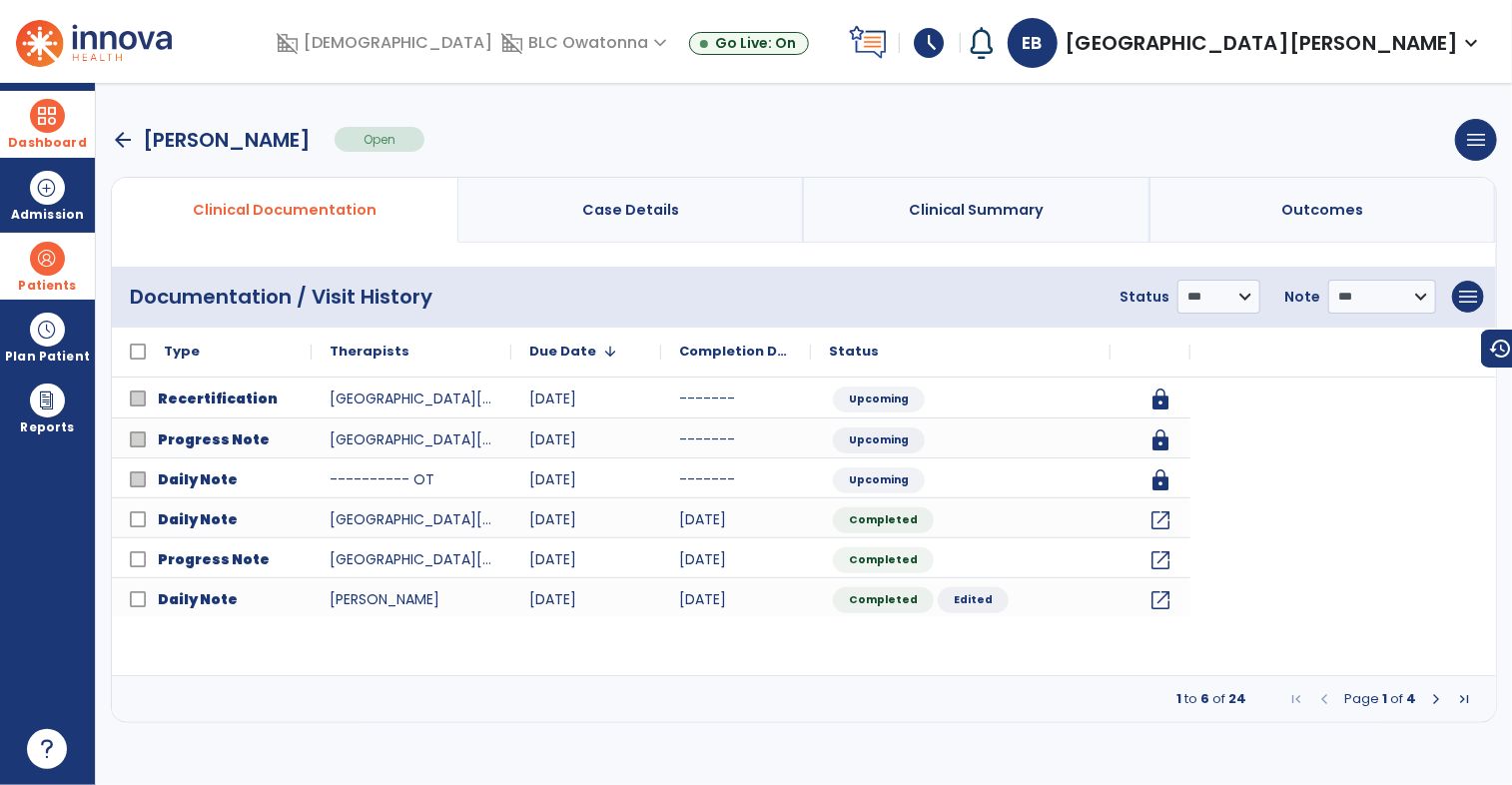 scroll, scrollTop: 0, scrollLeft: 0, axis: both 